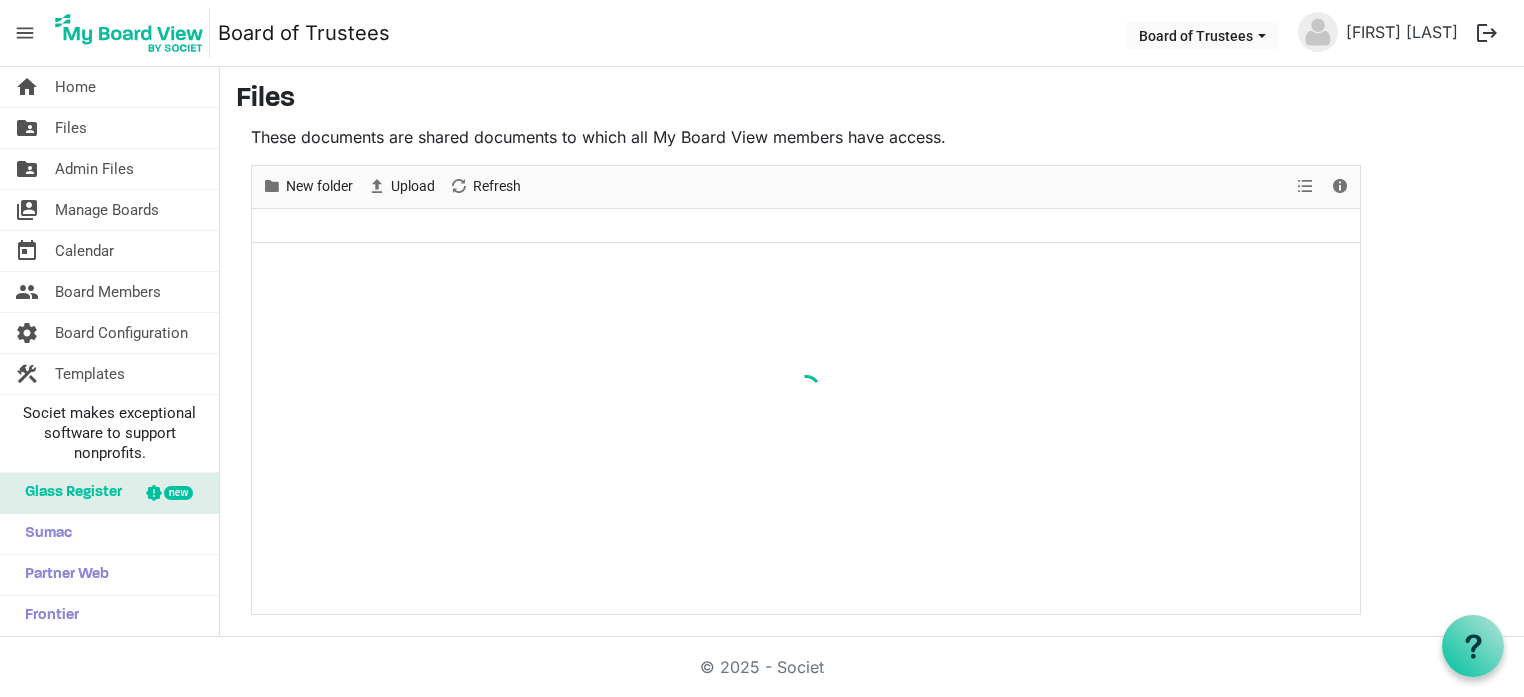 scroll, scrollTop: 0, scrollLeft: 0, axis: both 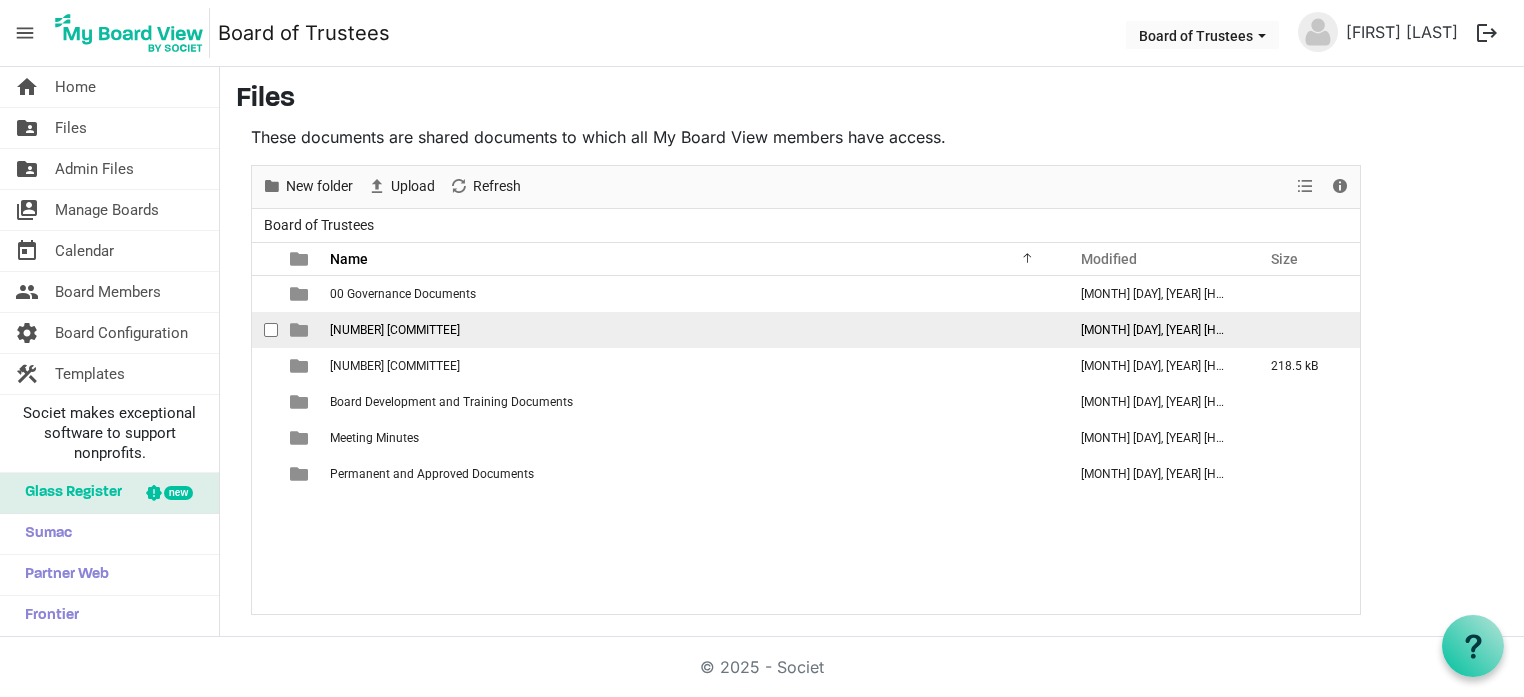 click on "01 Board of Trustees" at bounding box center (395, 330) 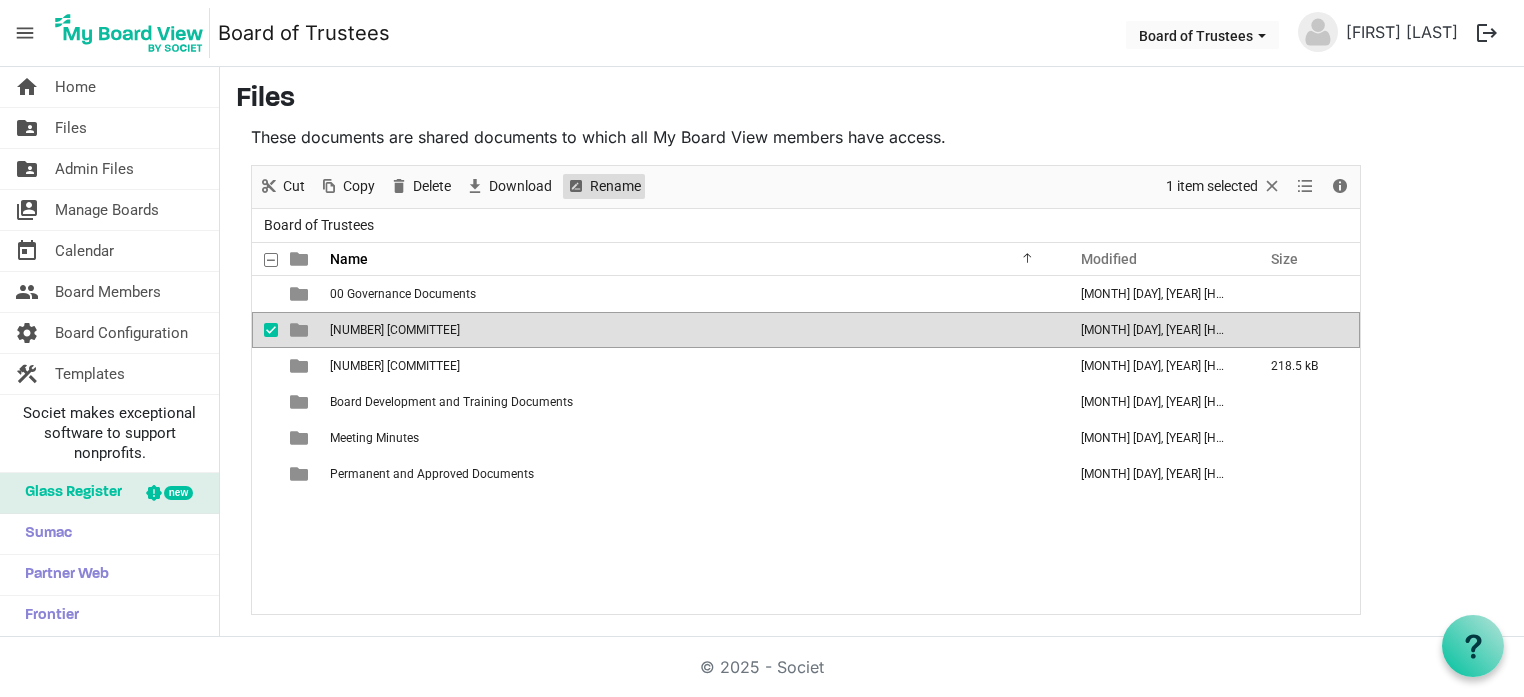 click on "Rename" at bounding box center [615, 186] 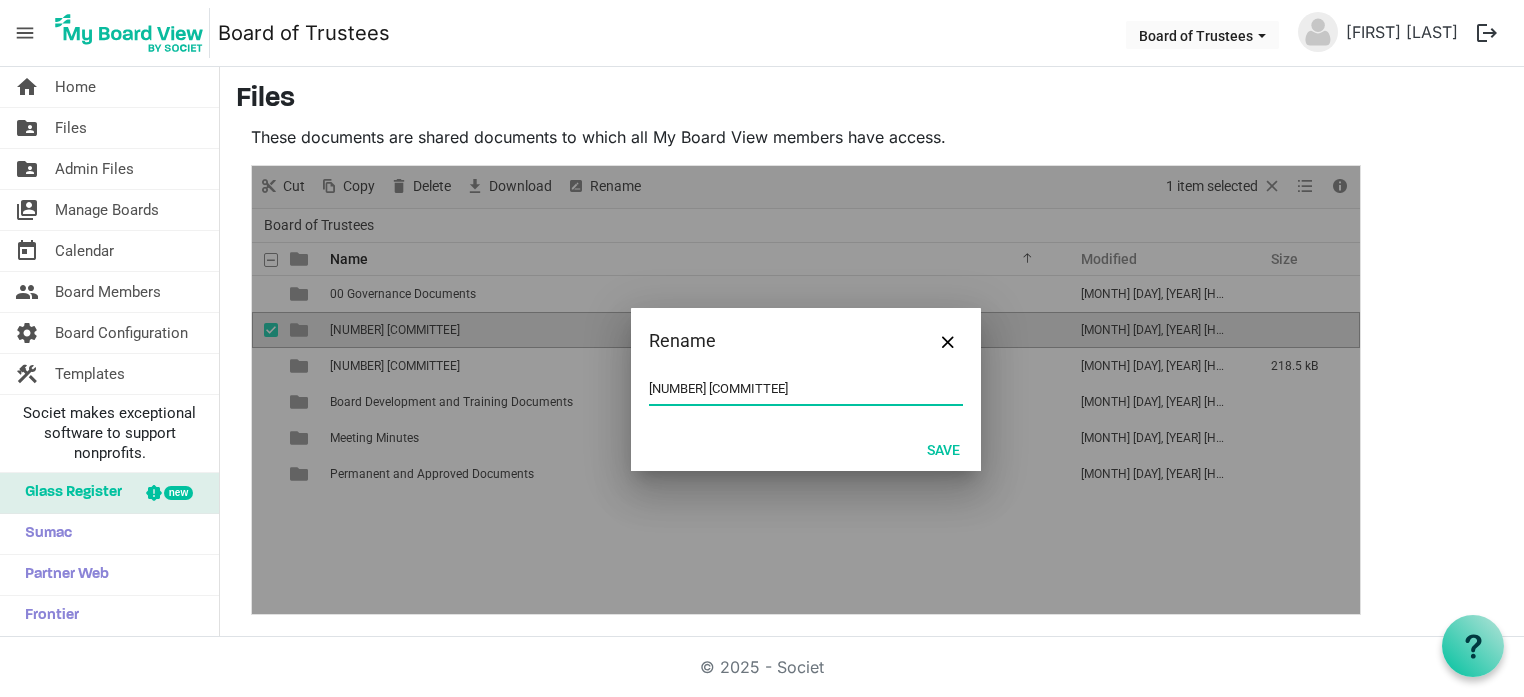 click on "01 Board of Trustees" at bounding box center (806, 389) 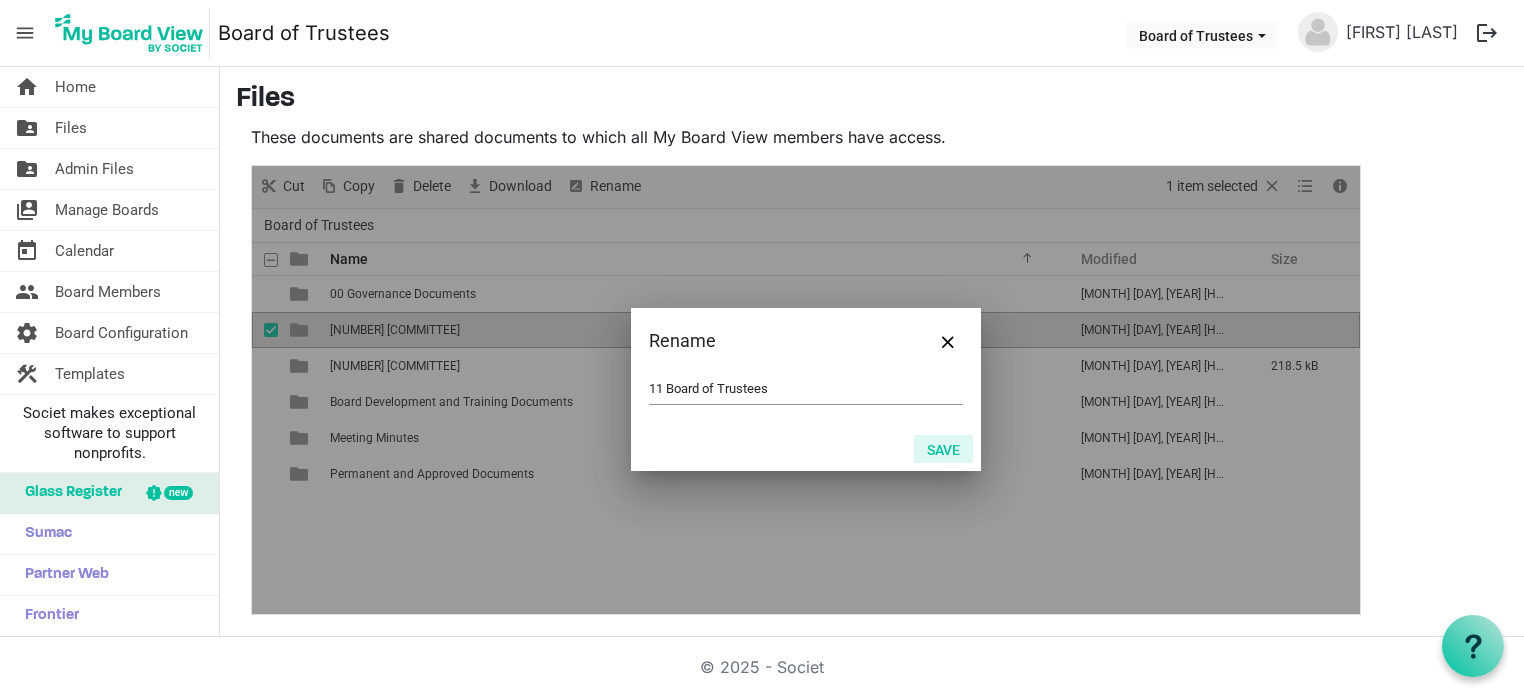 click on "Save" at bounding box center [943, 449] 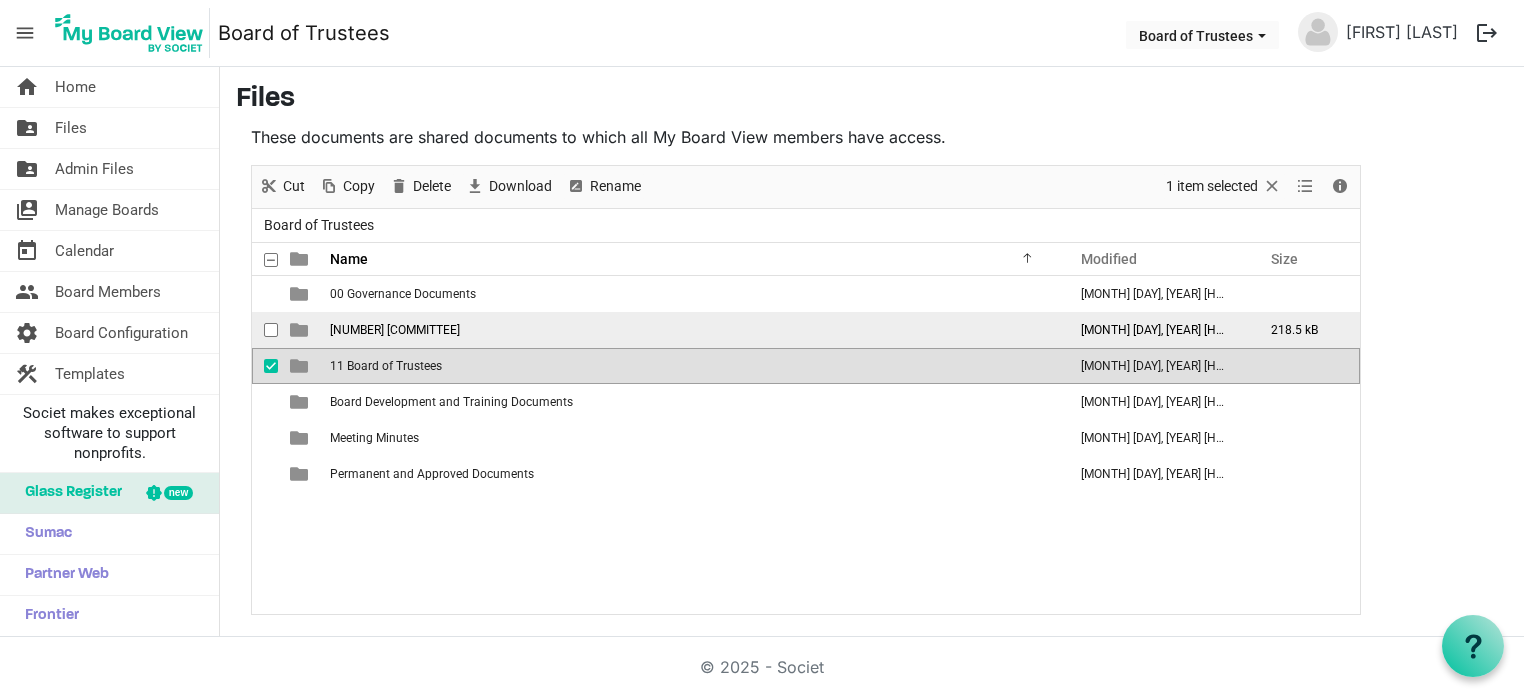 click at bounding box center (265, 330) 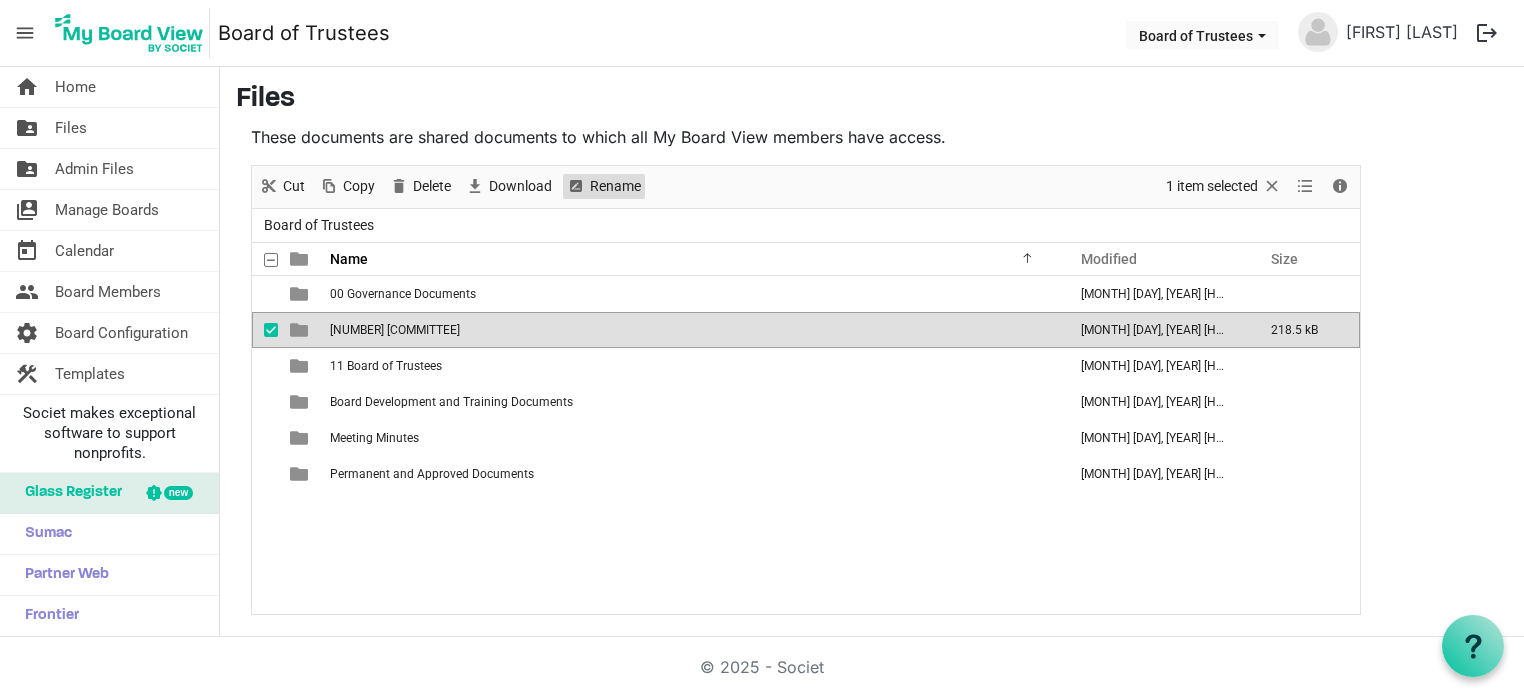 click on "Rename" at bounding box center (615, 186) 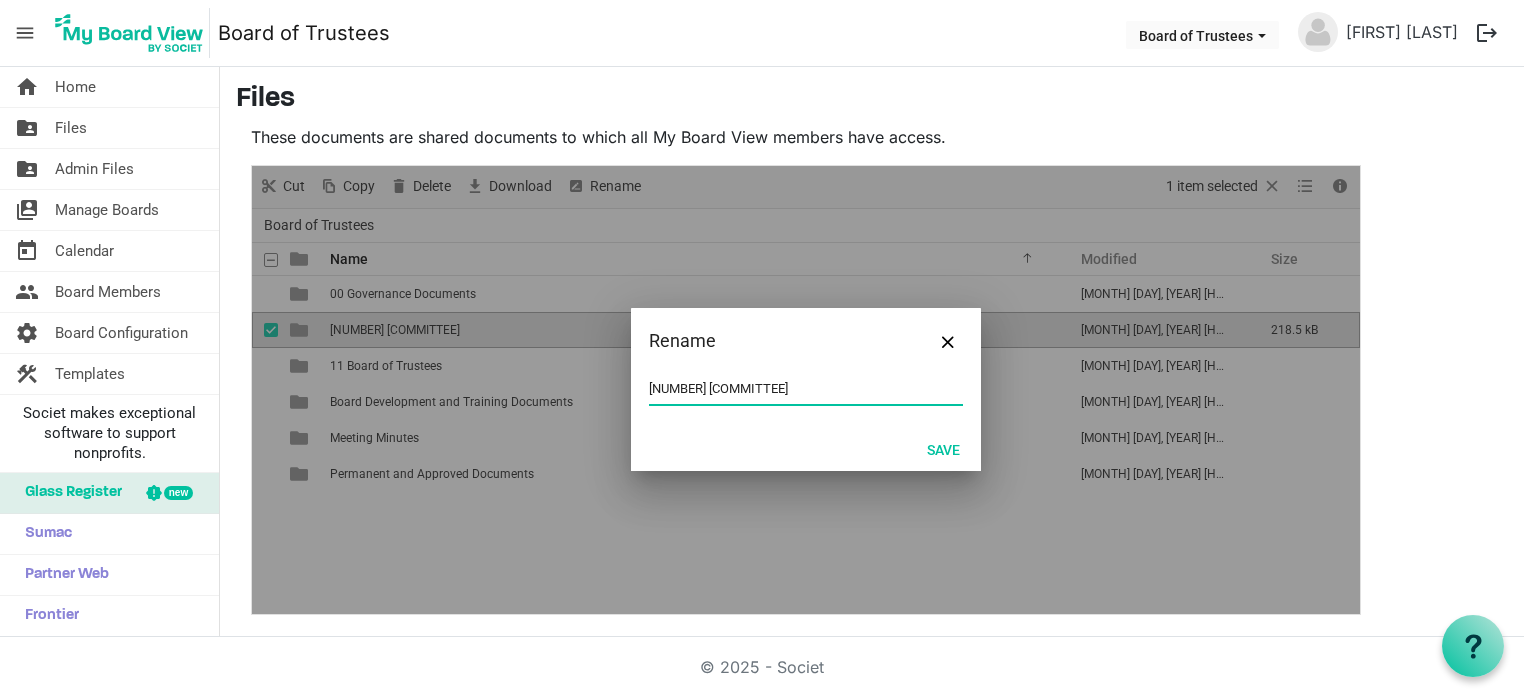 click on "02 Executive Commitee" at bounding box center [806, 389] 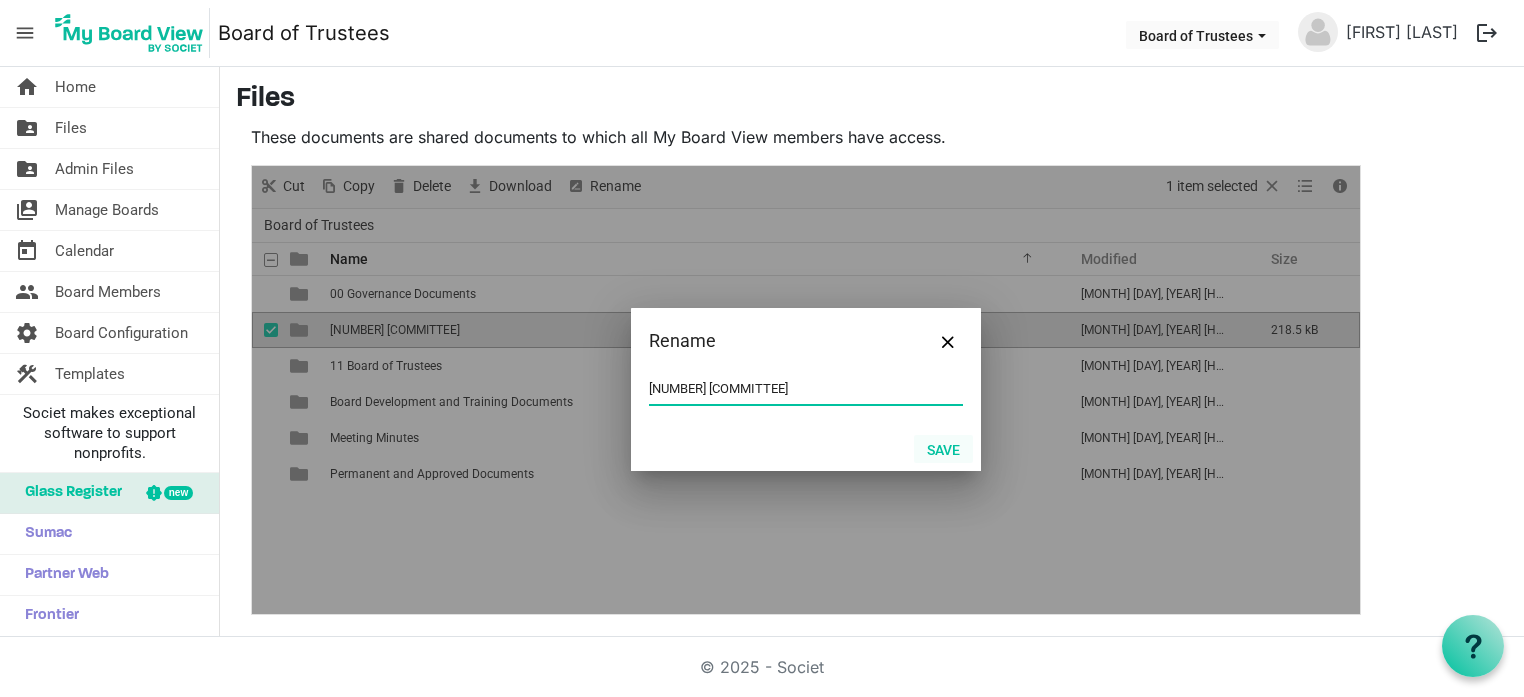 type on "21 Executive Commitee" 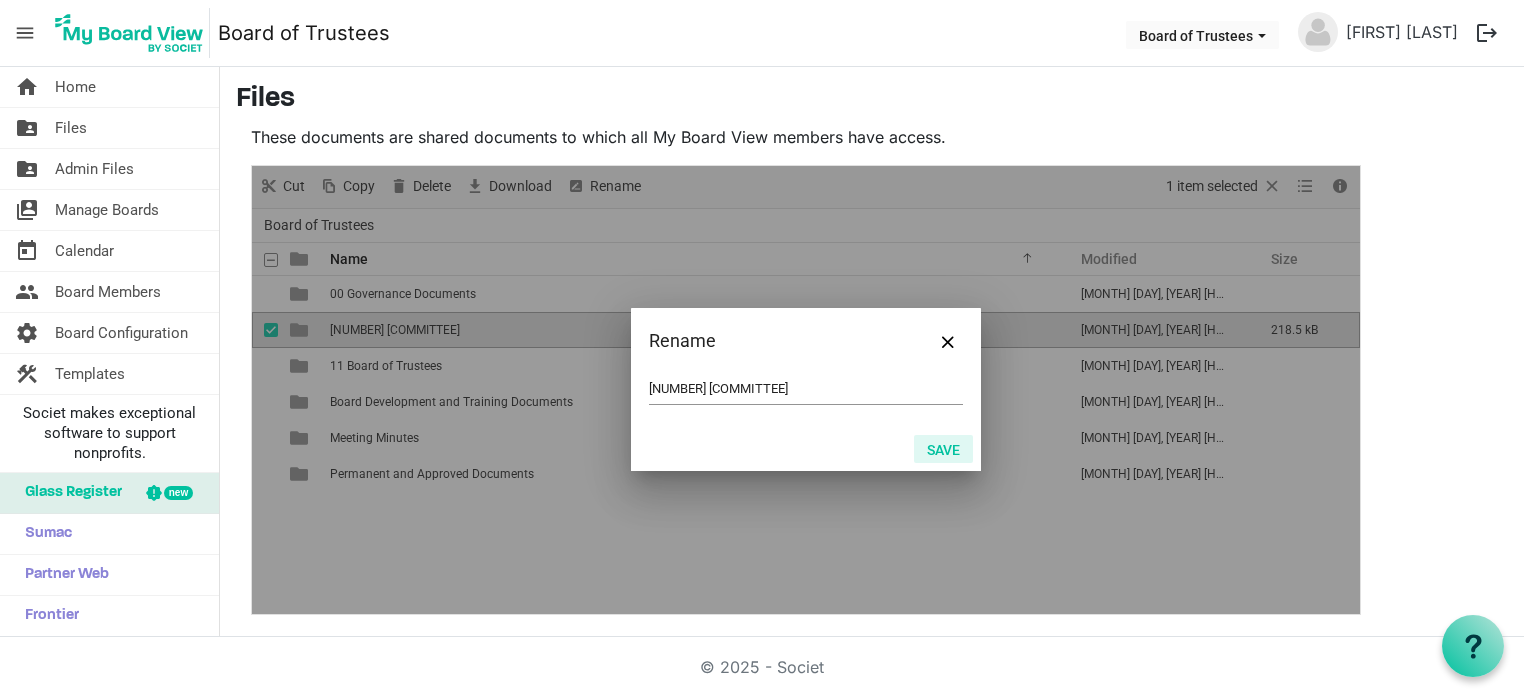 click on "Save" at bounding box center [943, 449] 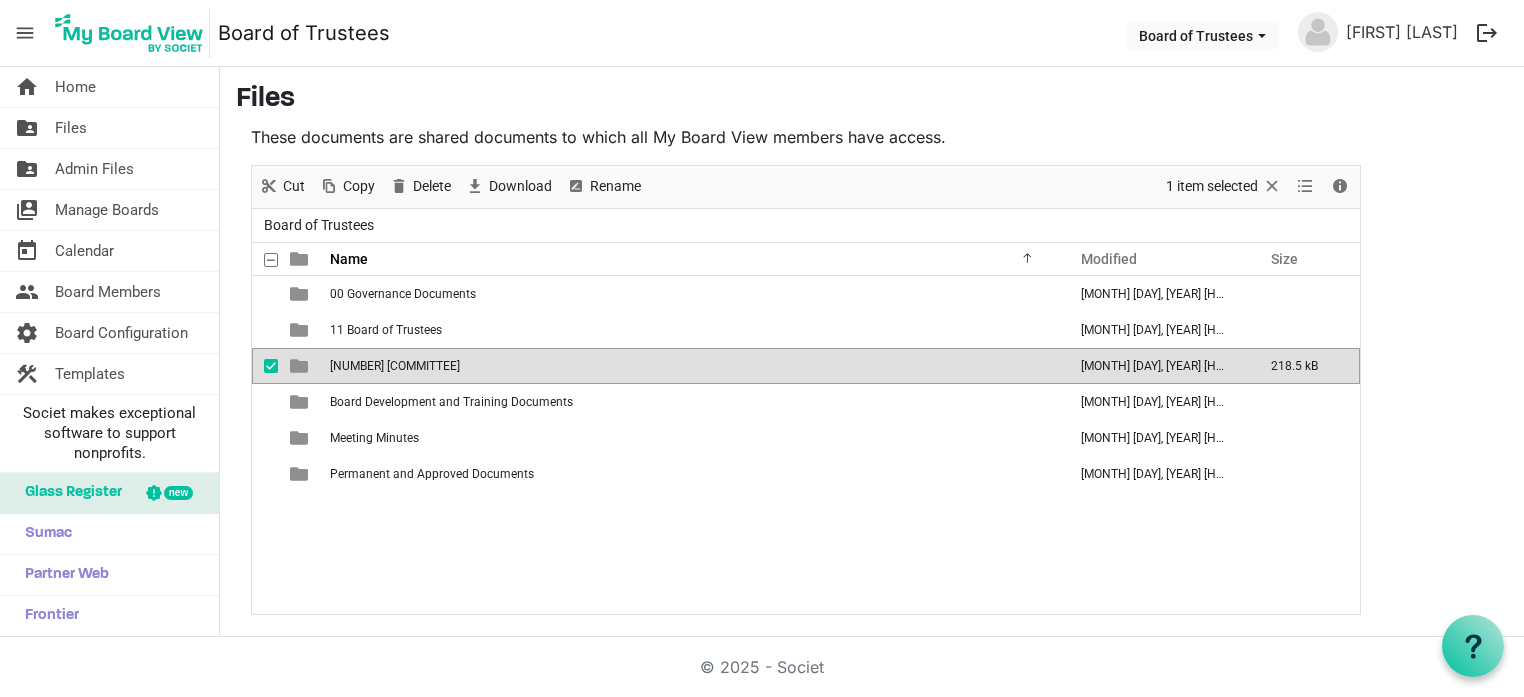 click at bounding box center (271, 366) 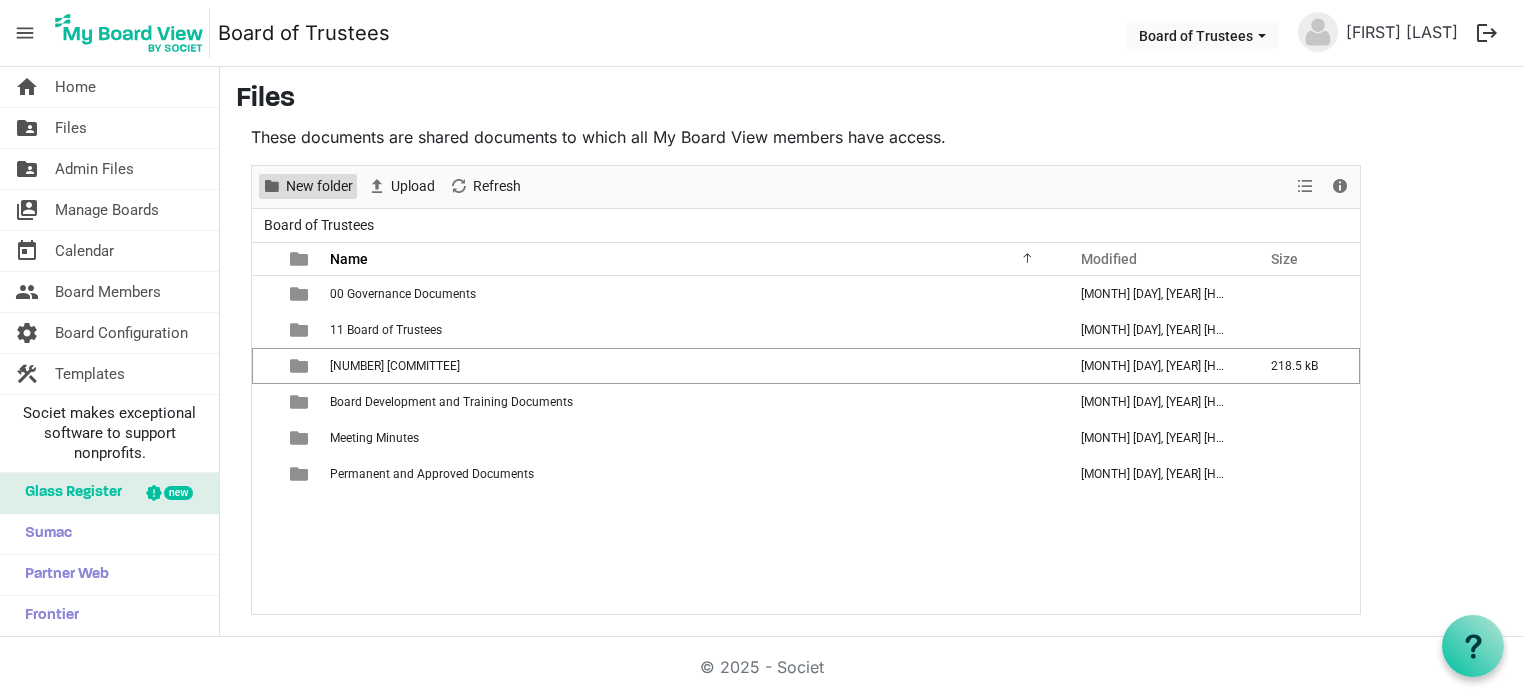 click on "New folder" at bounding box center [319, 186] 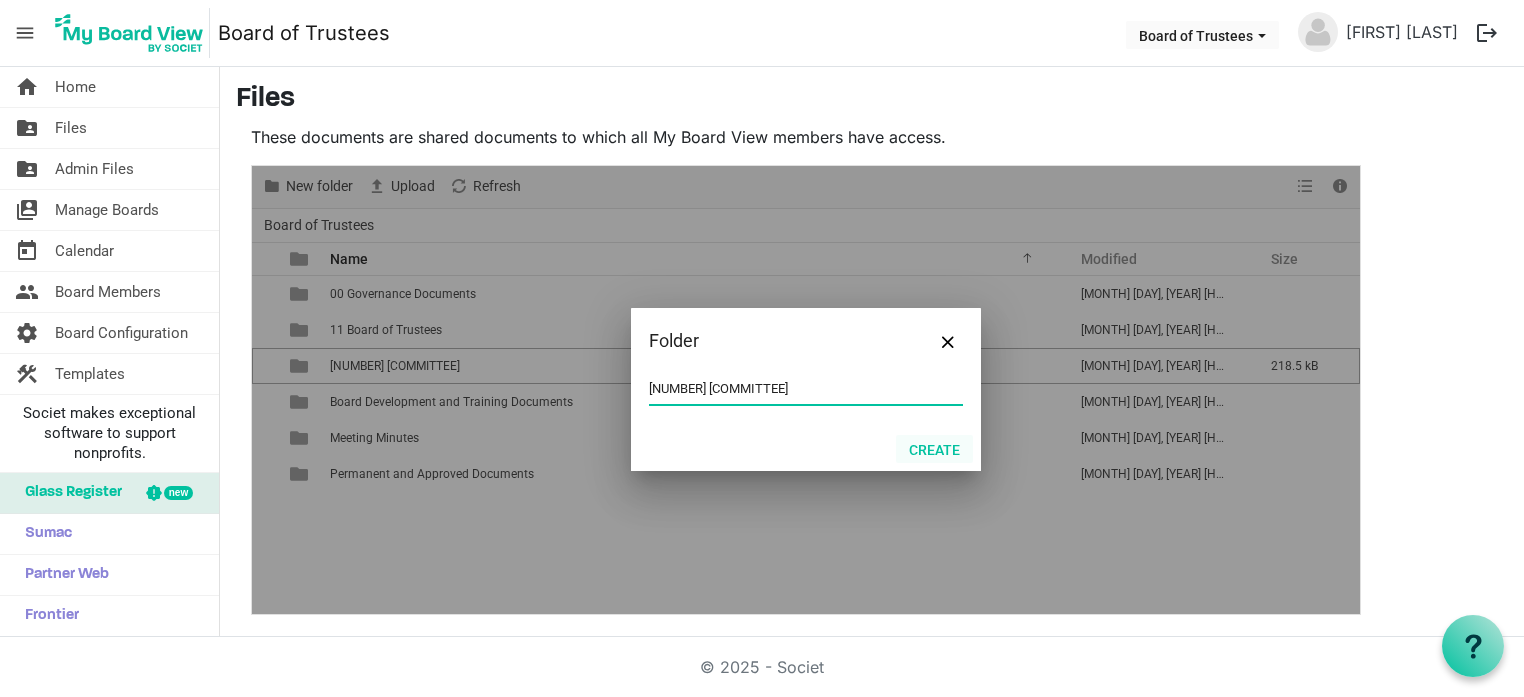 type on "22 Academic Committee" 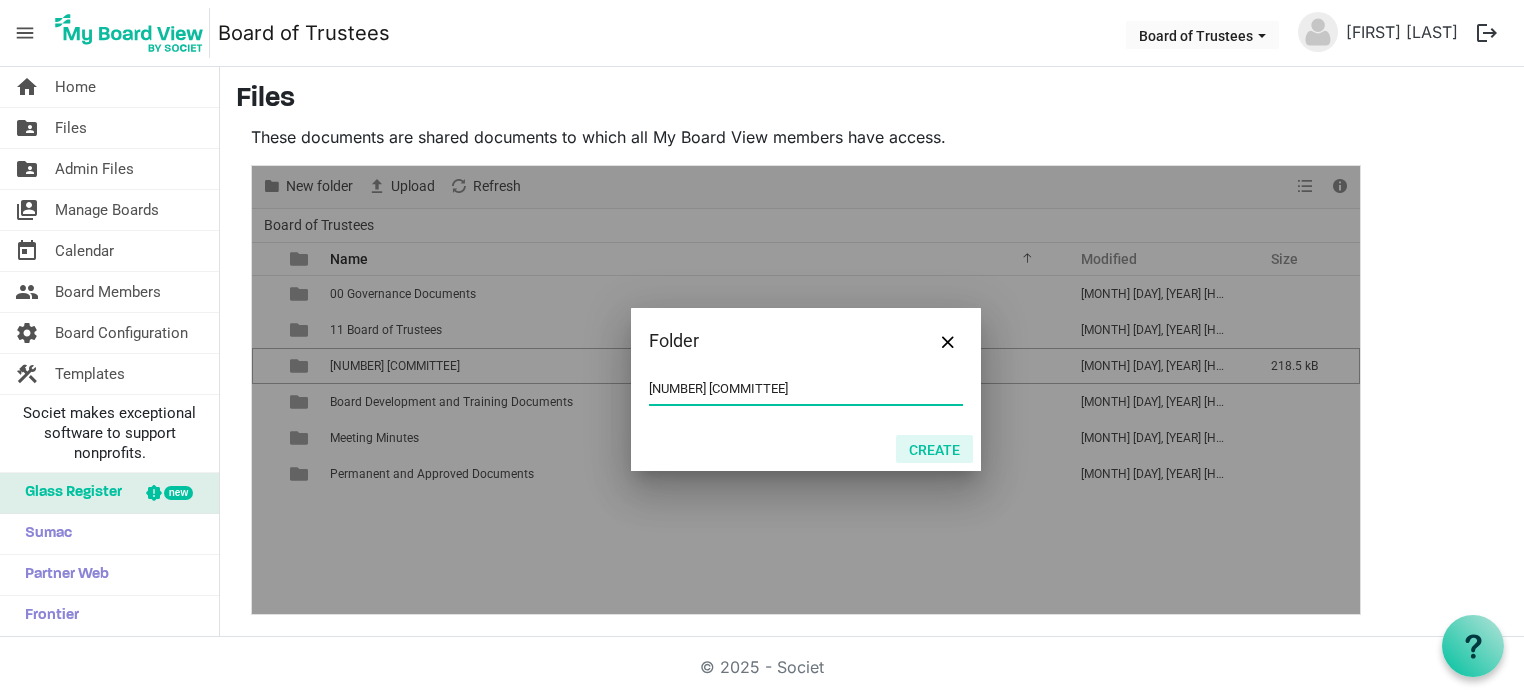 click on "Create" at bounding box center (934, 449) 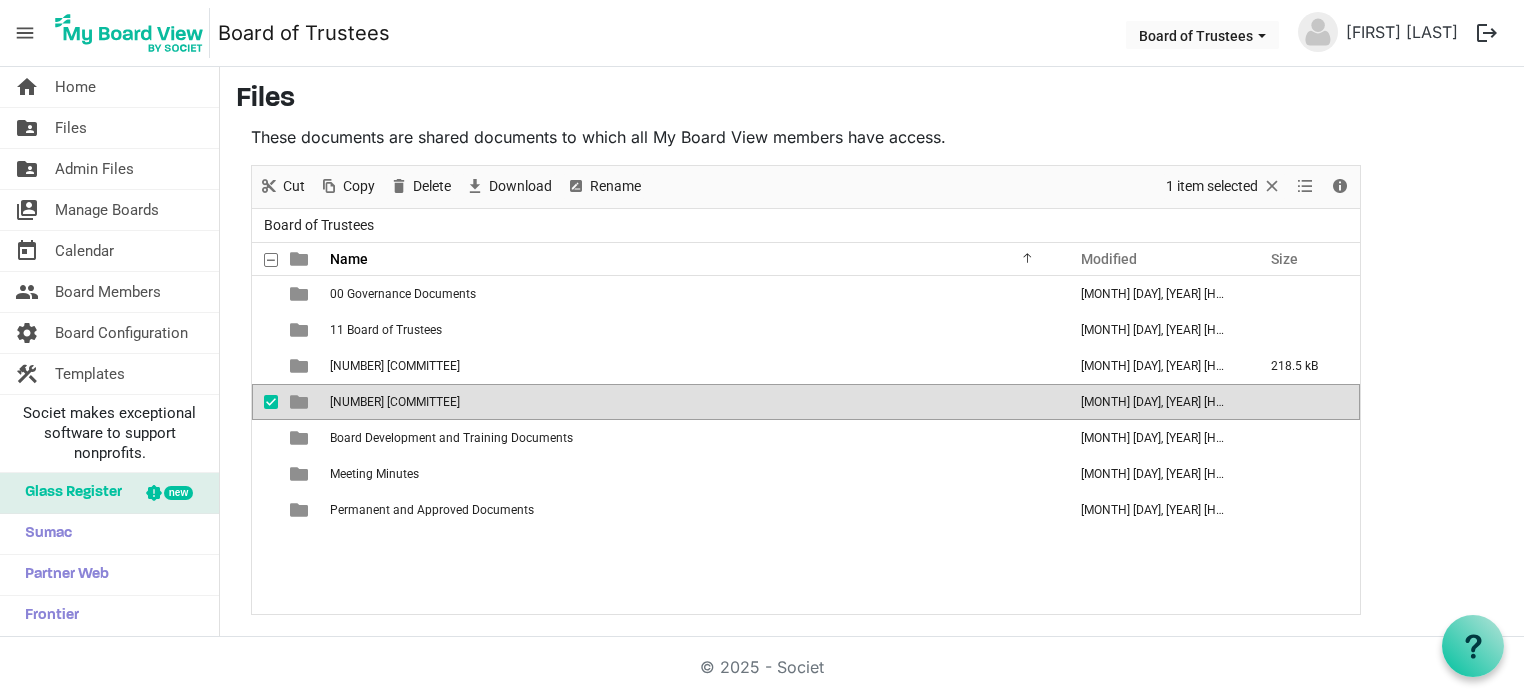 click at bounding box center (271, 402) 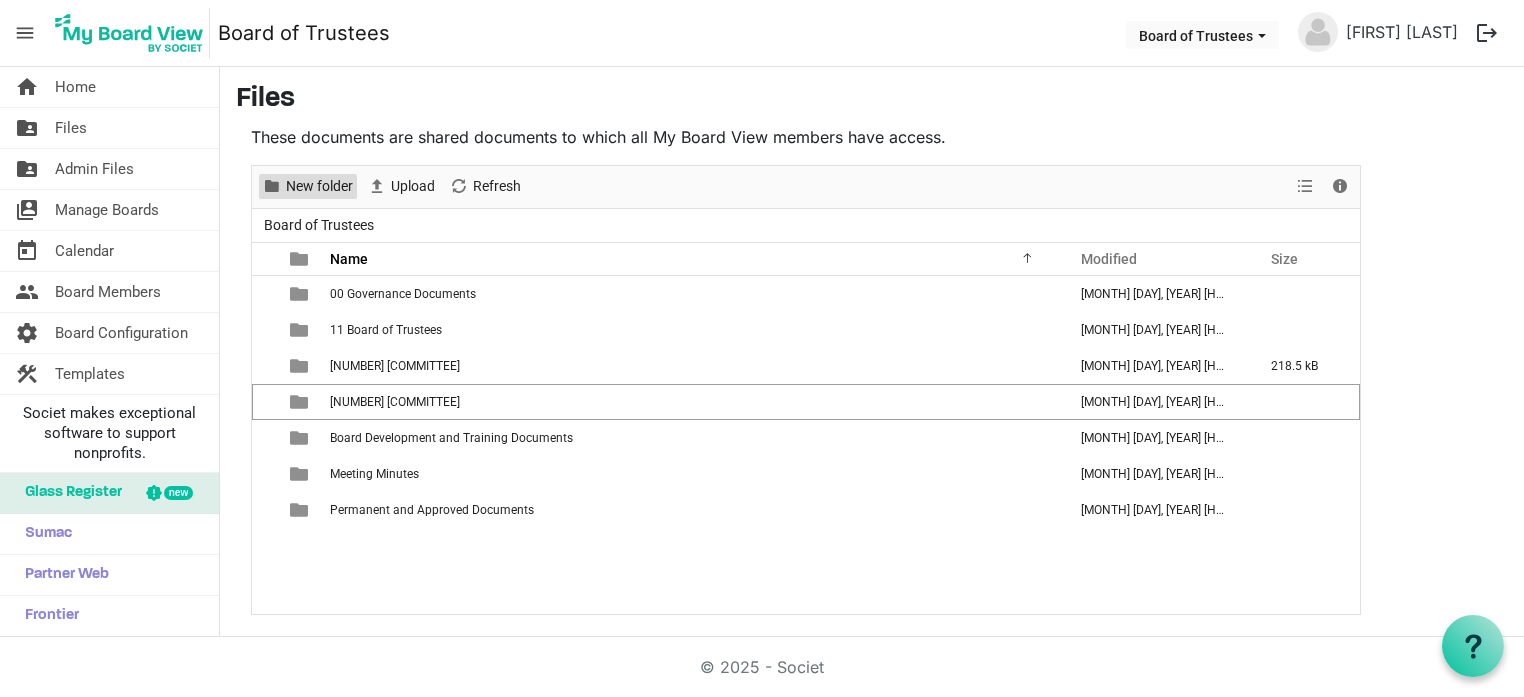 click on "New folder" at bounding box center [319, 186] 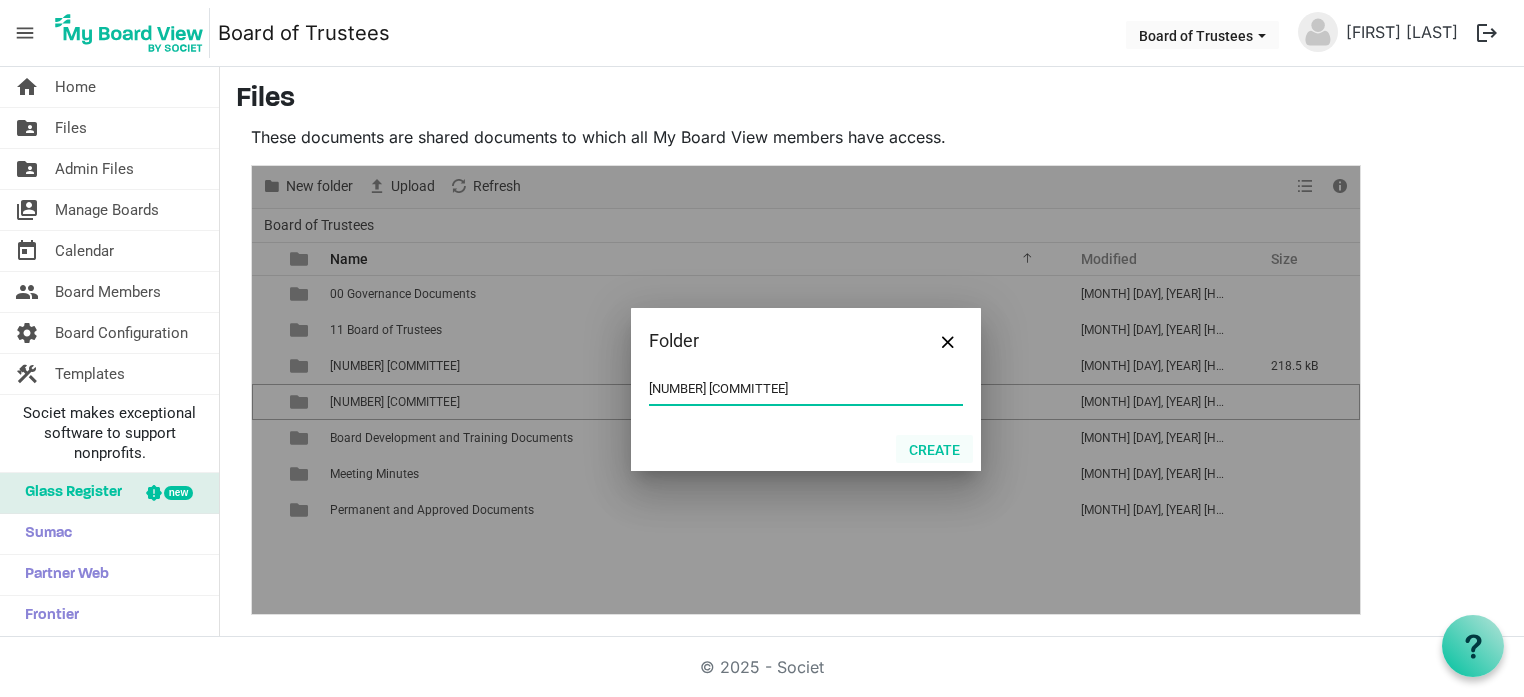 type on "23 Personnel Committee" 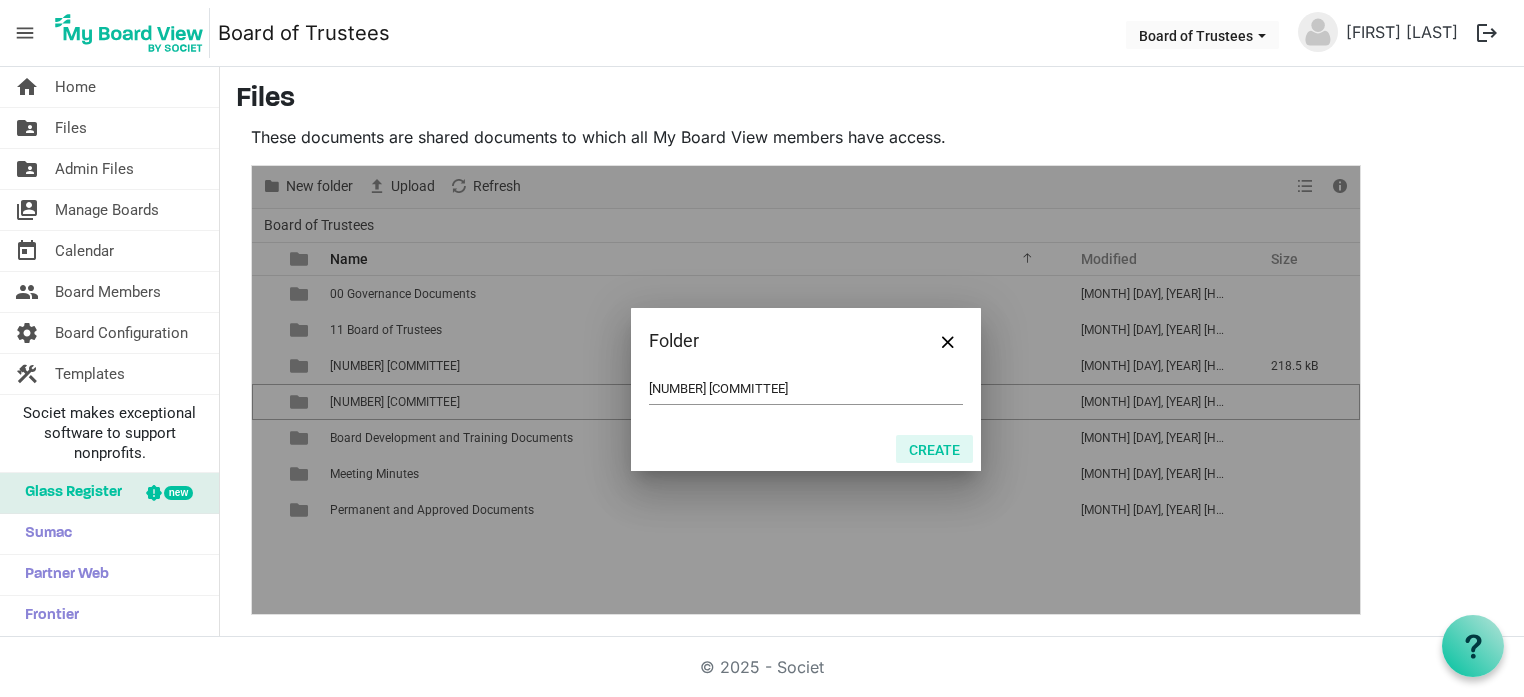 click on "Create" at bounding box center (934, 449) 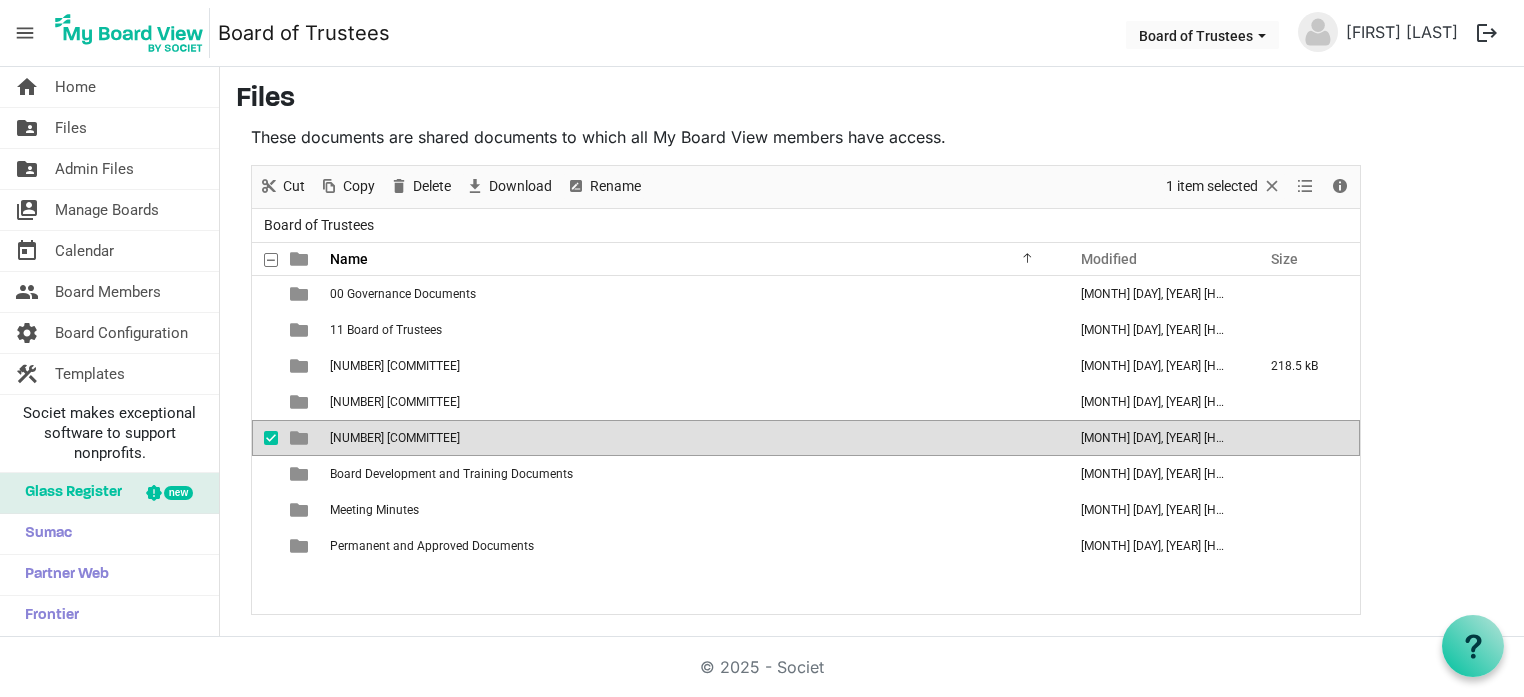 click at bounding box center [271, 438] 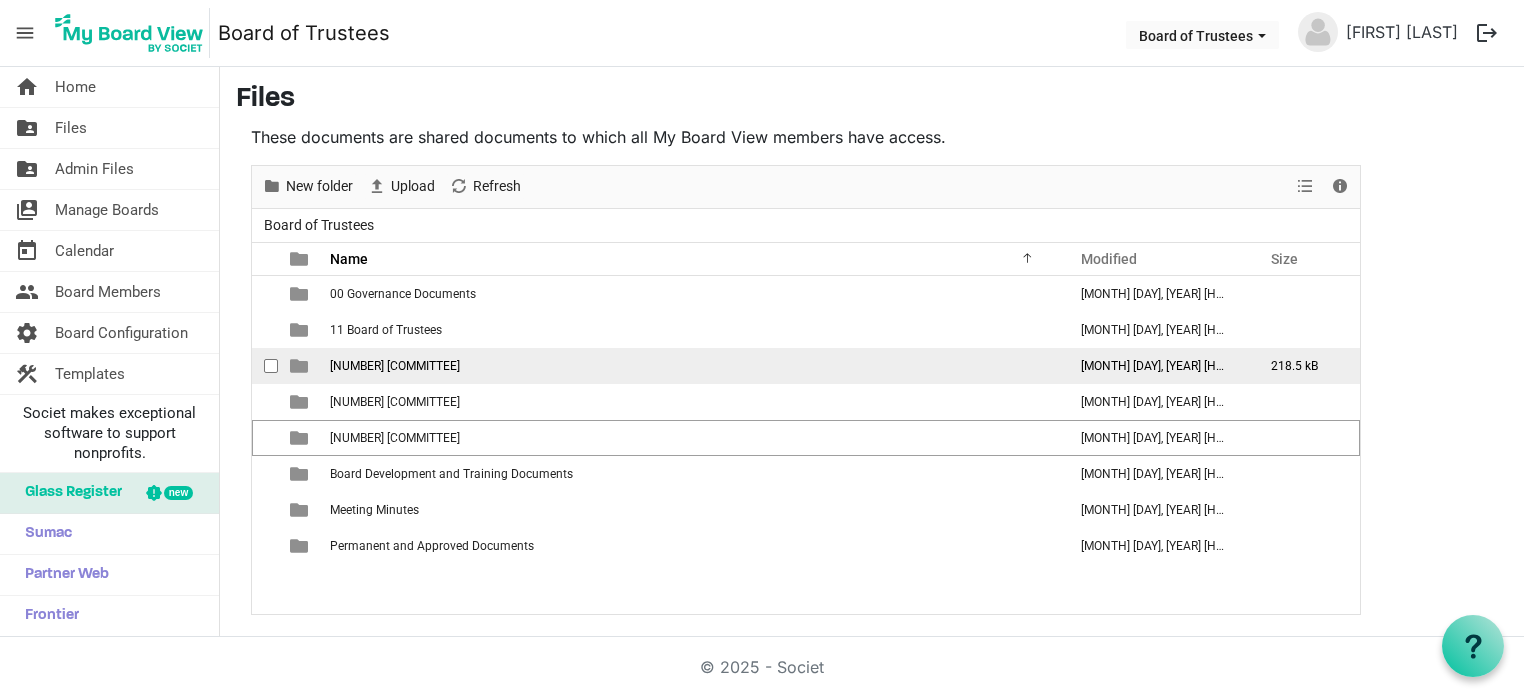 click on "21 Executive Commitee" at bounding box center [395, 366] 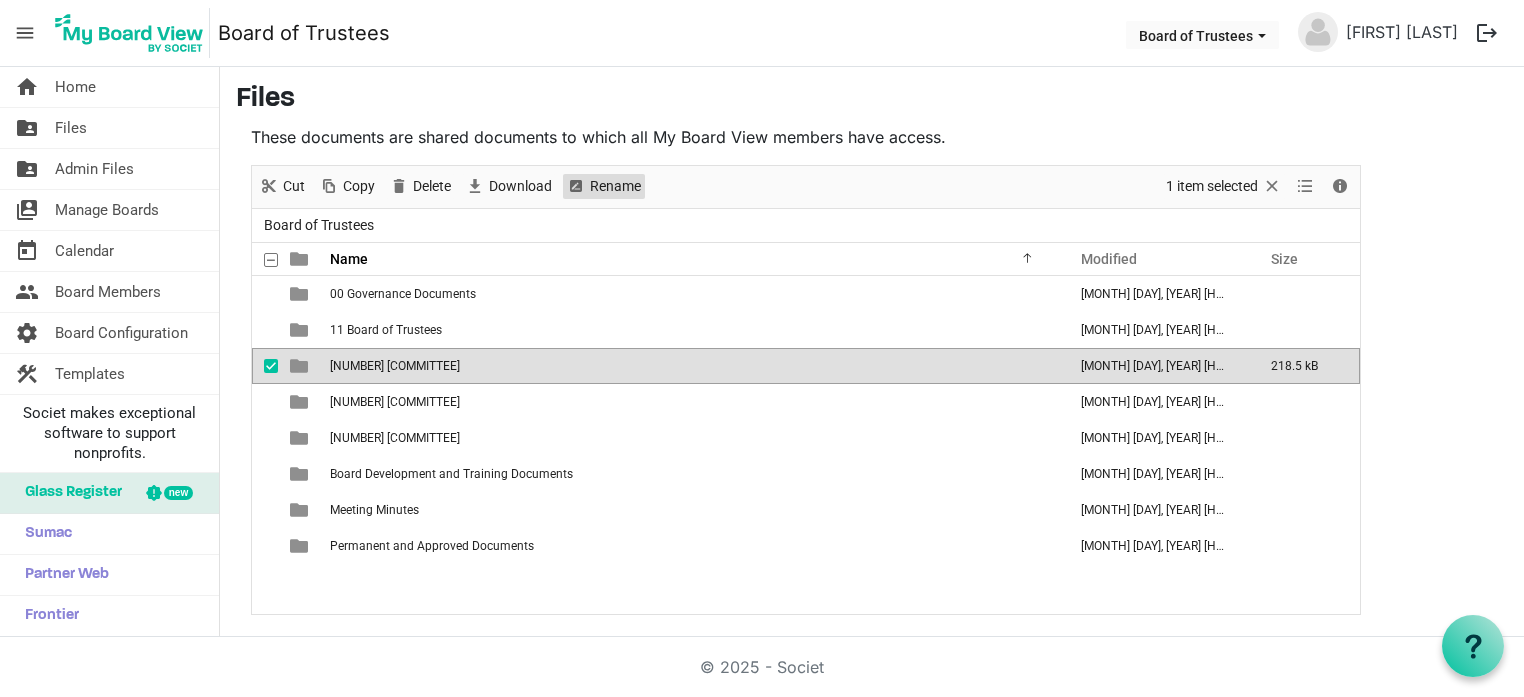 click on "Rename" at bounding box center [615, 186] 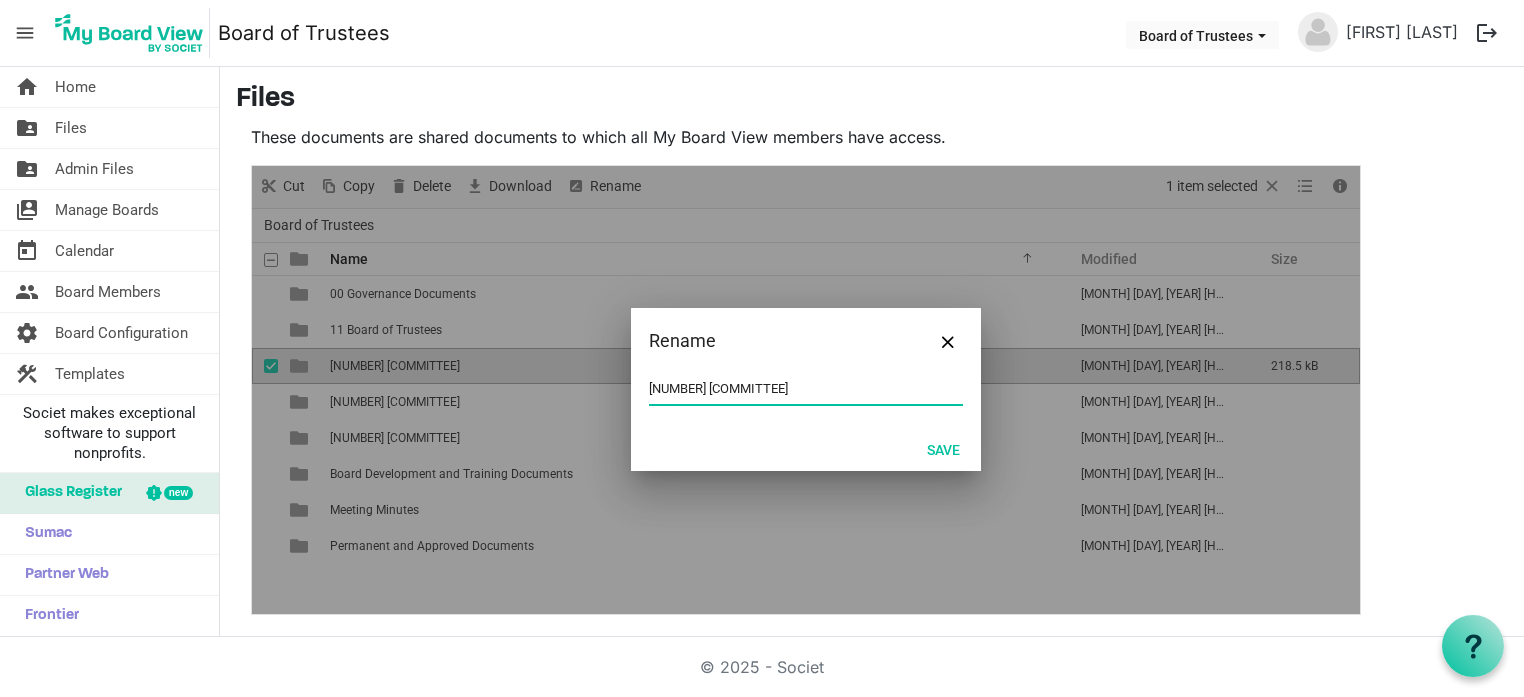 click on "21 Executive Commitee" at bounding box center [806, 389] 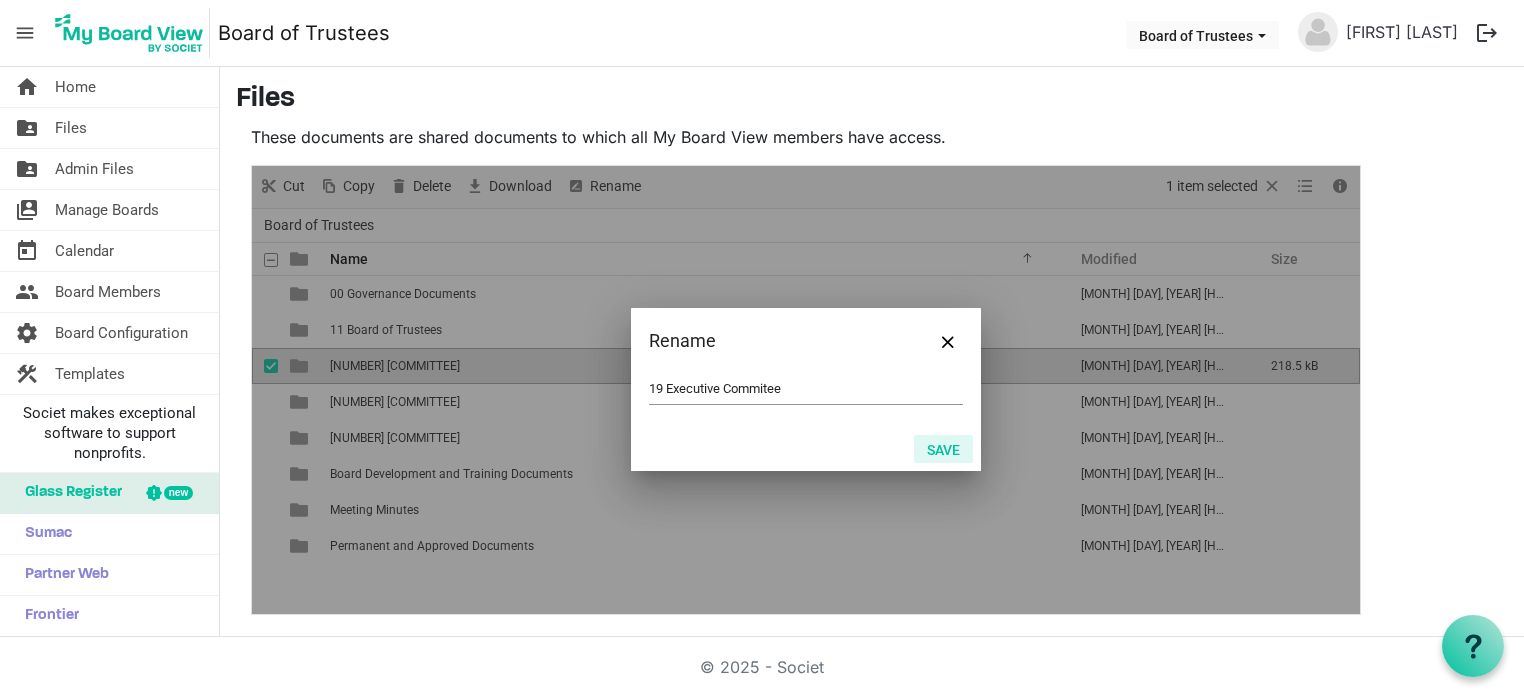 click on "Save" at bounding box center (943, 449) 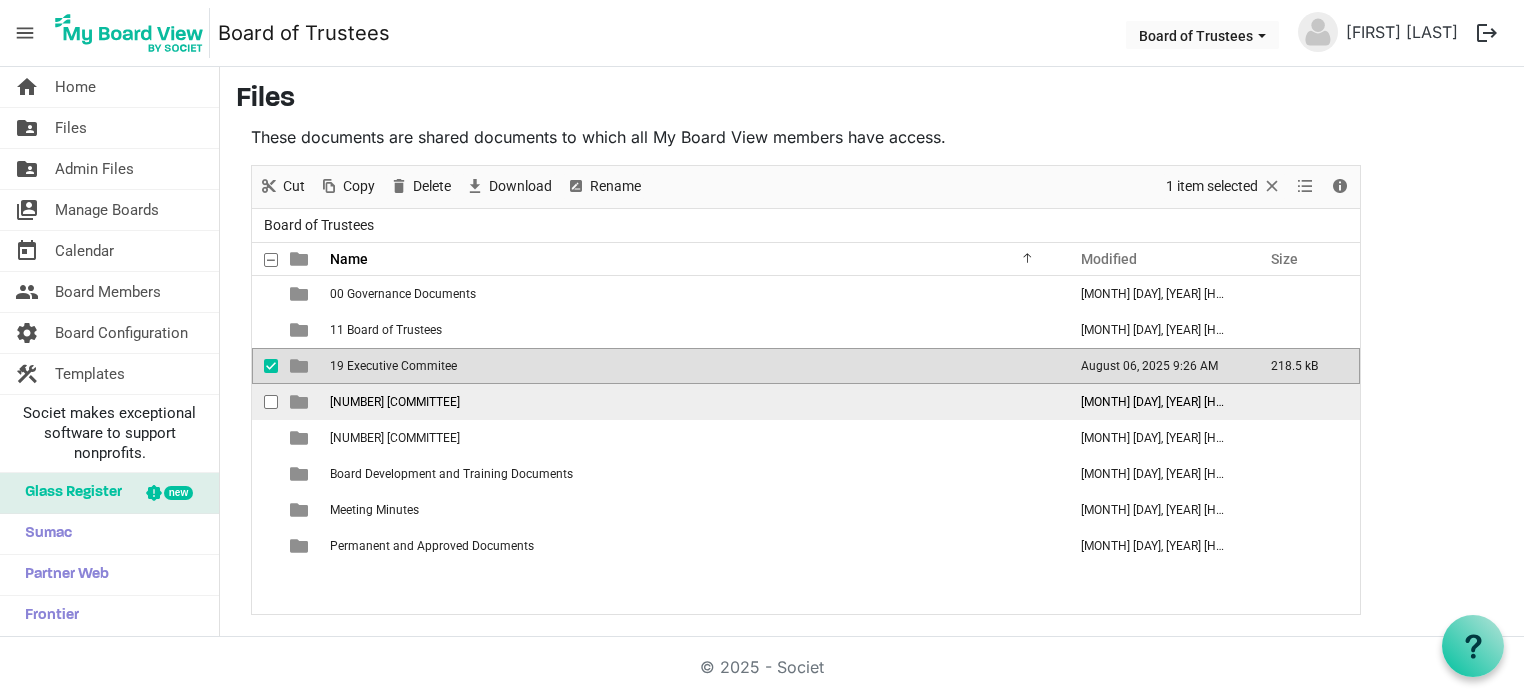 click on "22 Academic Committee" at bounding box center [395, 402] 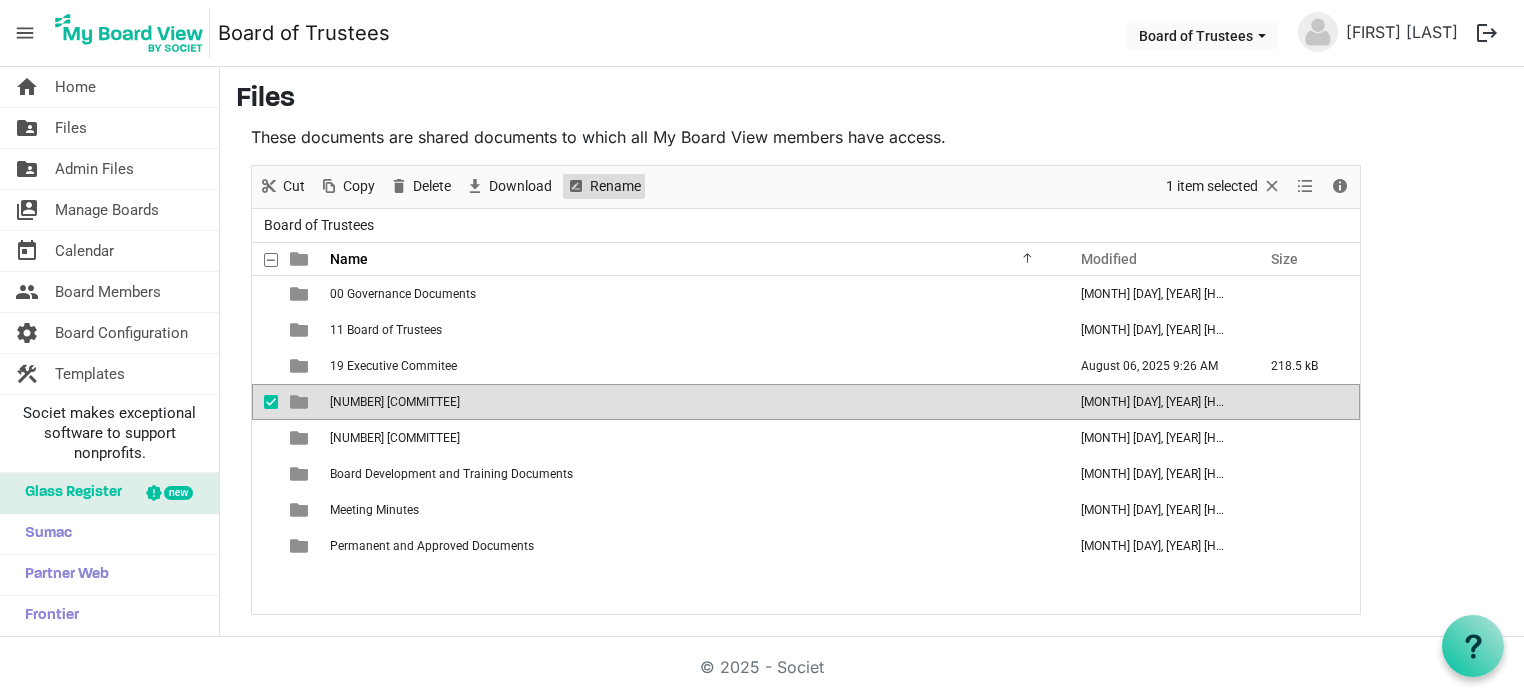 click on "Rename" at bounding box center [615, 186] 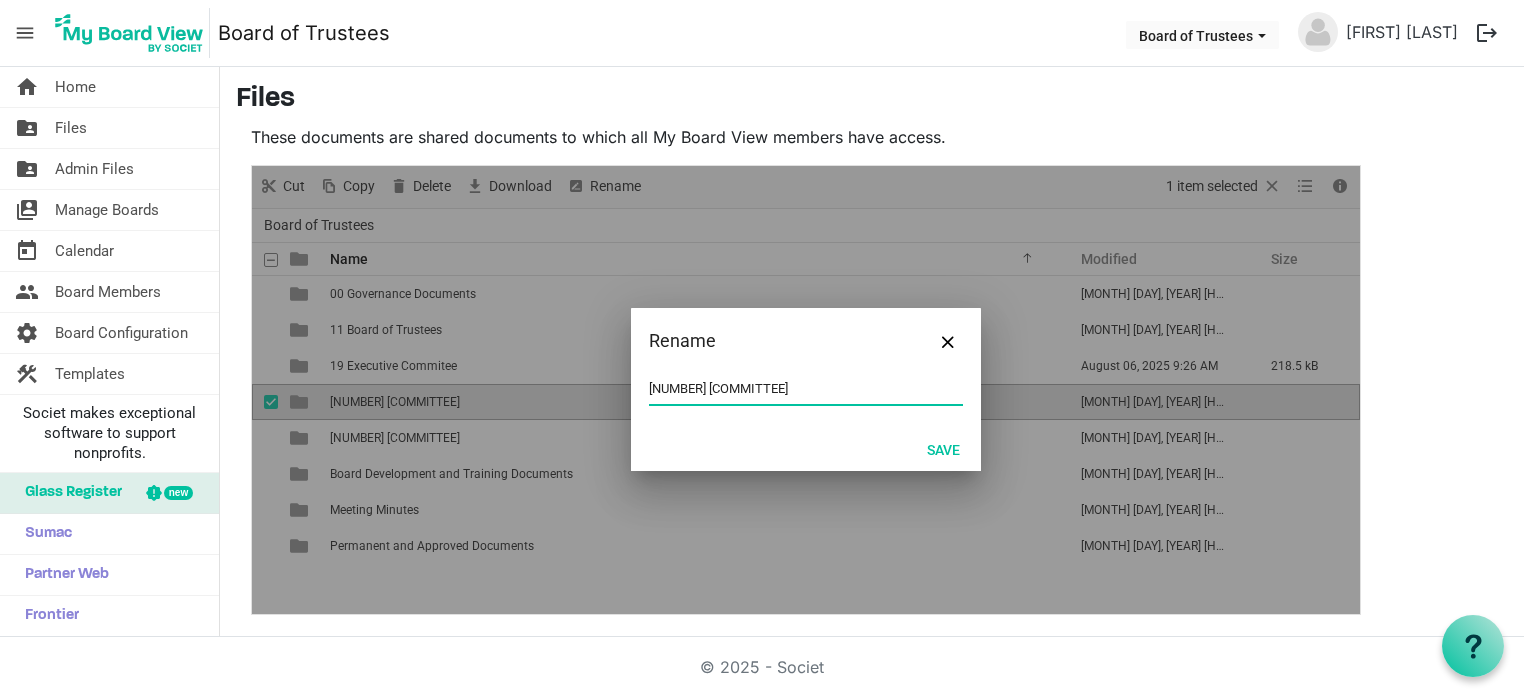 click on "22 Academic Committee" at bounding box center (806, 389) 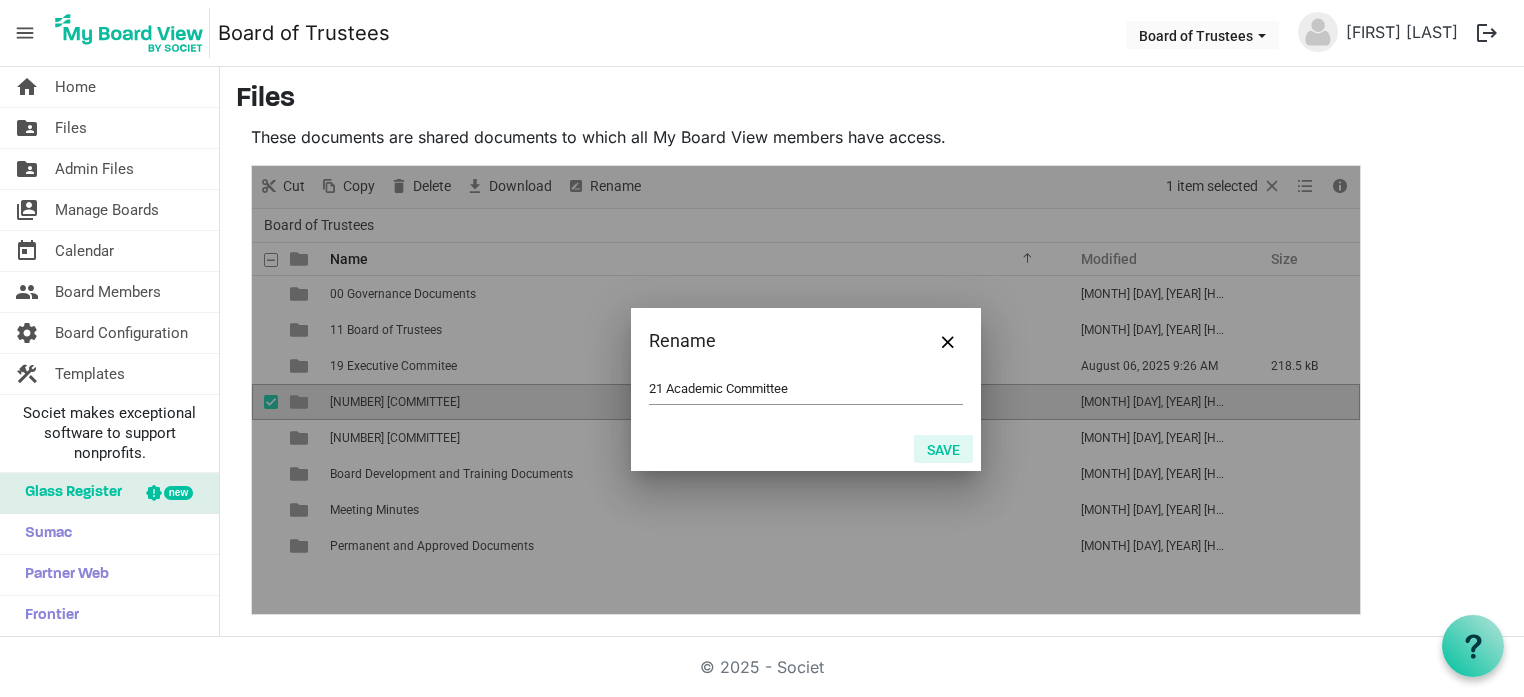click on "Save" at bounding box center [943, 449] 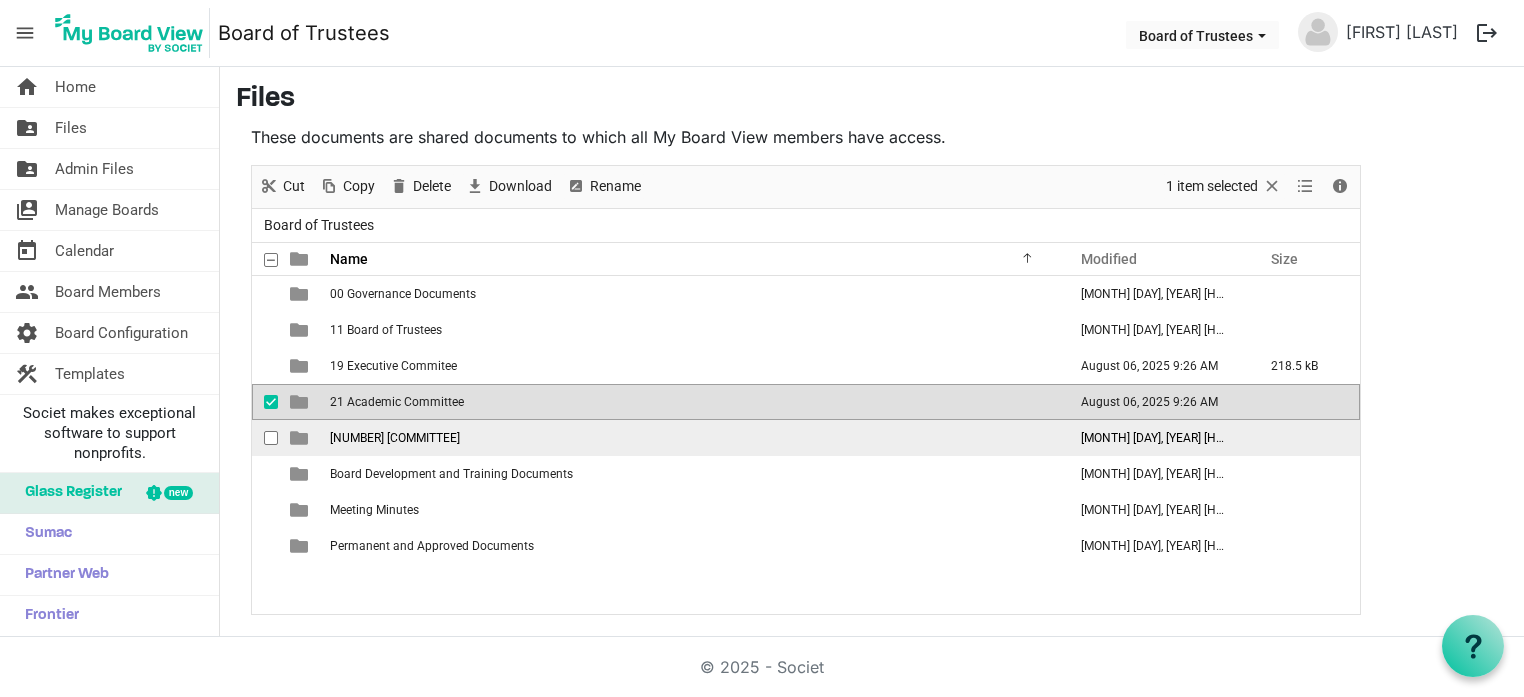 click on "23 Personnel Committee" at bounding box center (395, 438) 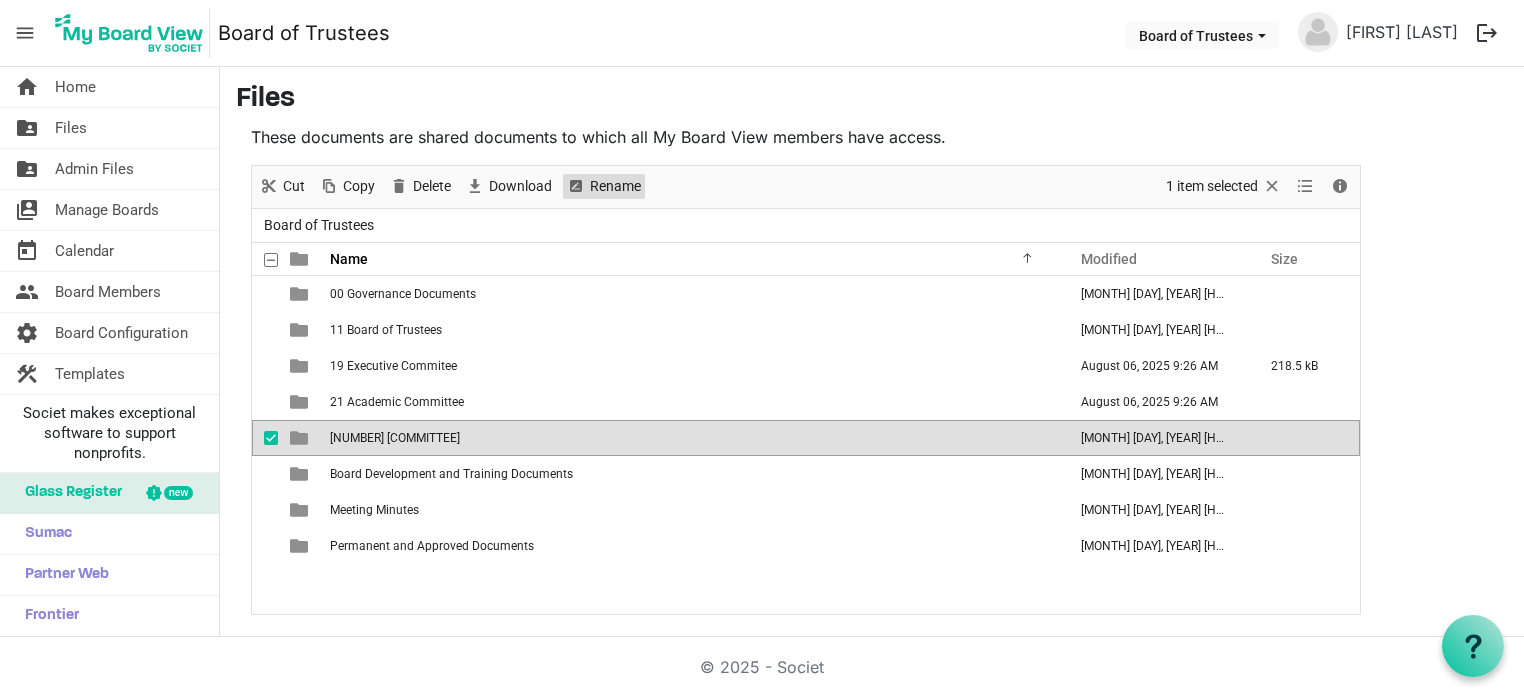 click on "Rename" at bounding box center (615, 186) 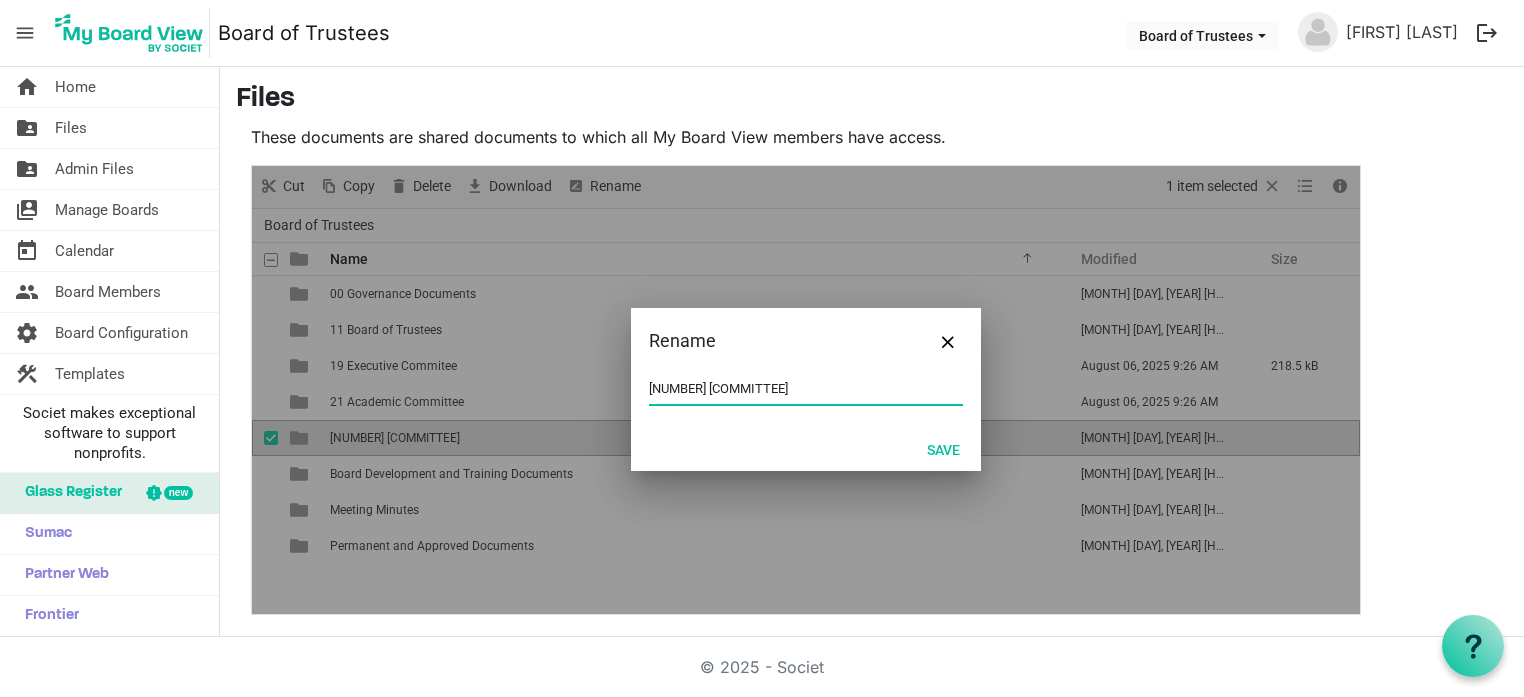 click on "23 Personnel Committee" at bounding box center [806, 389] 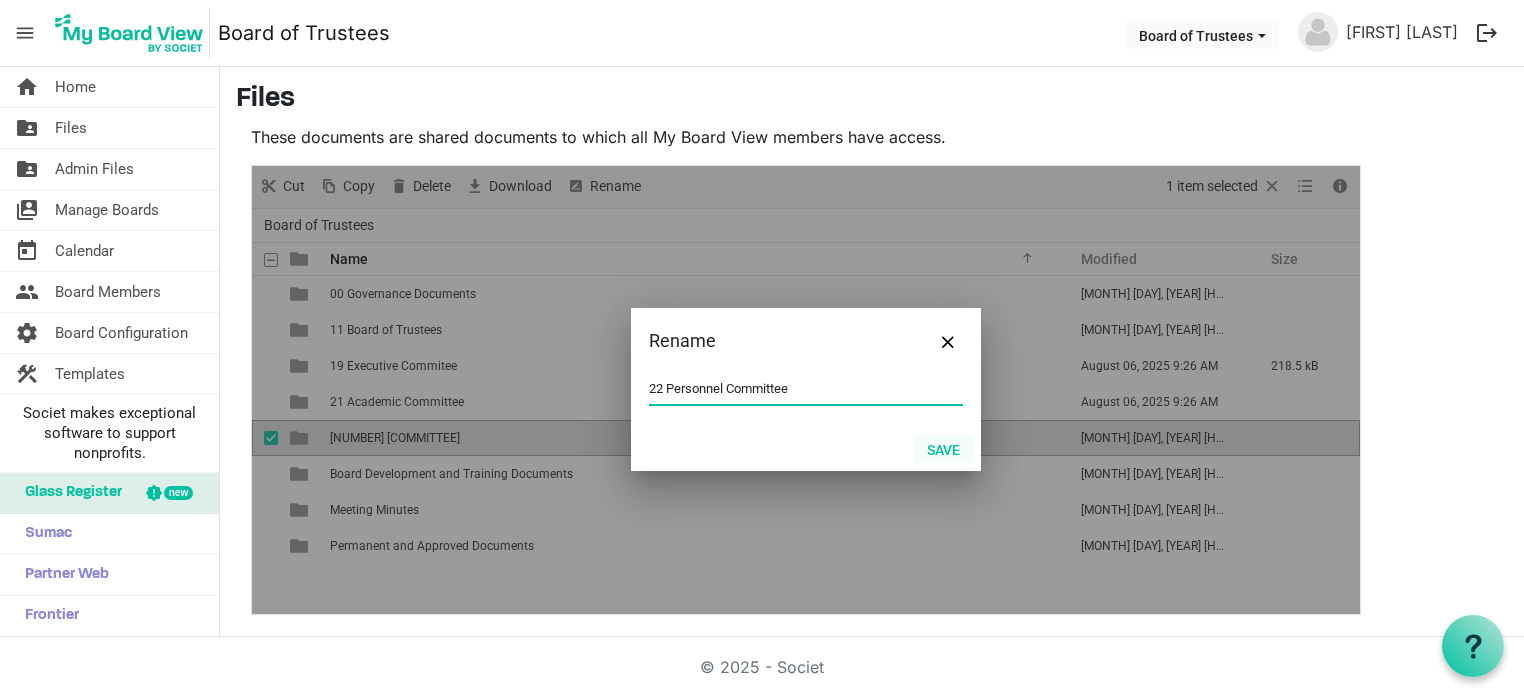 type on "22 Personnel Committee" 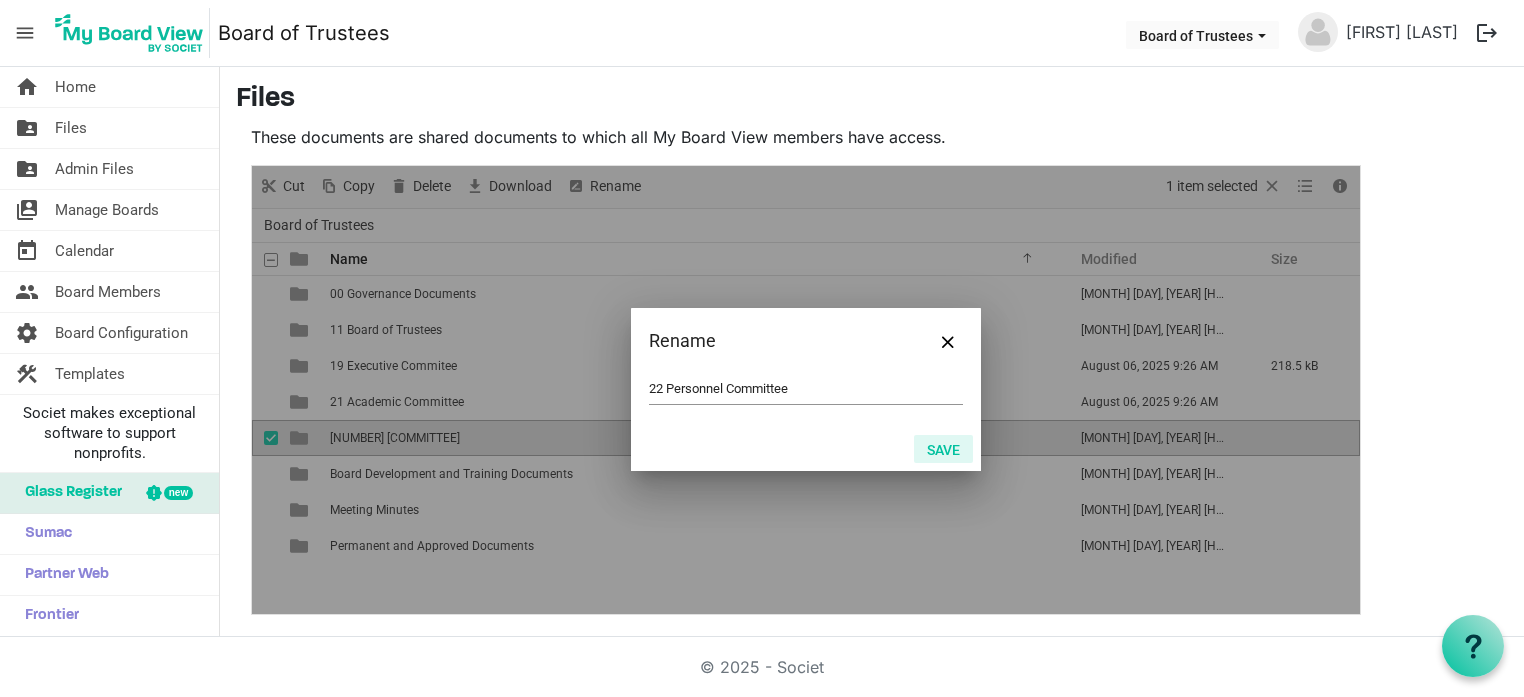 click on "Save" at bounding box center [943, 449] 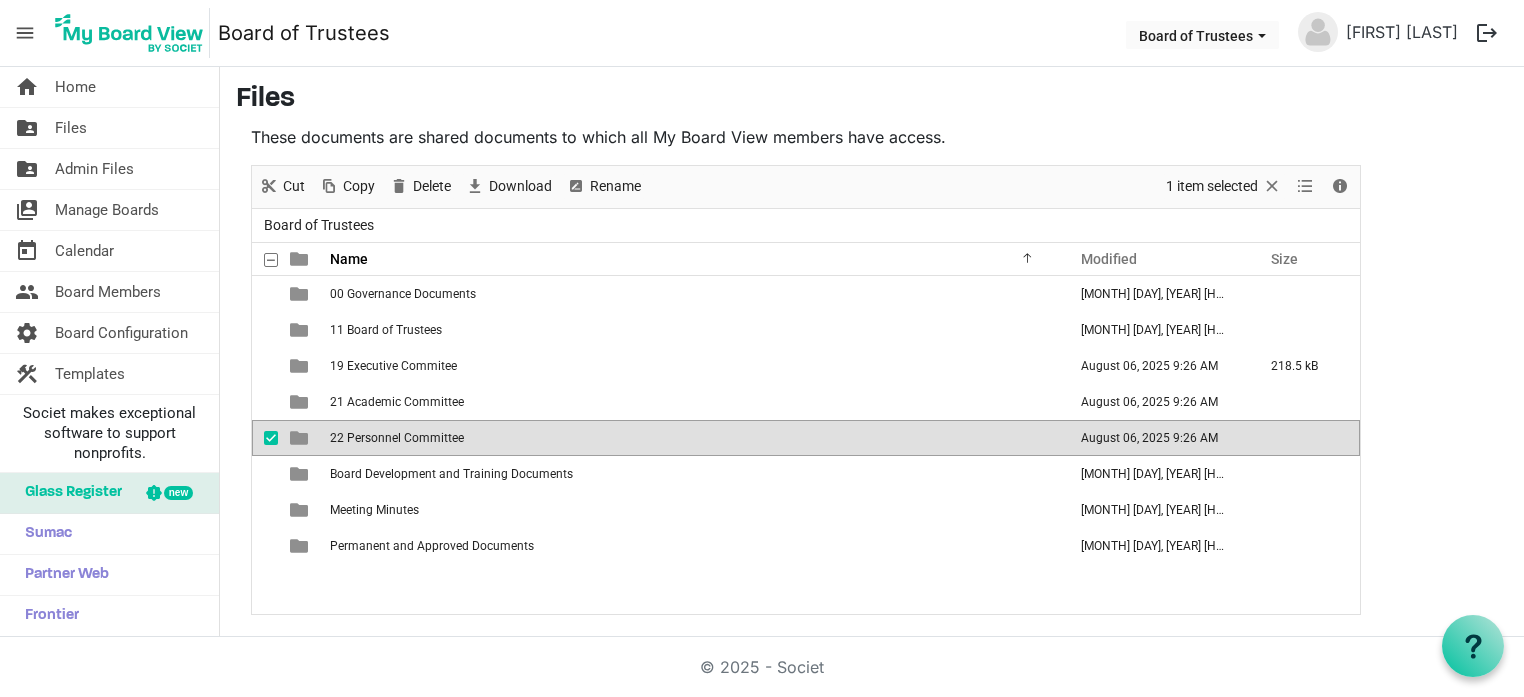 click at bounding box center (271, 438) 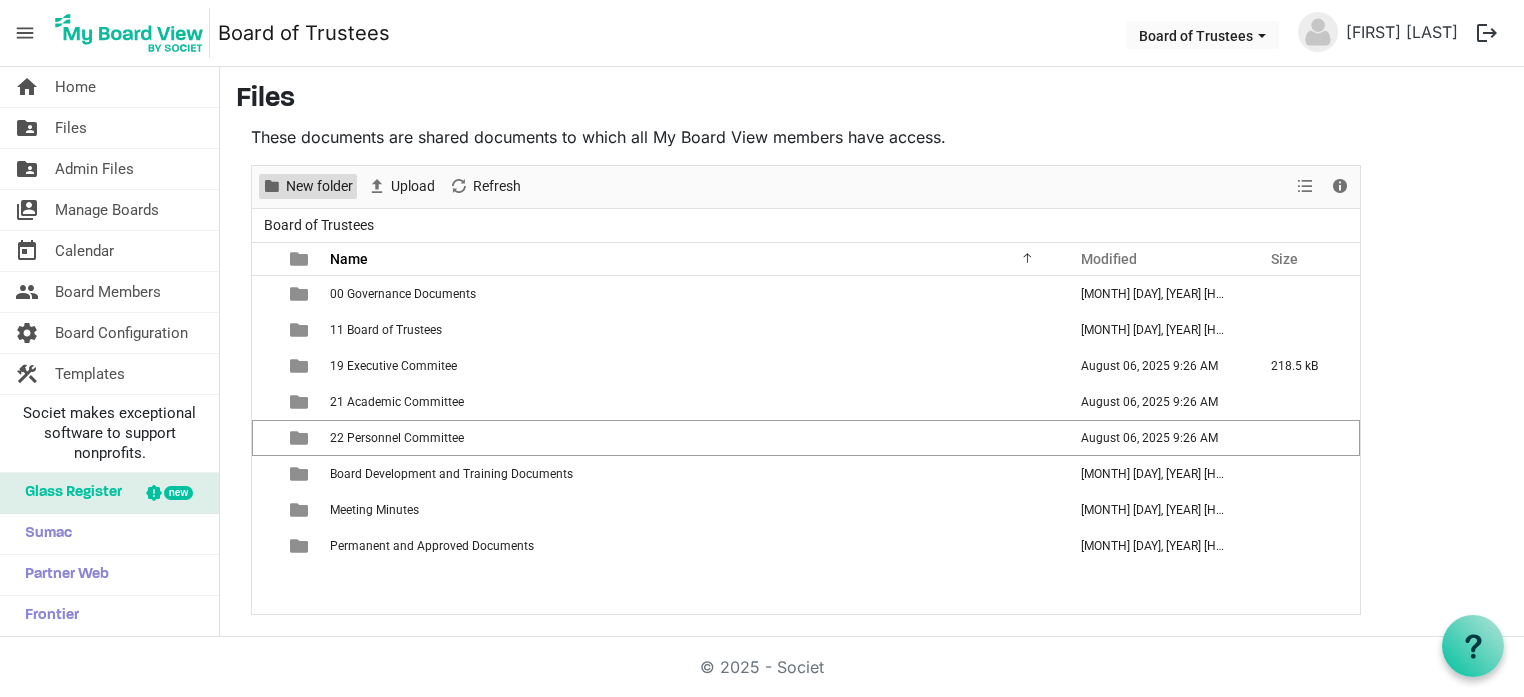 click on "New folder" at bounding box center [319, 186] 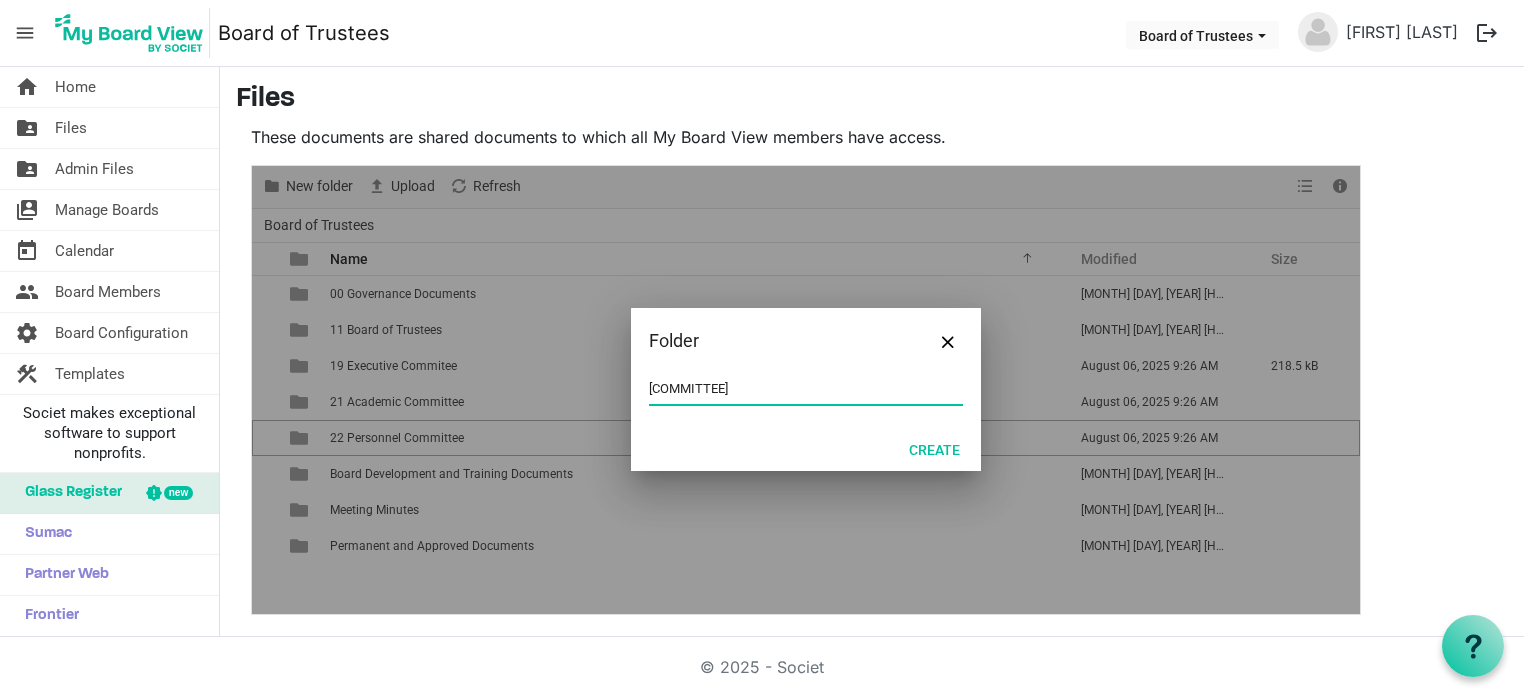 click on "Student Affairs Committee" at bounding box center (806, 389) 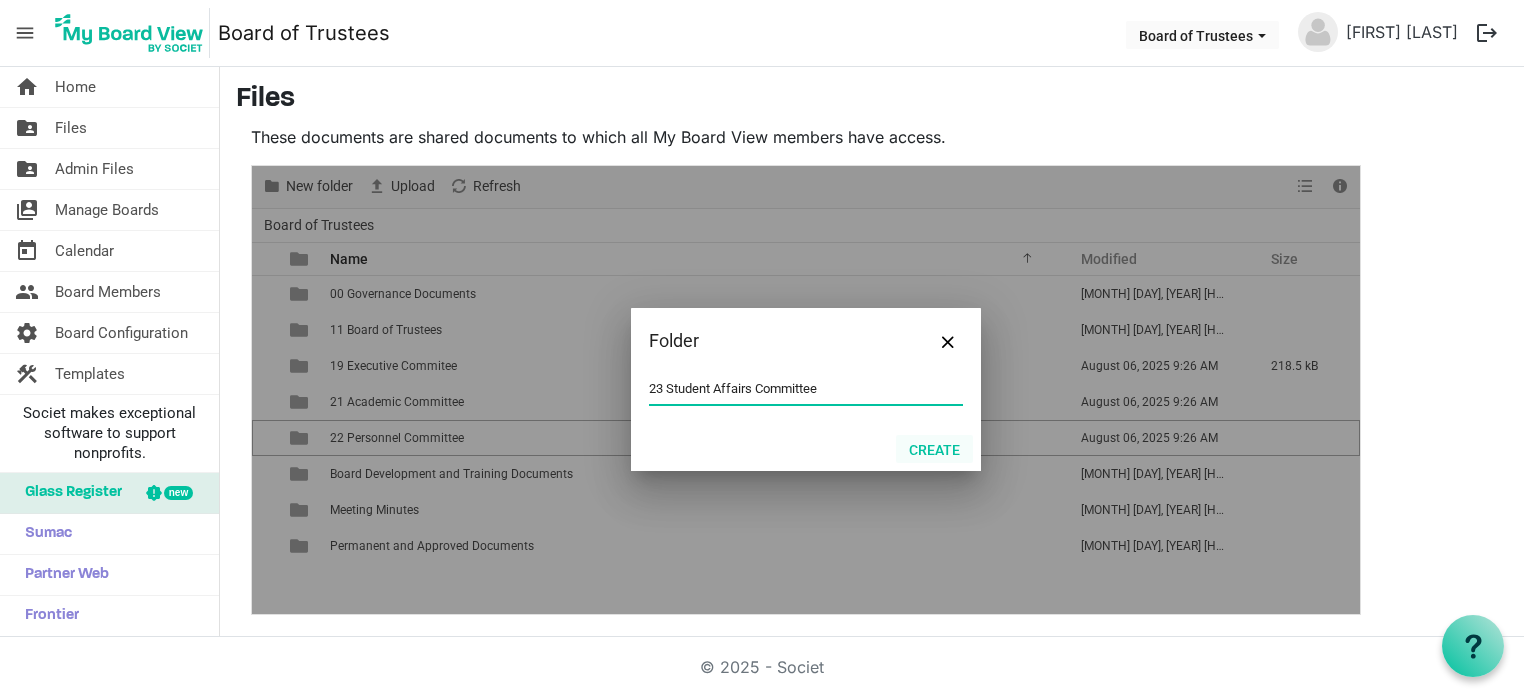 type on "23 Student Affairs Committee" 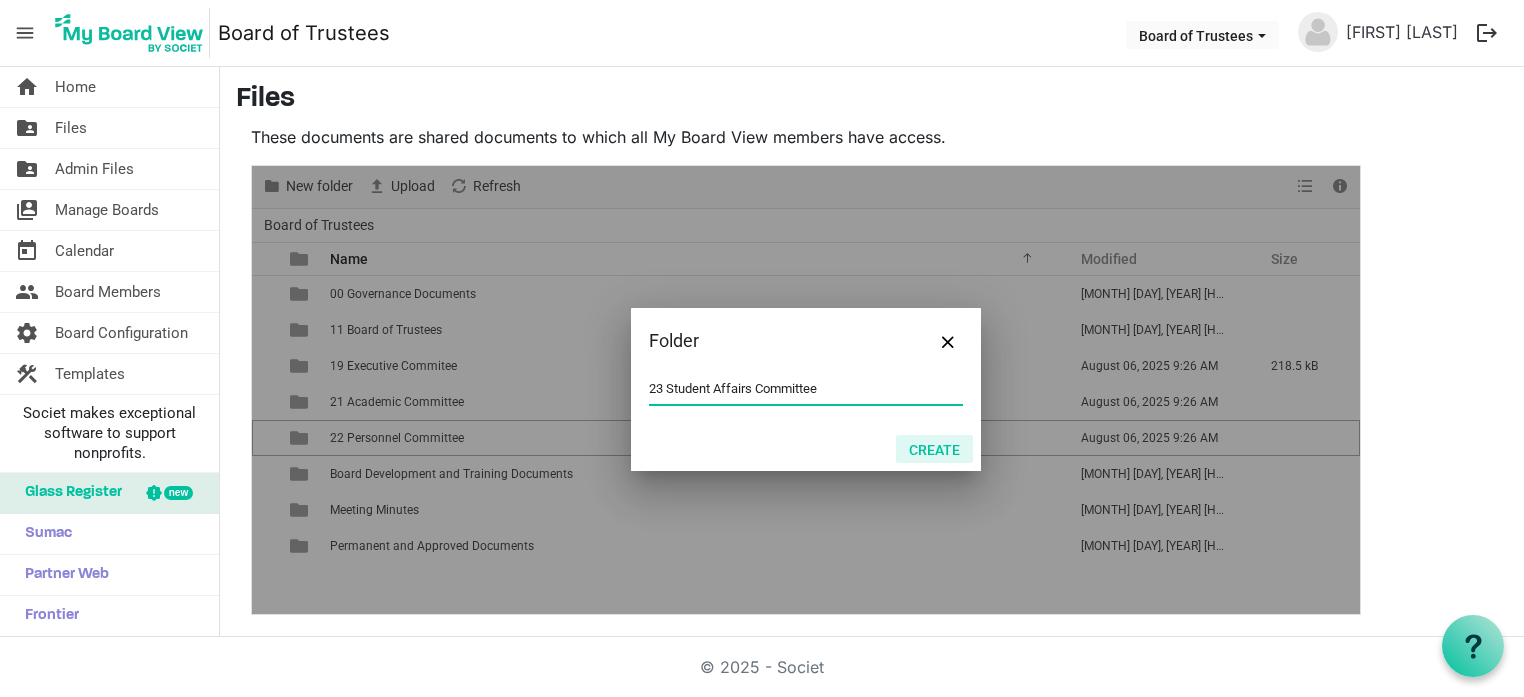 click on "Create" at bounding box center (934, 449) 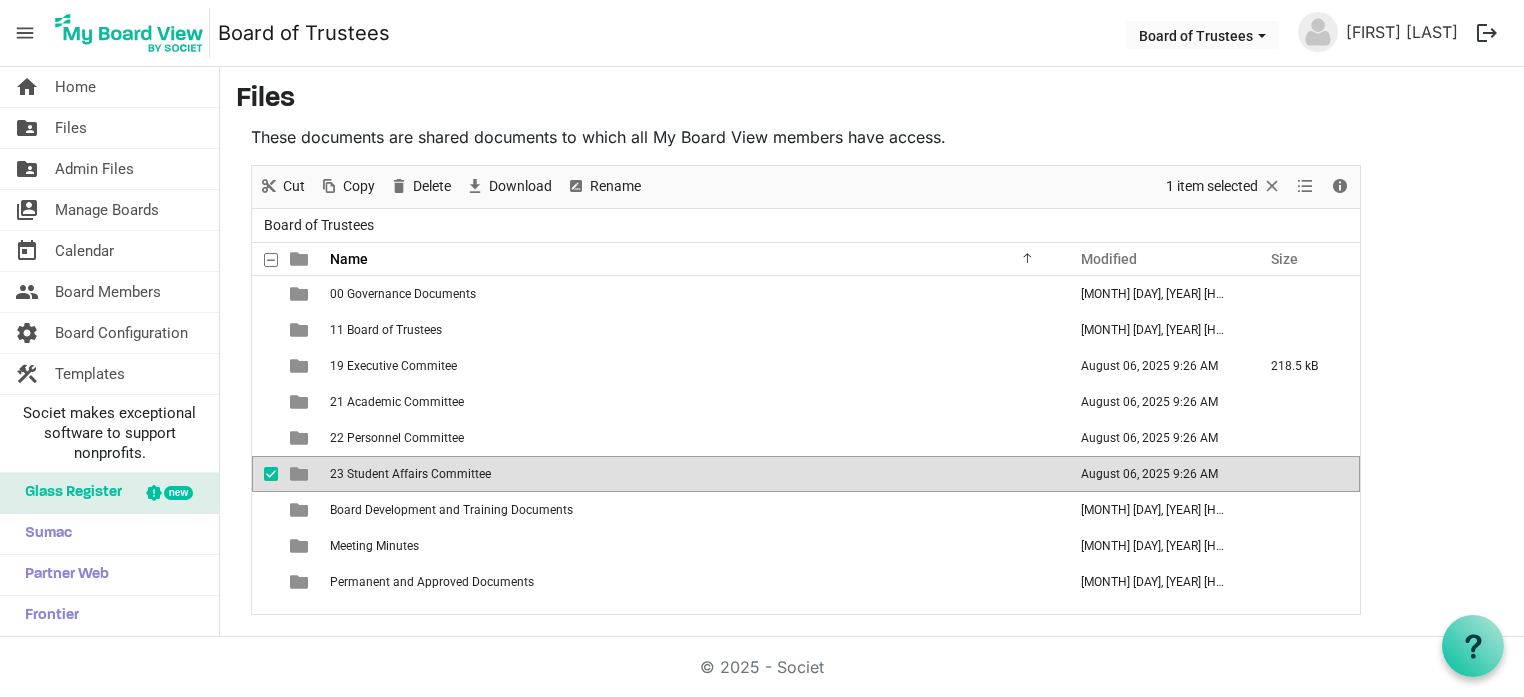 click at bounding box center [271, 474] 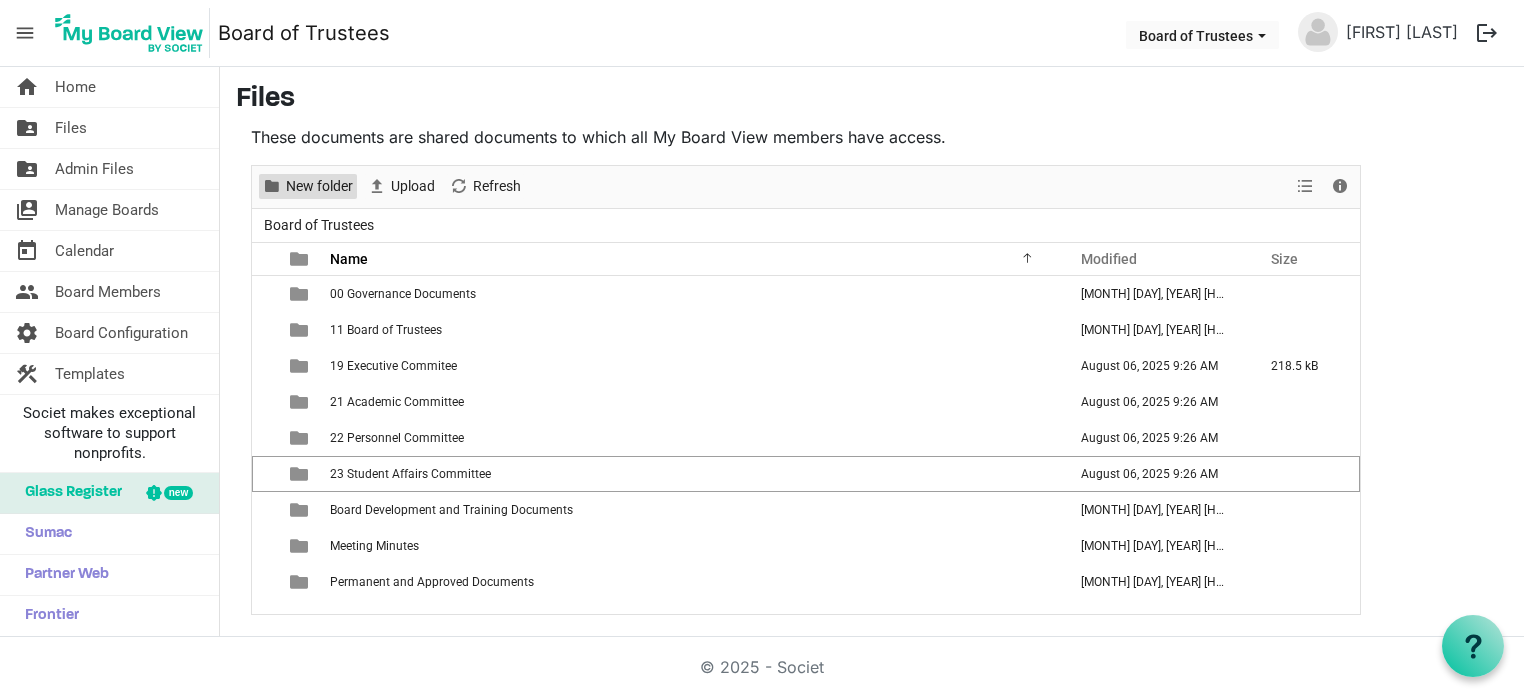 click on "New folder" at bounding box center [319, 186] 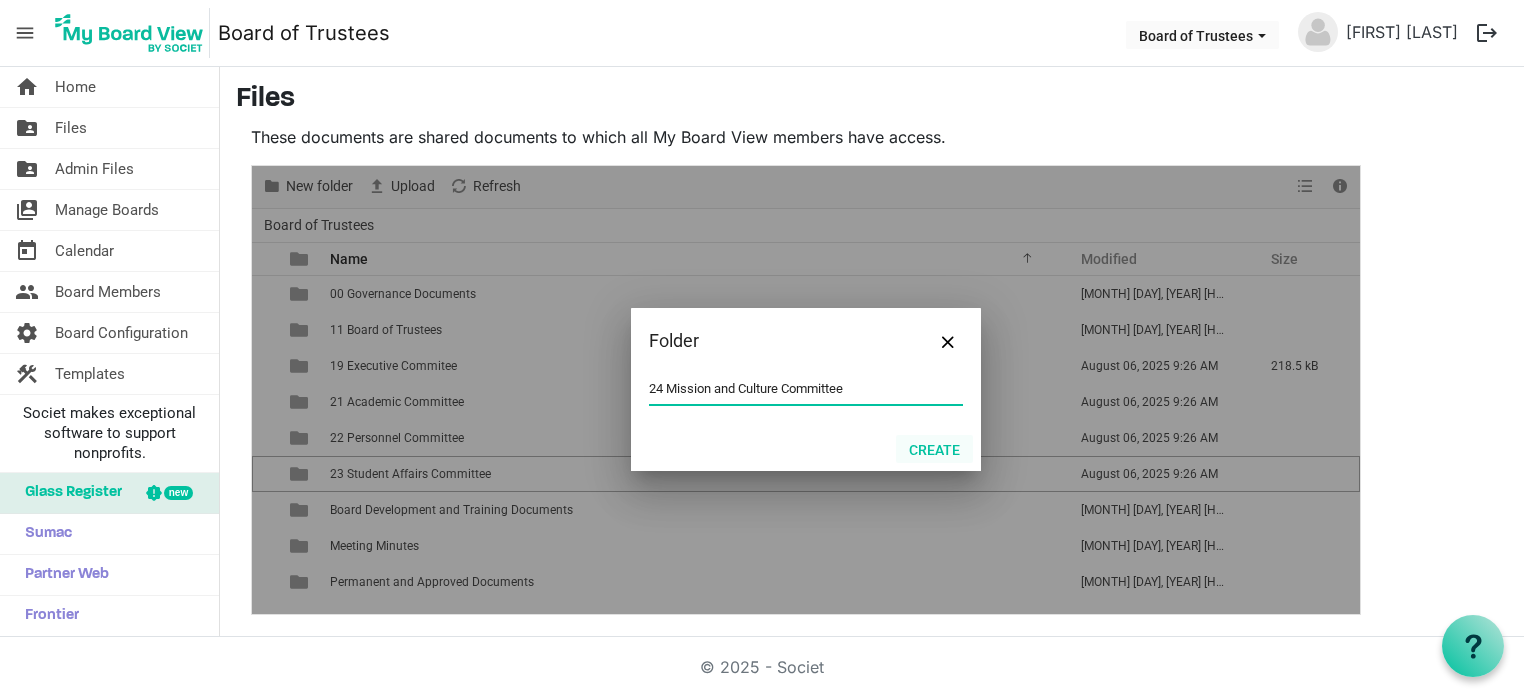 type on "24 Mission and Culture Committee" 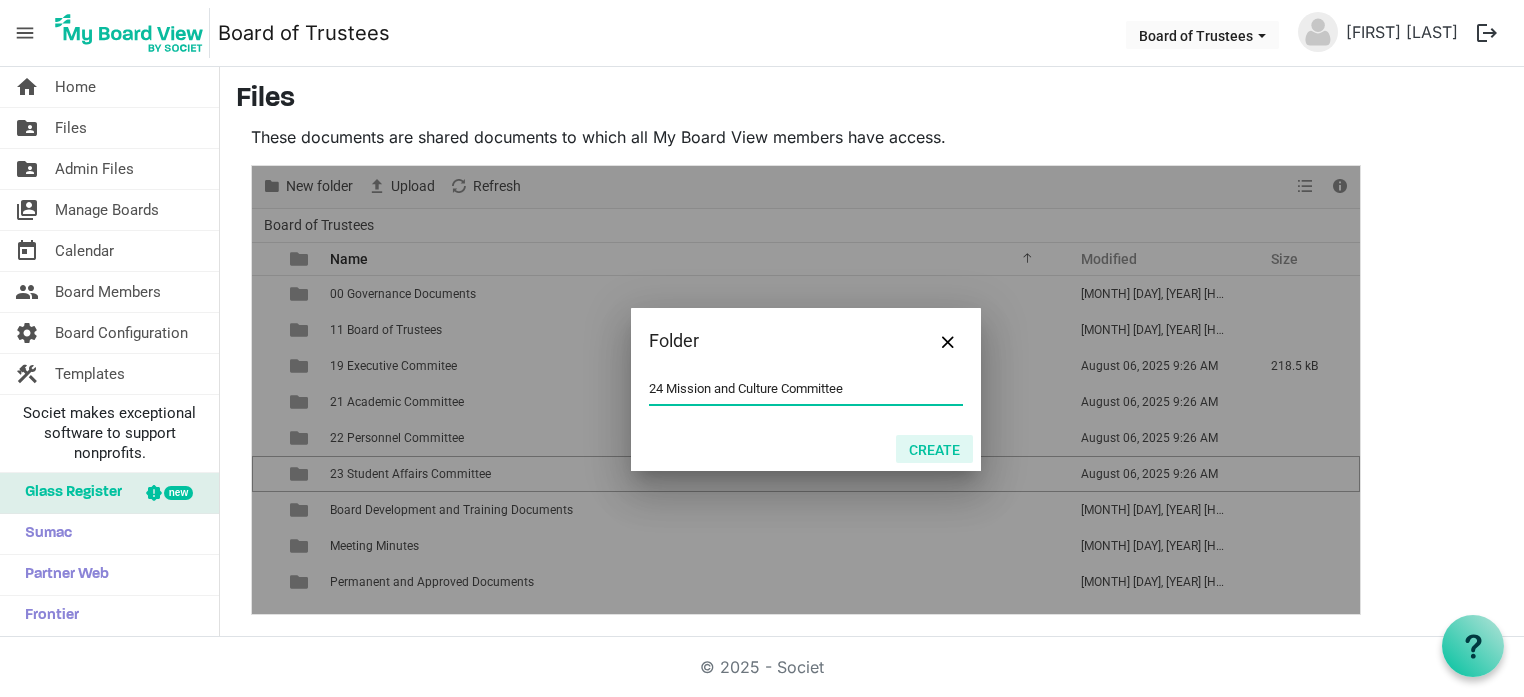 click on "Create" at bounding box center (934, 449) 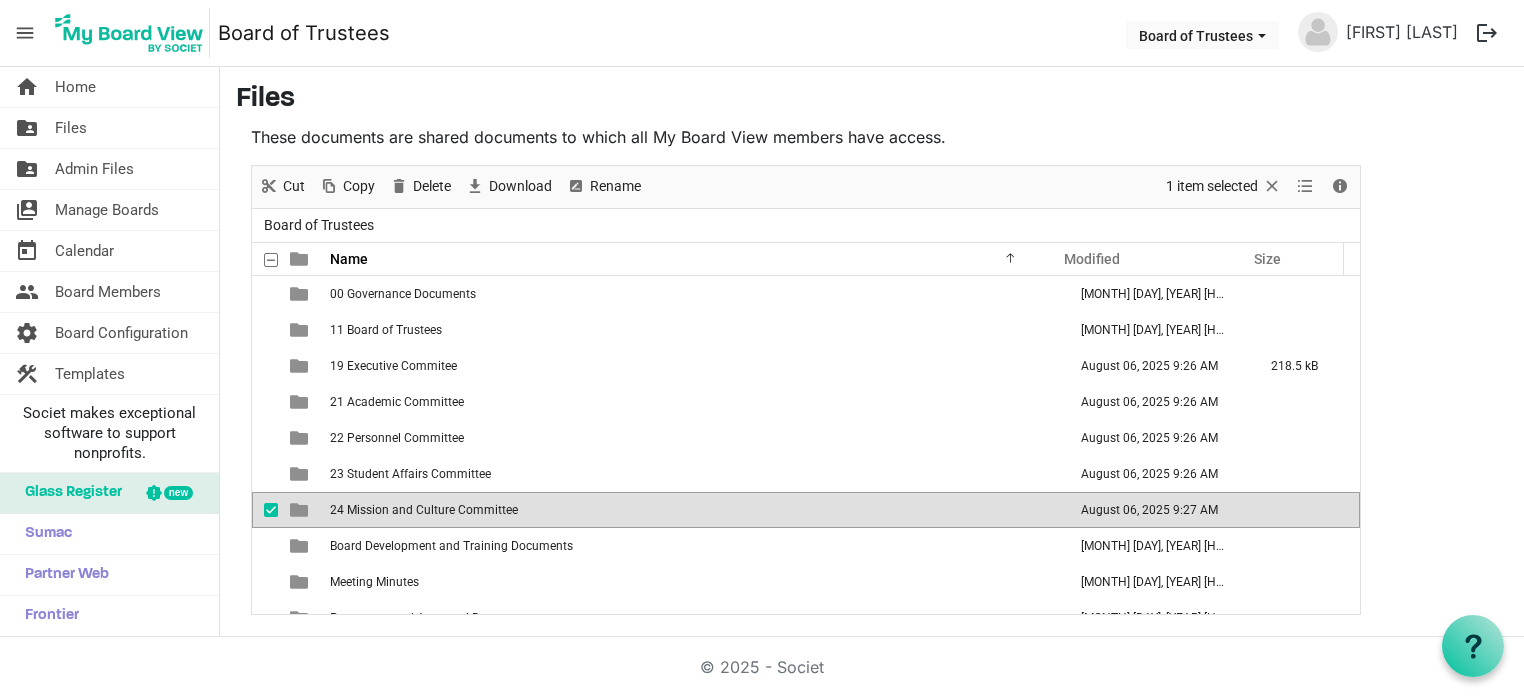 click at bounding box center [271, 510] 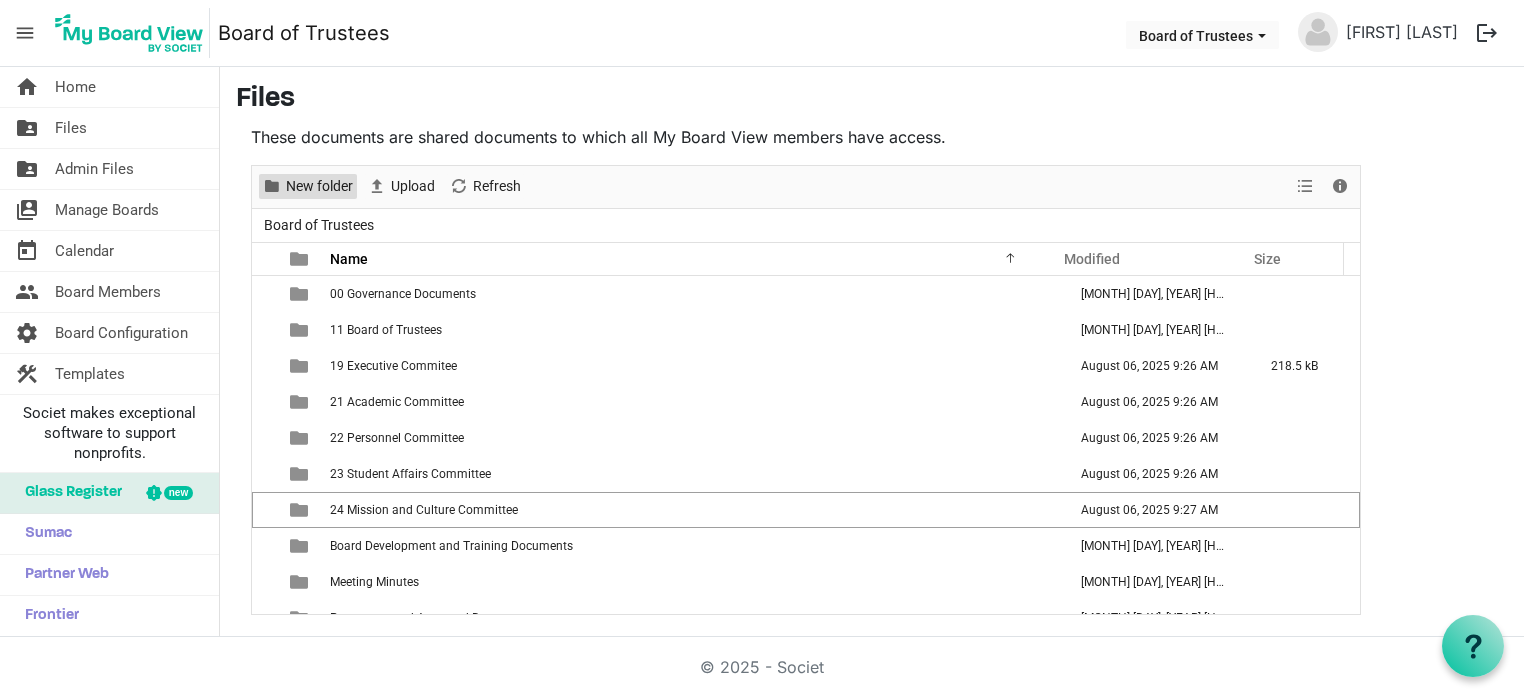click on "New folder" at bounding box center (319, 186) 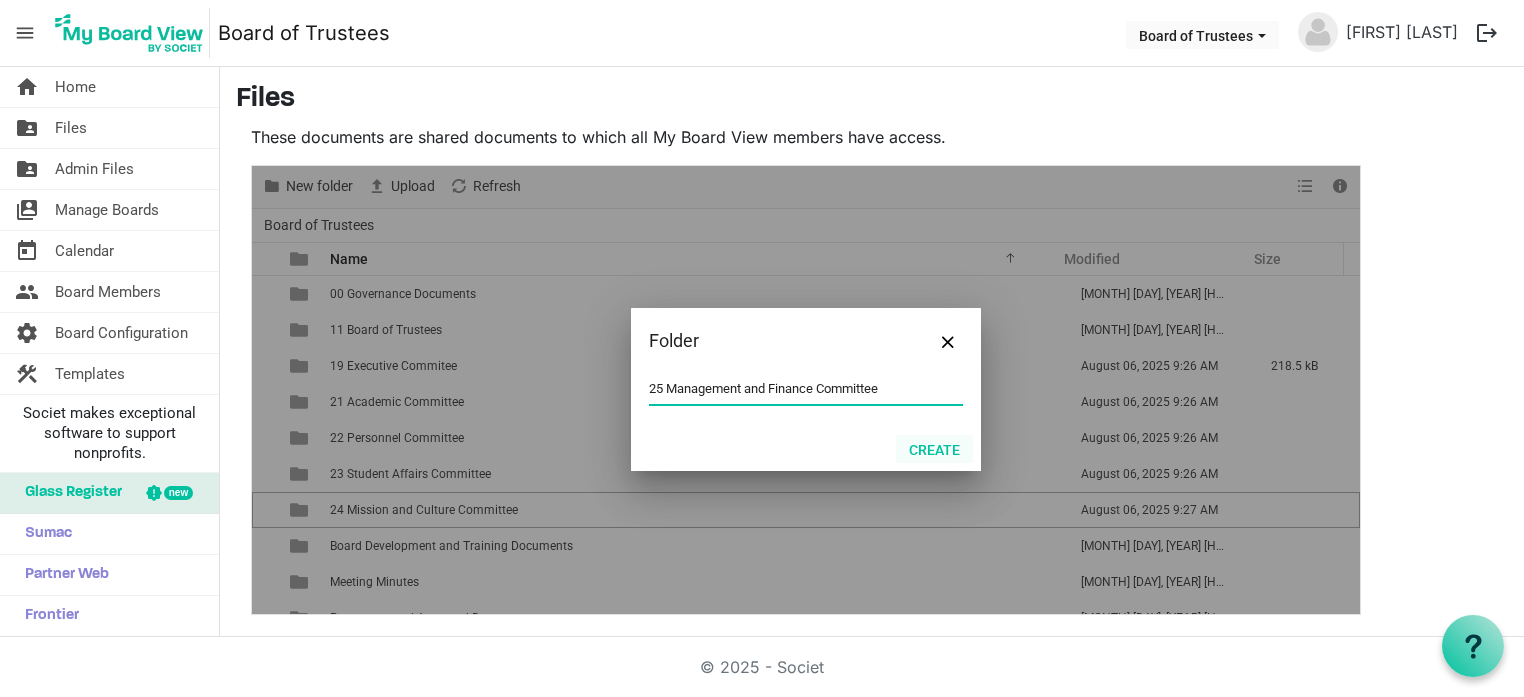 type on "25 Management and Finance Committee" 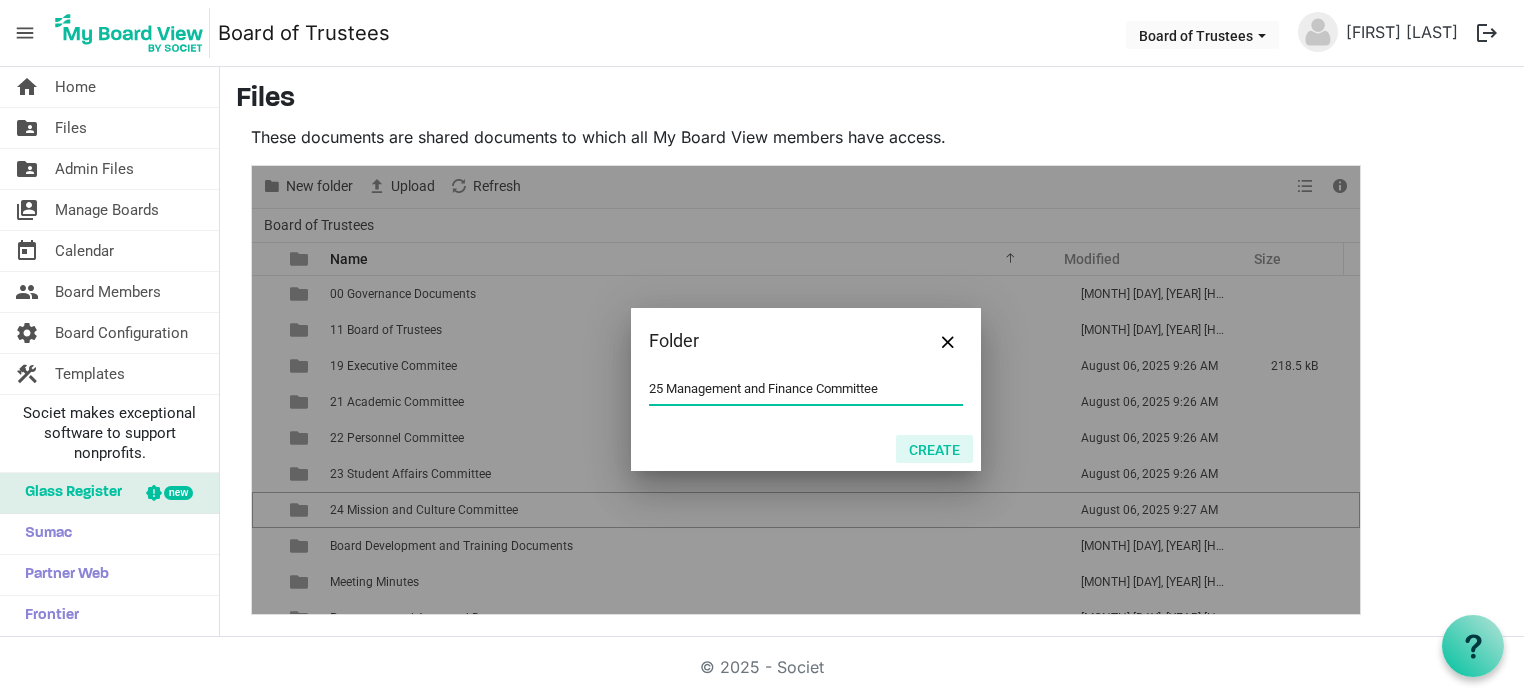 click on "Create" at bounding box center [934, 449] 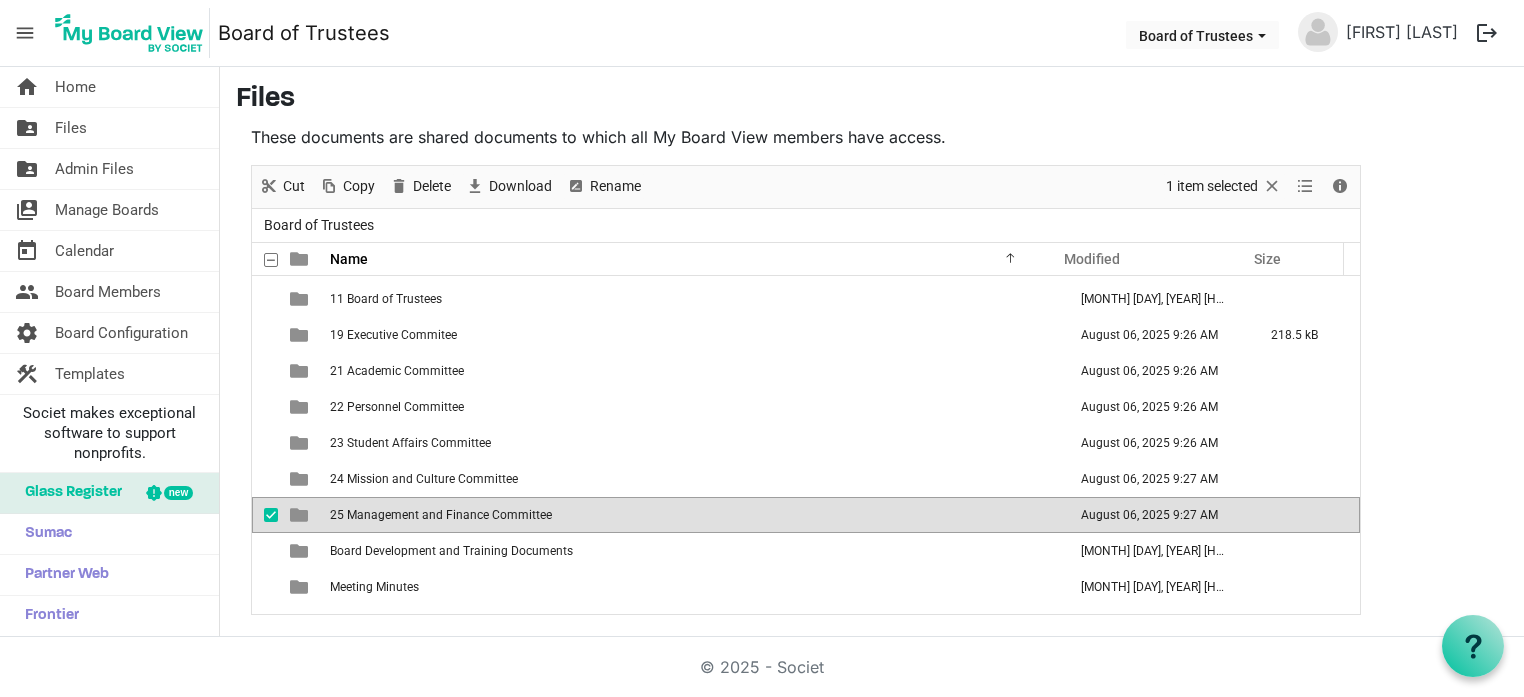 scroll, scrollTop: 0, scrollLeft: 0, axis: both 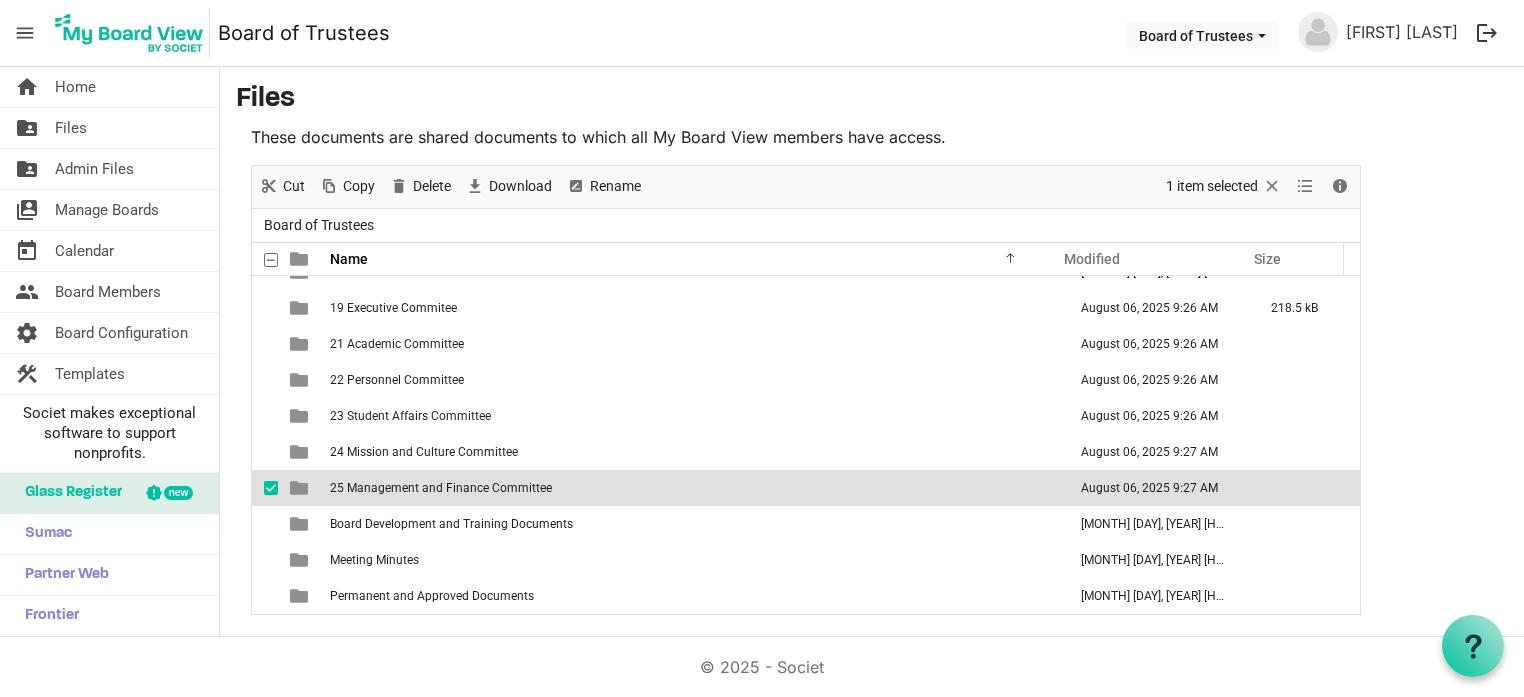click at bounding box center [271, 488] 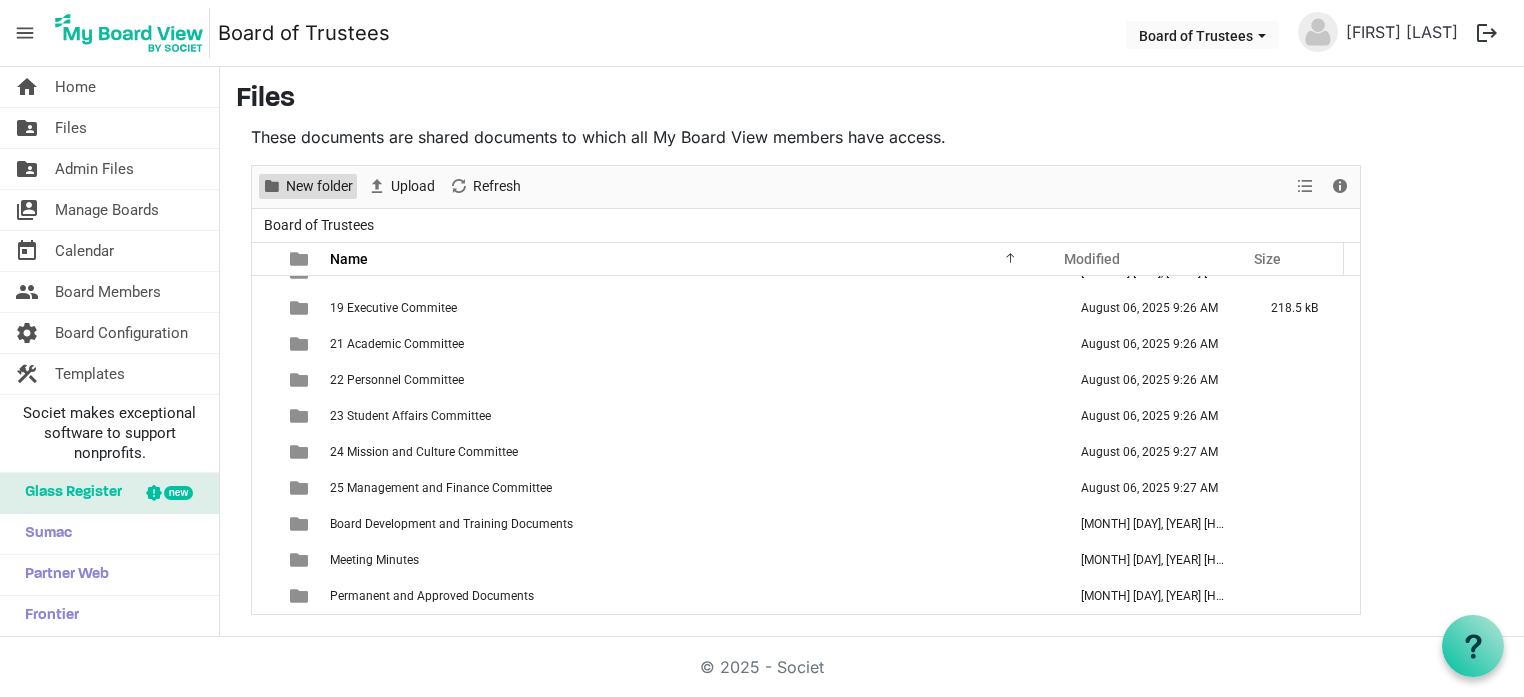 click on "New folder" at bounding box center (319, 186) 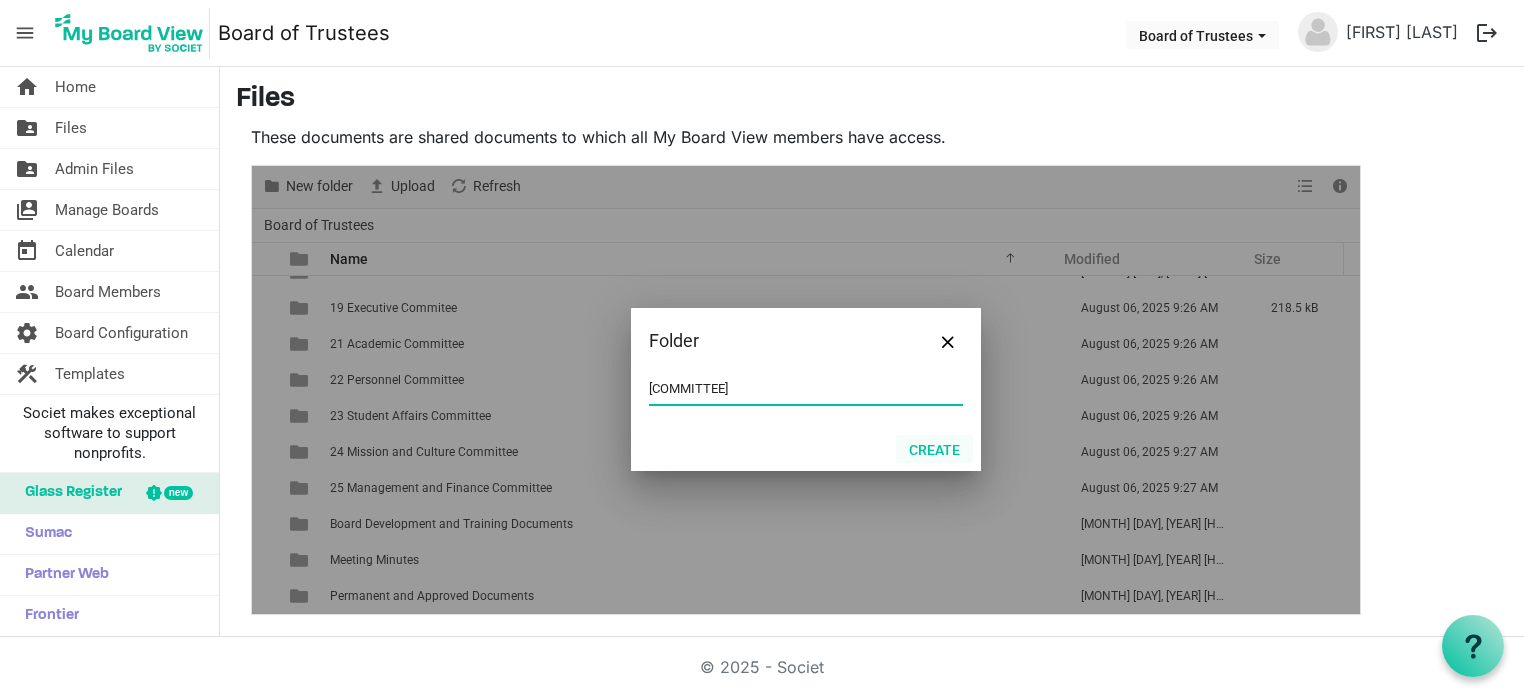 type on "Template Folders" 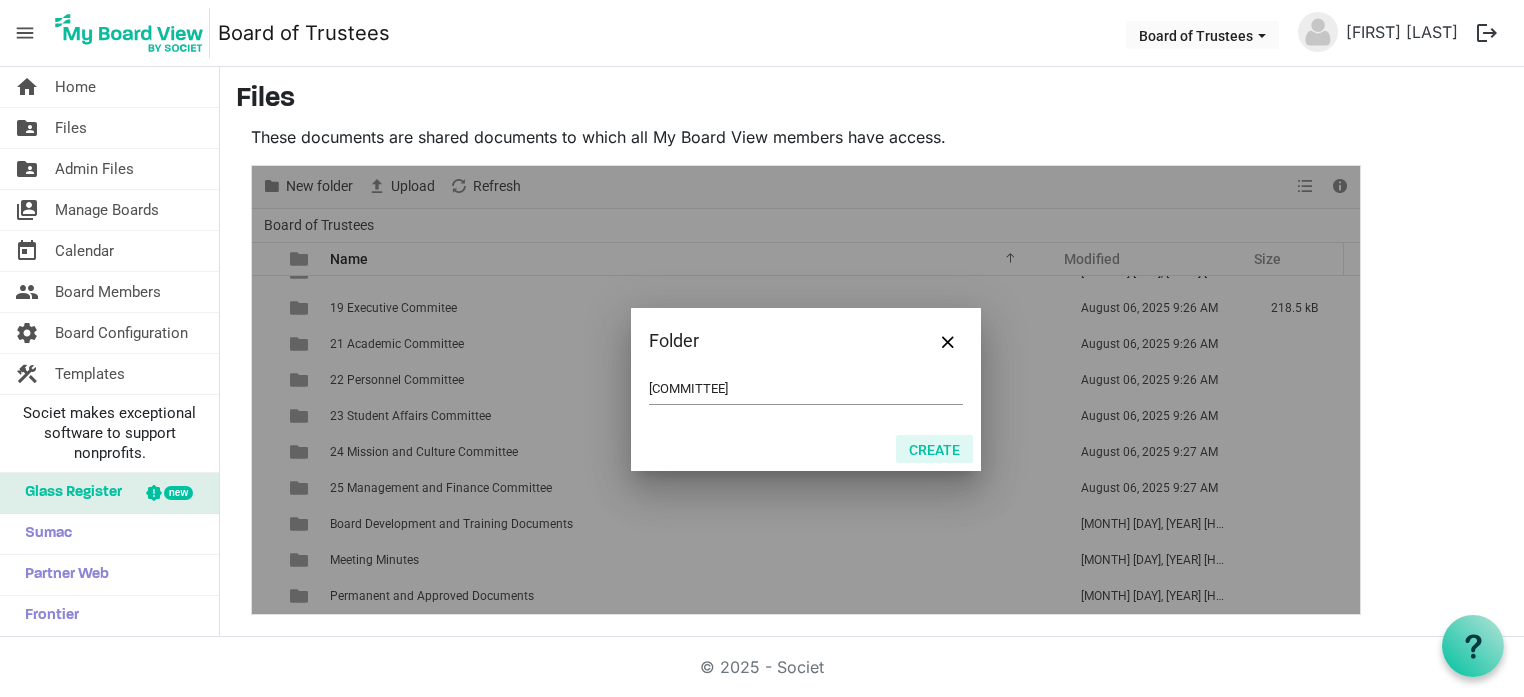 click on "Create" at bounding box center [934, 449] 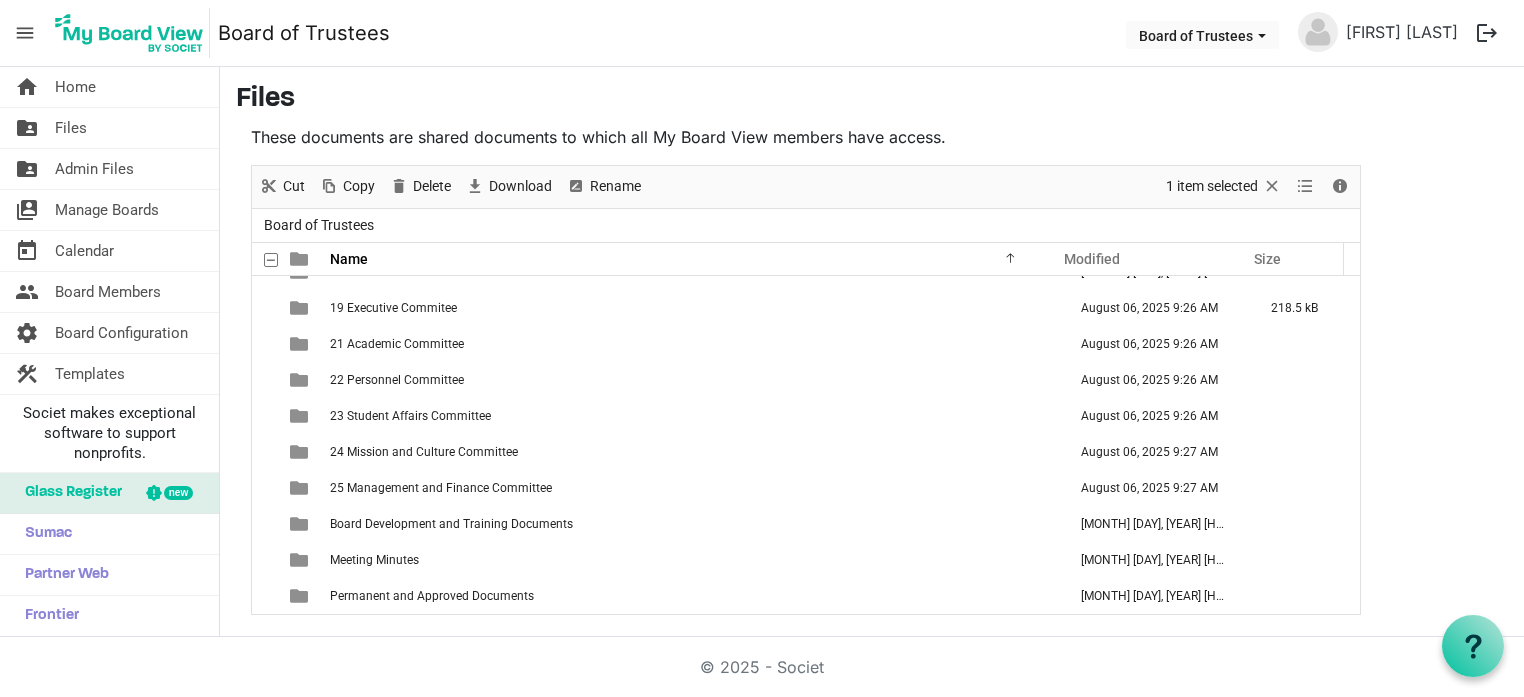 scroll, scrollTop: 94, scrollLeft: 0, axis: vertical 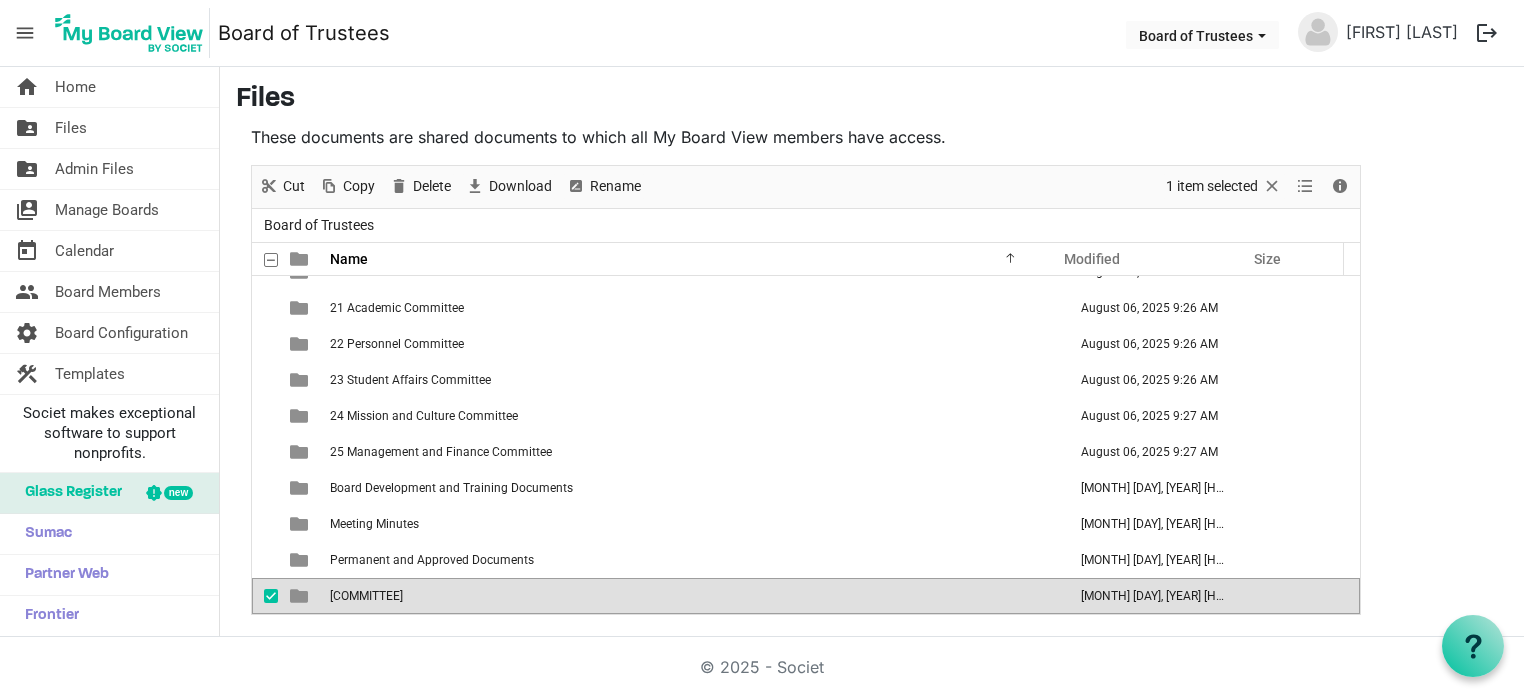 click at bounding box center (271, 596) 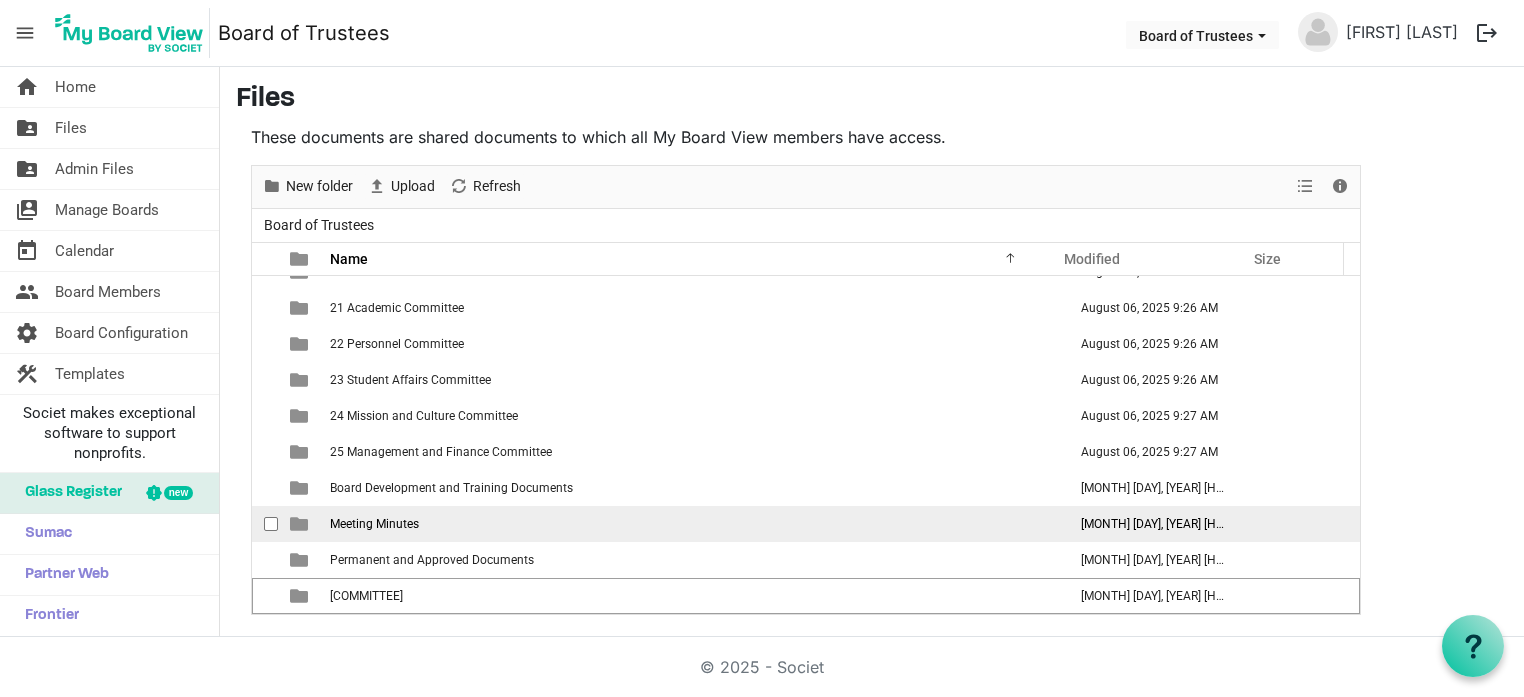 click on "Meeting Minutes" at bounding box center [374, 524] 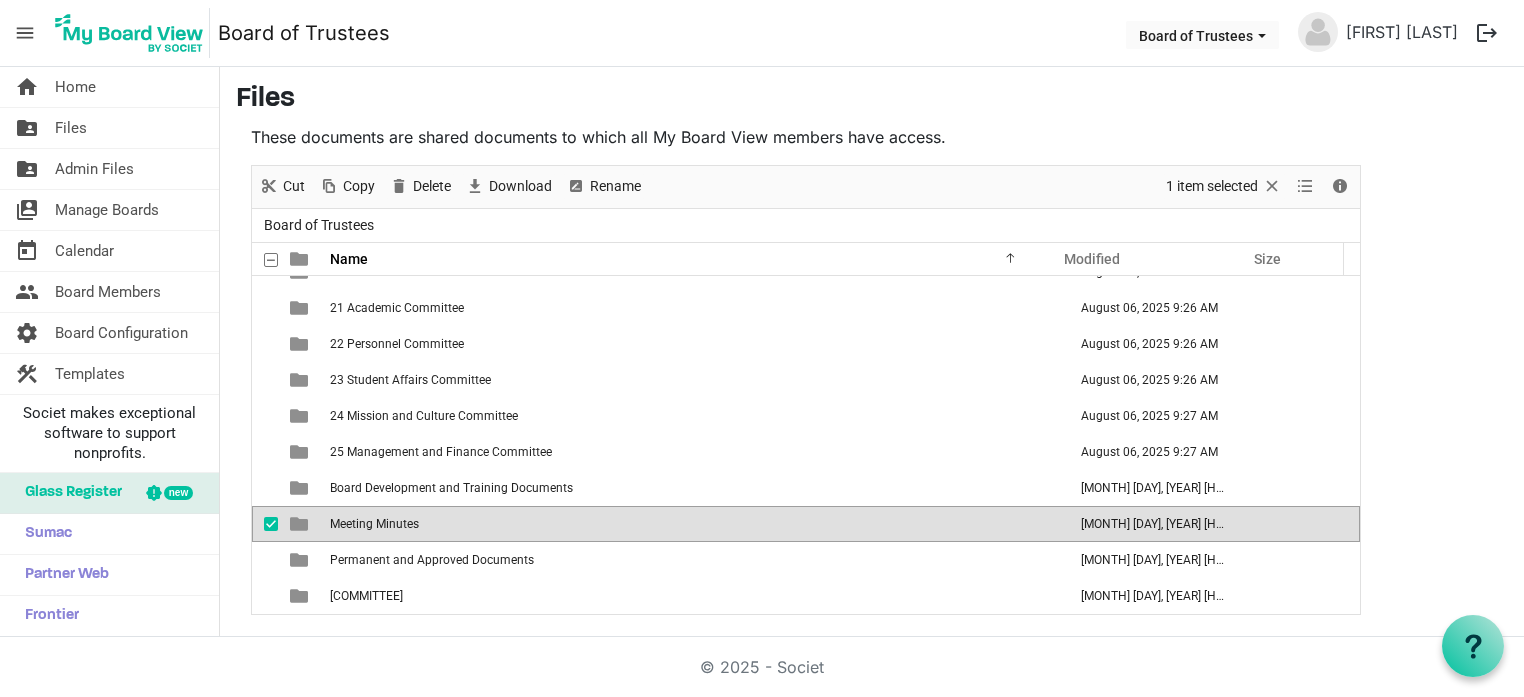 click on "Meeting Minutes" at bounding box center [374, 524] 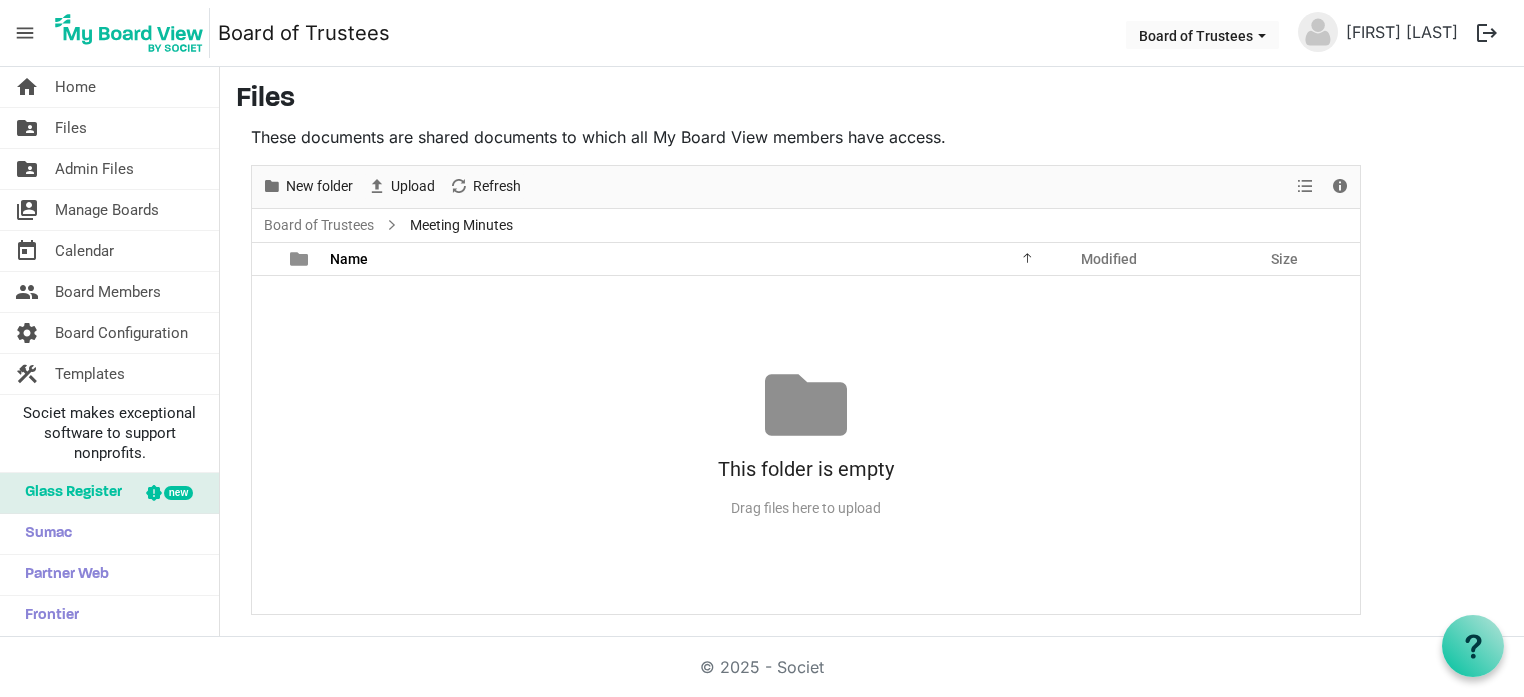 scroll, scrollTop: 0, scrollLeft: 0, axis: both 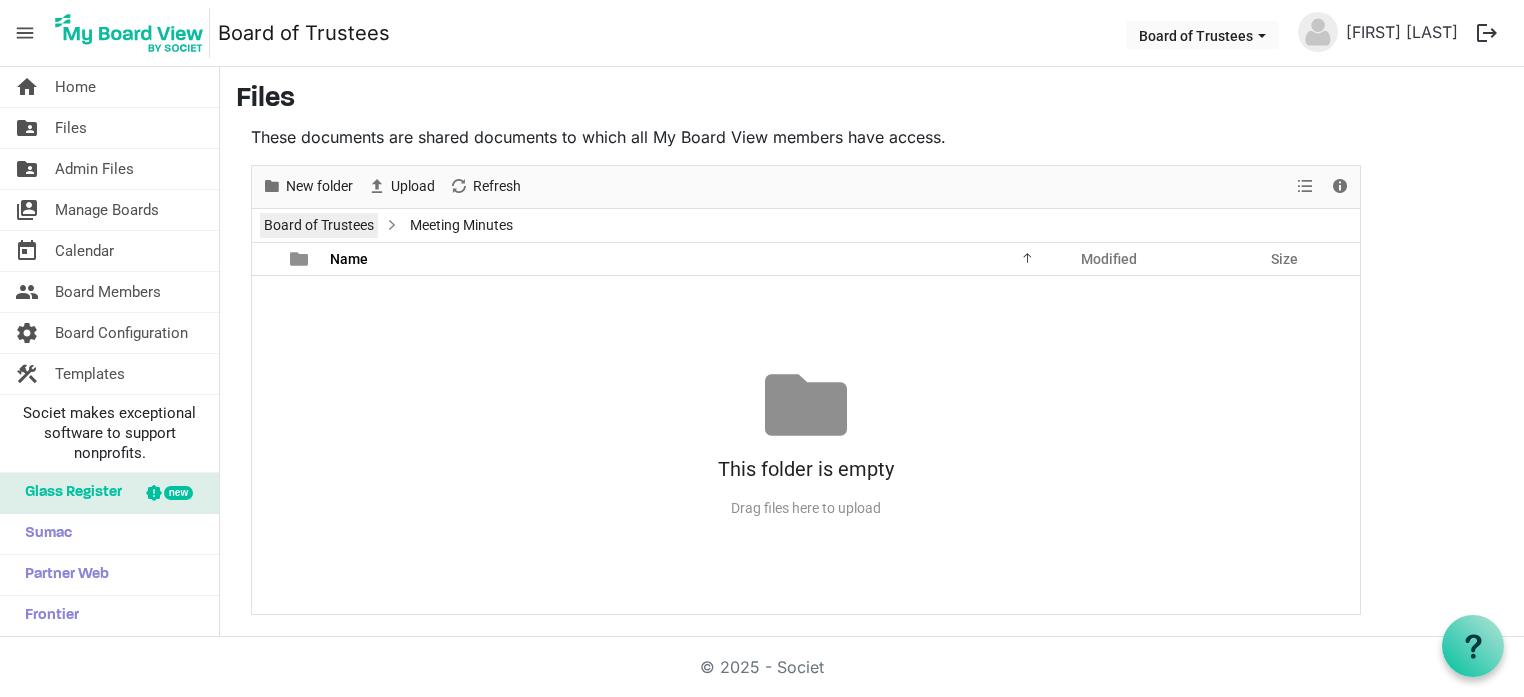 click on "Board of Trustees" at bounding box center [319, 225] 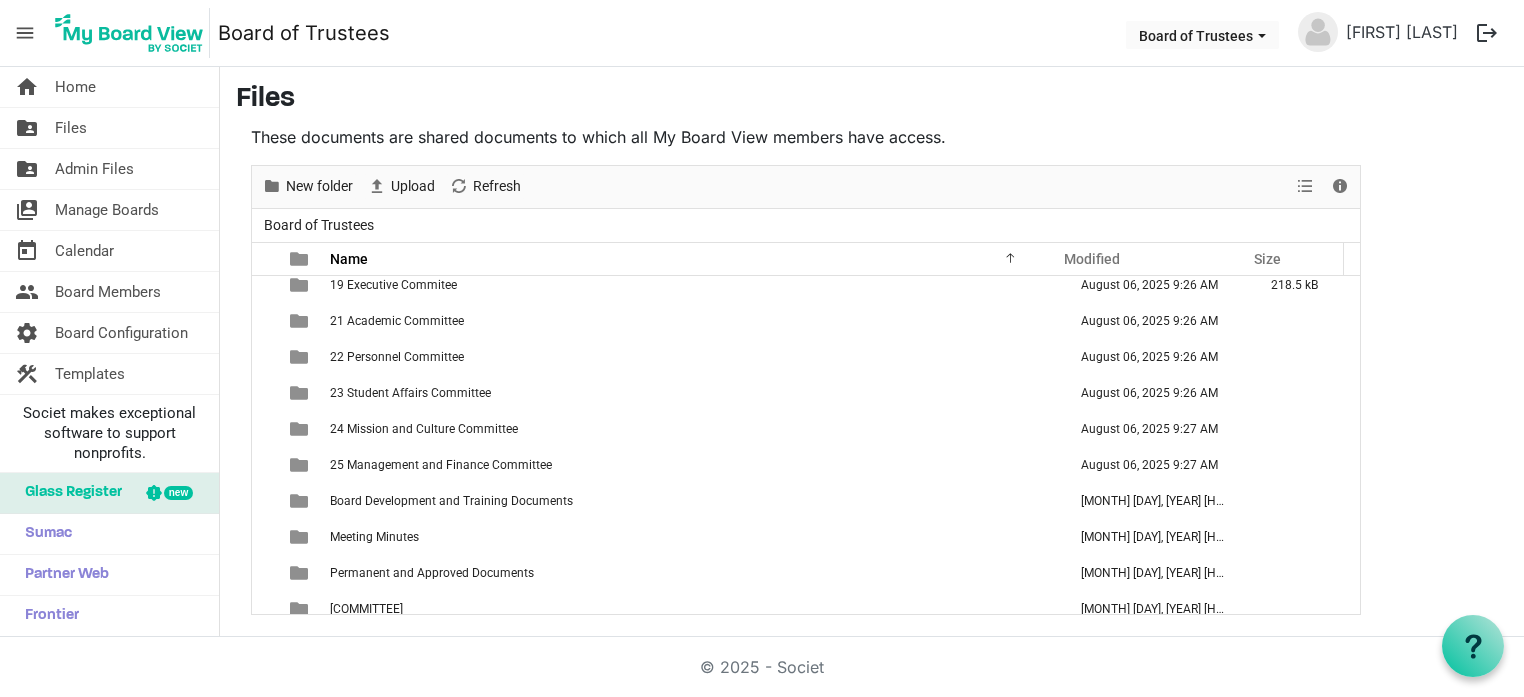 scroll, scrollTop: 94, scrollLeft: 0, axis: vertical 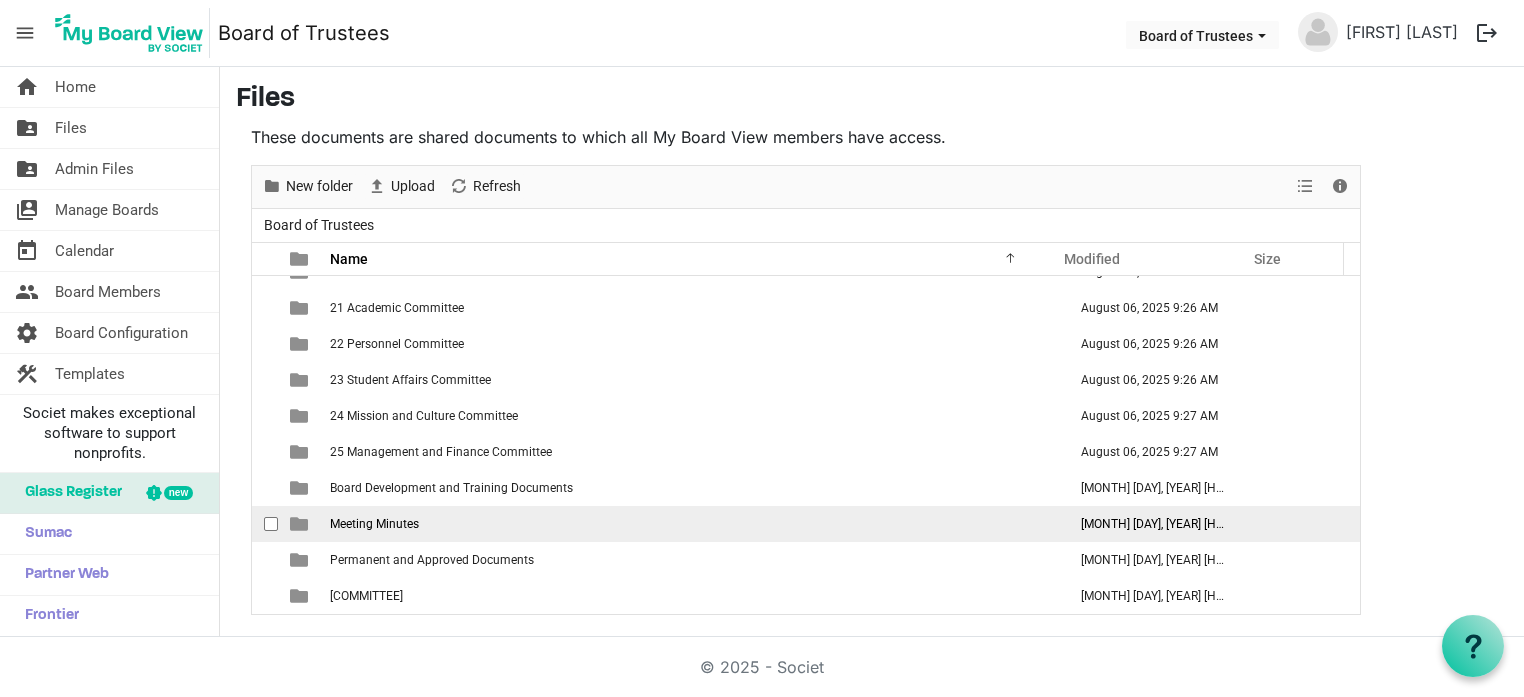 click on "Meeting Minutes" at bounding box center [374, 524] 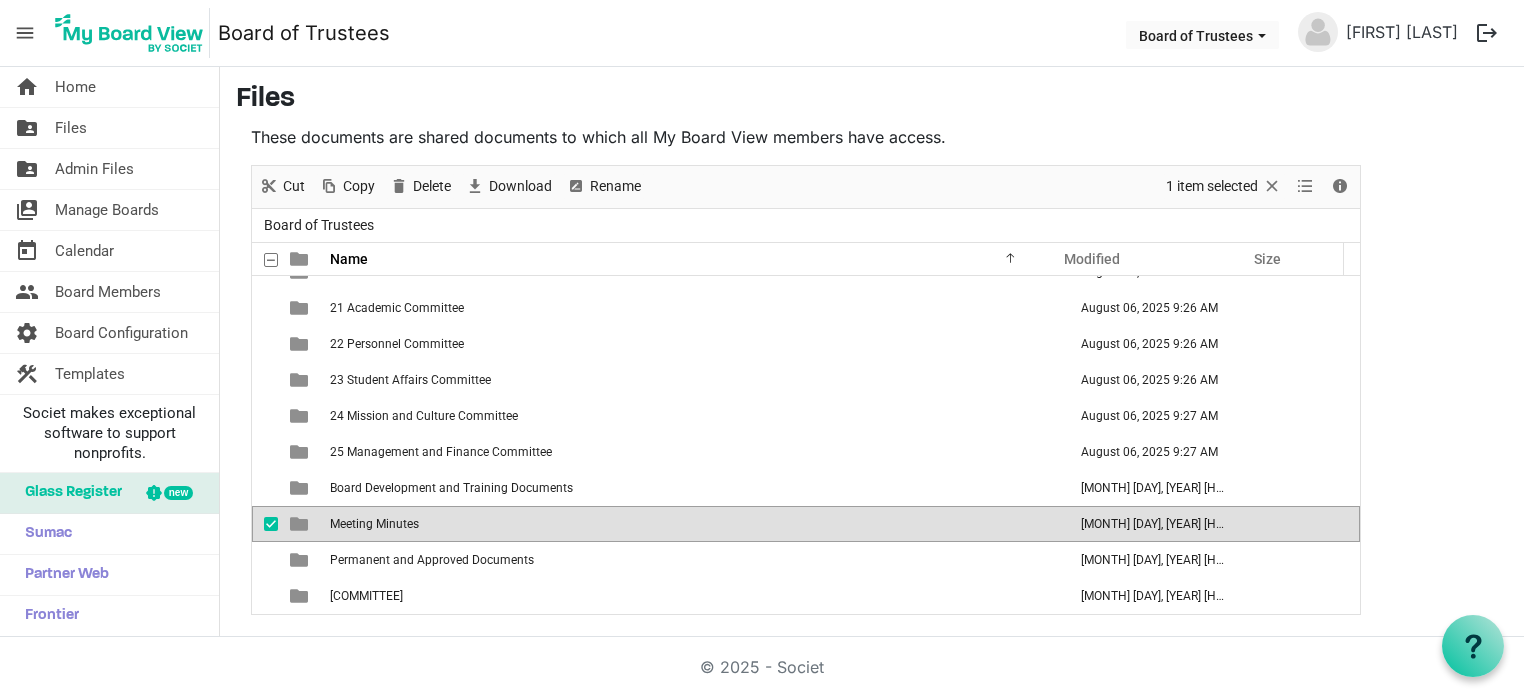 click on "Meeting Minutes" at bounding box center (374, 524) 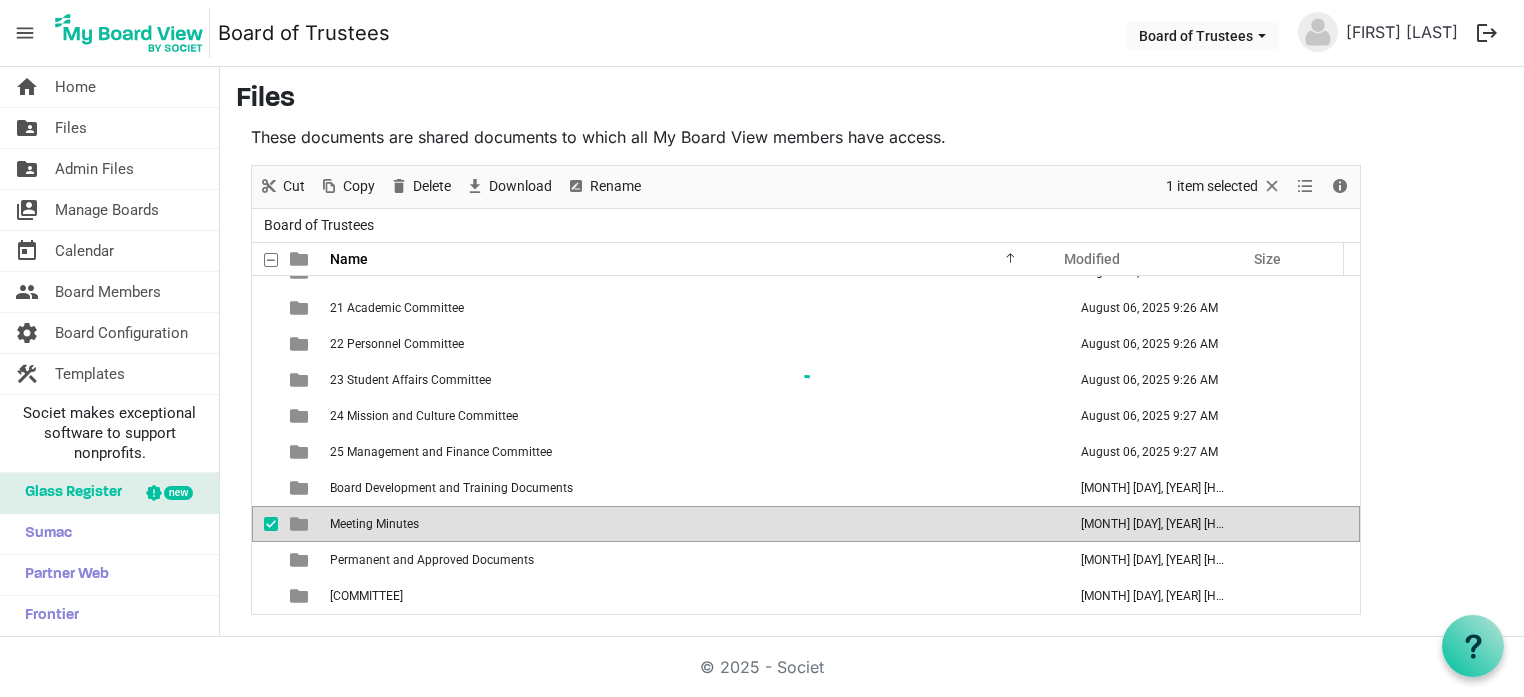 scroll, scrollTop: 0, scrollLeft: 0, axis: both 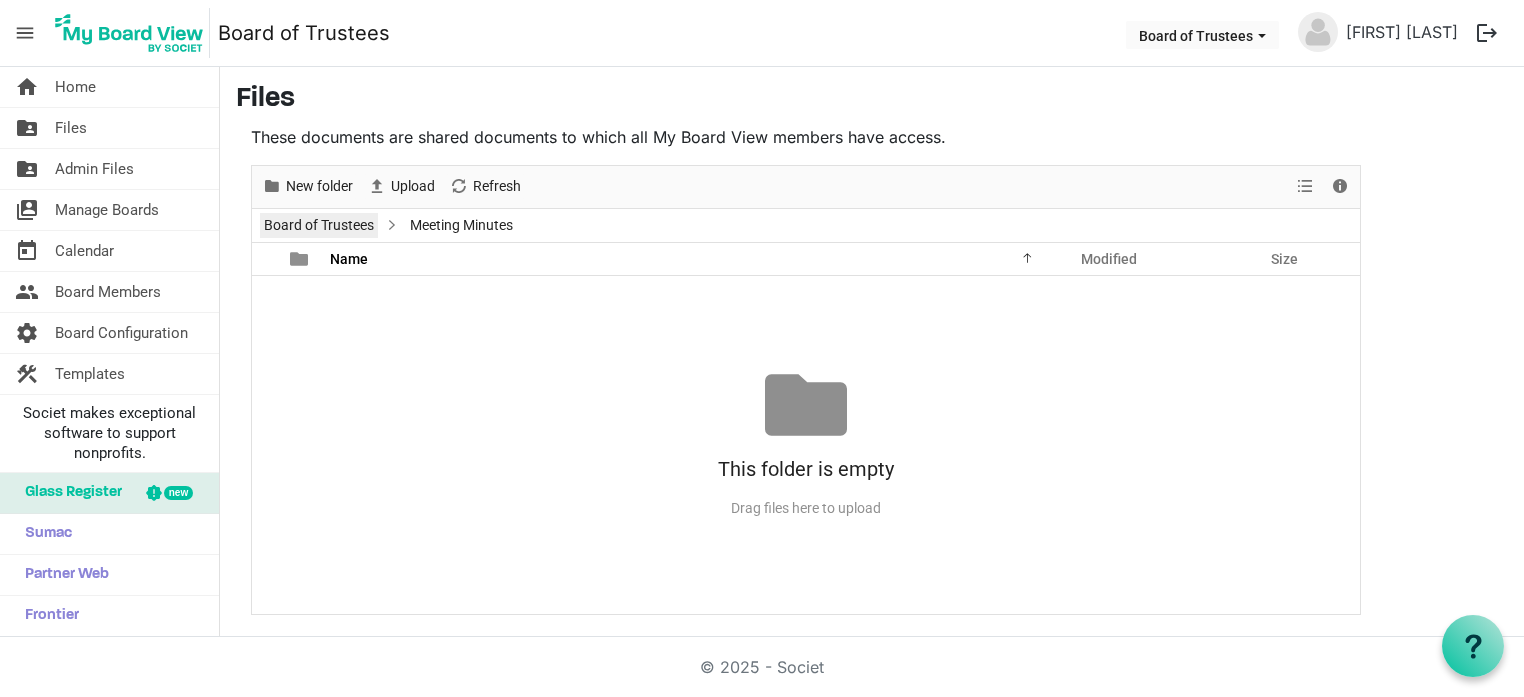 click on "Board of Trustees" at bounding box center (319, 225) 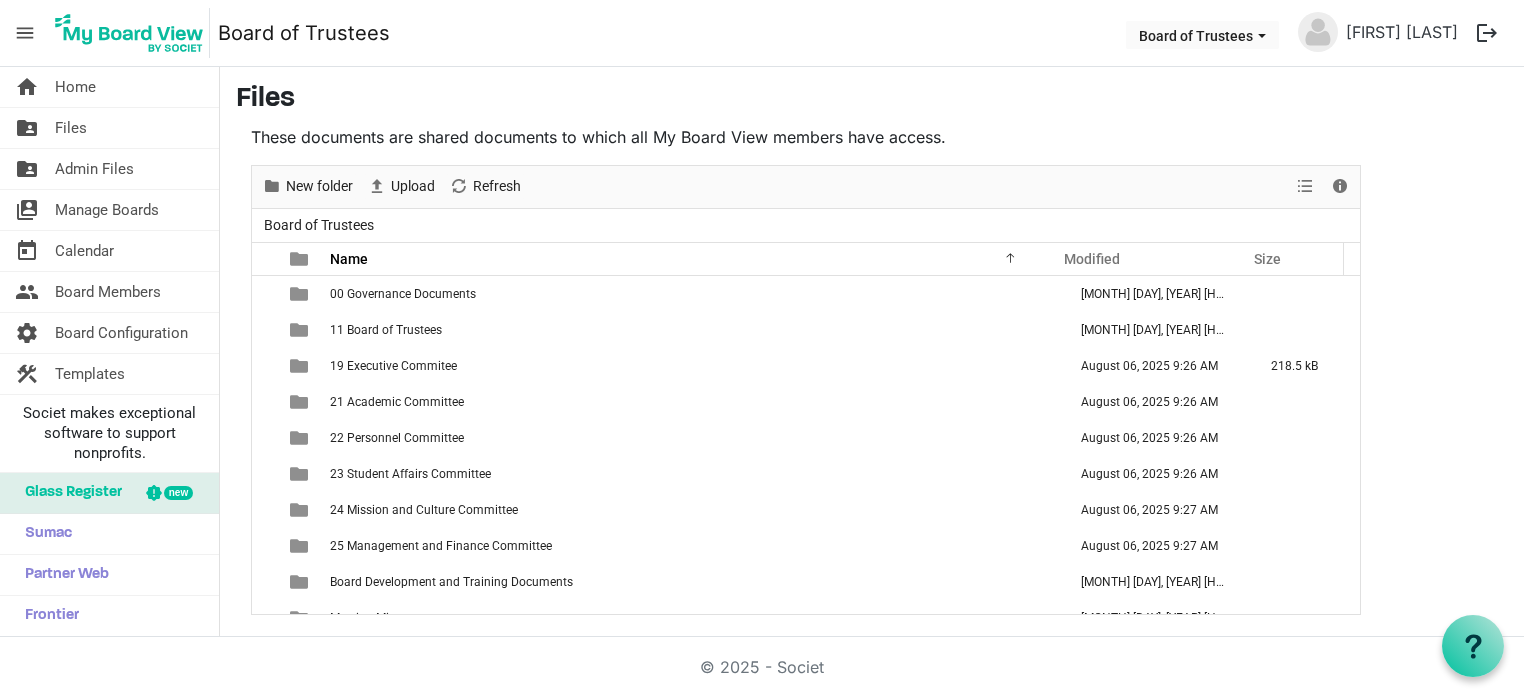 scroll, scrollTop: 94, scrollLeft: 0, axis: vertical 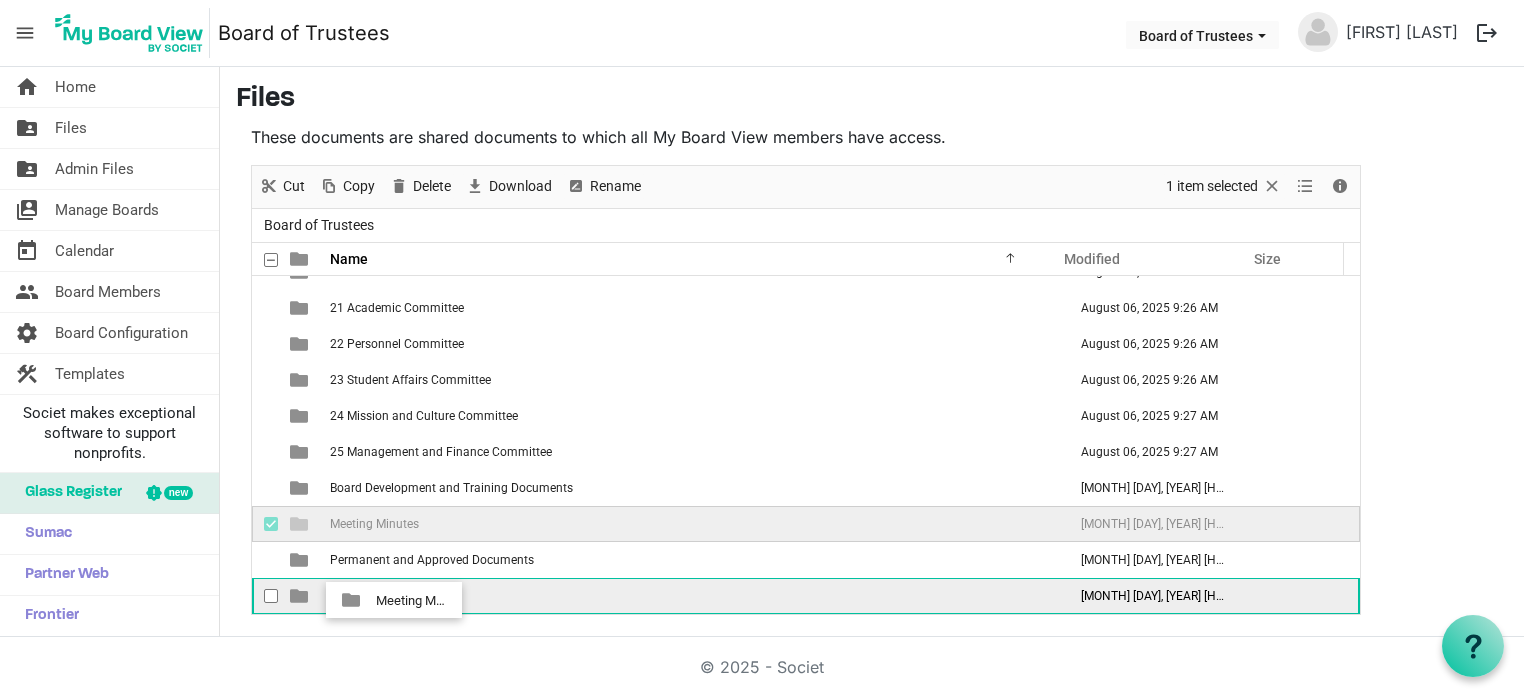 drag, startPoint x: 389, startPoint y: 521, endPoint x: 370, endPoint y: 600, distance: 81.25269 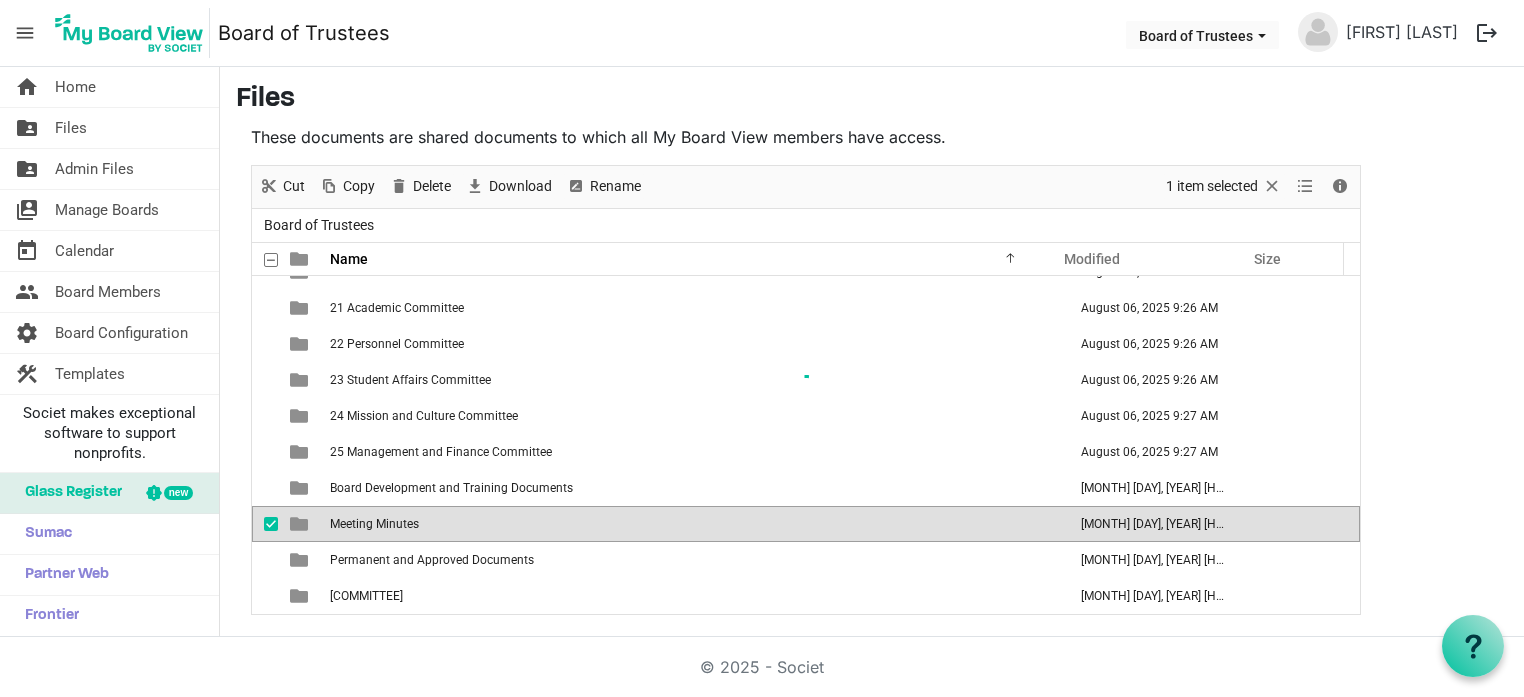 scroll, scrollTop: 58, scrollLeft: 0, axis: vertical 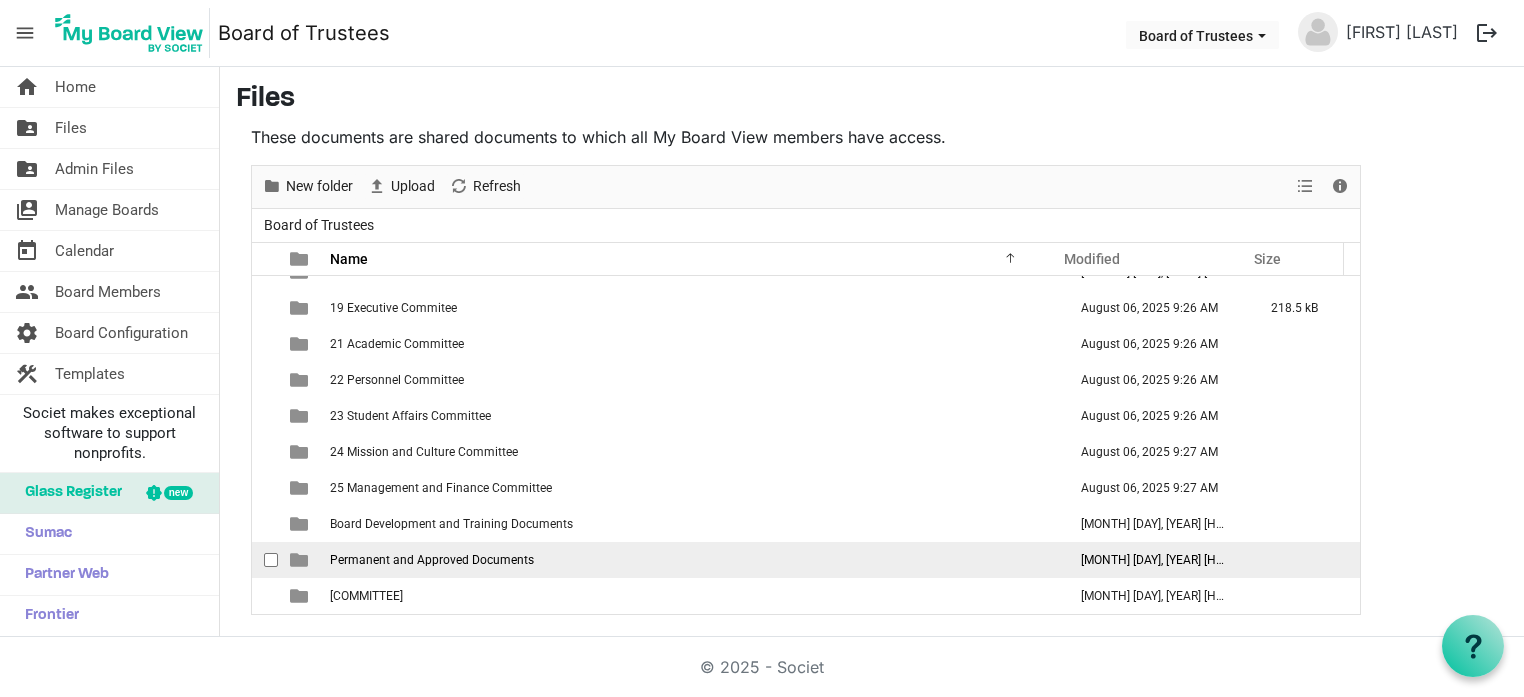 click on "Permanent and Approved Documents" at bounding box center [432, 560] 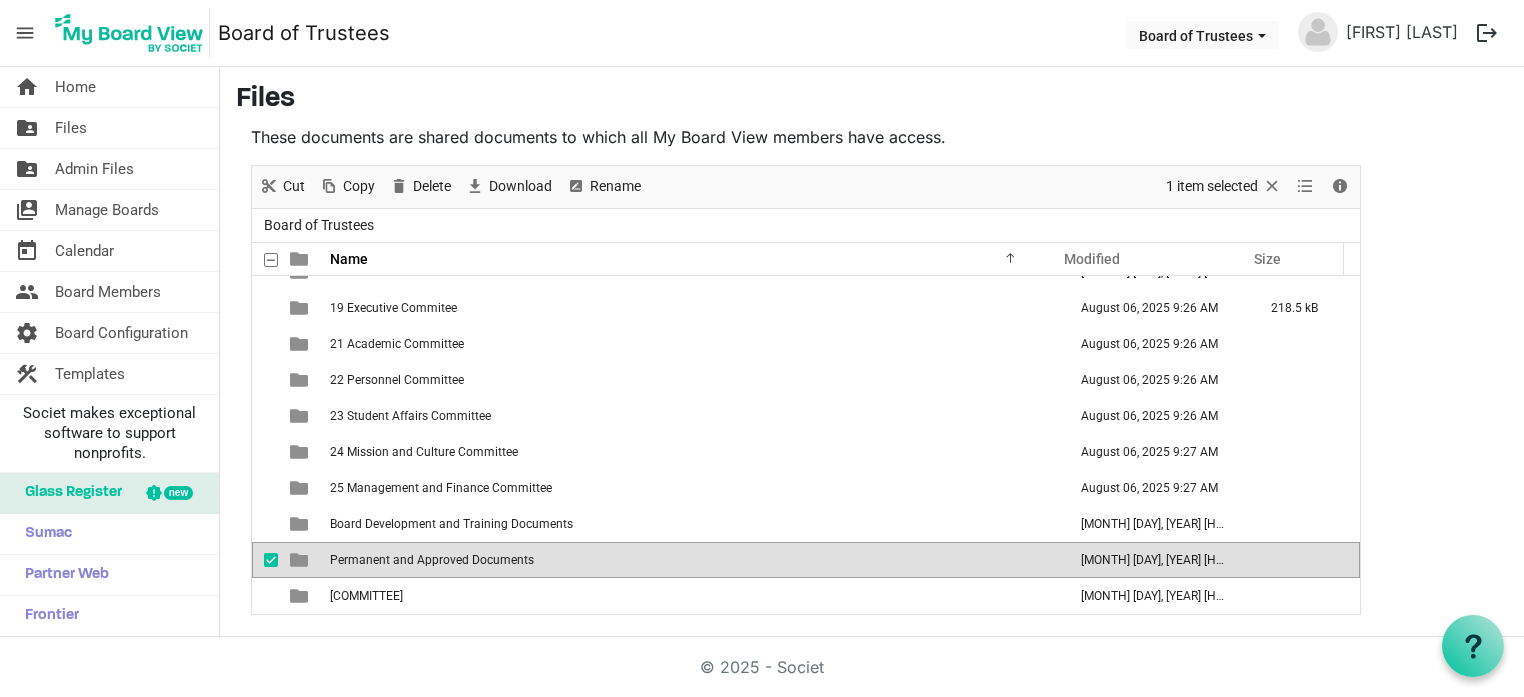 click on "Permanent and Approved Documents" at bounding box center [432, 560] 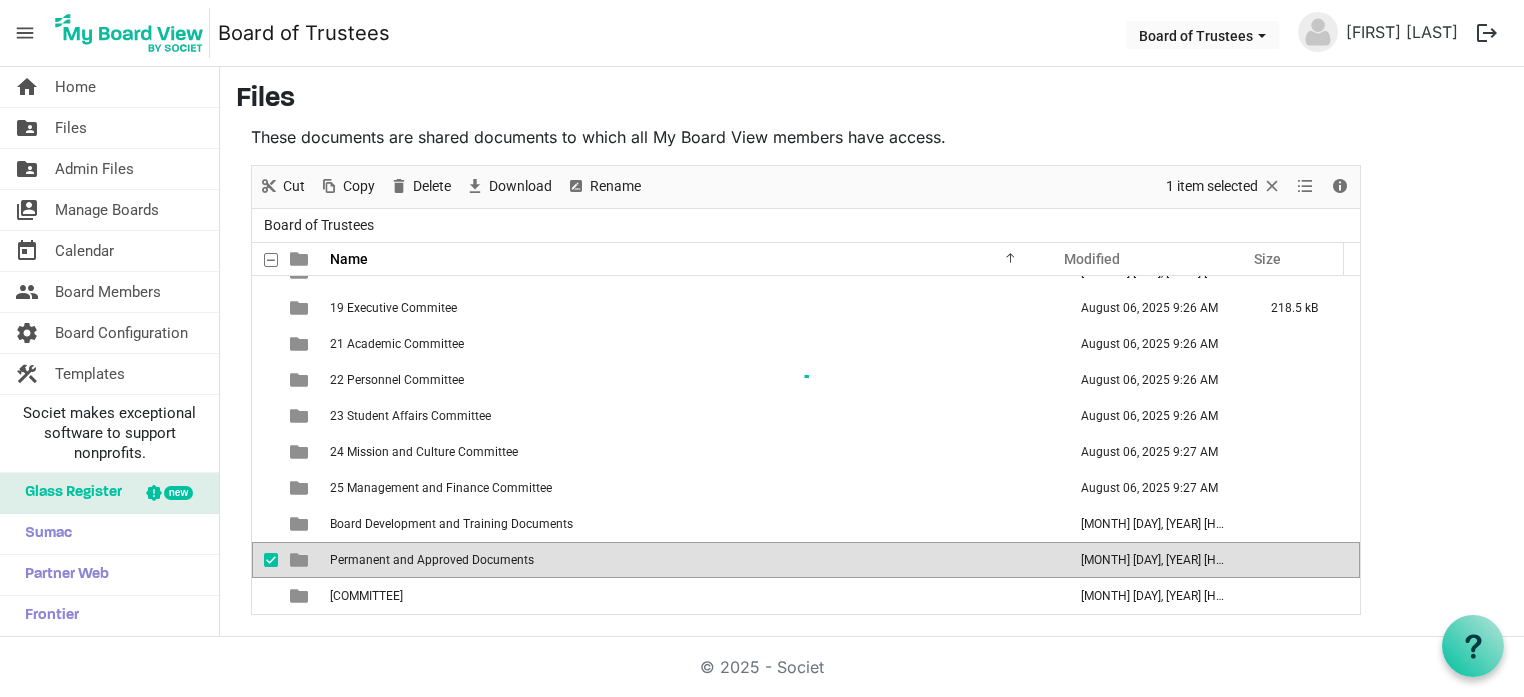 scroll, scrollTop: 0, scrollLeft: 0, axis: both 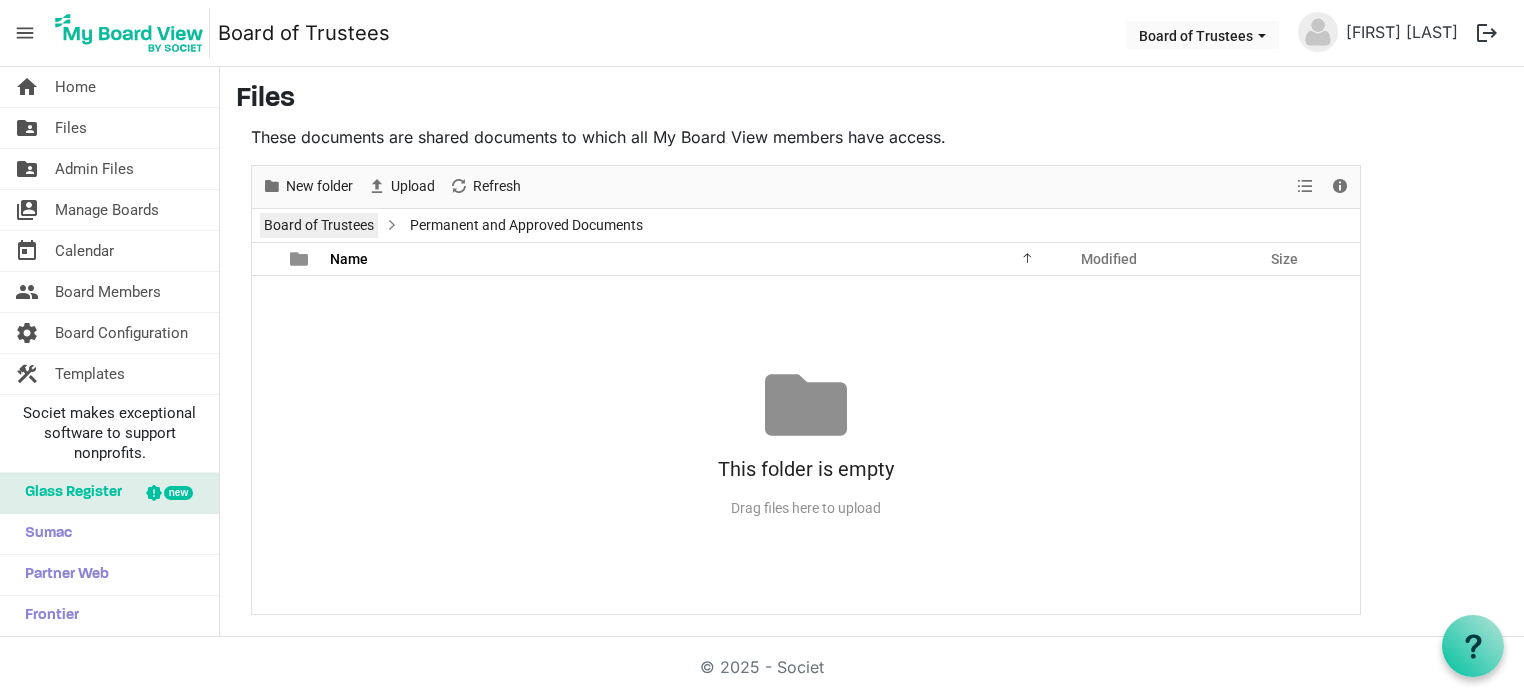 click on "Board of Trustees" at bounding box center [319, 225] 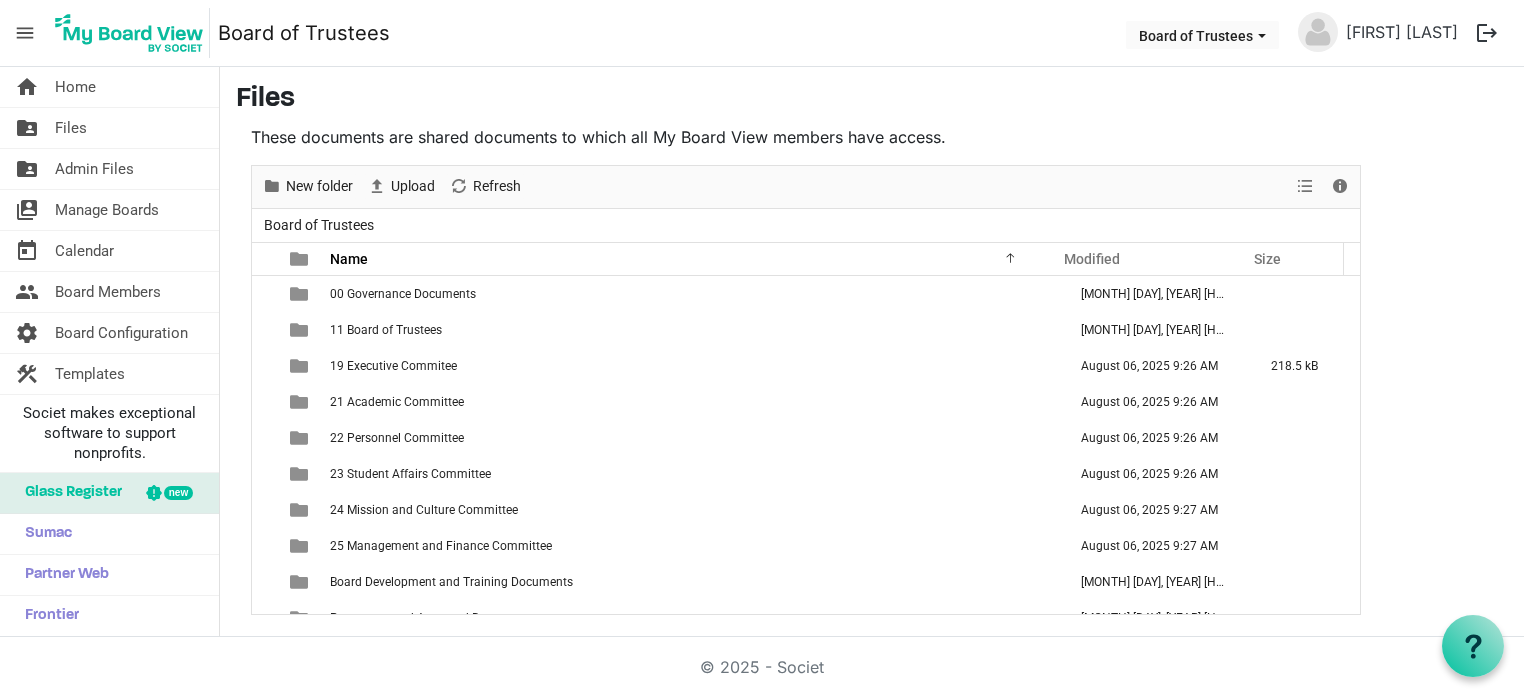 scroll, scrollTop: 58, scrollLeft: 0, axis: vertical 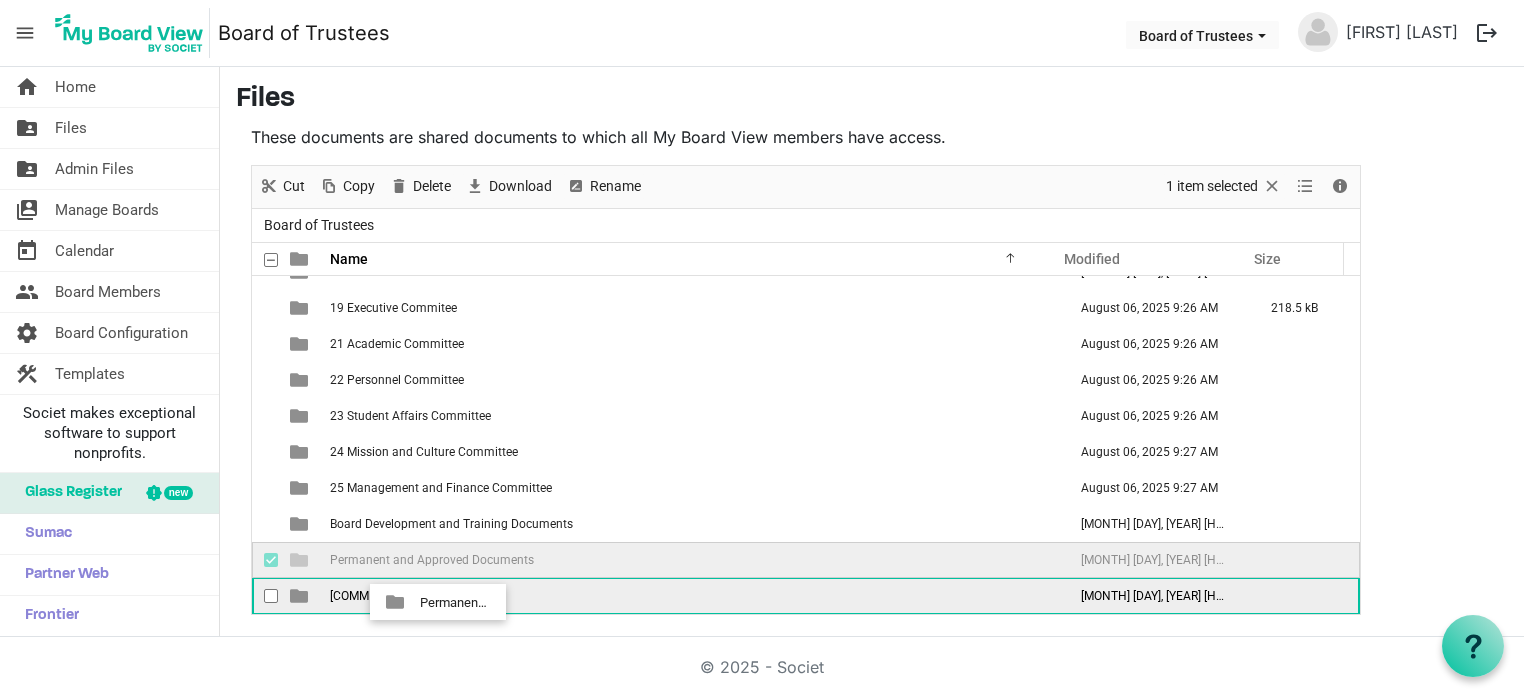 drag, startPoint x: 456, startPoint y: 558, endPoint x: 414, endPoint y: 602, distance: 60.827625 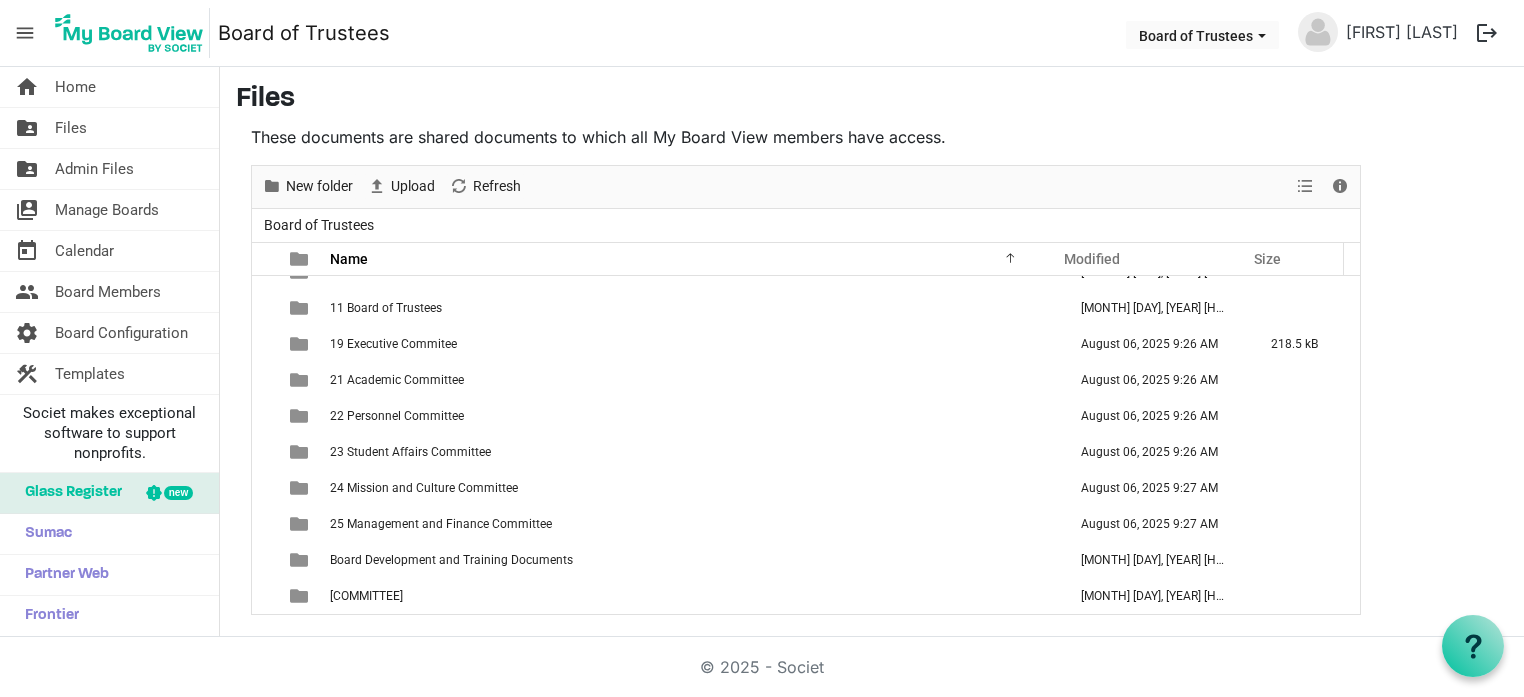 scroll, scrollTop: 22, scrollLeft: 0, axis: vertical 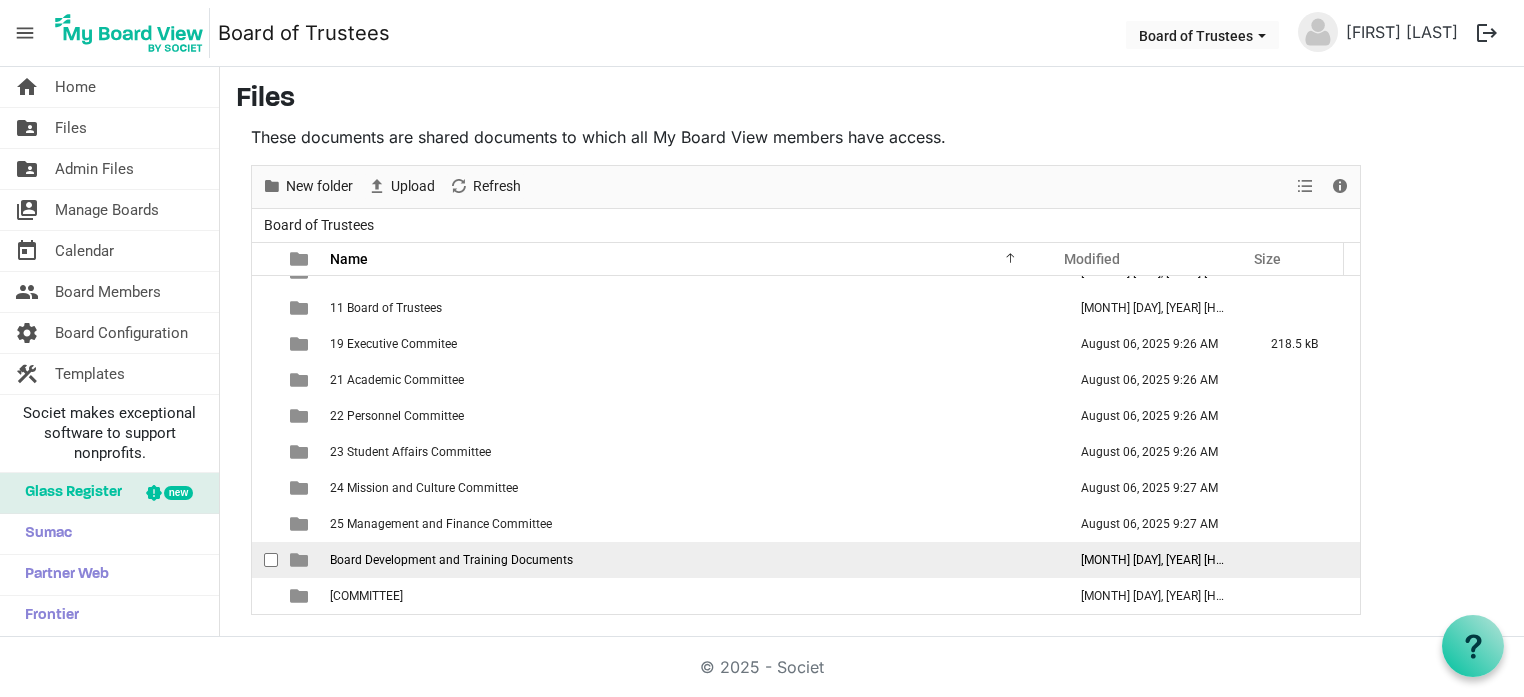 click on "Board Development and Training Documents" at bounding box center [451, 560] 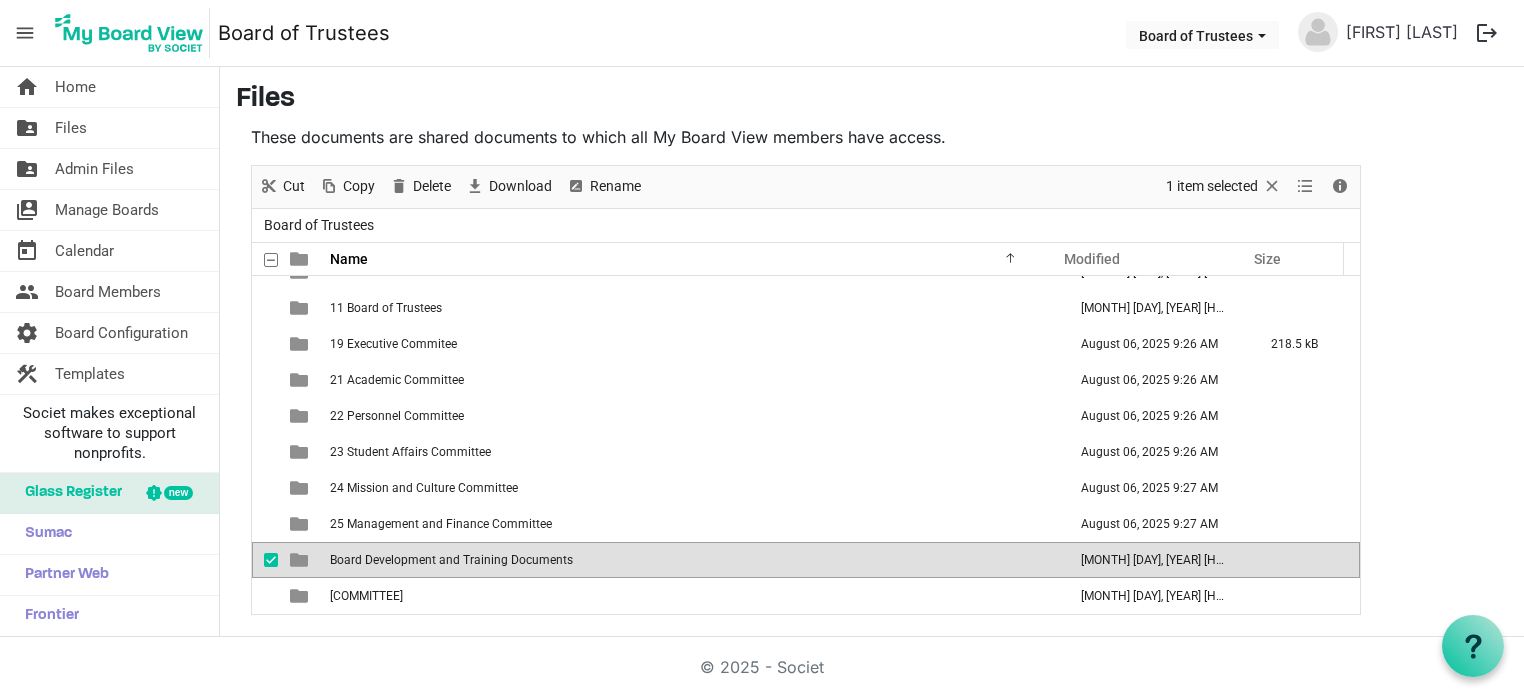 click on "Board Development and Training Documents" at bounding box center [451, 560] 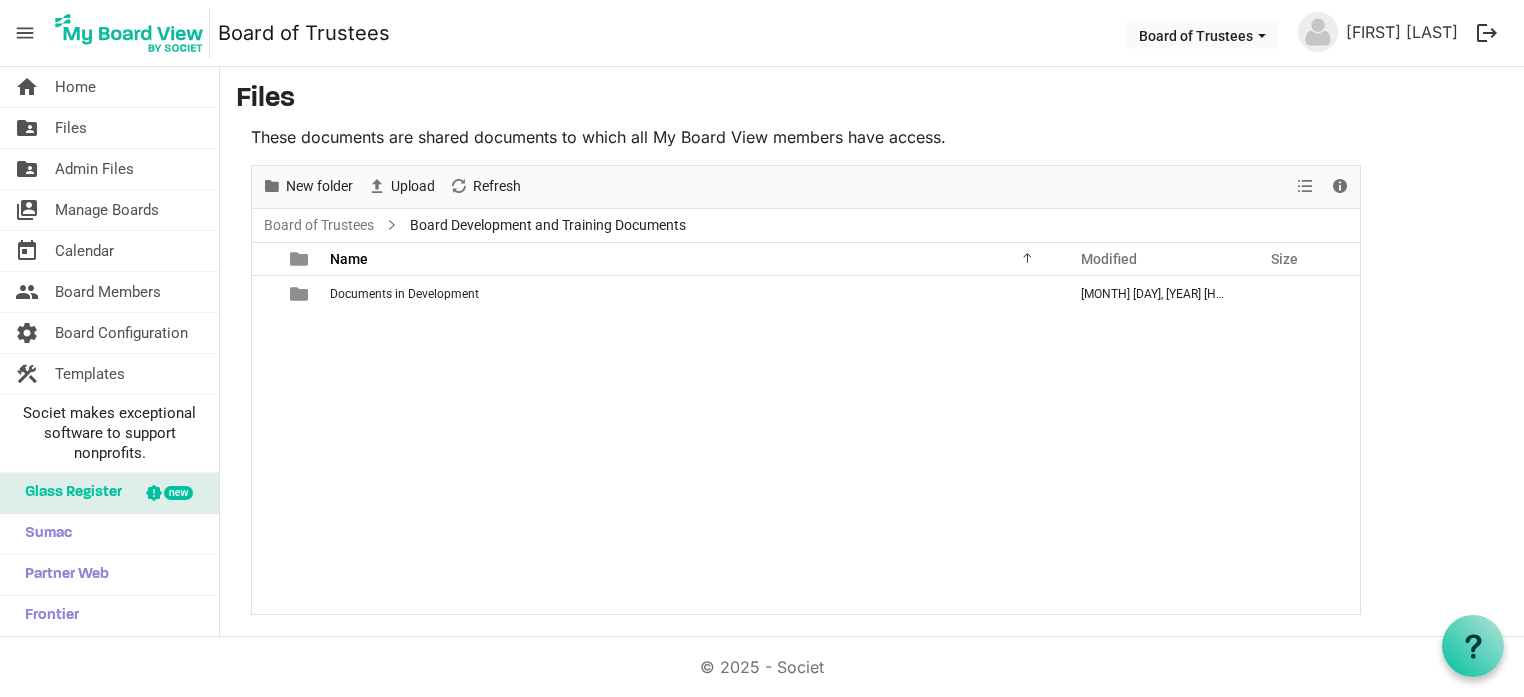 scroll, scrollTop: 0, scrollLeft: 0, axis: both 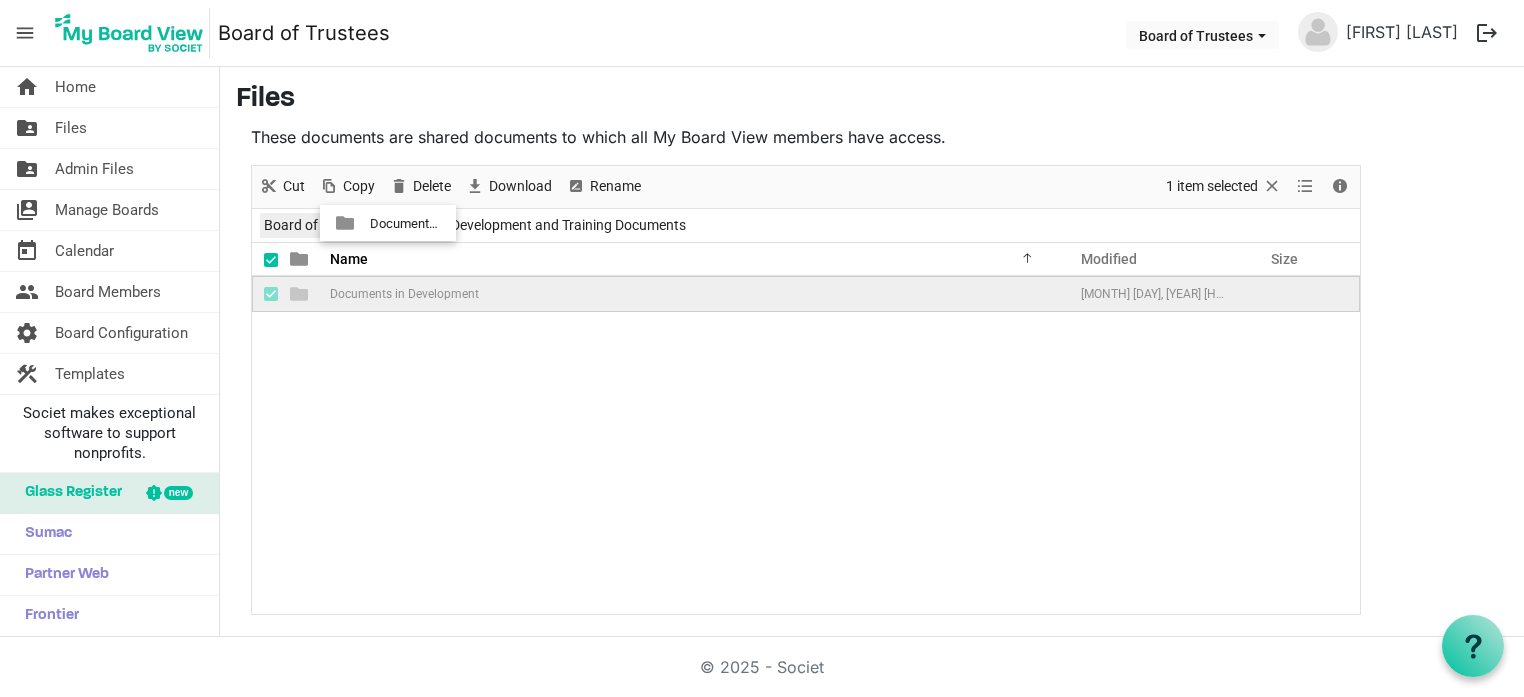 drag, startPoint x: 398, startPoint y: 298, endPoint x: 364, endPoint y: 223, distance: 82.346825 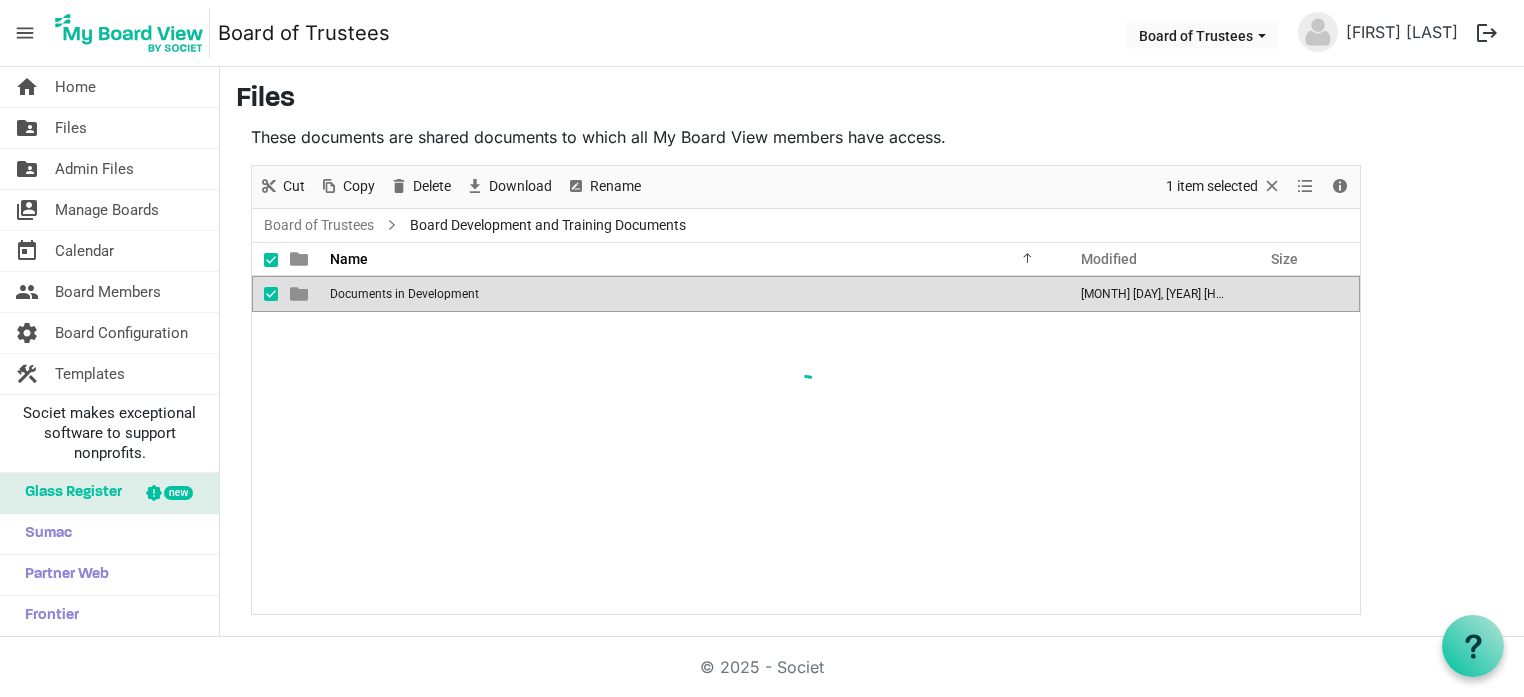 scroll, scrollTop: 22, scrollLeft: 0, axis: vertical 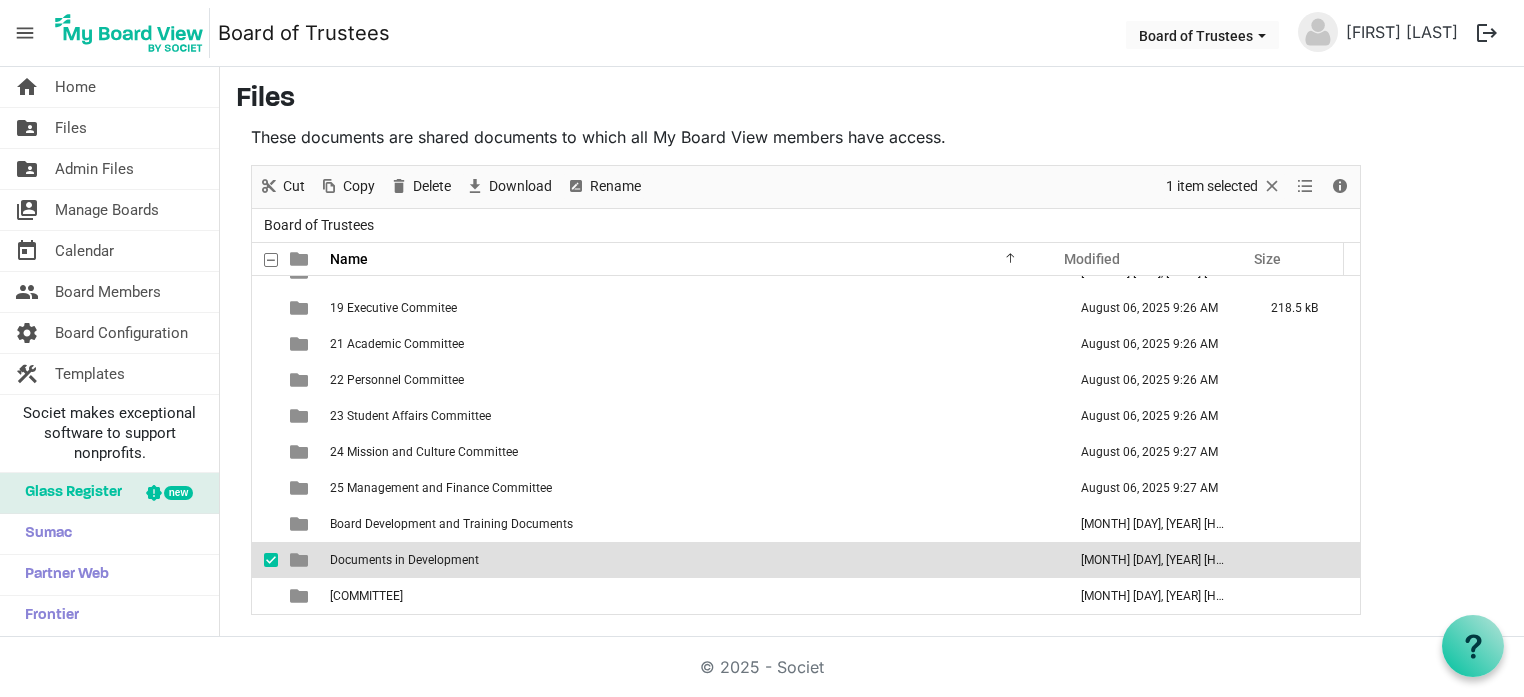 click at bounding box center [271, 560] 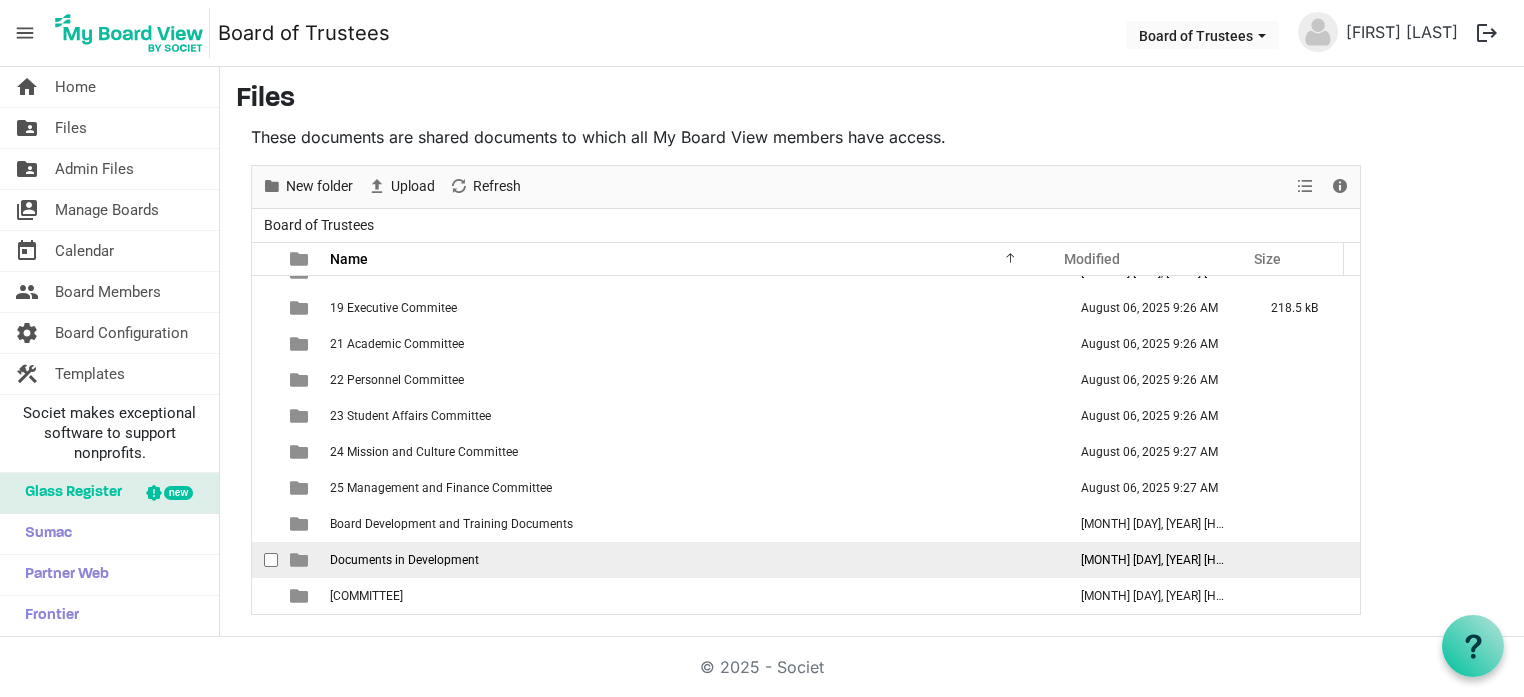 click on "Documents in Development" at bounding box center (404, 560) 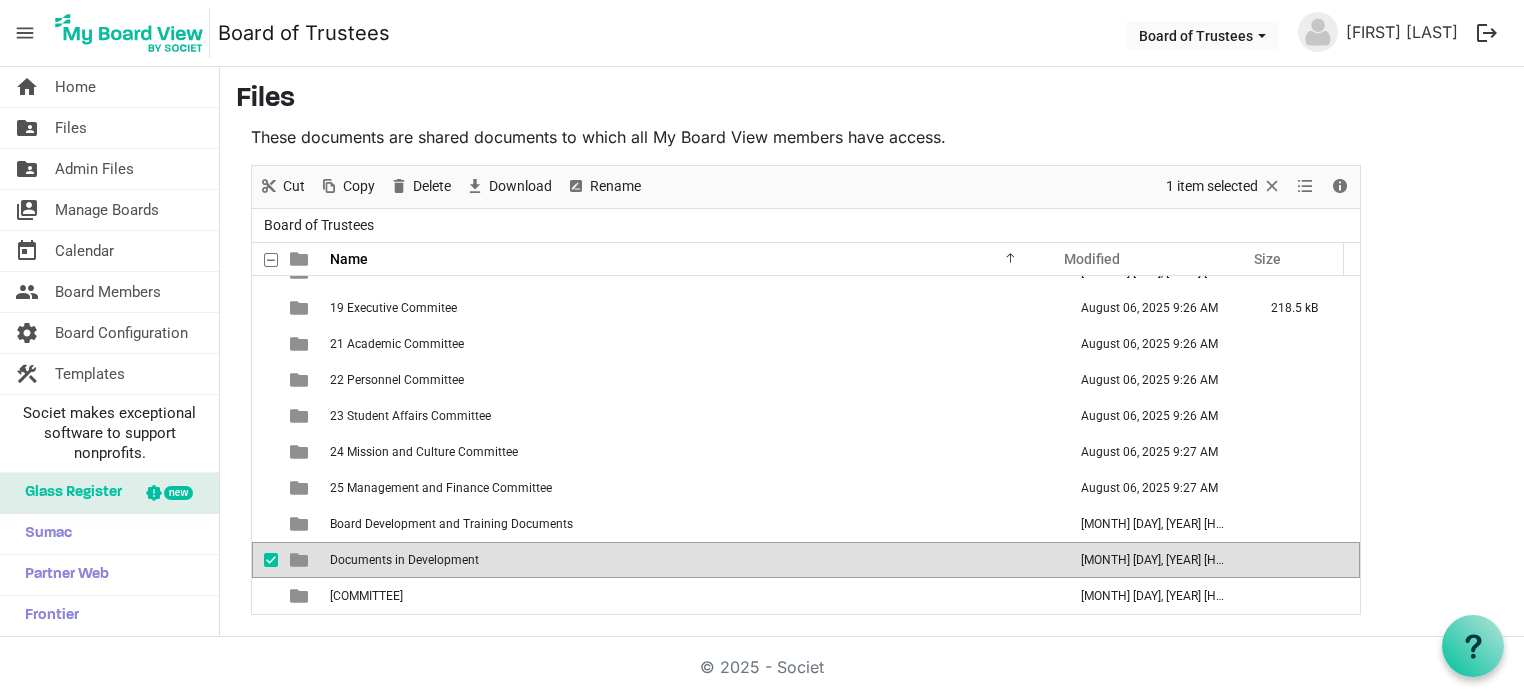 click on "Documents in Development" at bounding box center [404, 560] 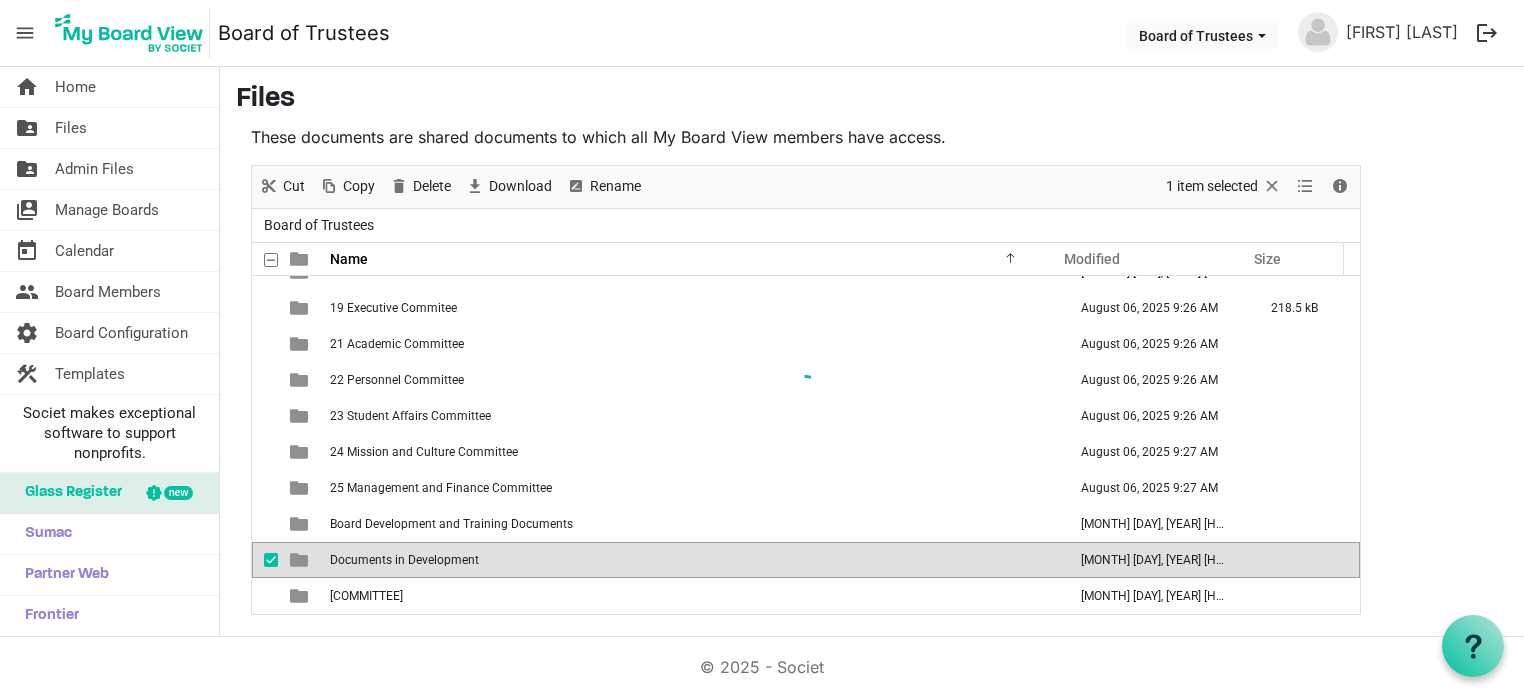 scroll, scrollTop: 0, scrollLeft: 0, axis: both 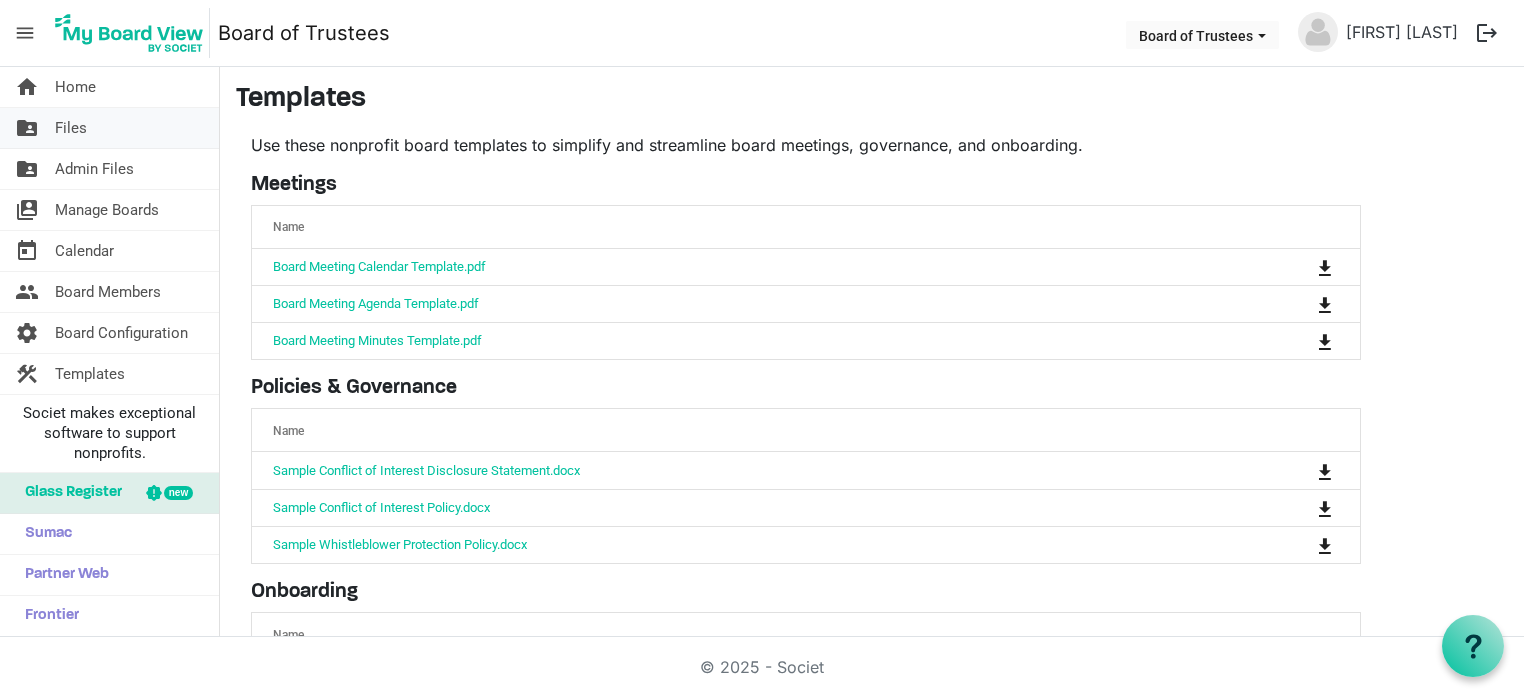 click on "Files" at bounding box center [71, 128] 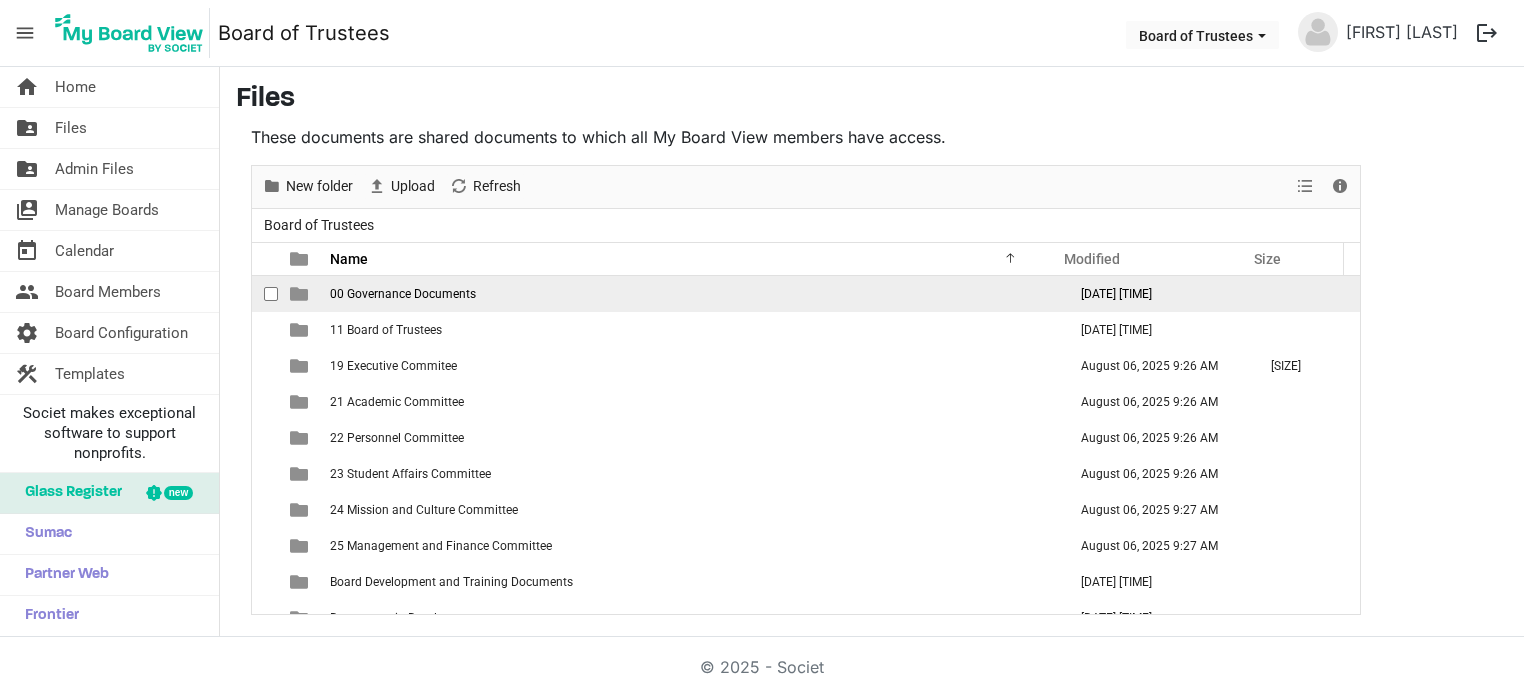 scroll, scrollTop: 0, scrollLeft: 0, axis: both 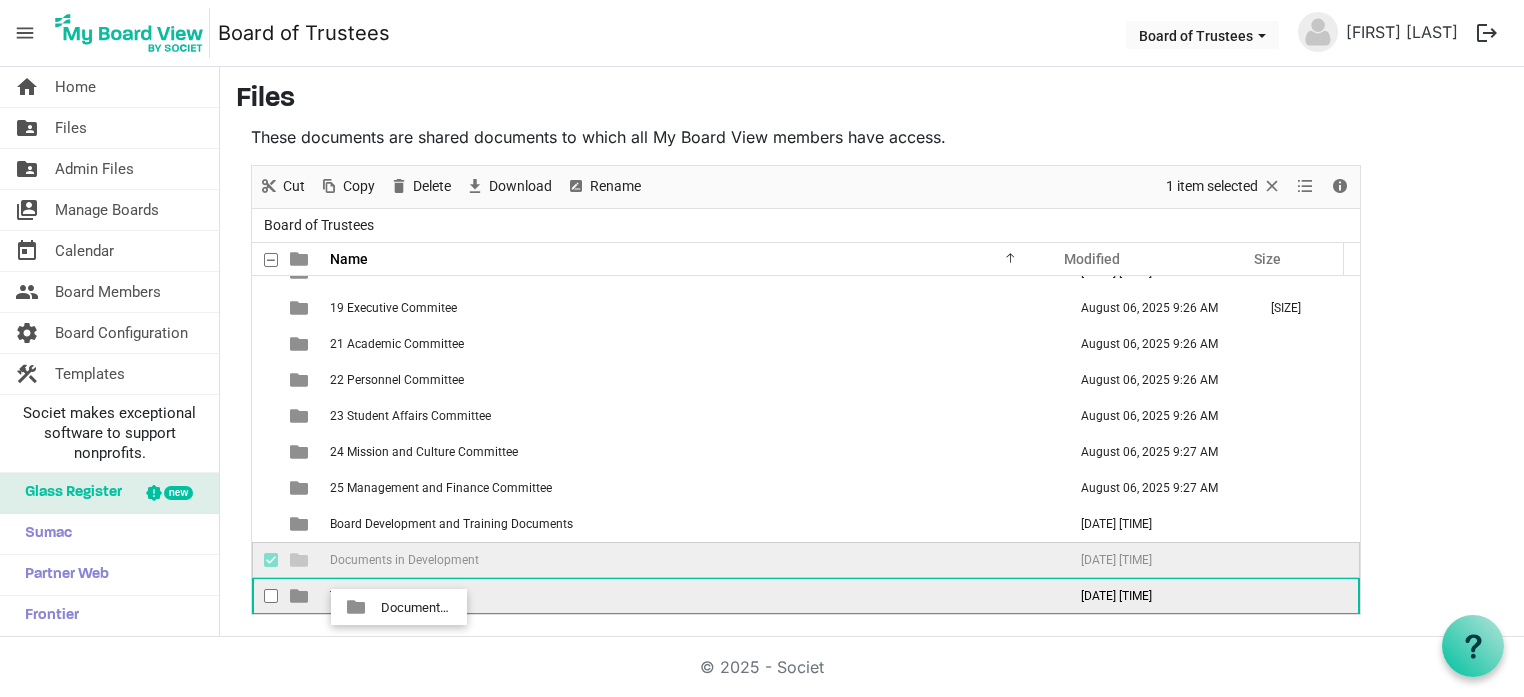 drag, startPoint x: 378, startPoint y: 556, endPoint x: 375, endPoint y: 607, distance: 51.088158 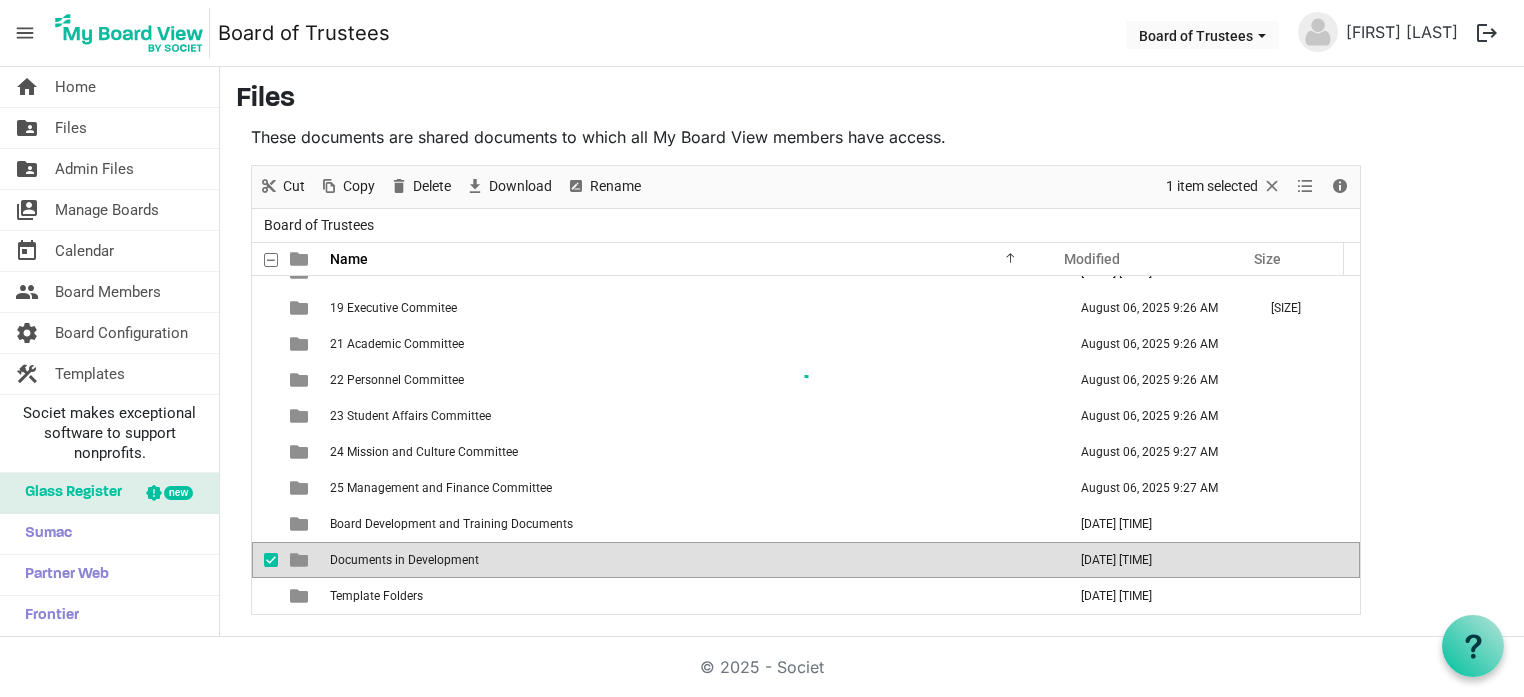 scroll, scrollTop: 22, scrollLeft: 0, axis: vertical 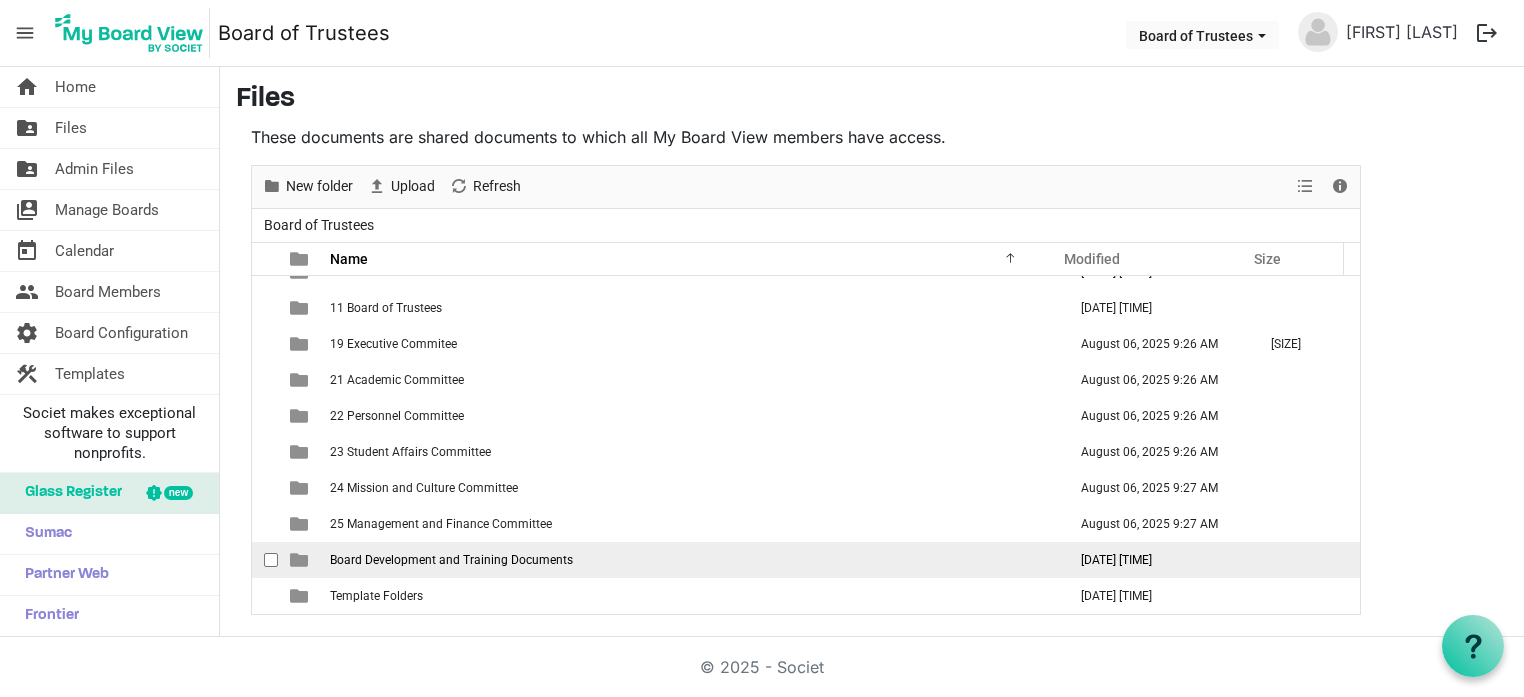 click on "Board Development and Training Documents" at bounding box center [451, 560] 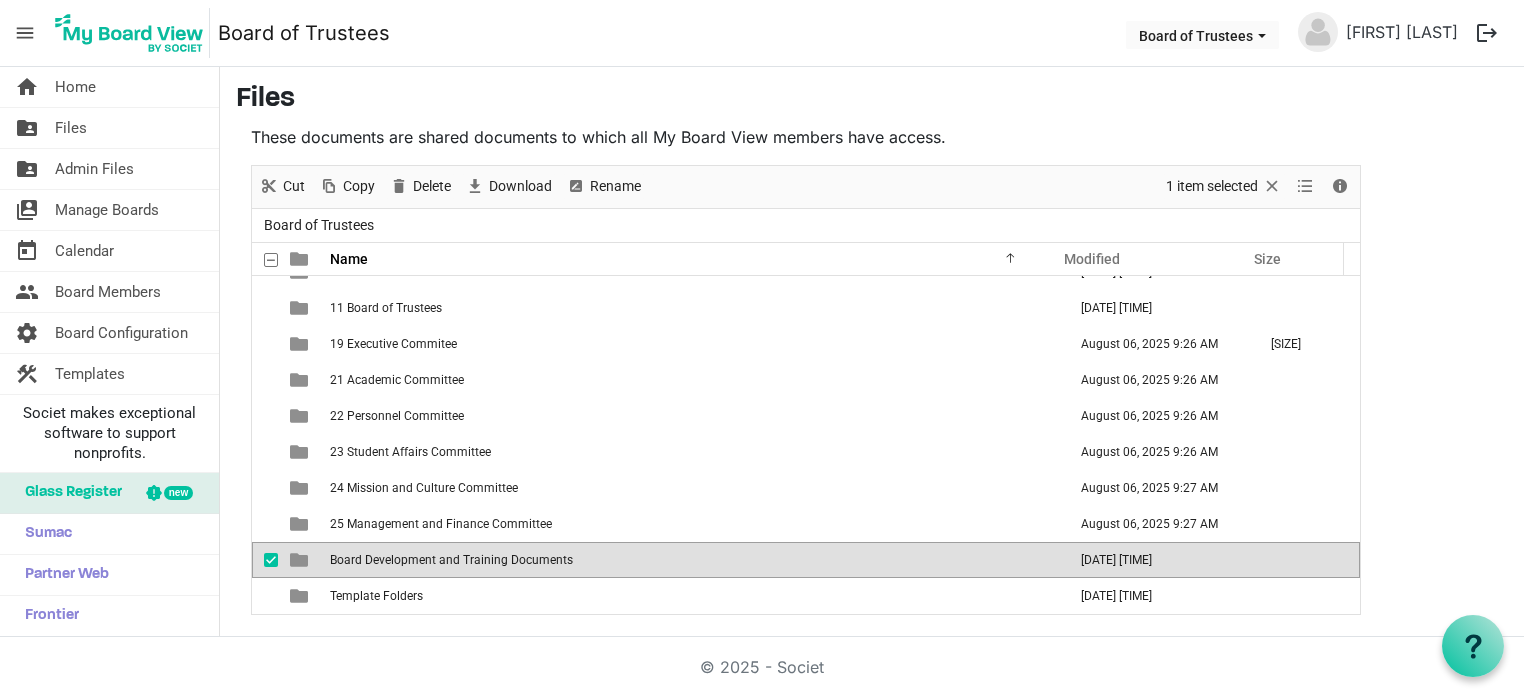 click on "Board Development and Training Documents" at bounding box center (451, 560) 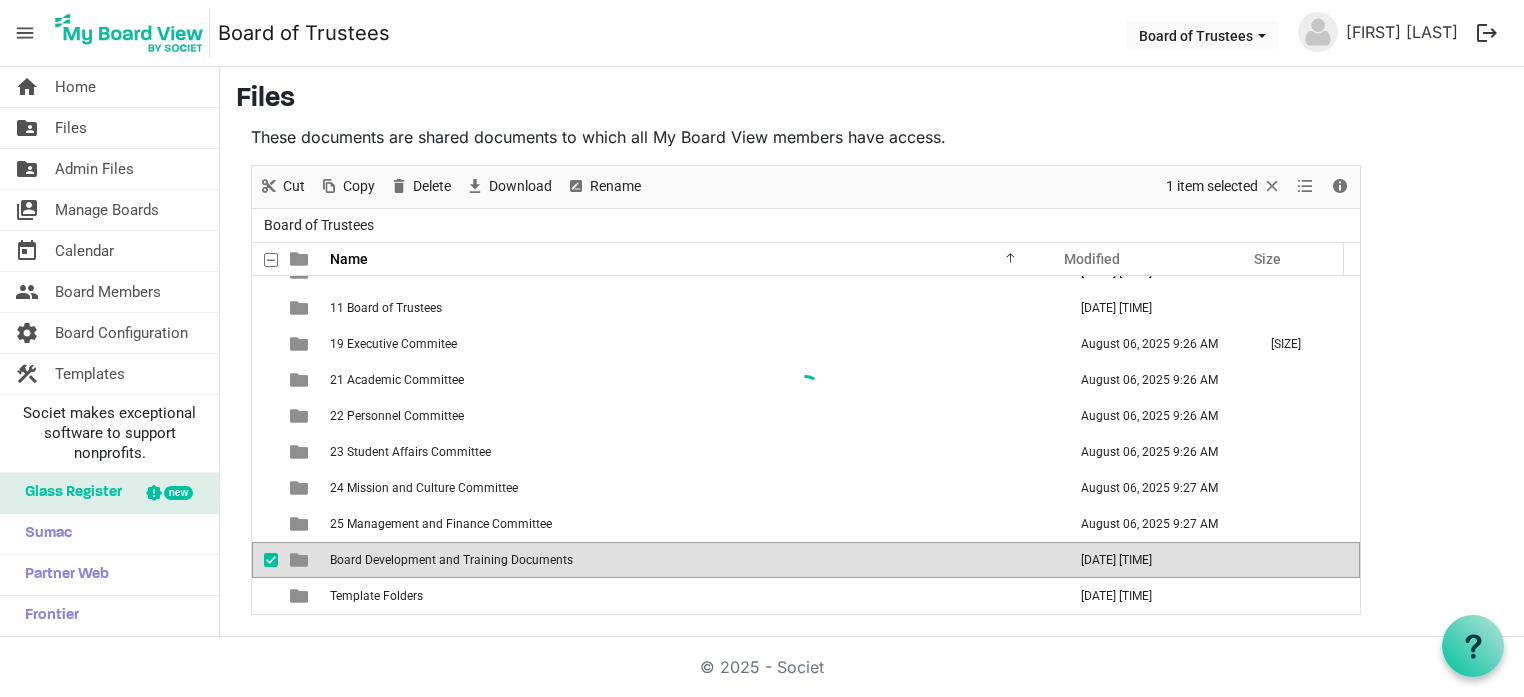 scroll, scrollTop: 0, scrollLeft: 0, axis: both 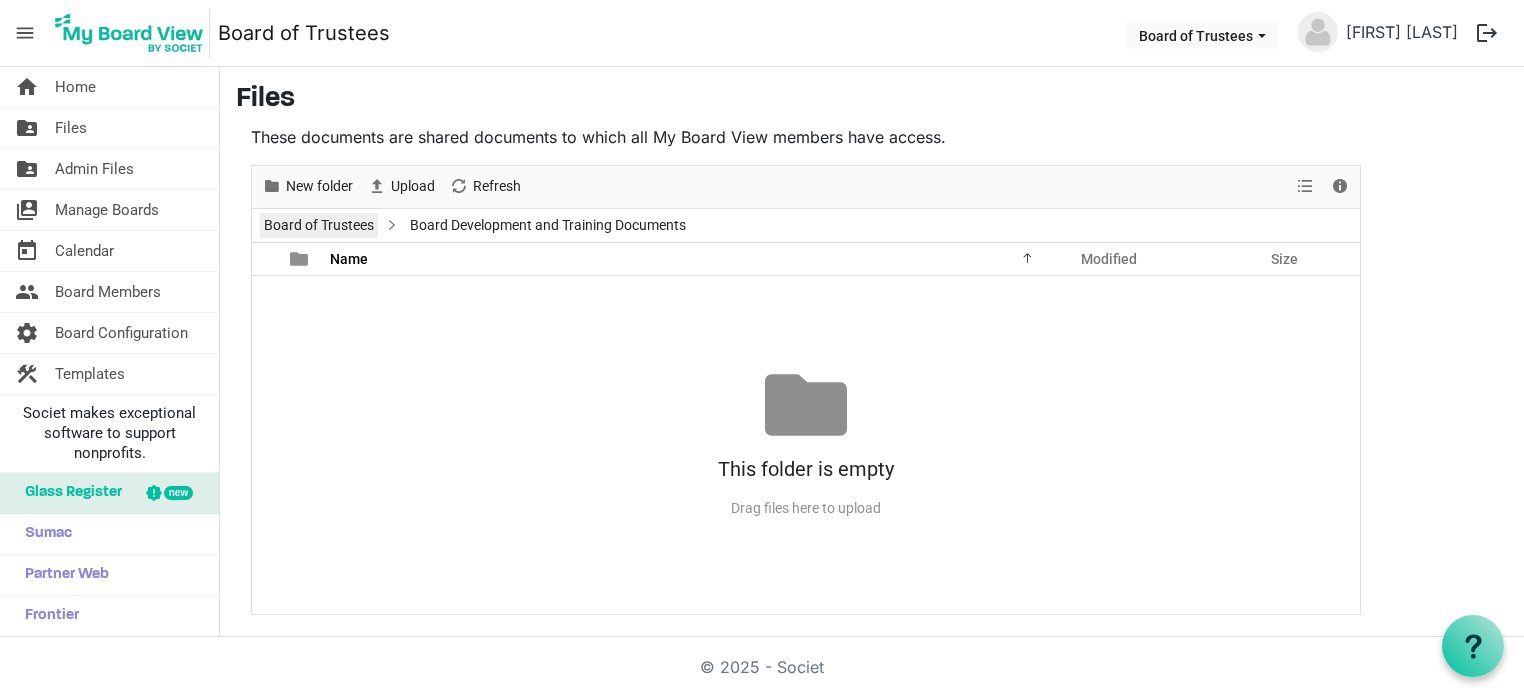 click on "Board of Trustees" at bounding box center [319, 225] 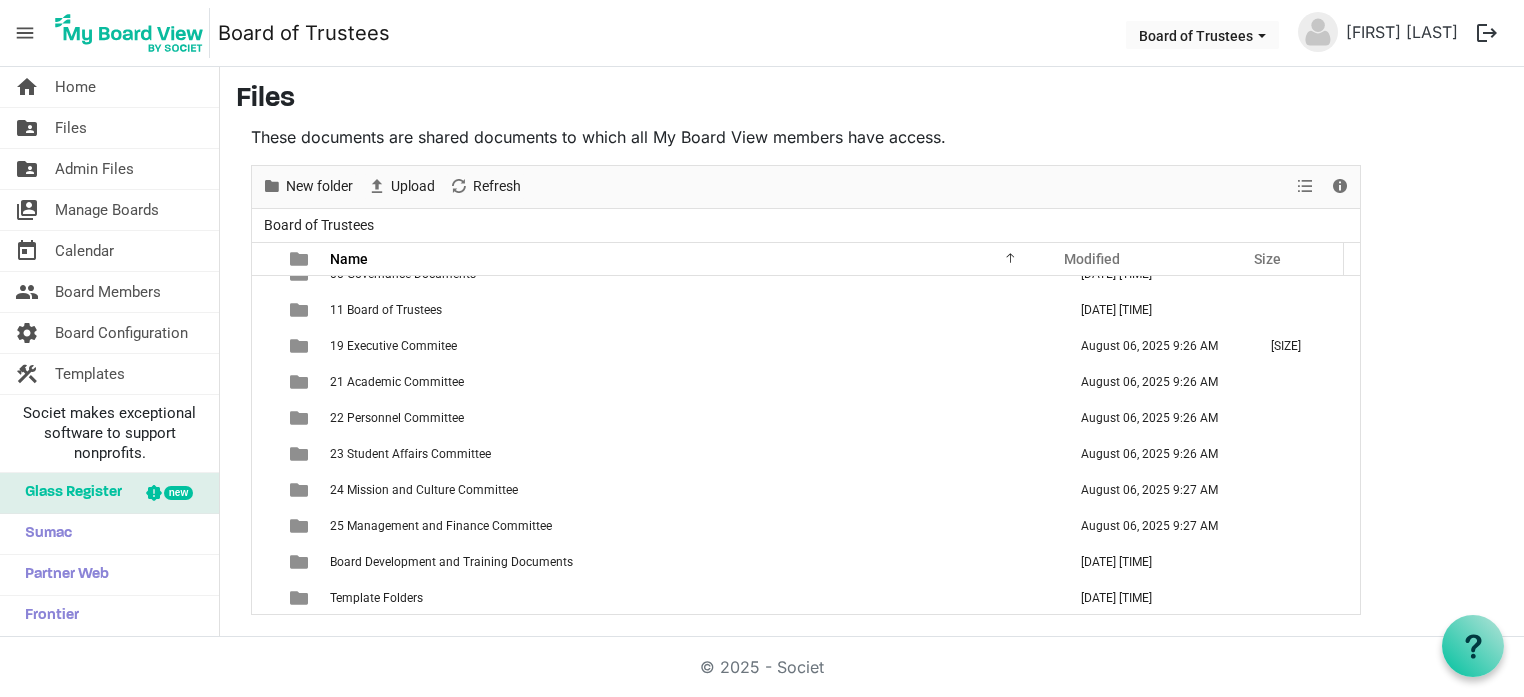 scroll, scrollTop: 22, scrollLeft: 0, axis: vertical 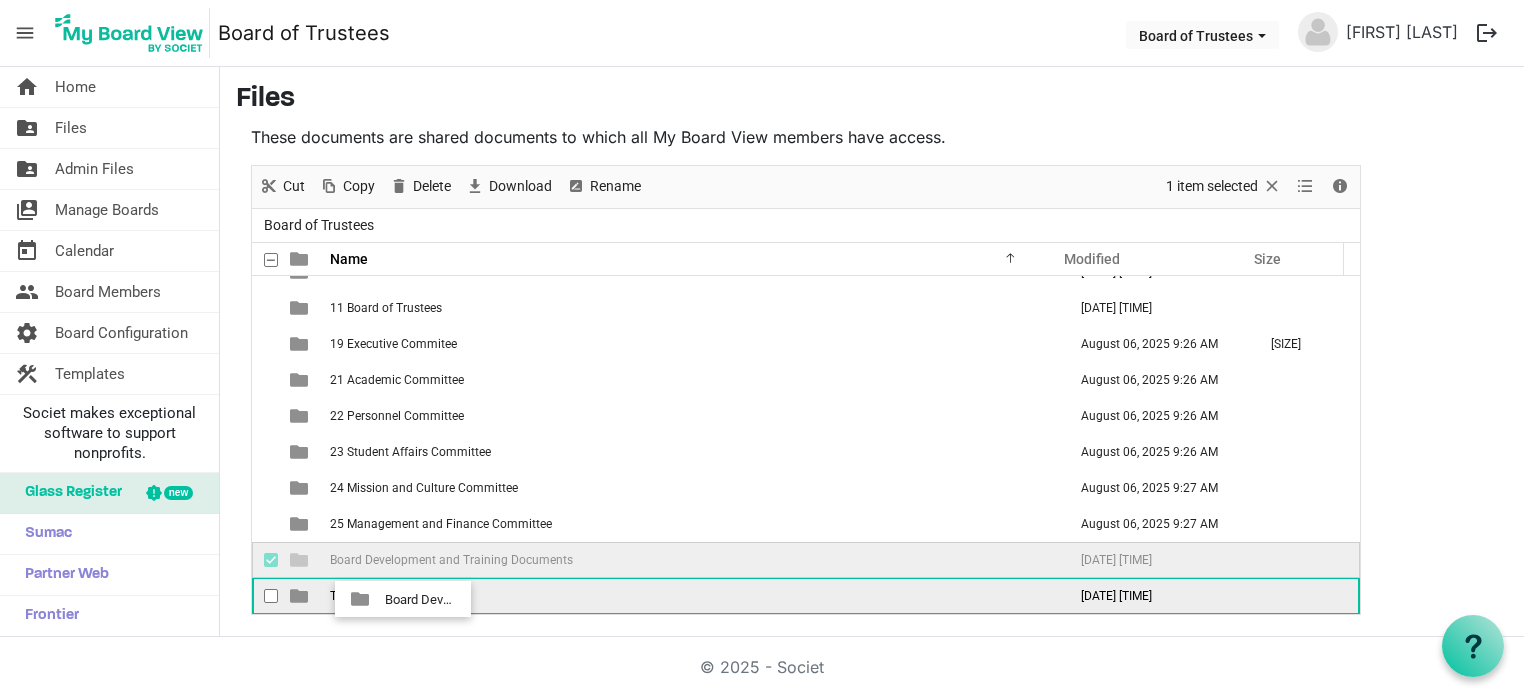 drag, startPoint x: 397, startPoint y: 560, endPoint x: 379, endPoint y: 599, distance: 42.953465 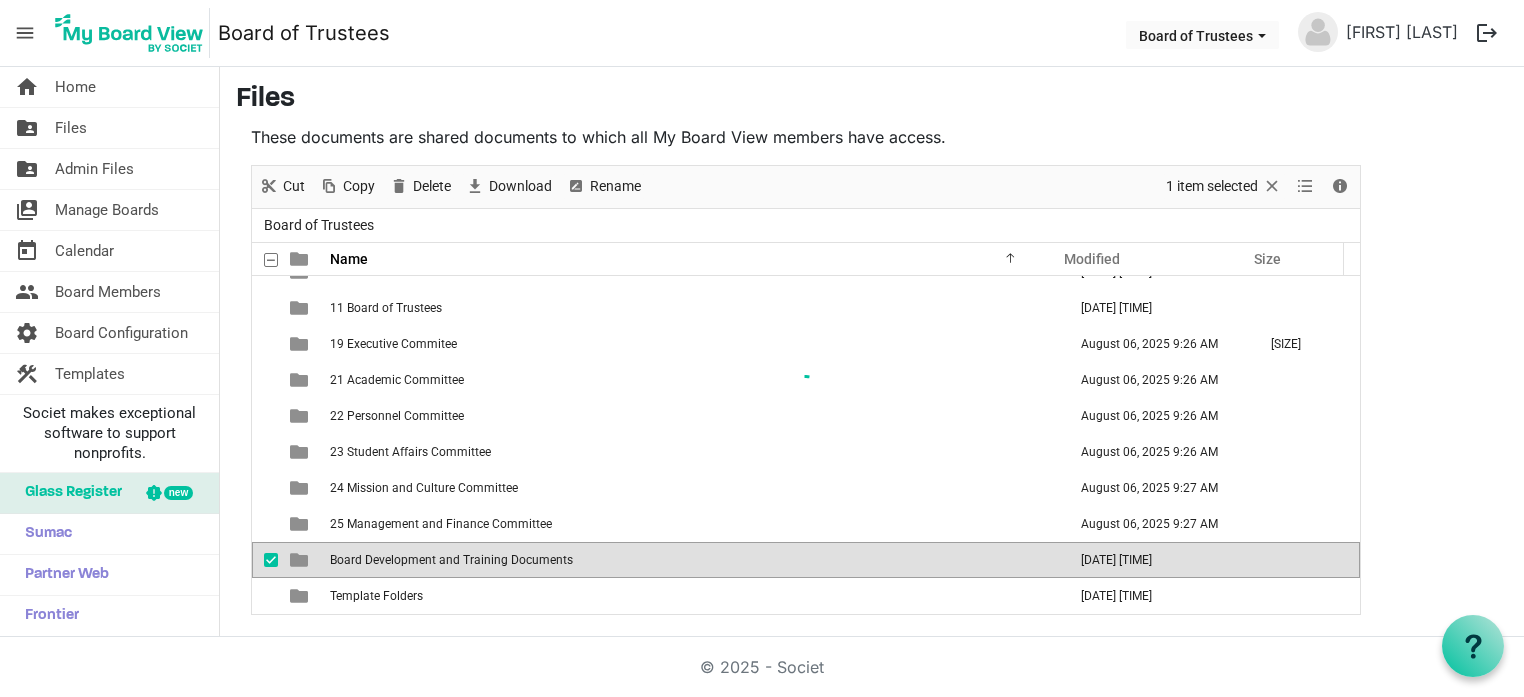 scroll, scrollTop: 0, scrollLeft: 0, axis: both 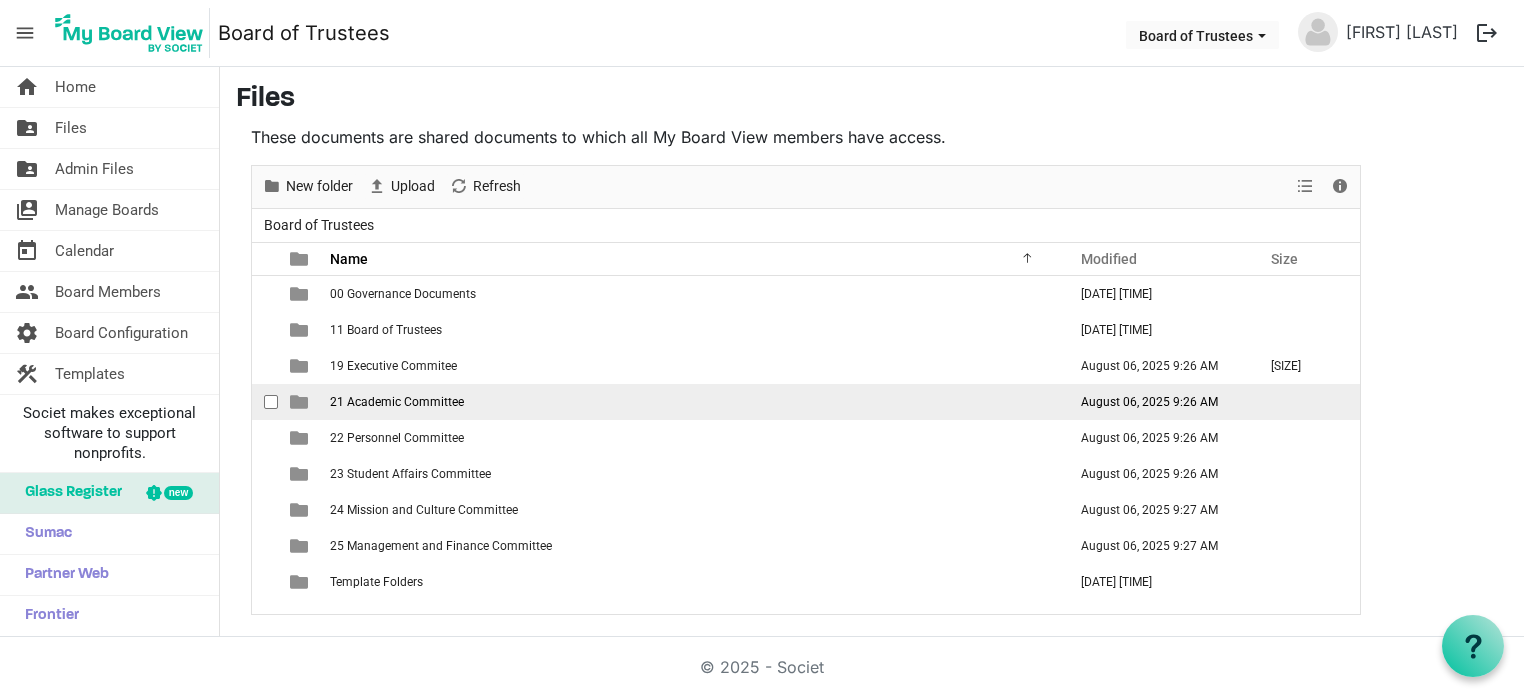 click on "21 Academic Committee" at bounding box center [692, 402] 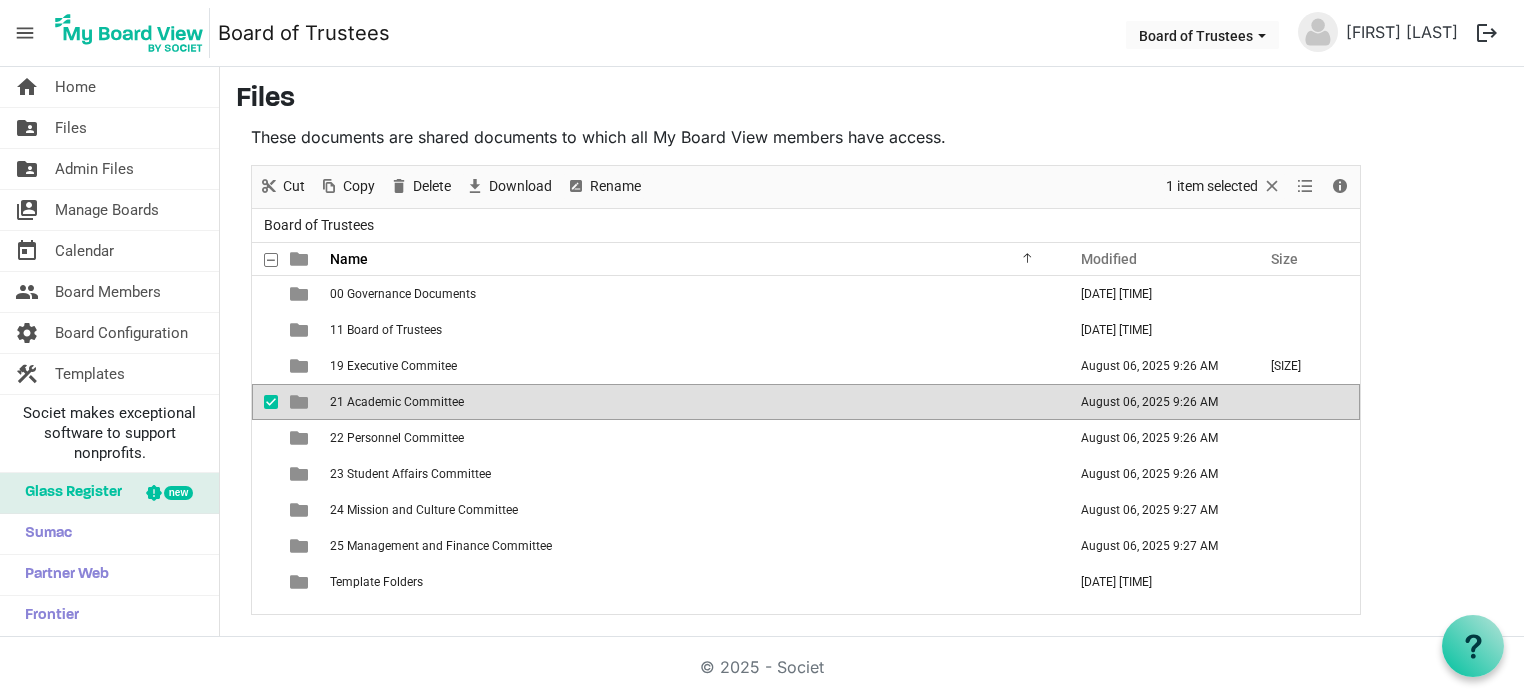 click at bounding box center [271, 402] 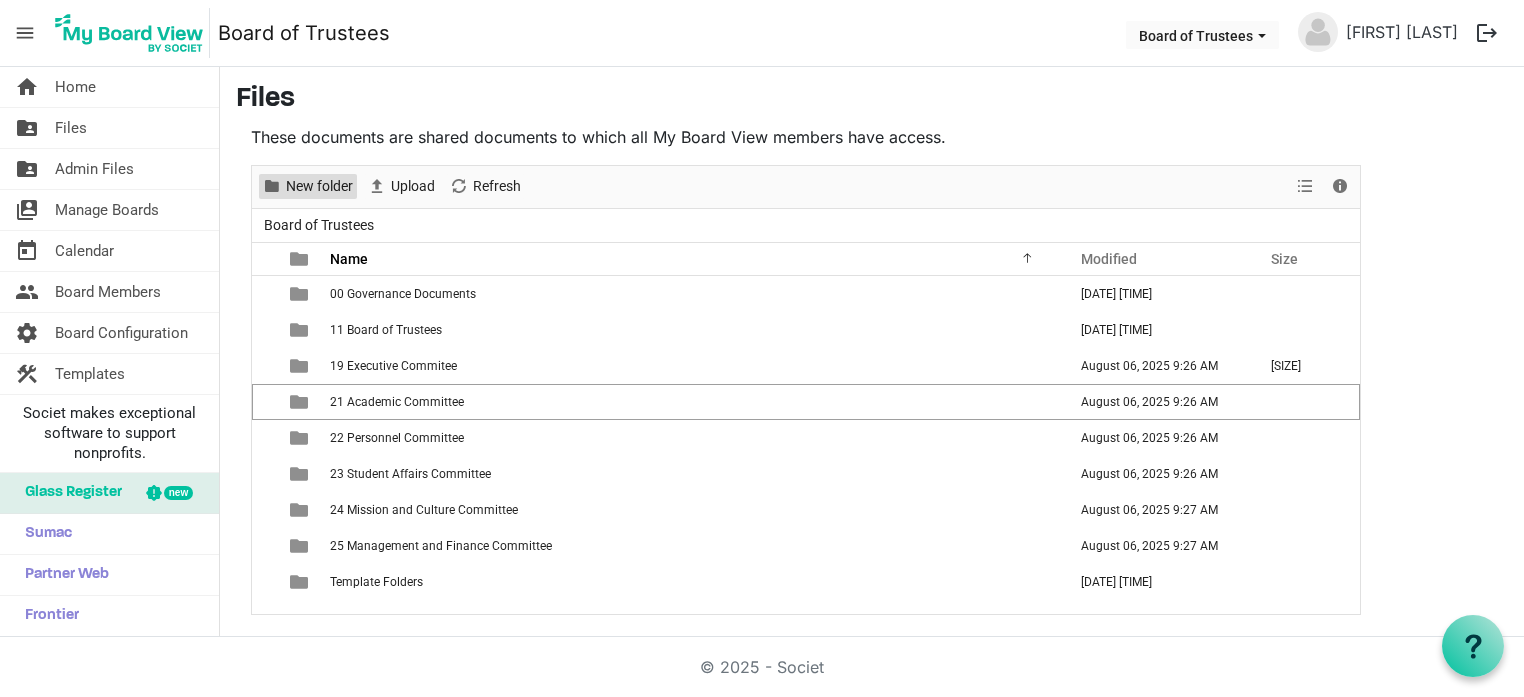 click on "New folder" at bounding box center [319, 186] 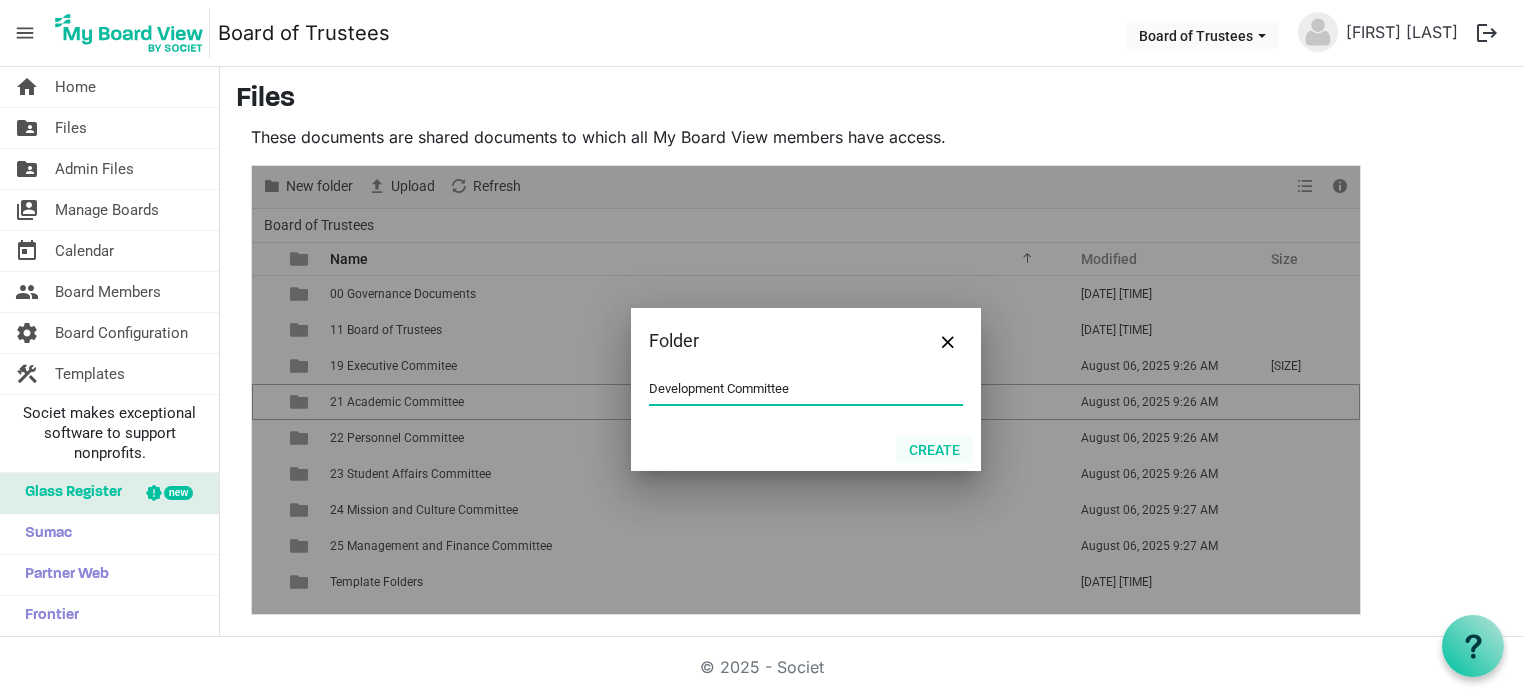 type on "Development Committee" 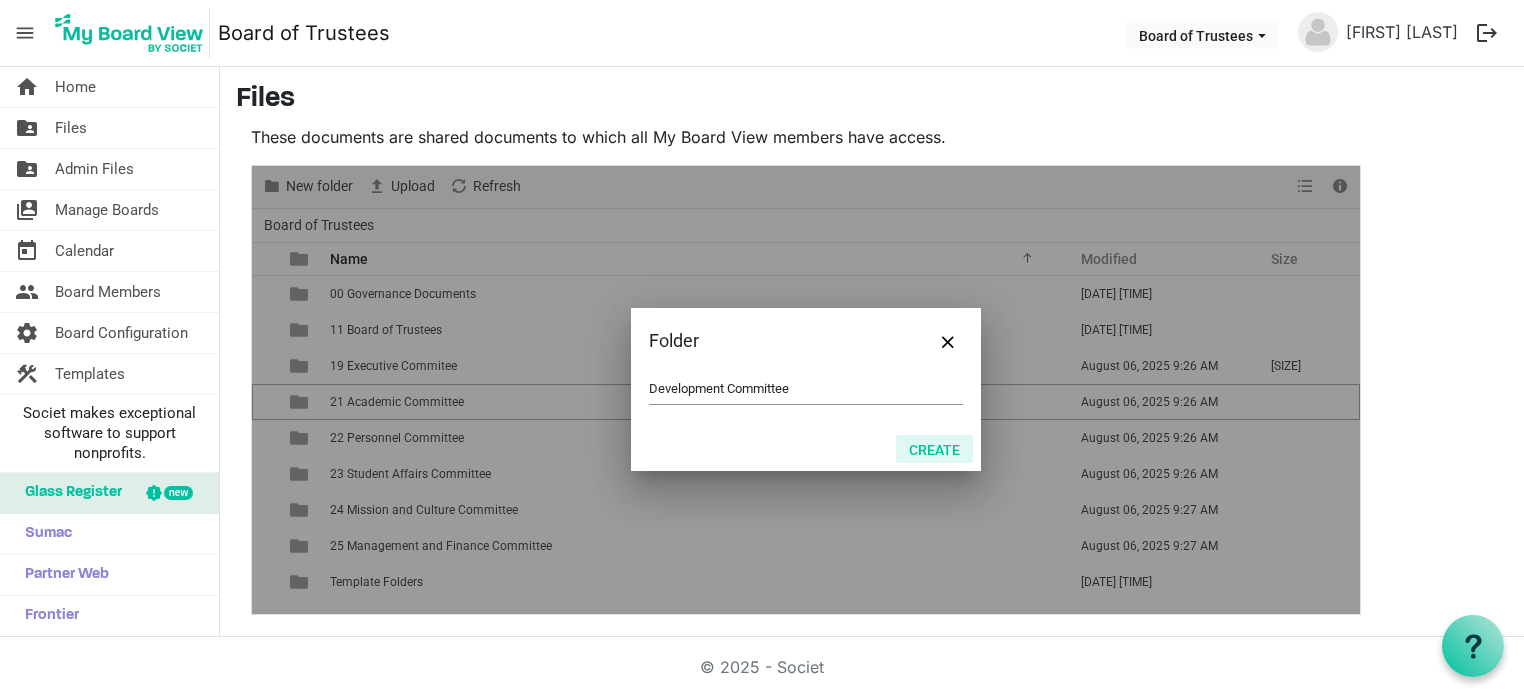 click on "Create" at bounding box center (934, 449) 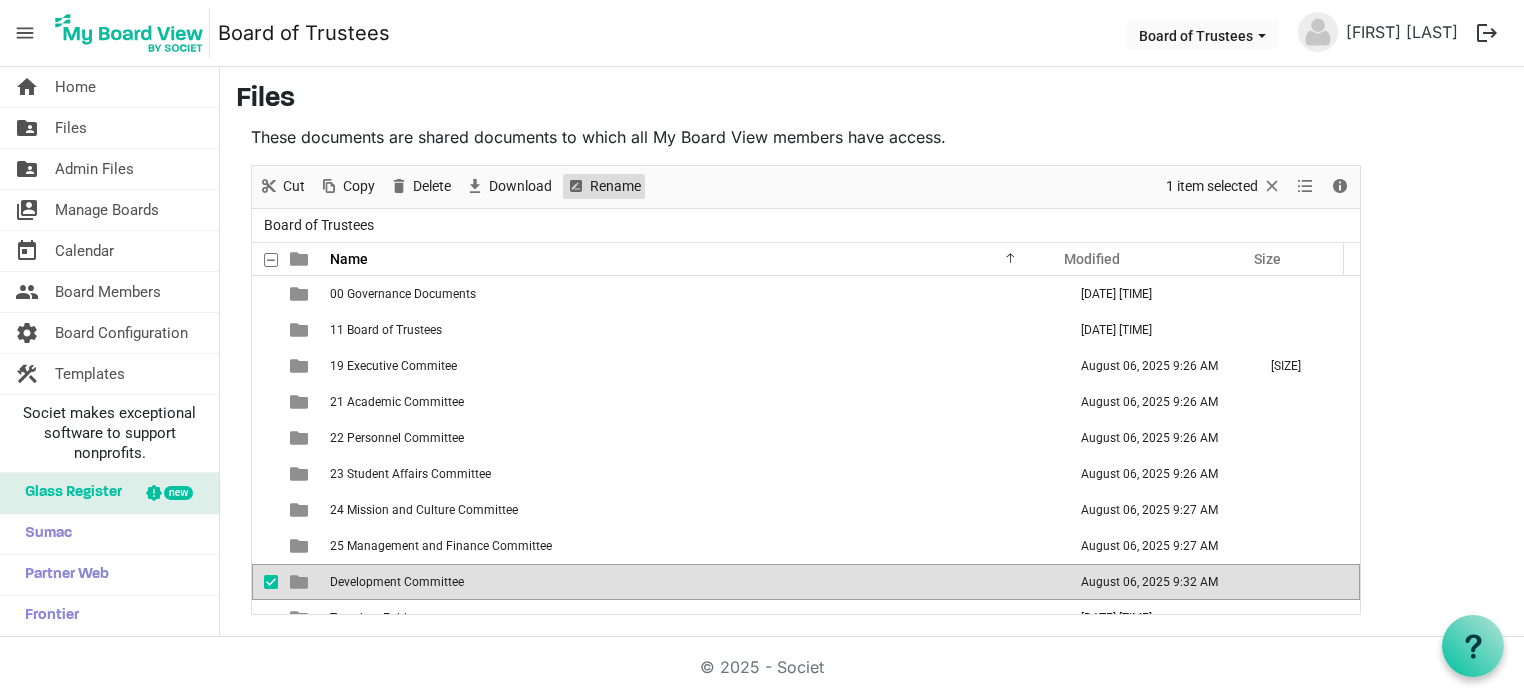 click on "Rename" at bounding box center (615, 186) 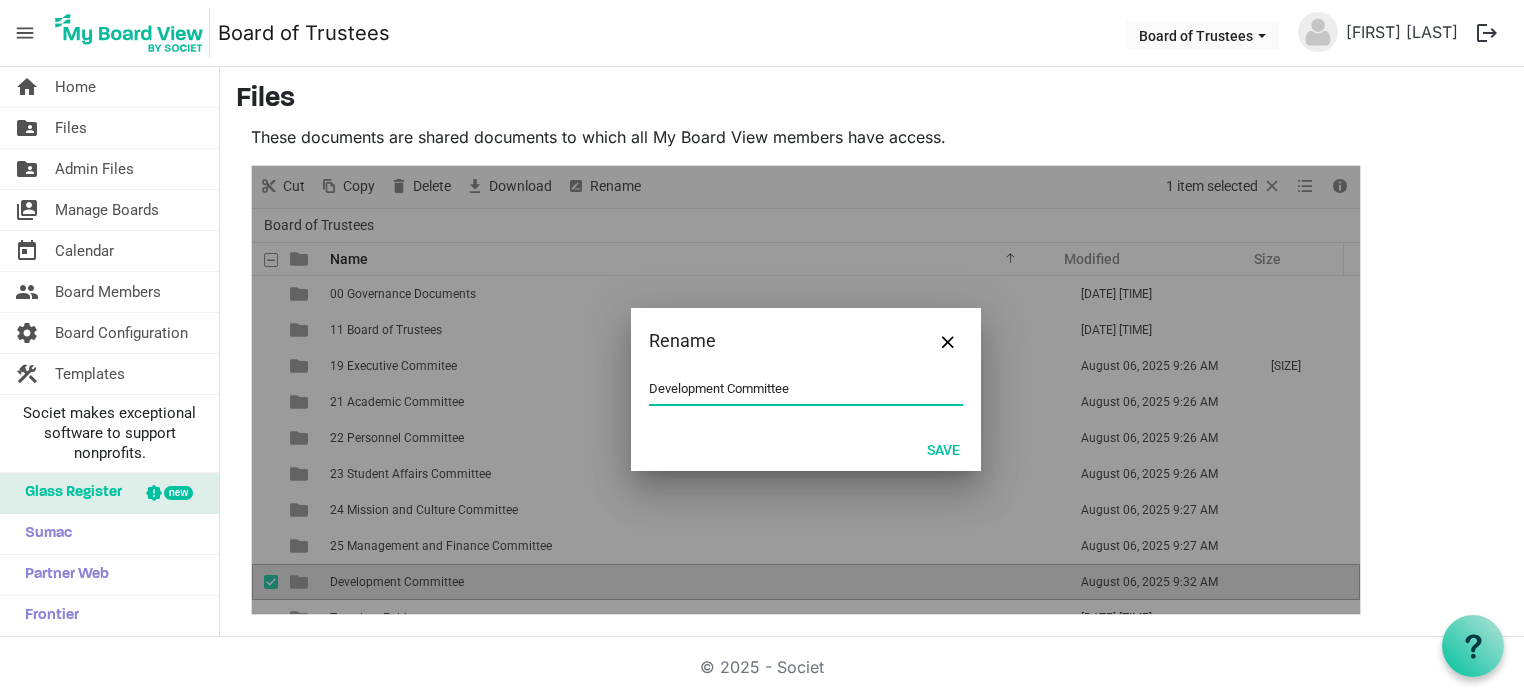 click on "Development Committee" at bounding box center (806, 389) 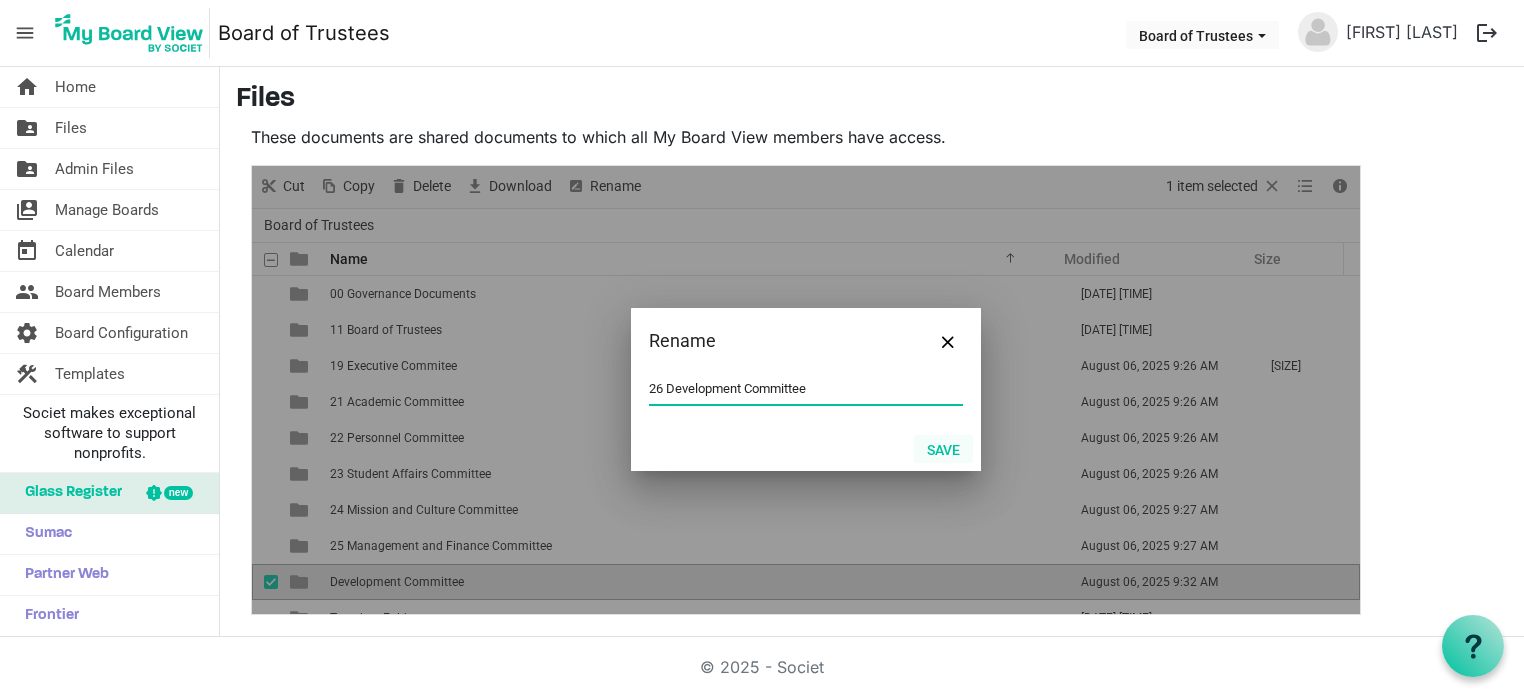 type on "26 Development Committee" 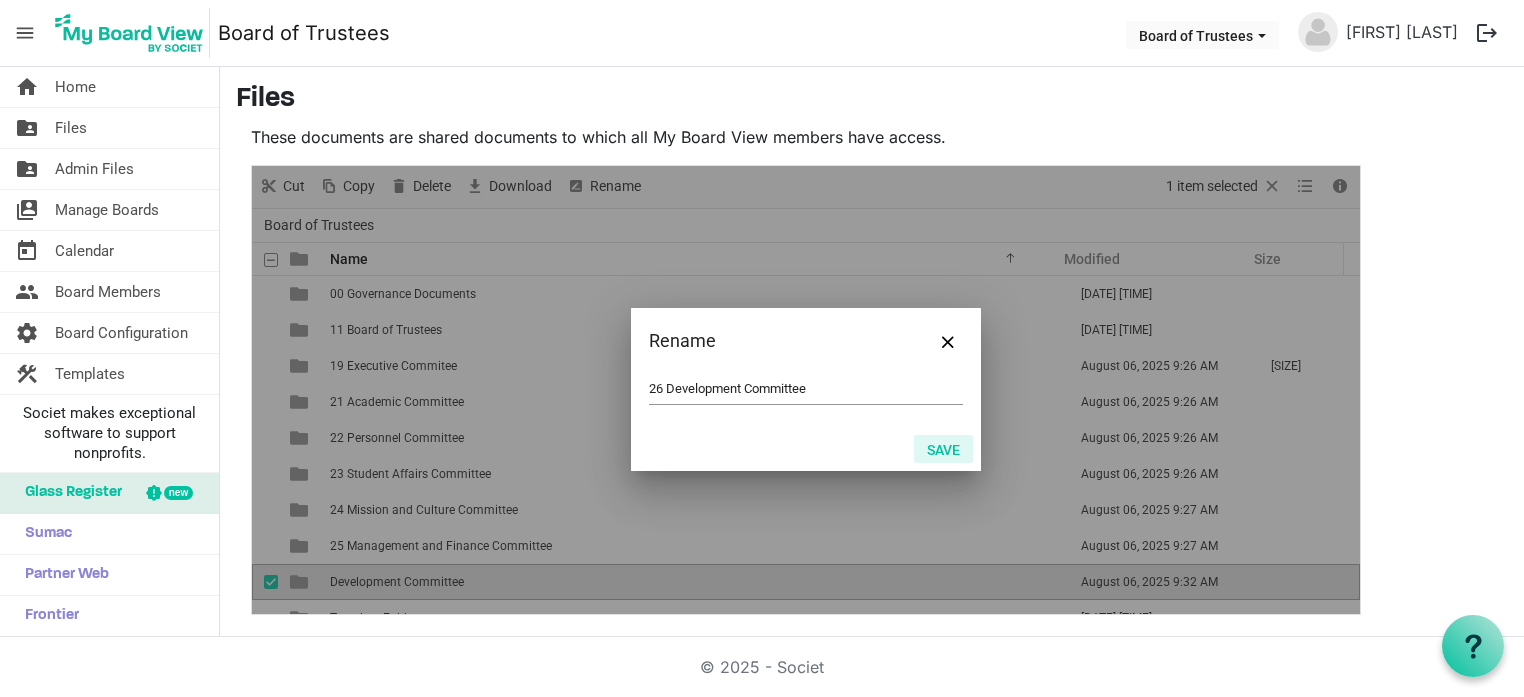 click on "Save" at bounding box center (943, 449) 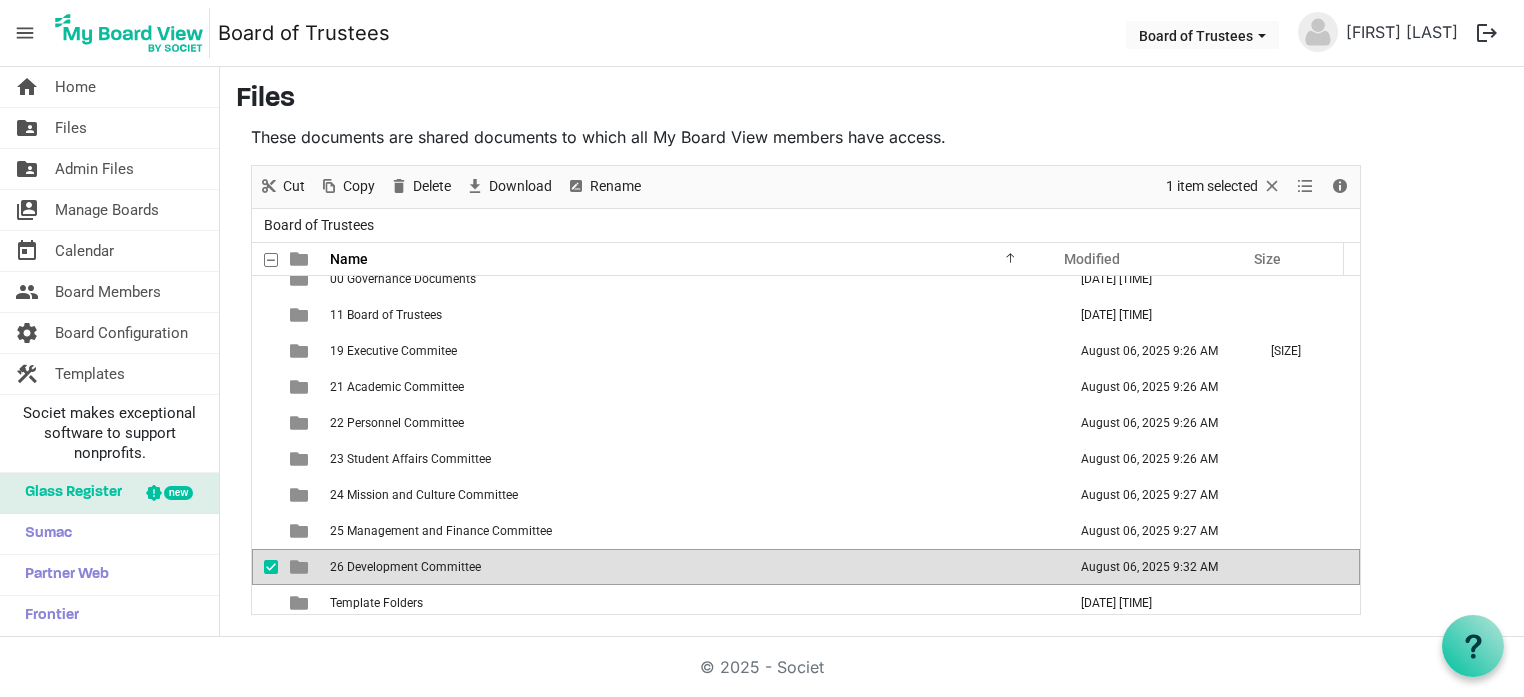 scroll, scrollTop: 22, scrollLeft: 0, axis: vertical 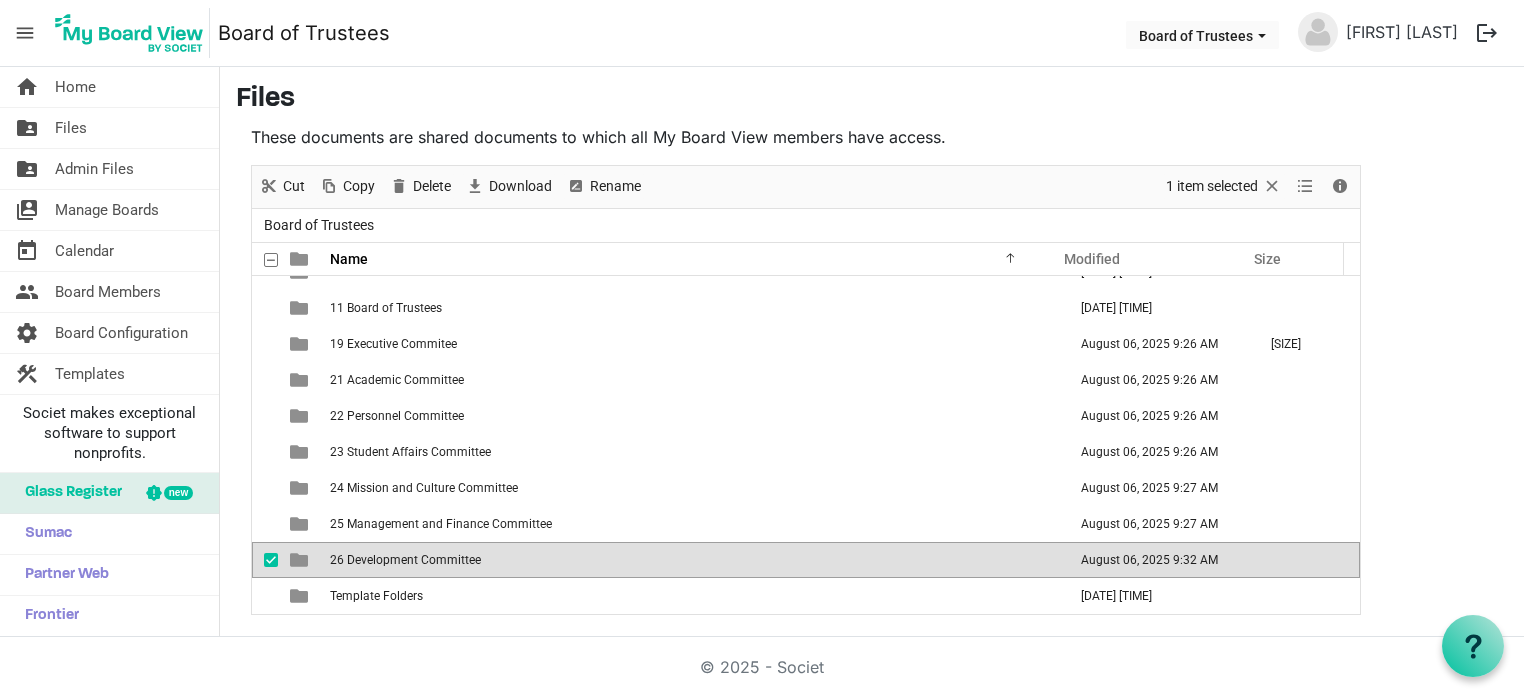 click at bounding box center [271, 560] 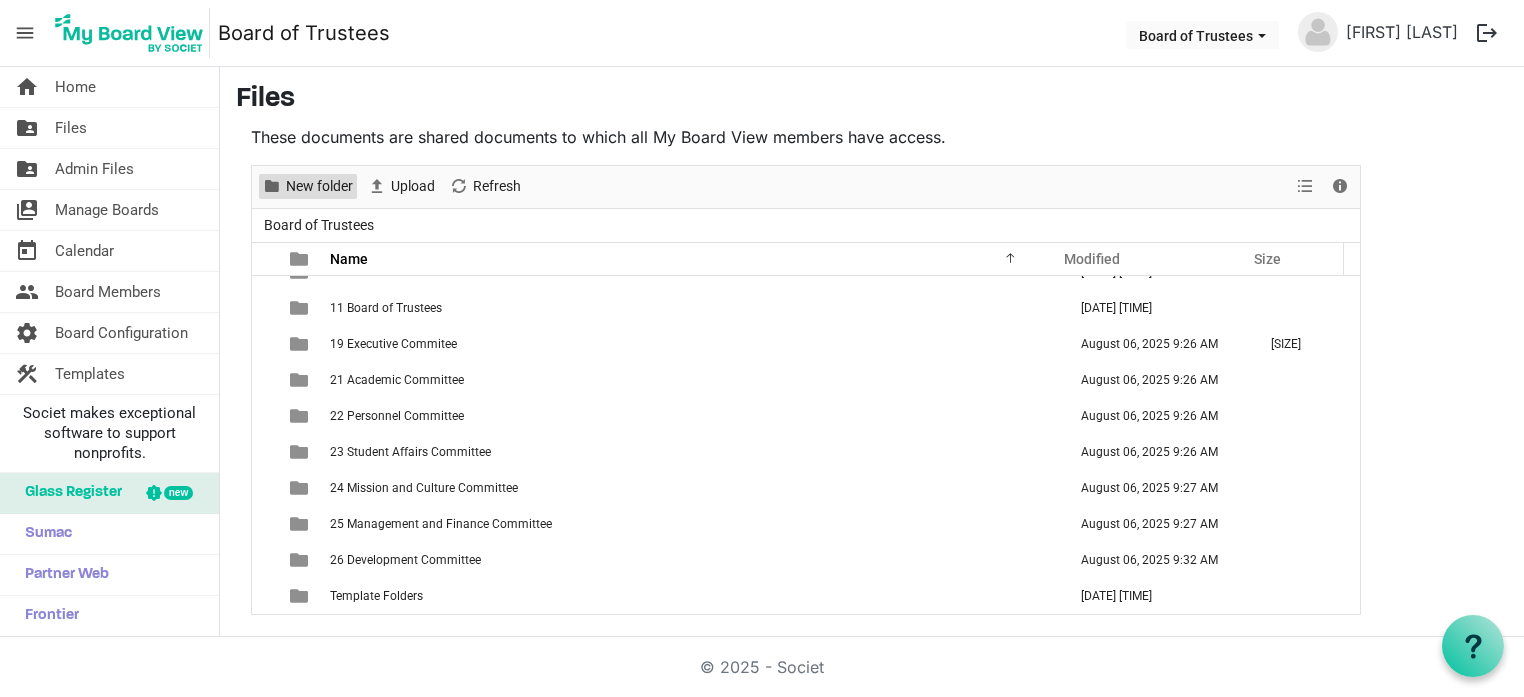 click on "New folder" at bounding box center [319, 186] 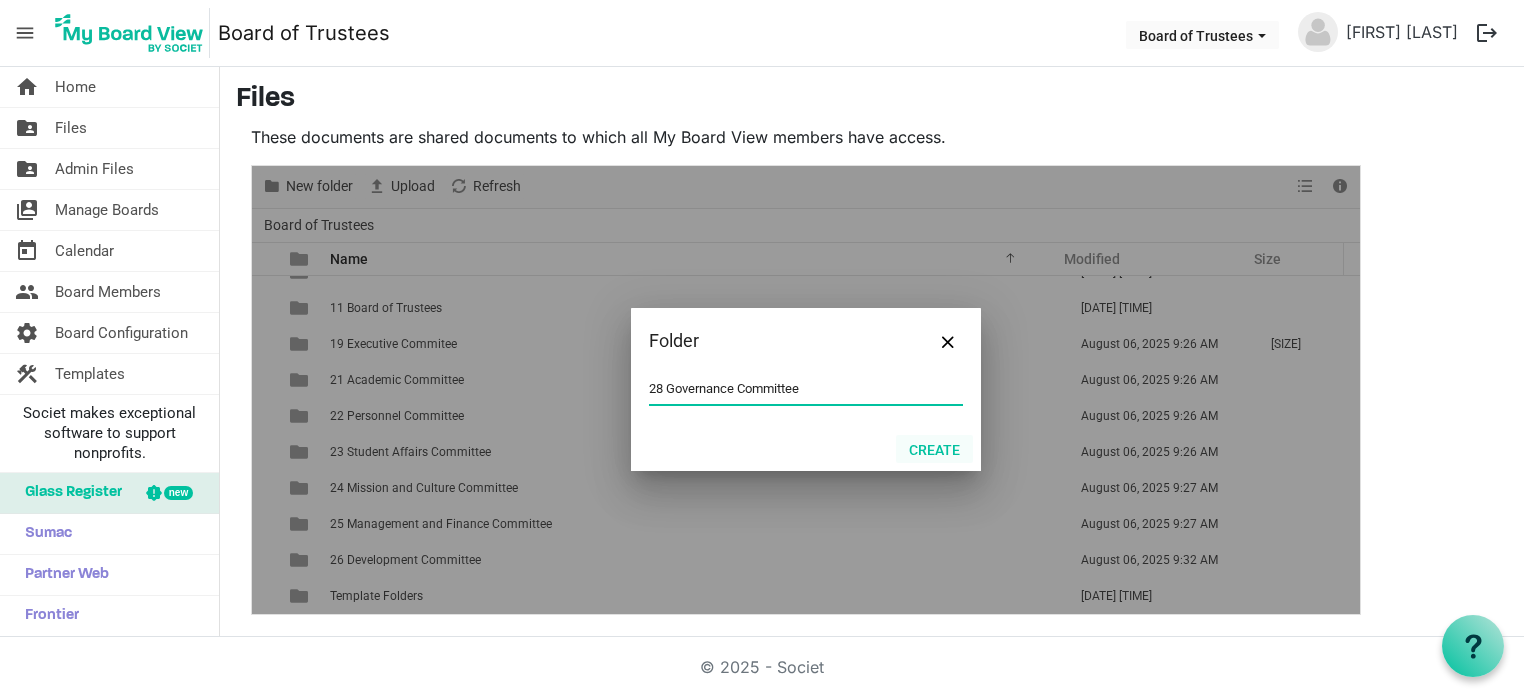 type on "28 Governance Committee" 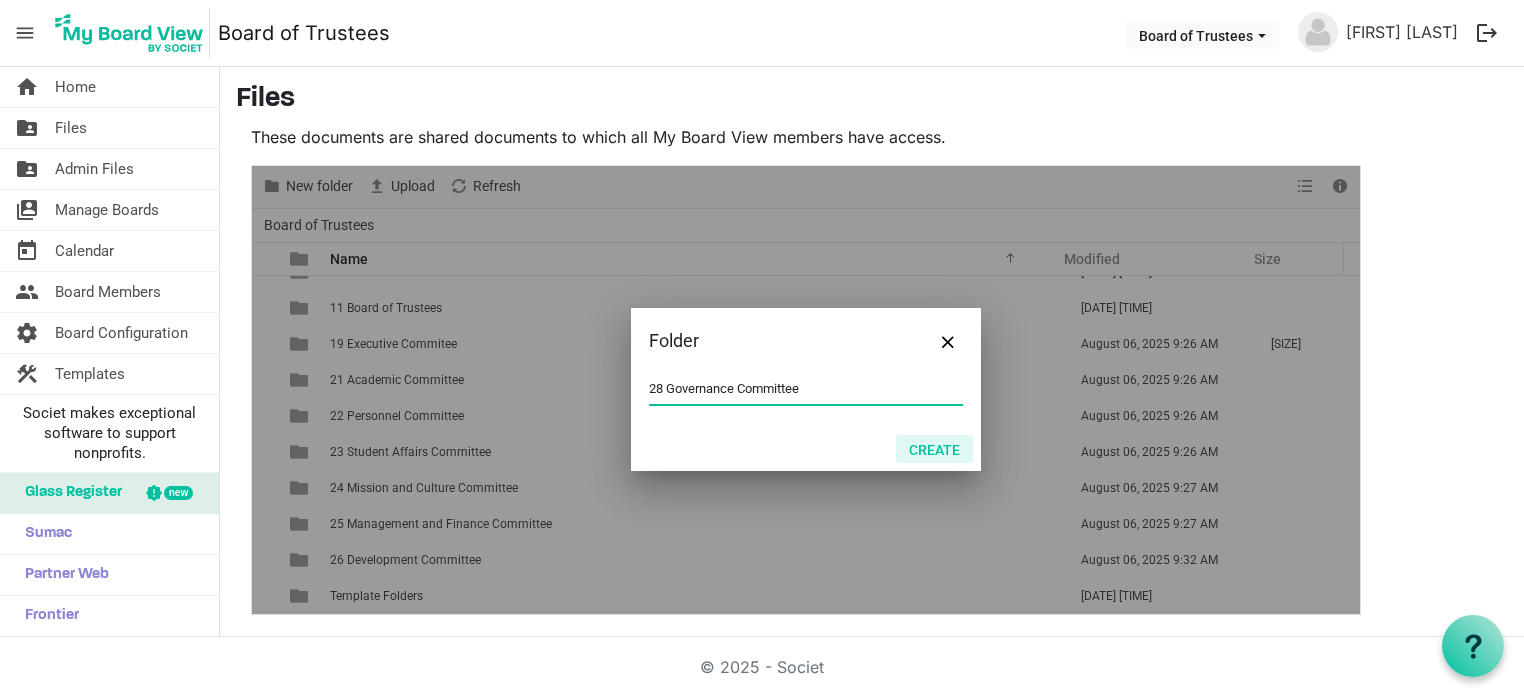 click on "Create" at bounding box center [934, 449] 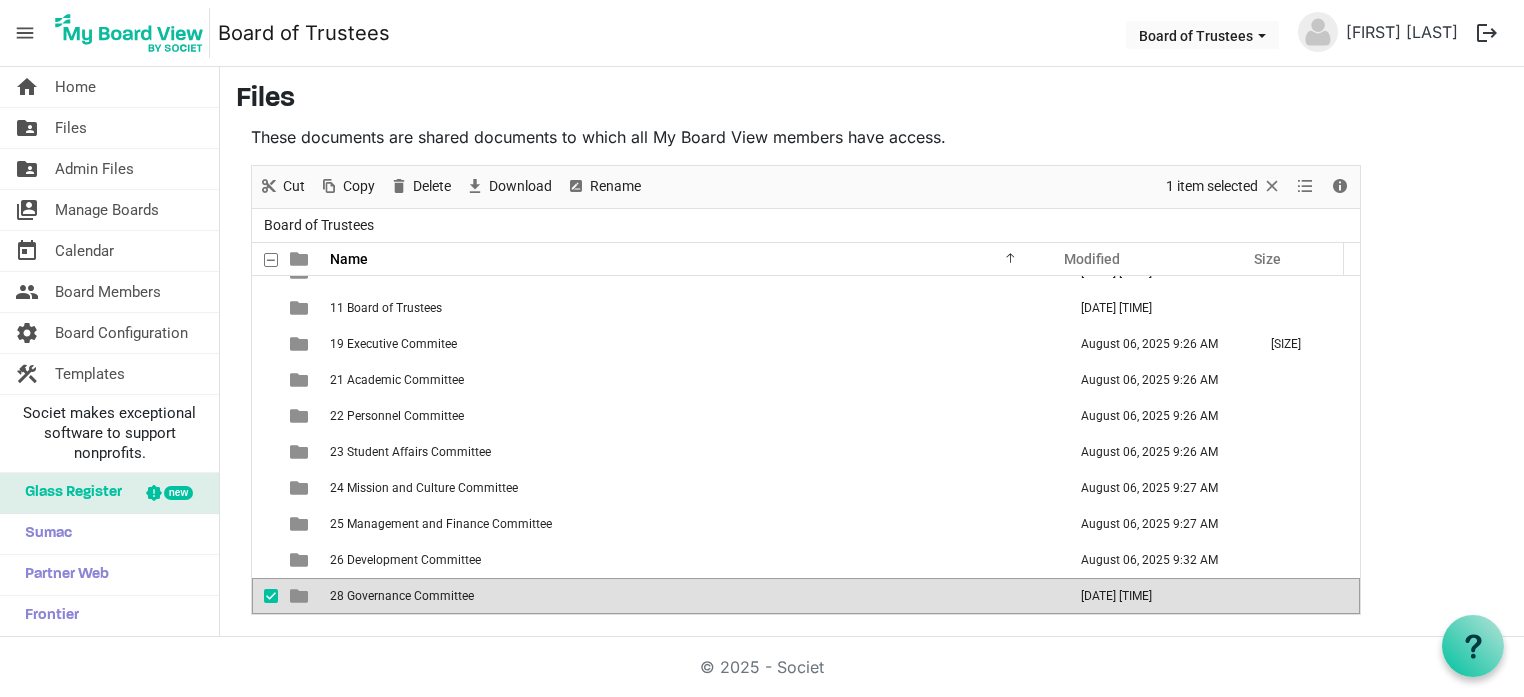 click at bounding box center (271, 596) 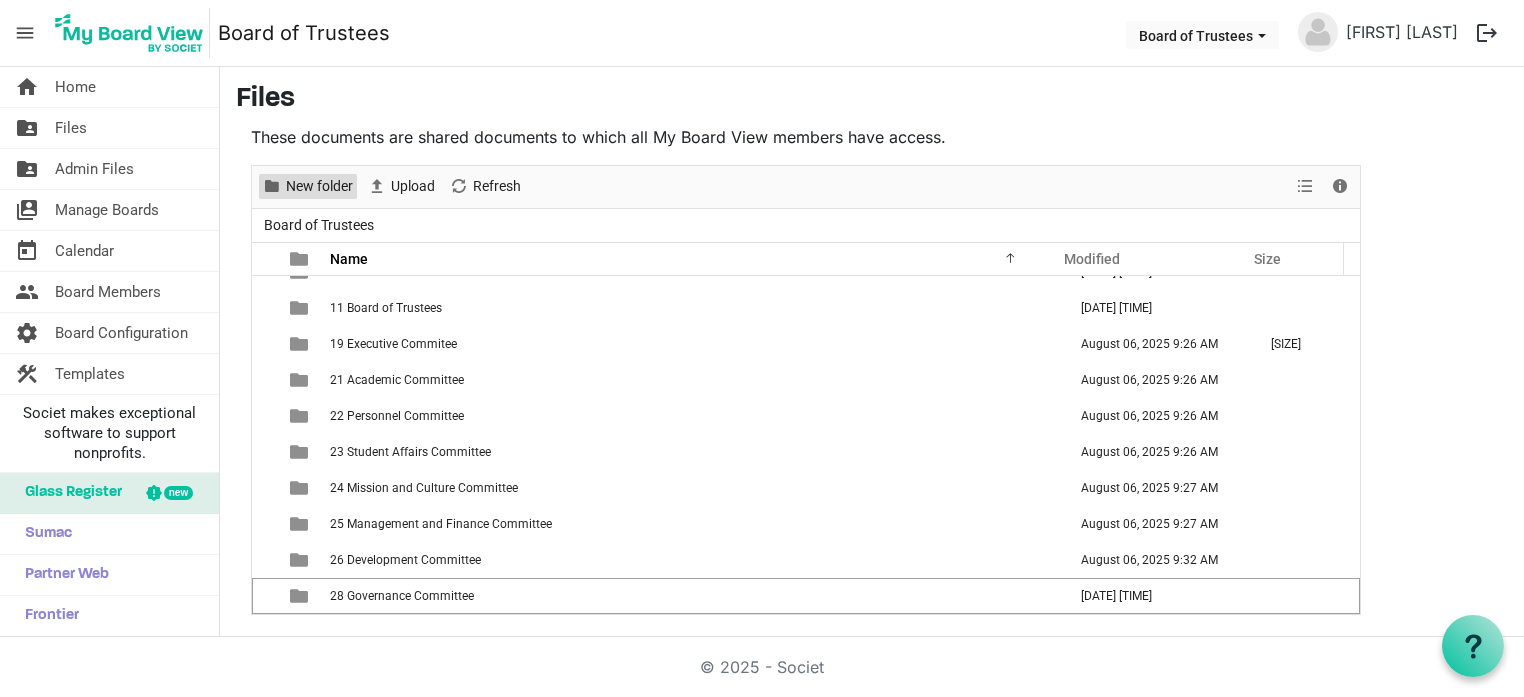 click on "New folder" at bounding box center (319, 186) 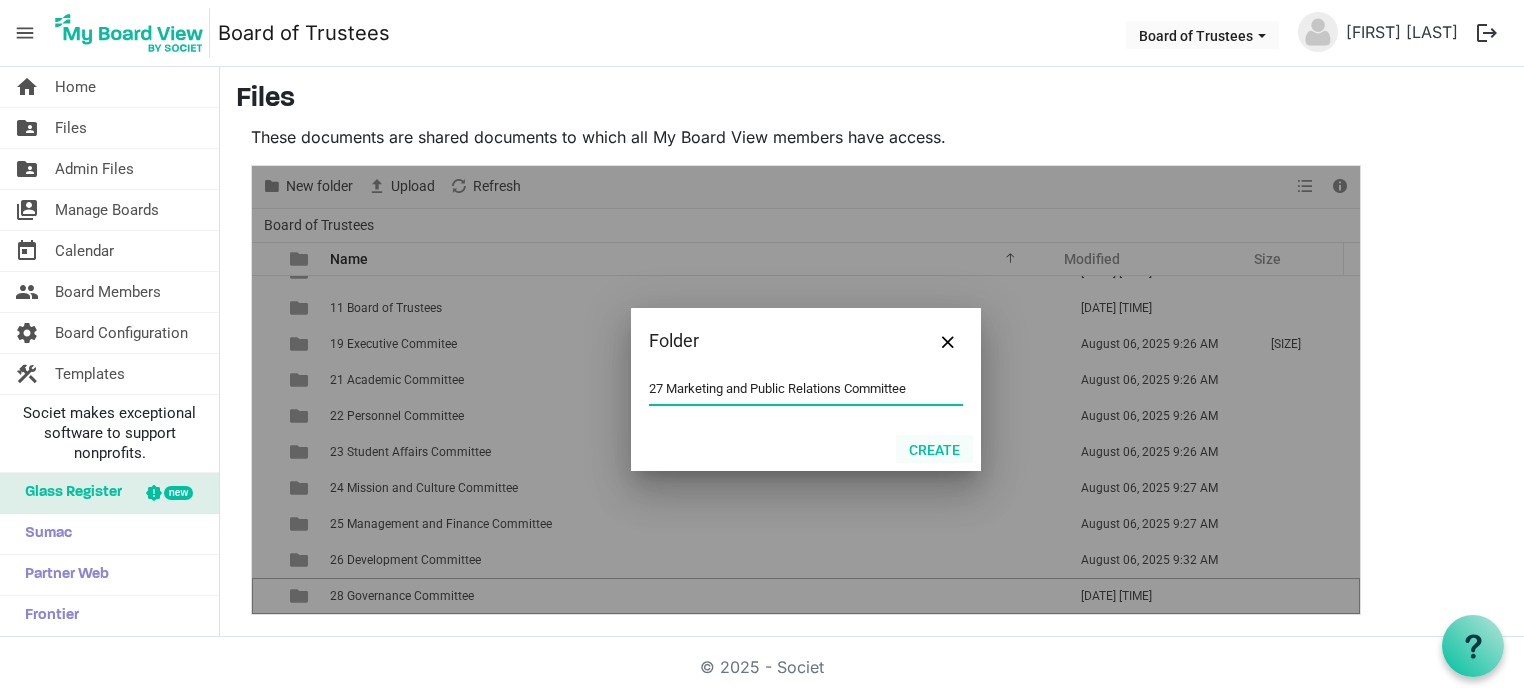 type on "27 Marketing and Public Relations Committee" 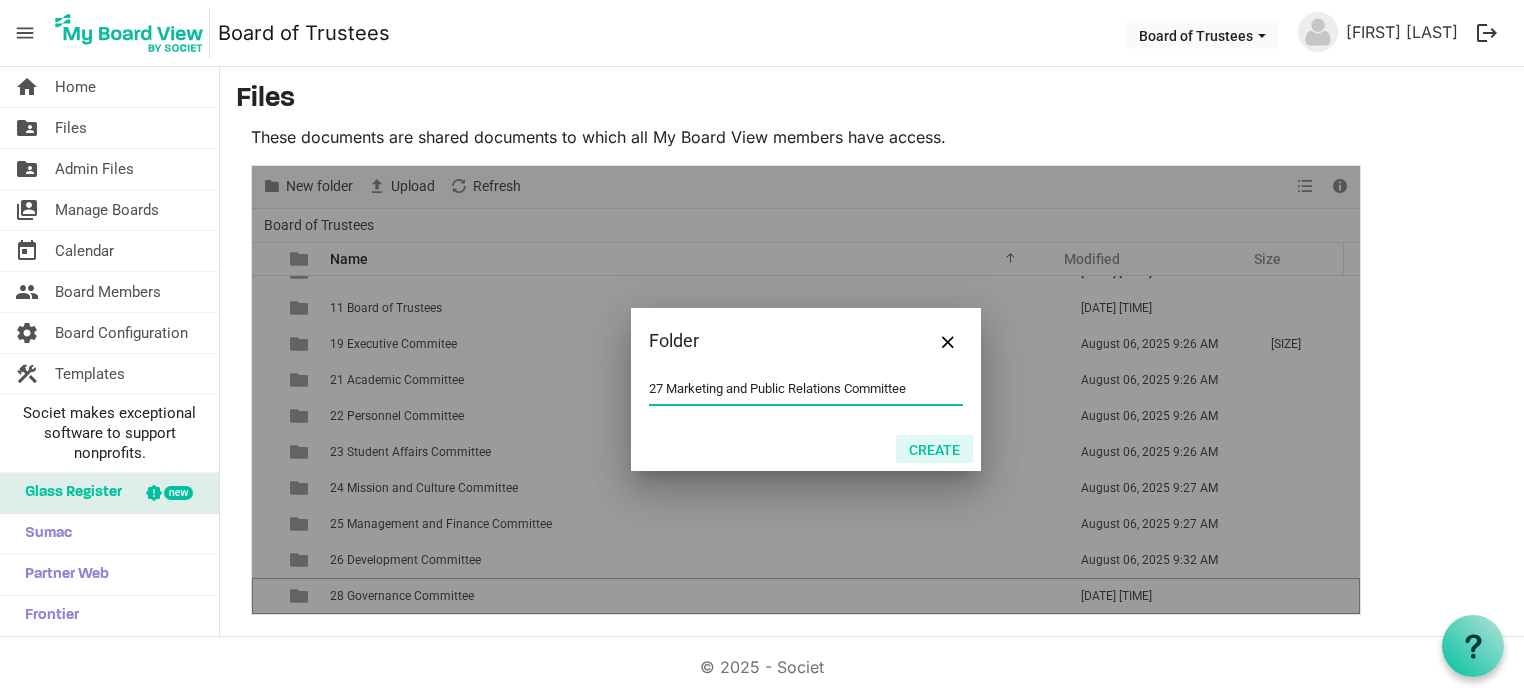 click on "Create" at bounding box center (934, 449) 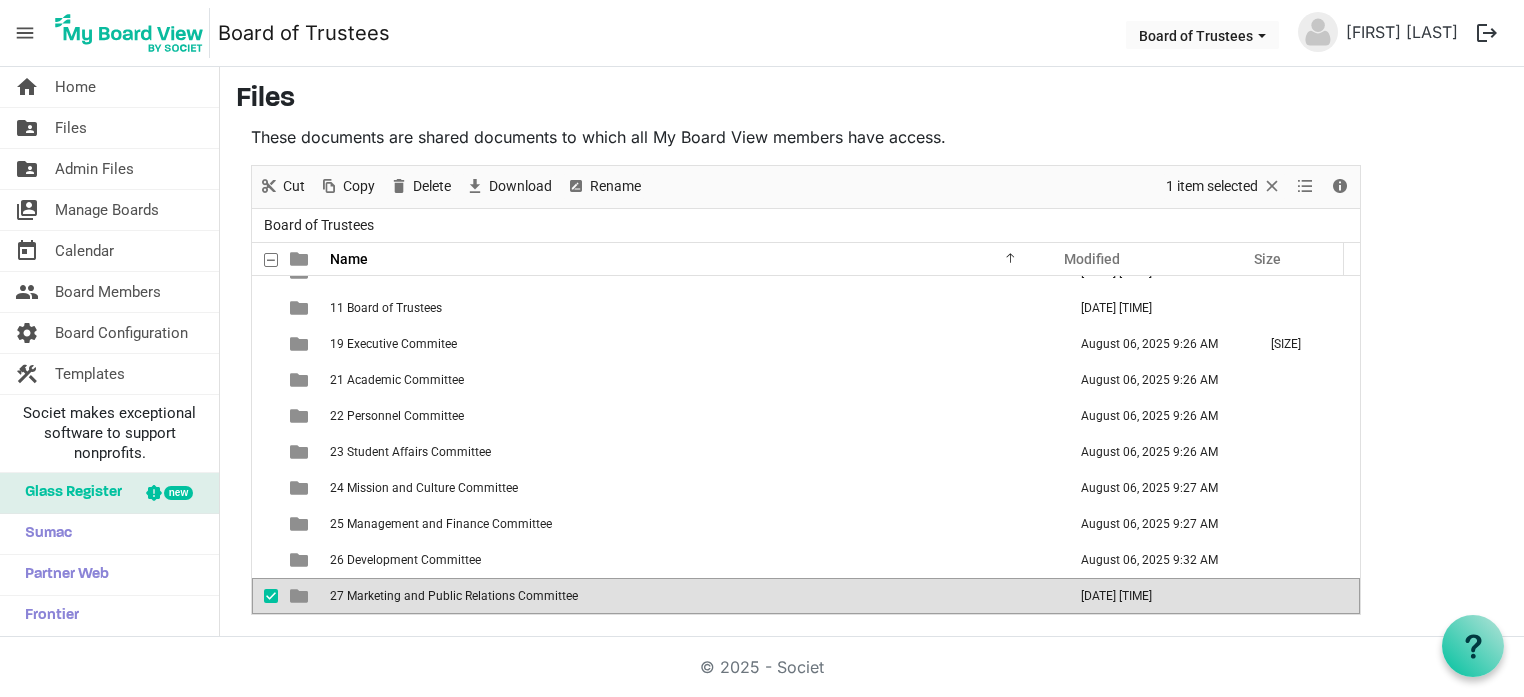 click at bounding box center (271, 596) 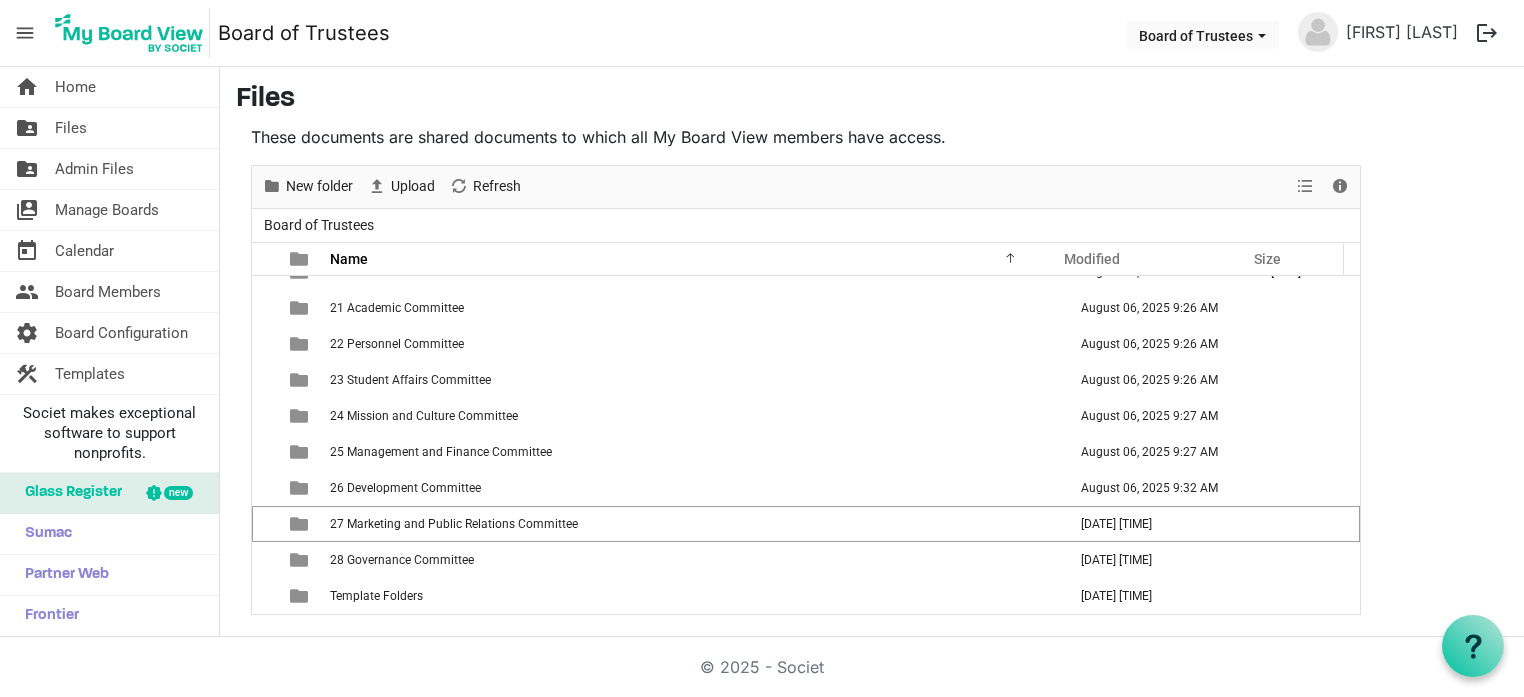 scroll, scrollTop: 0, scrollLeft: 0, axis: both 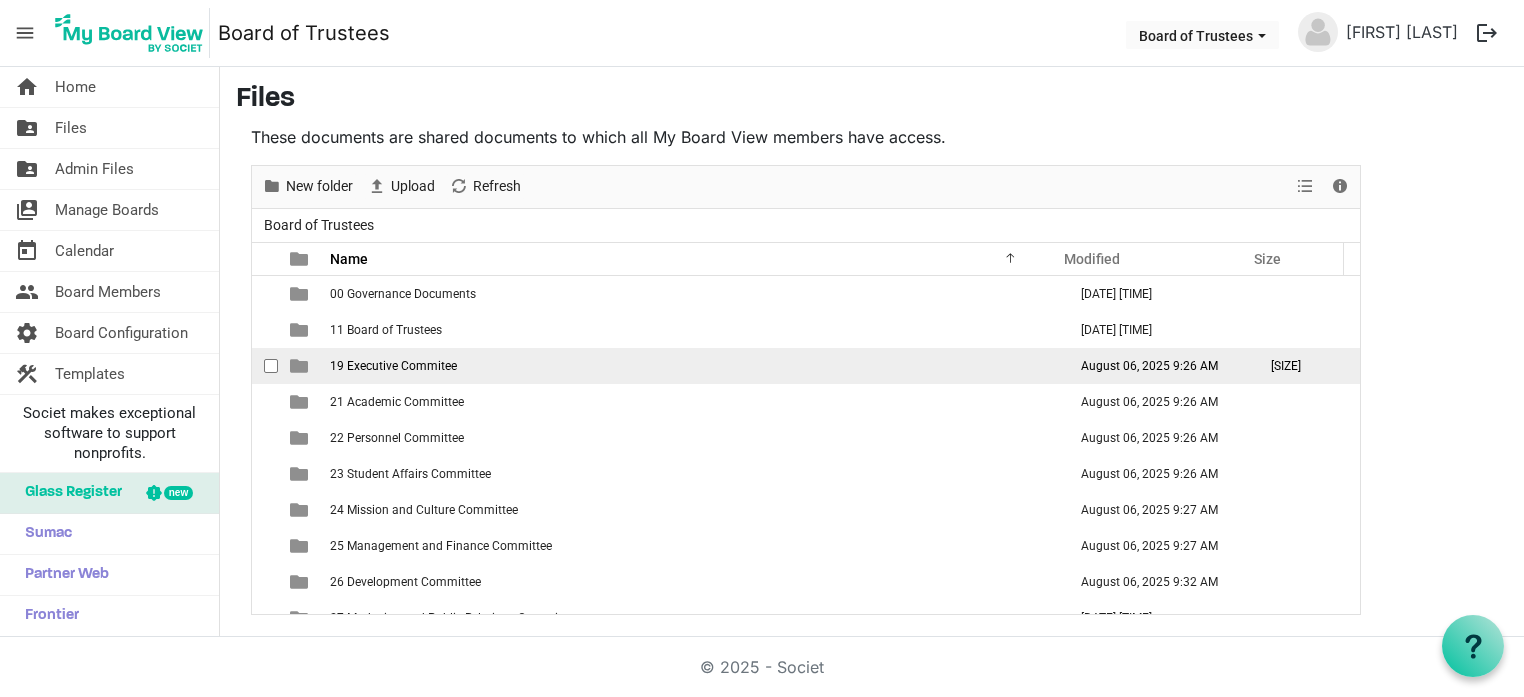 click on "19 Executive Commitee" at bounding box center [393, 366] 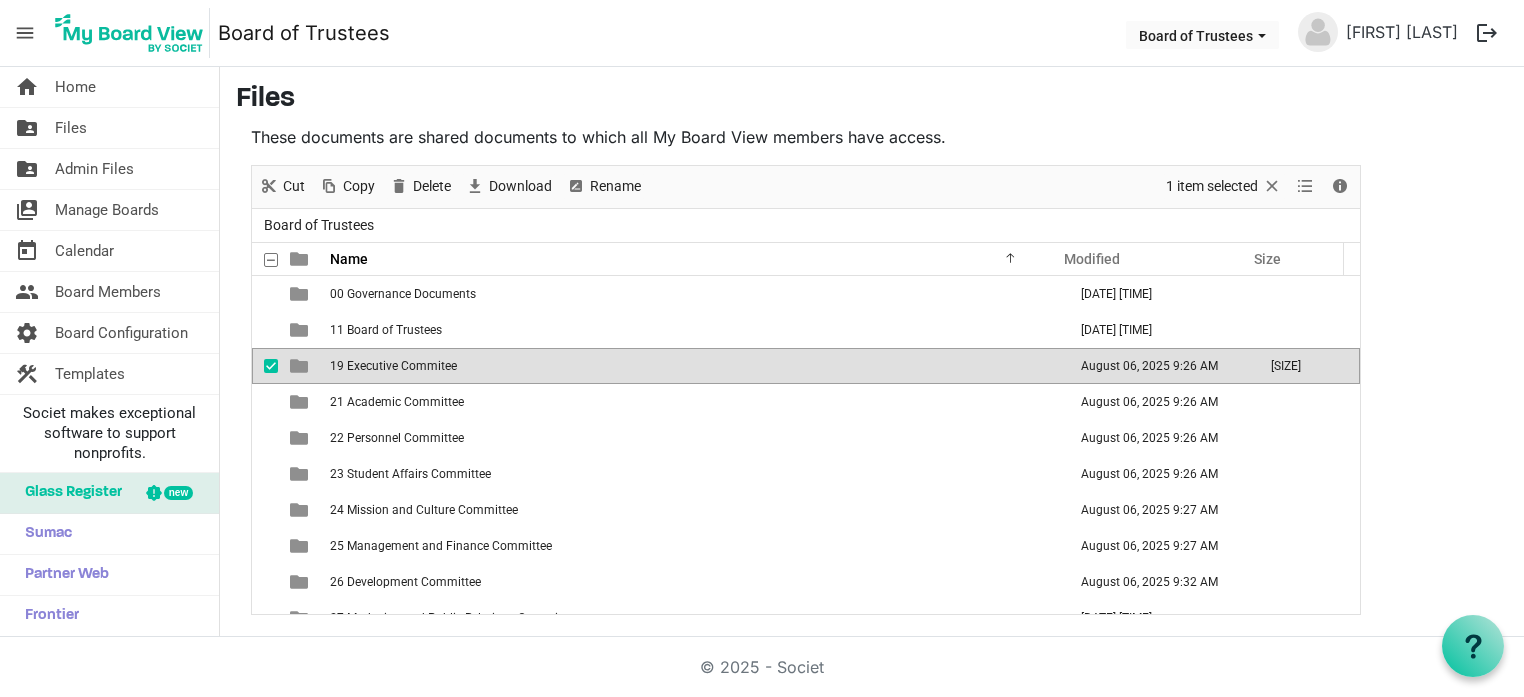 click on "19 Executive Commitee" at bounding box center (393, 366) 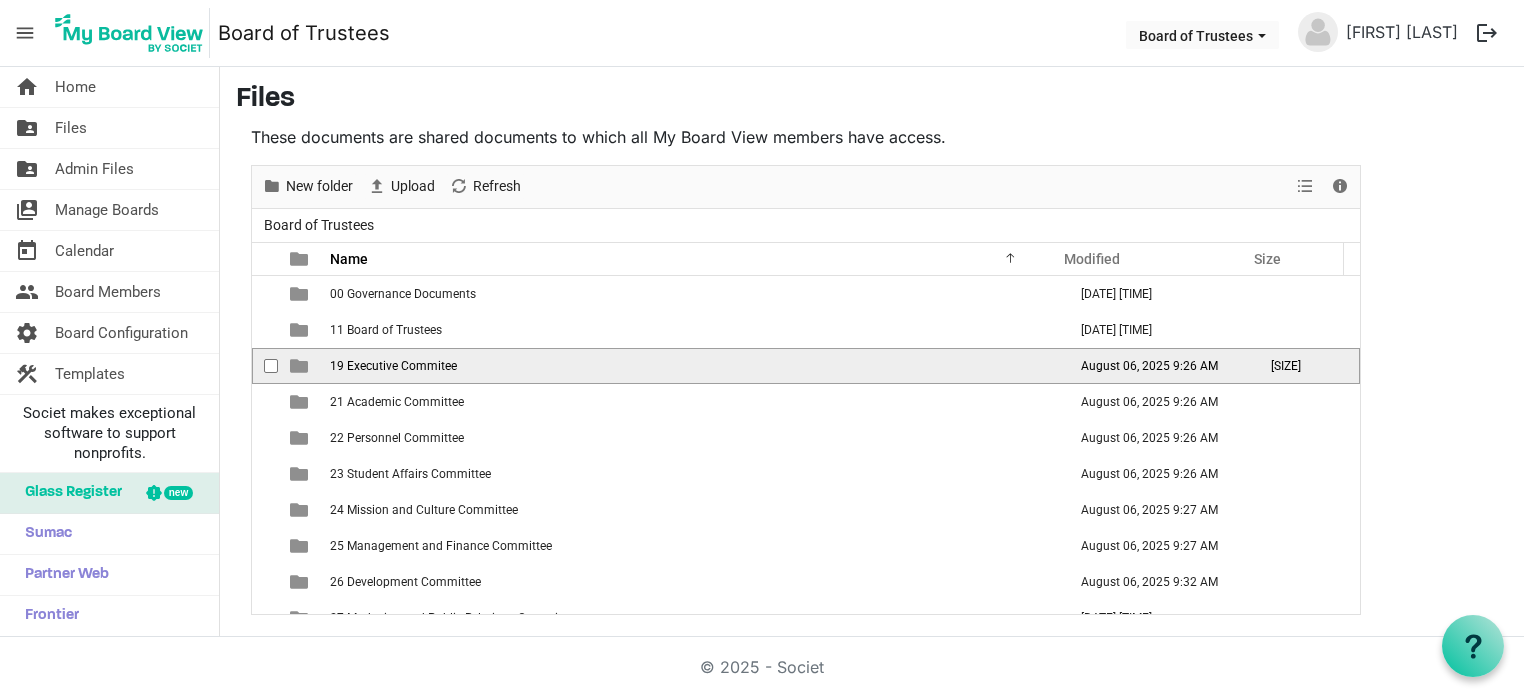click on "19 Executive Commitee" at bounding box center [393, 366] 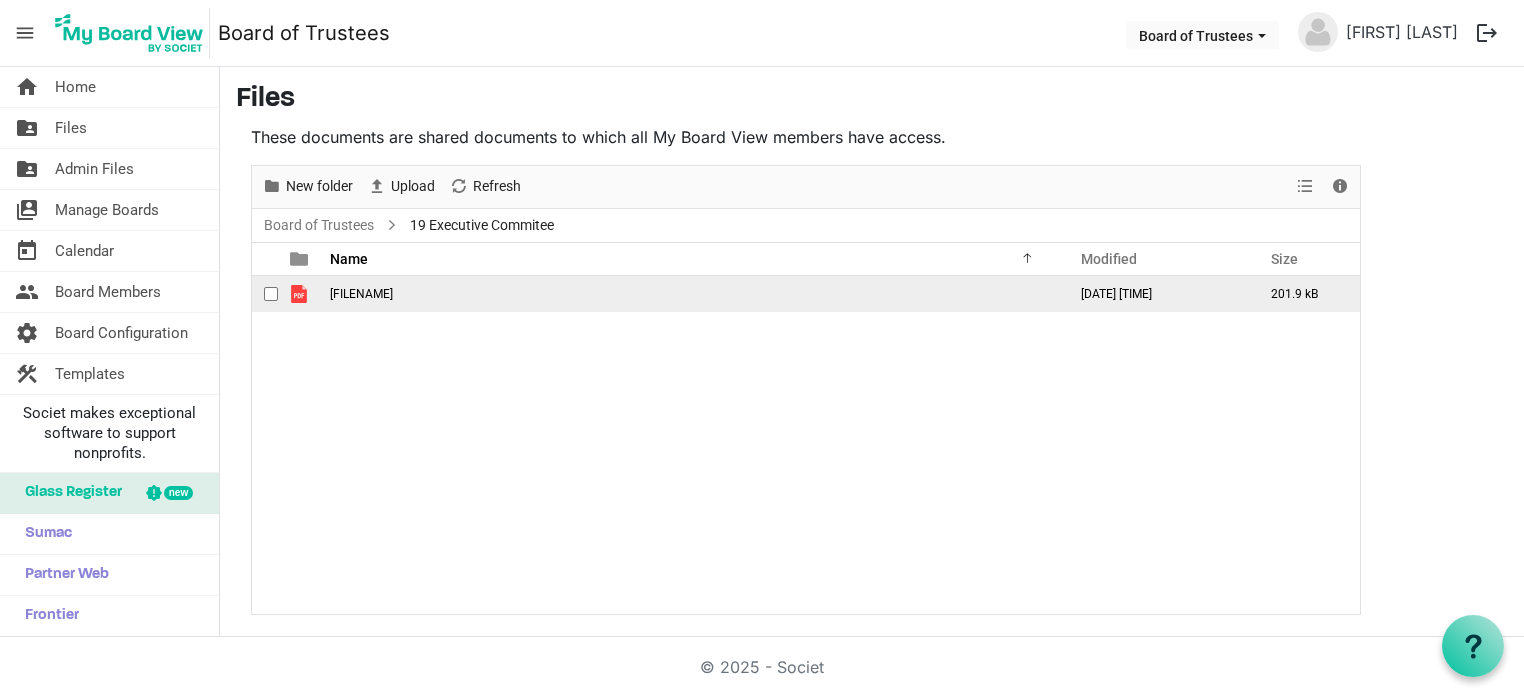 click on "250804 Exec Ctee Agenda.pdf" at bounding box center (361, 294) 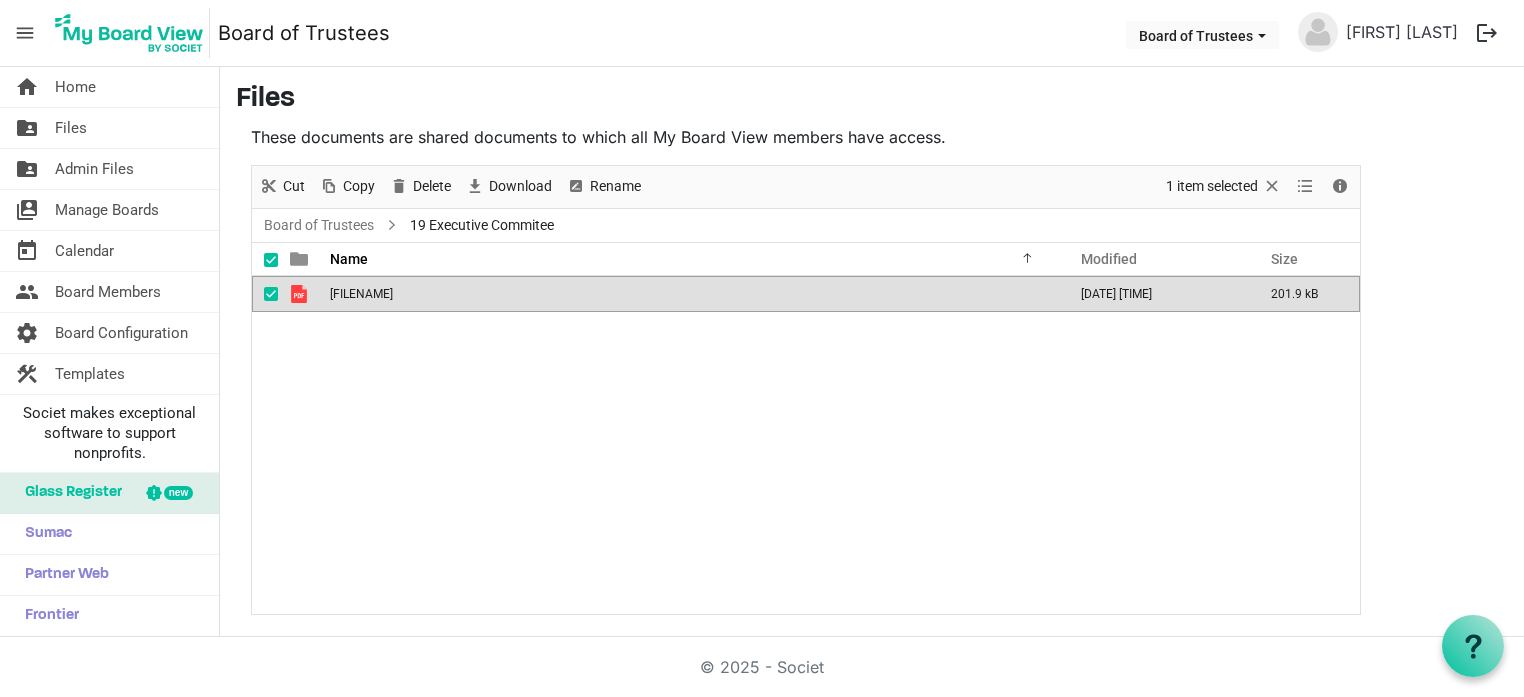 click on "250804 Exec Ctee Agenda.pdf" at bounding box center (361, 294) 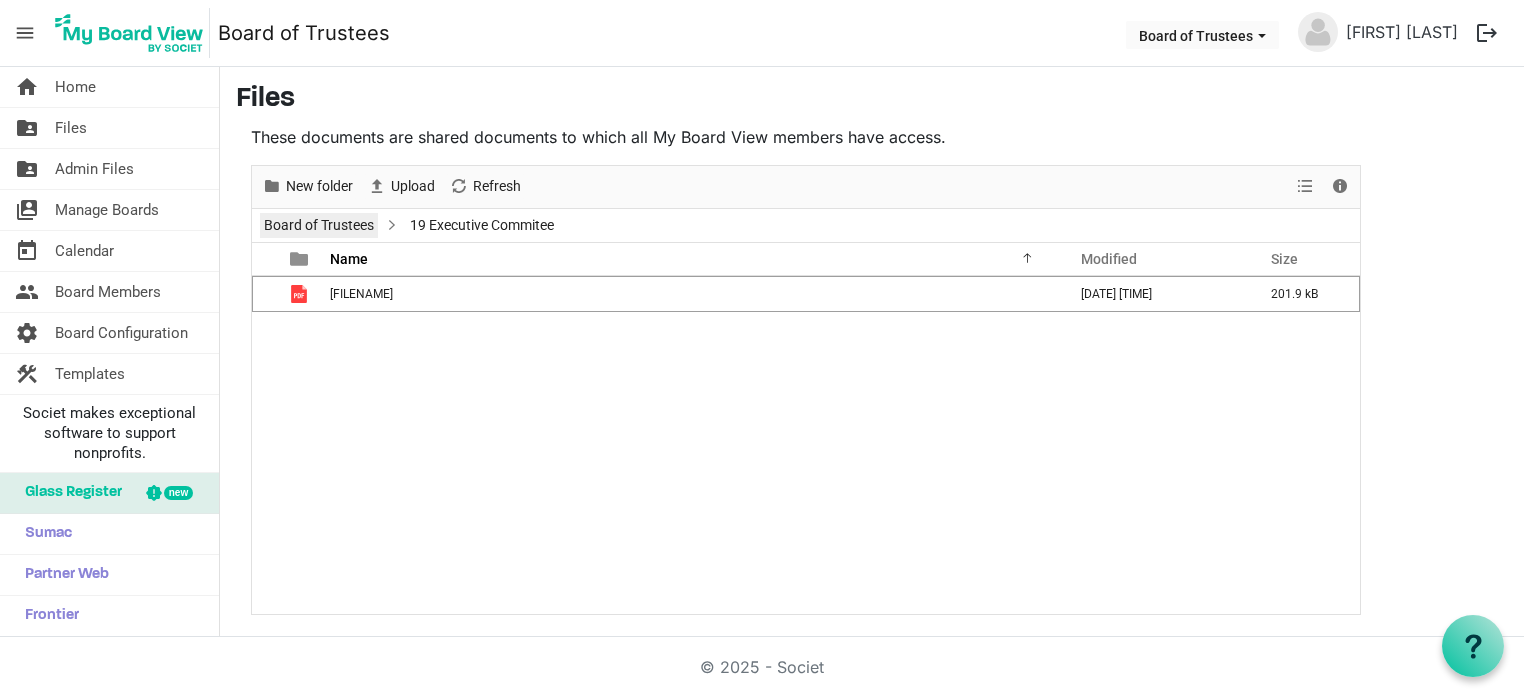 click on "Board of Trustees" at bounding box center (319, 225) 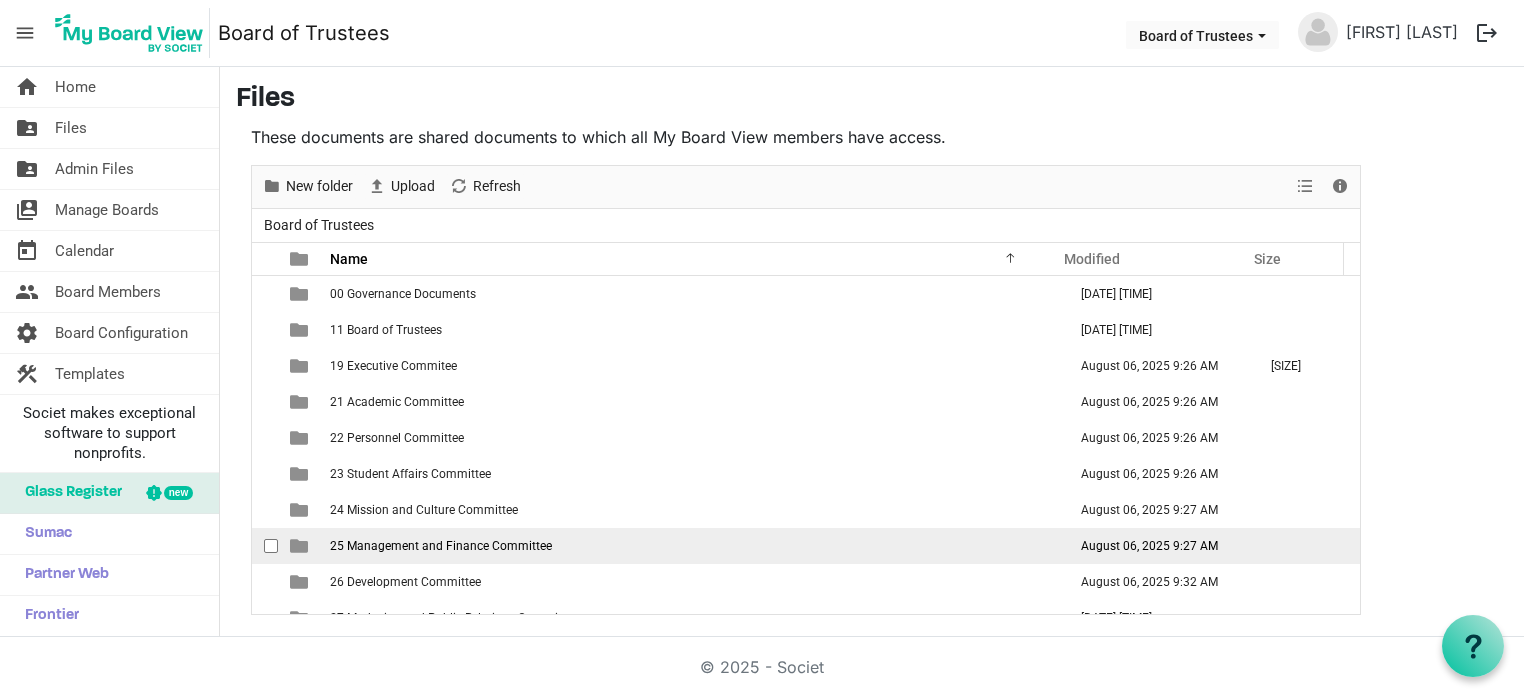 click on "25 Management and Finance Committee" at bounding box center (441, 546) 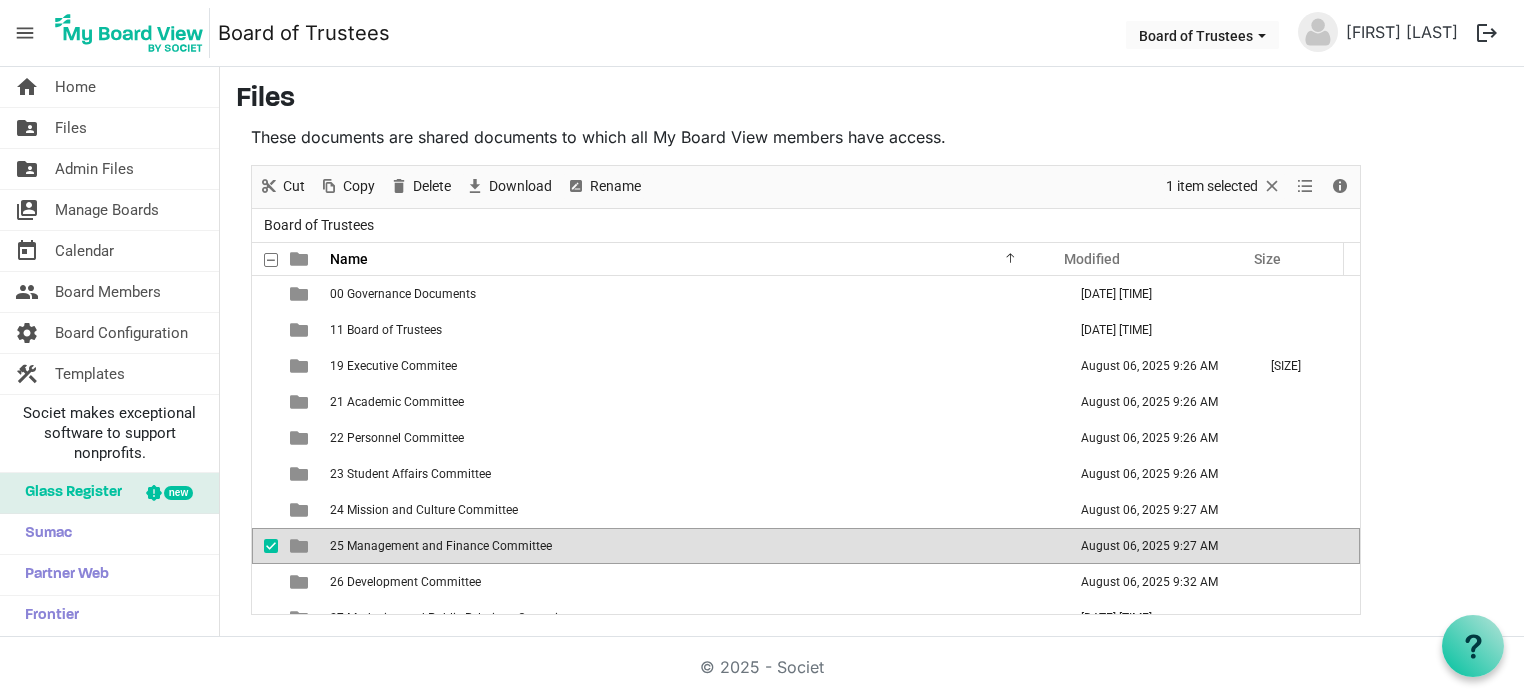 click on "25 Management and Finance Committee" at bounding box center (441, 546) 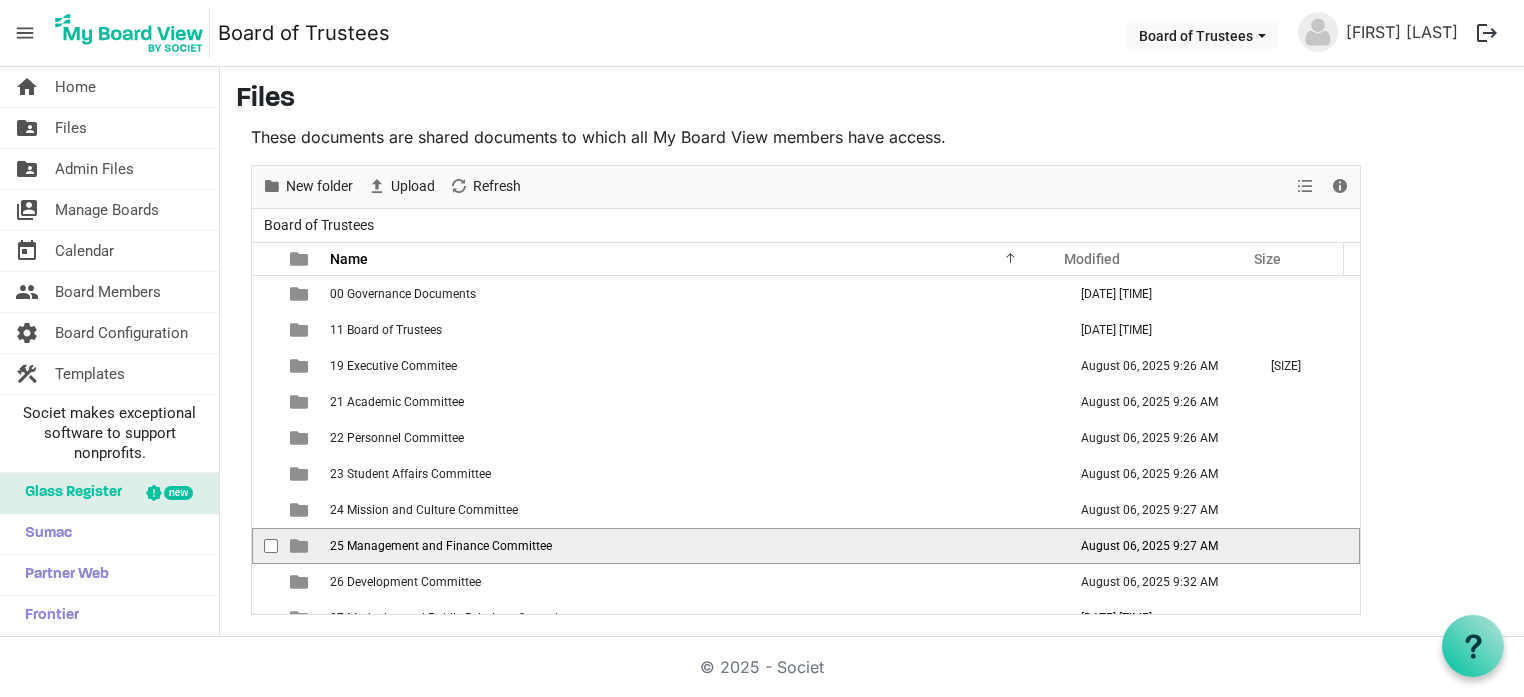 click on "25 Management and Finance Committee" at bounding box center [441, 546] 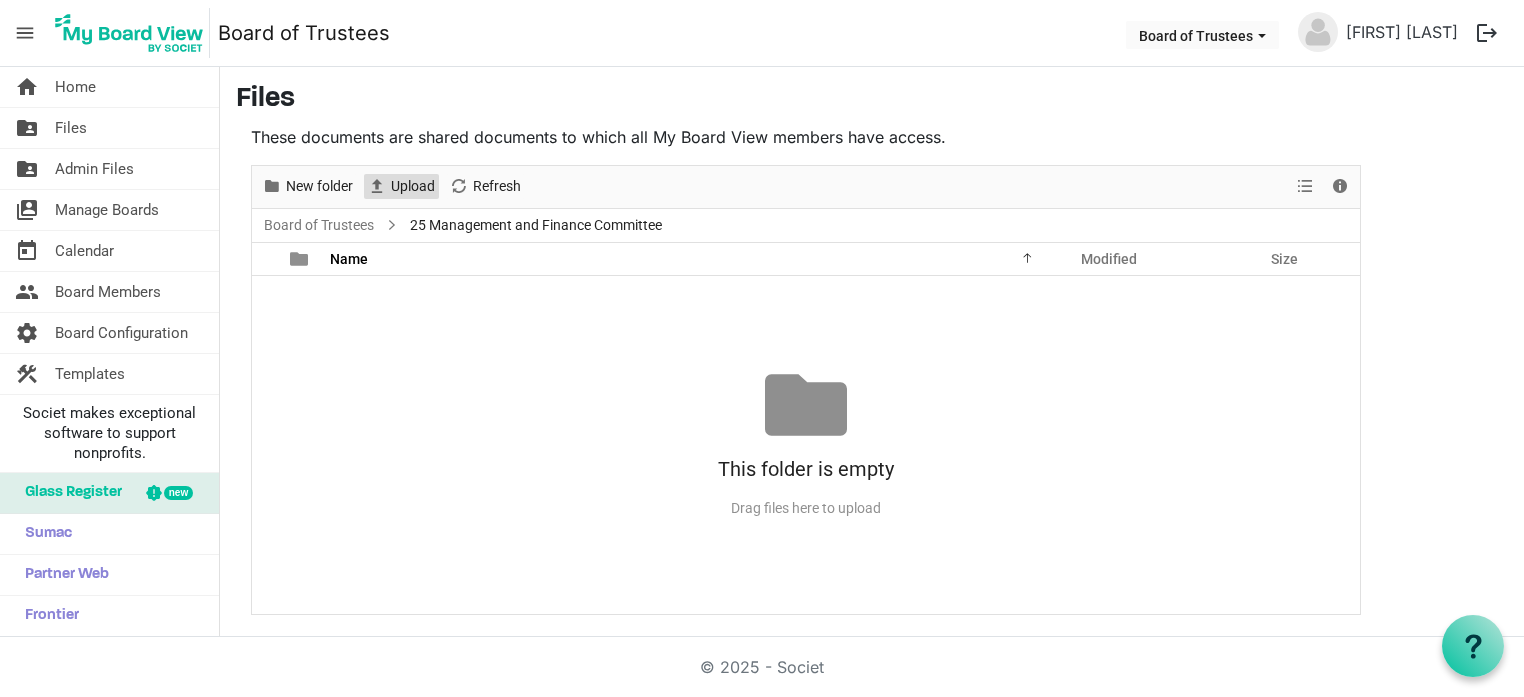 click on "Upload" at bounding box center [413, 186] 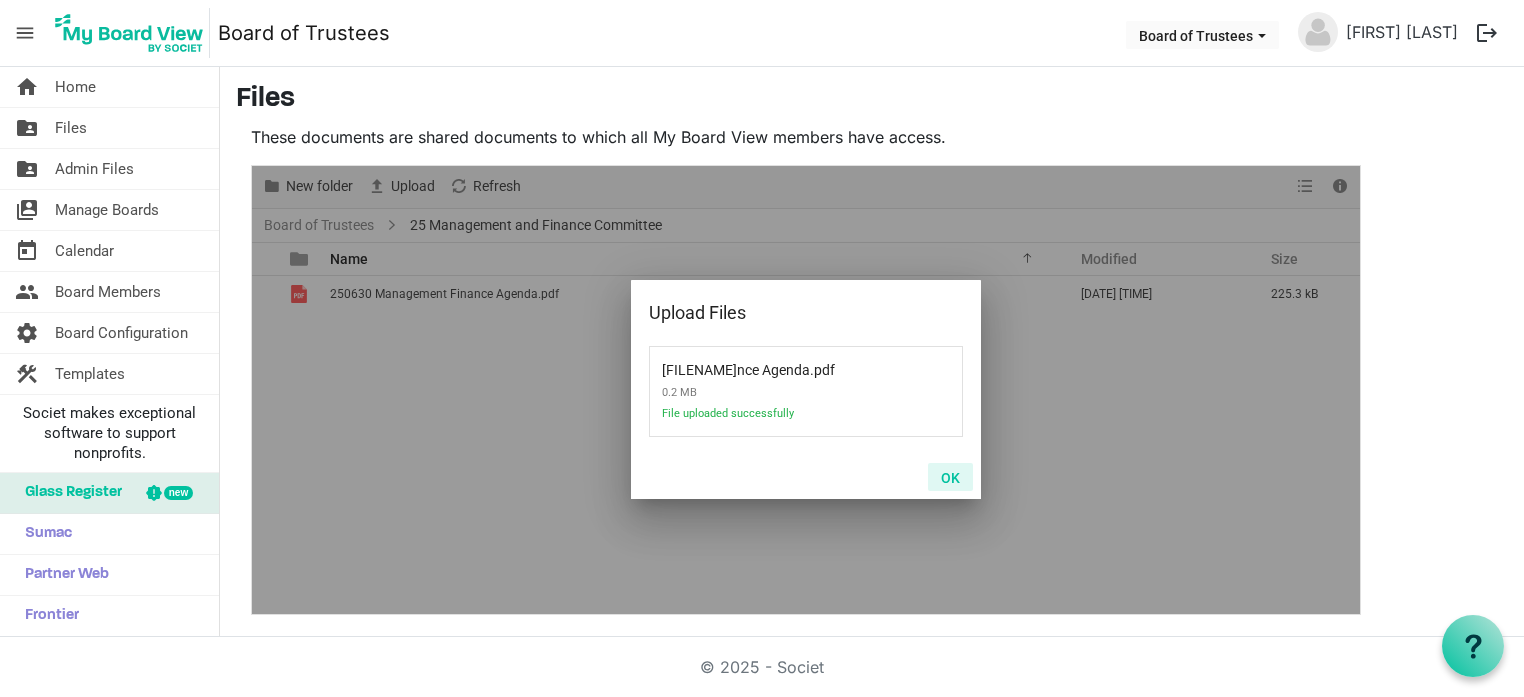 click on "OK" at bounding box center (950, 477) 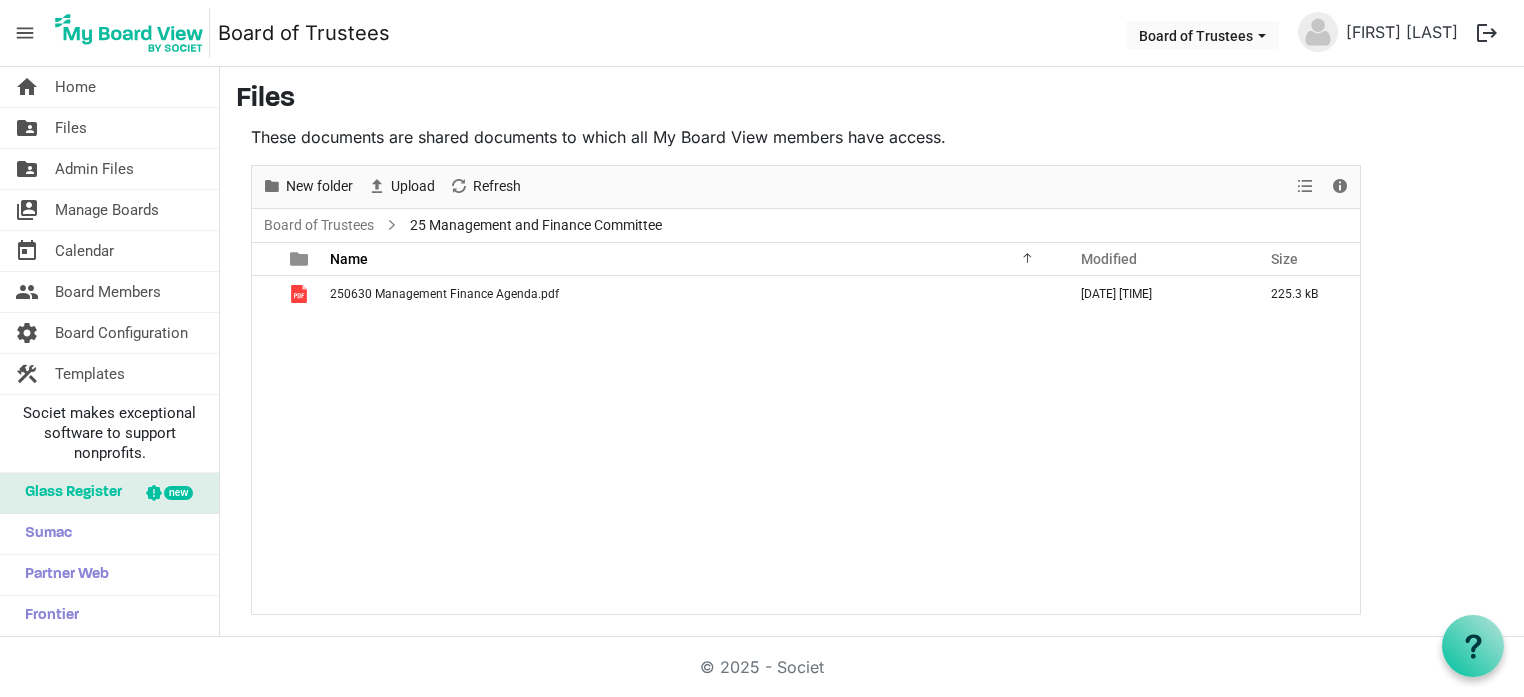 click on "250630 Management Finance Agenda.pdf August 06, 2025 9:41 AM 225.3 kB" at bounding box center [806, 445] 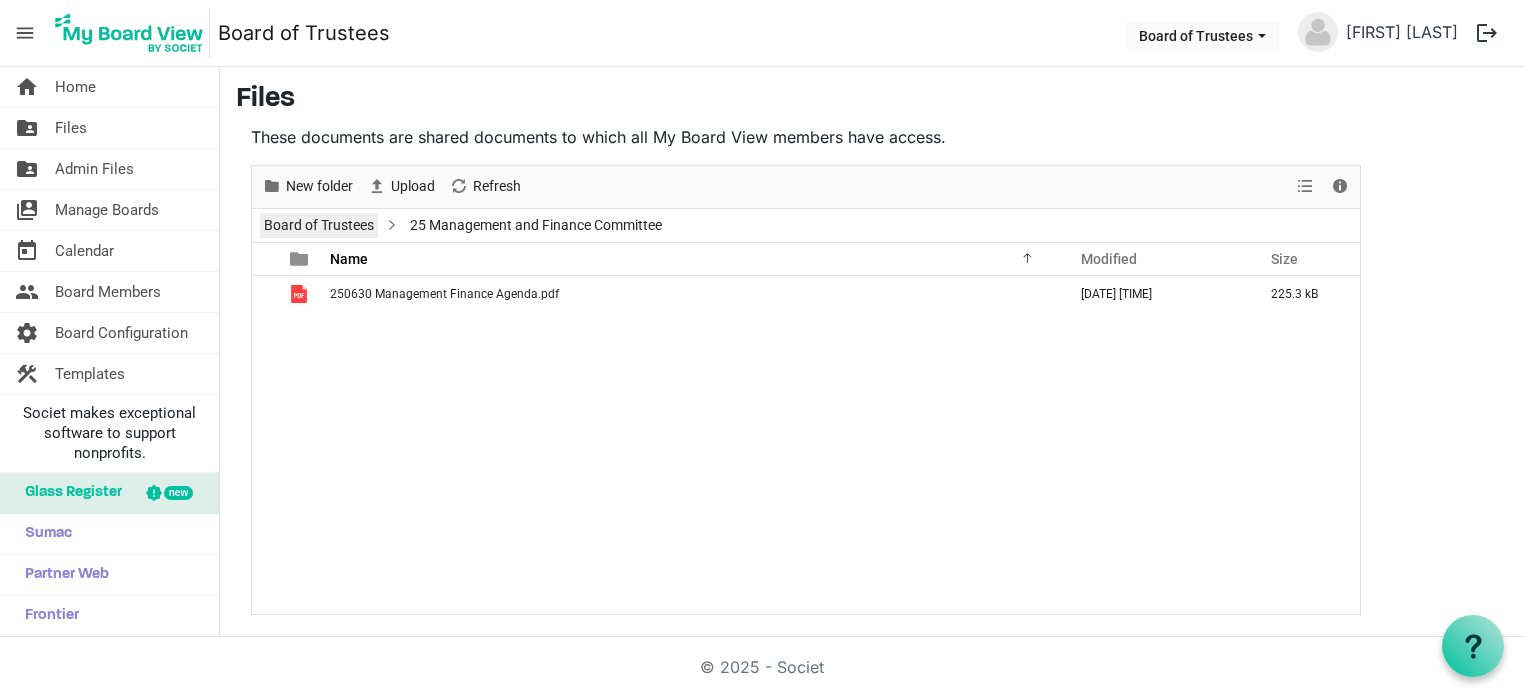 click on "Board of Trustees" at bounding box center [319, 225] 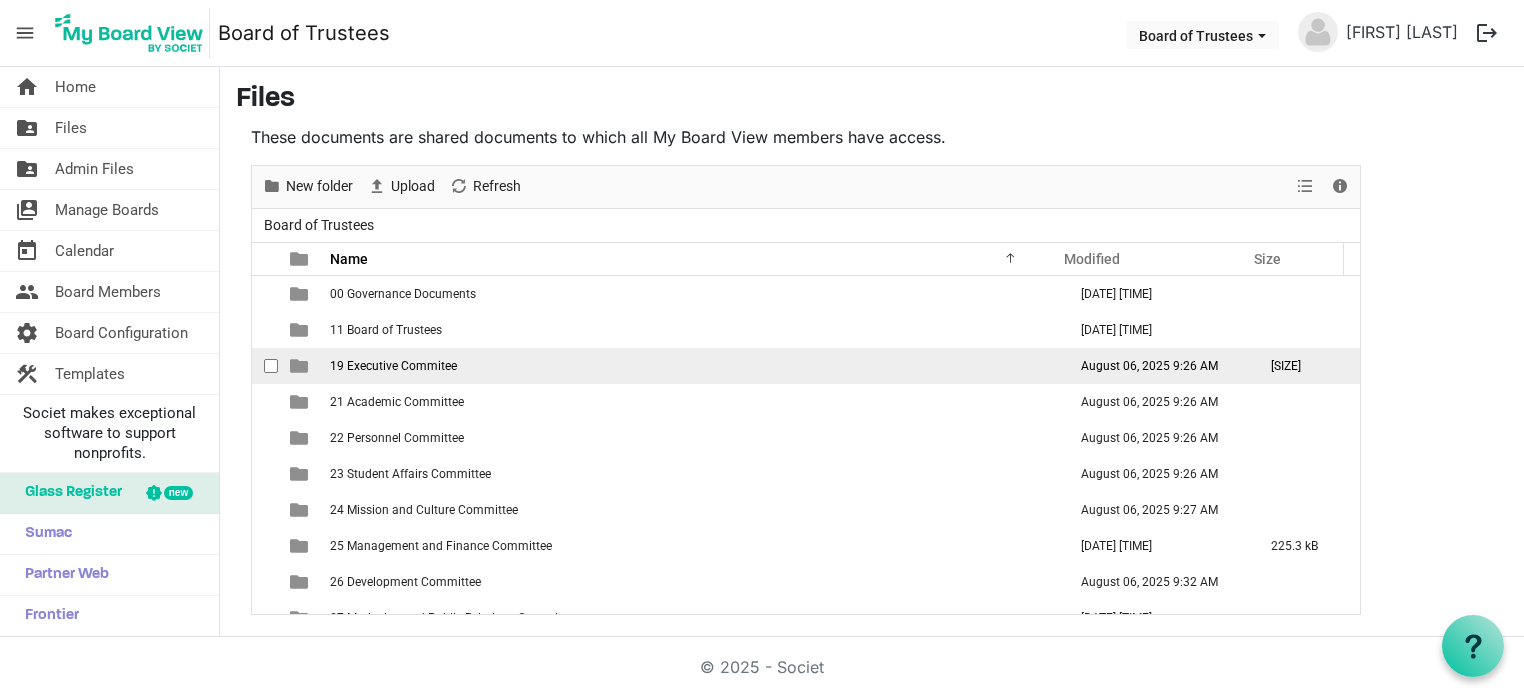 click on "19 Executive Commitee" at bounding box center (393, 366) 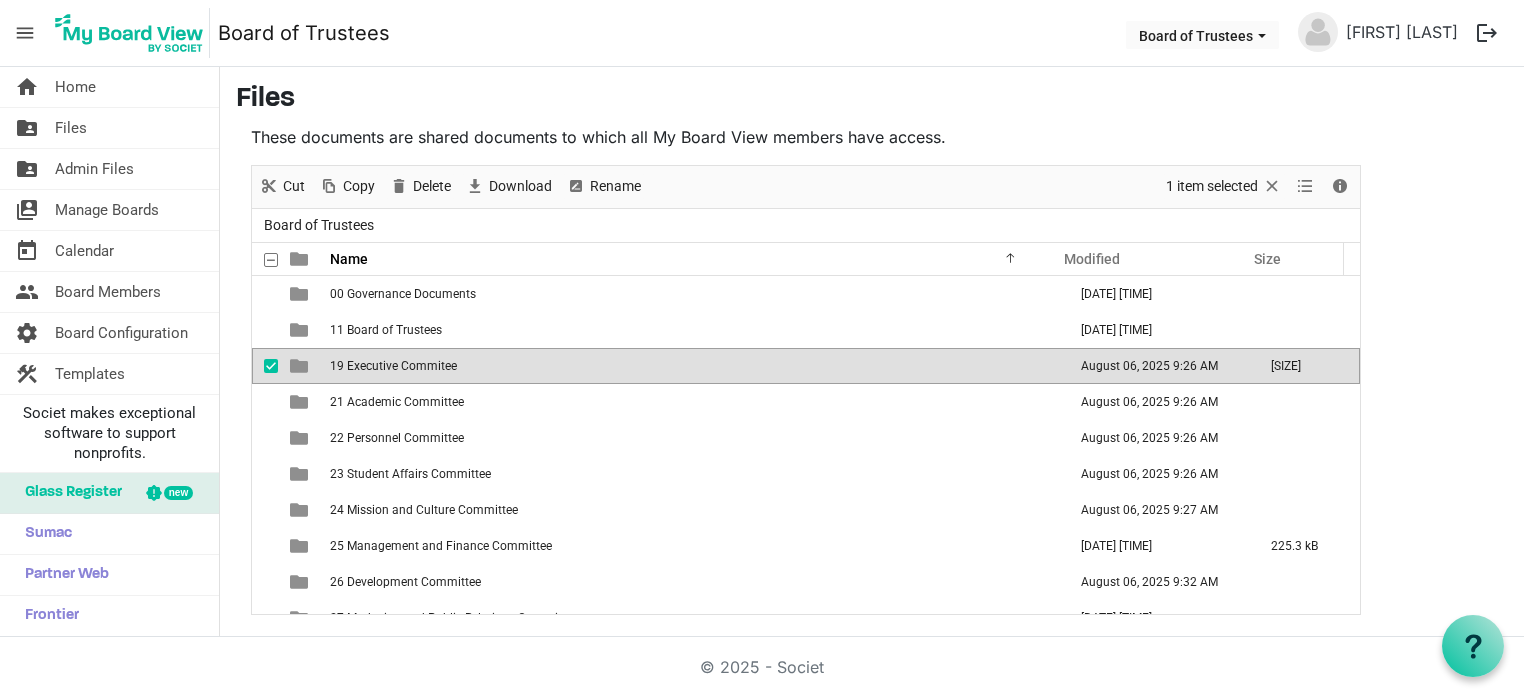 click on "19 Executive Commitee" at bounding box center [393, 366] 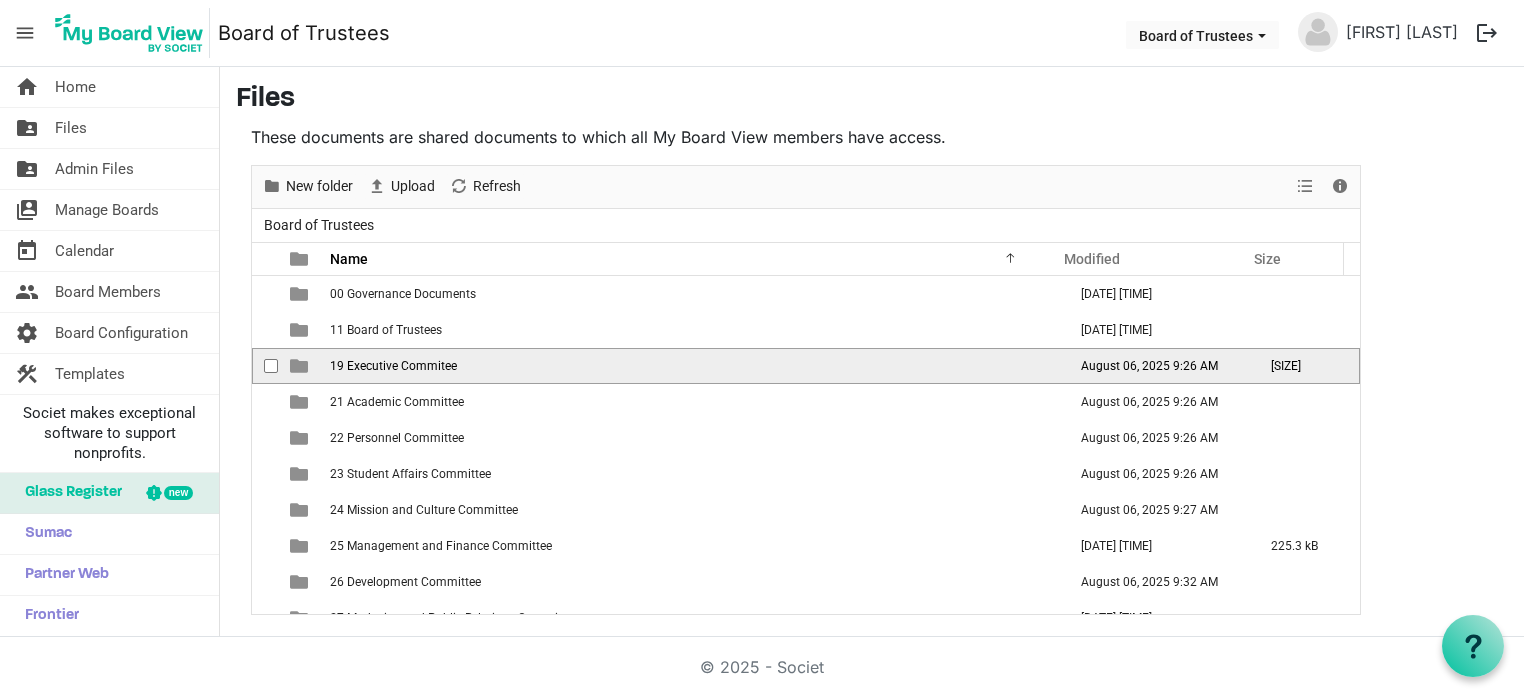 click on "19 Executive Commitee" at bounding box center [393, 366] 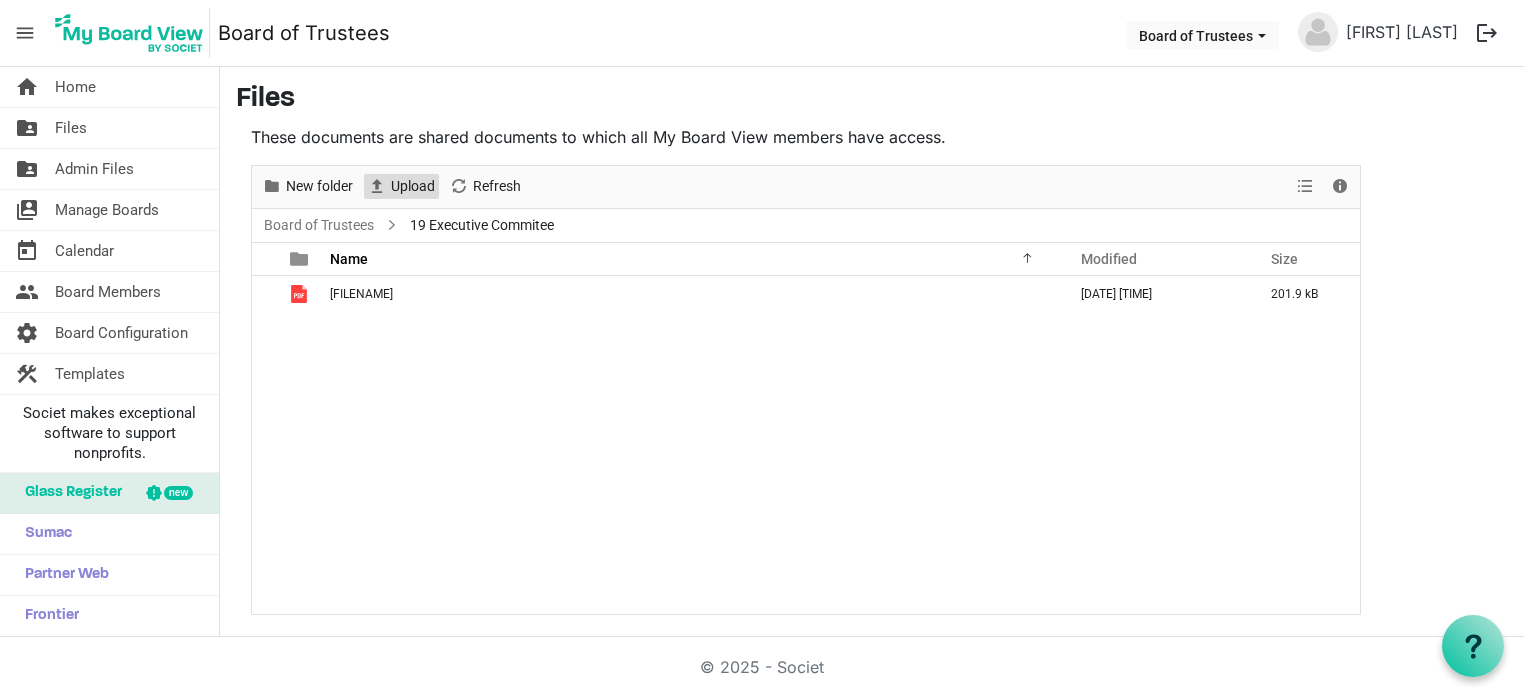 click on "Upload" at bounding box center (413, 186) 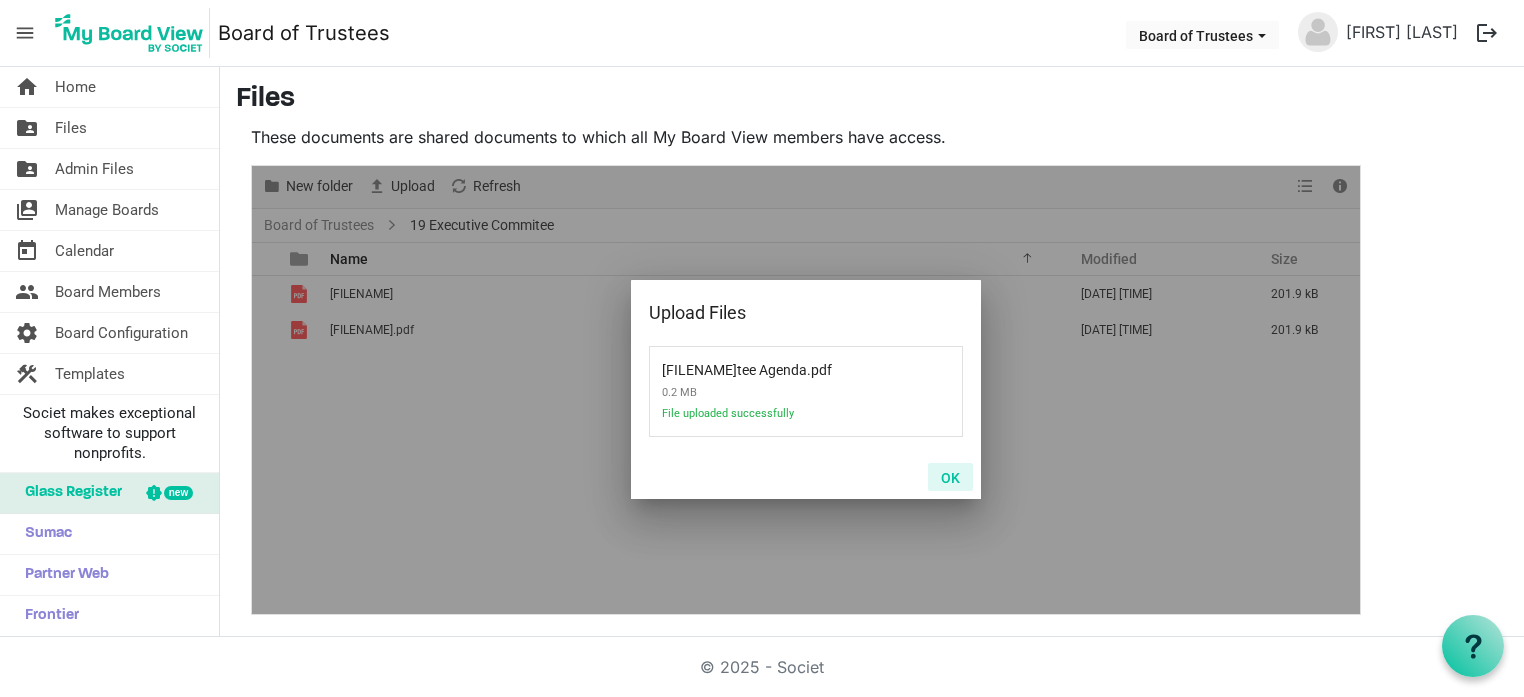 click on "OK" at bounding box center (950, 477) 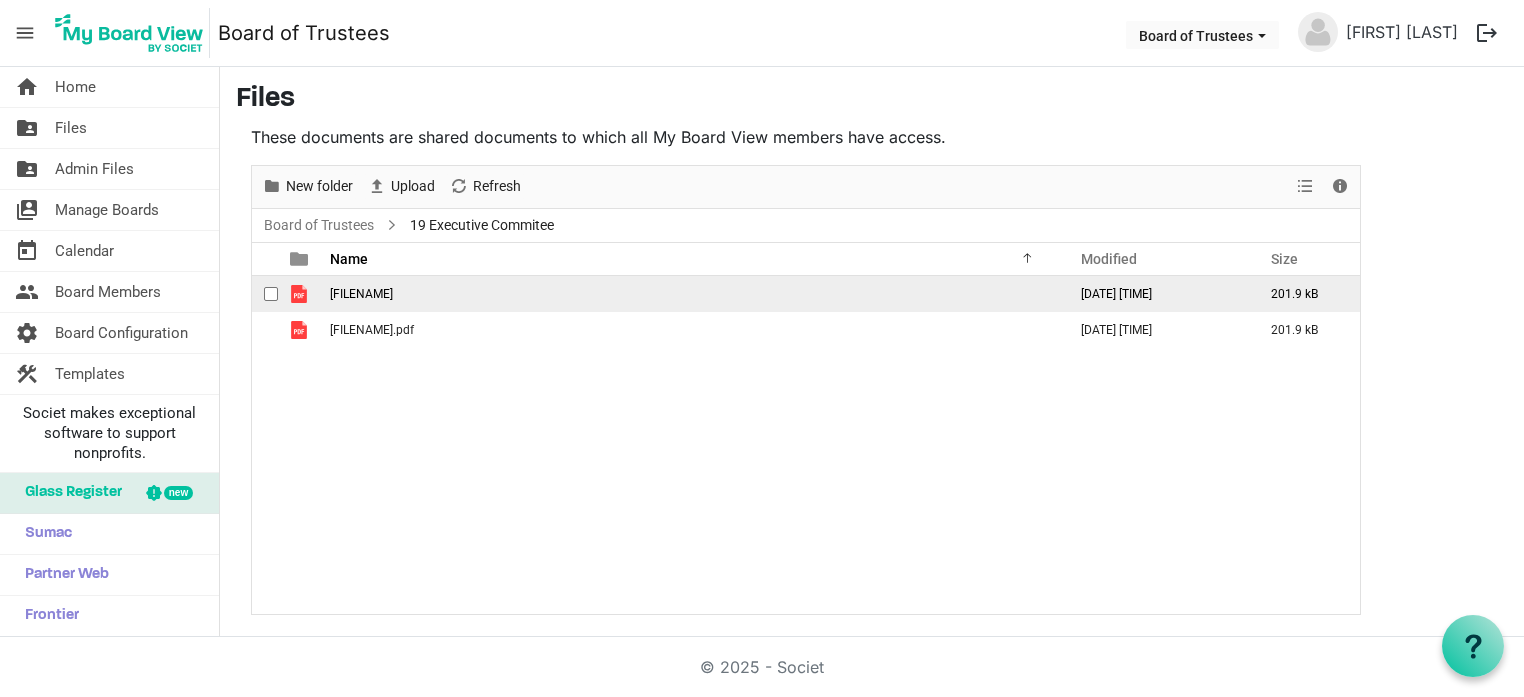 click on "250804 Exec Ctee Agenda.pdf" at bounding box center (361, 294) 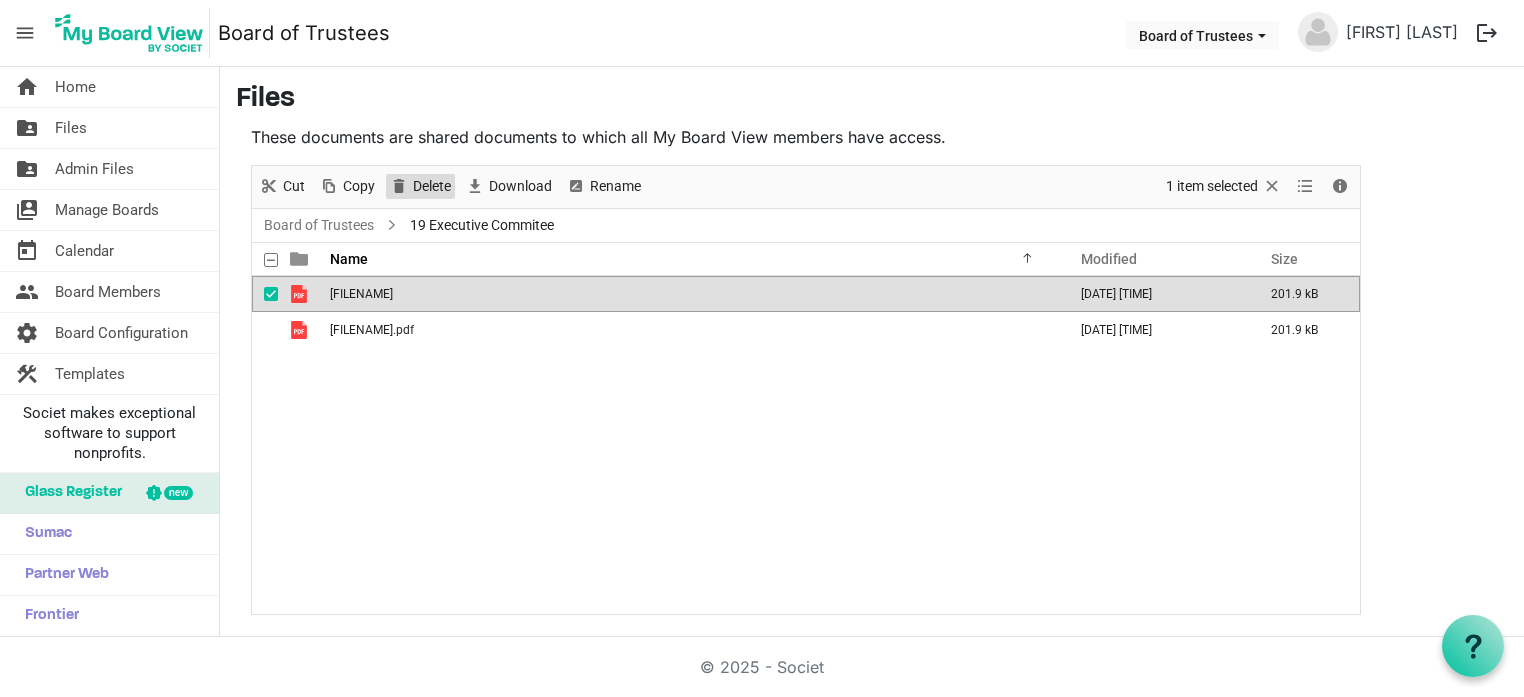 click on "Delete" at bounding box center [432, 186] 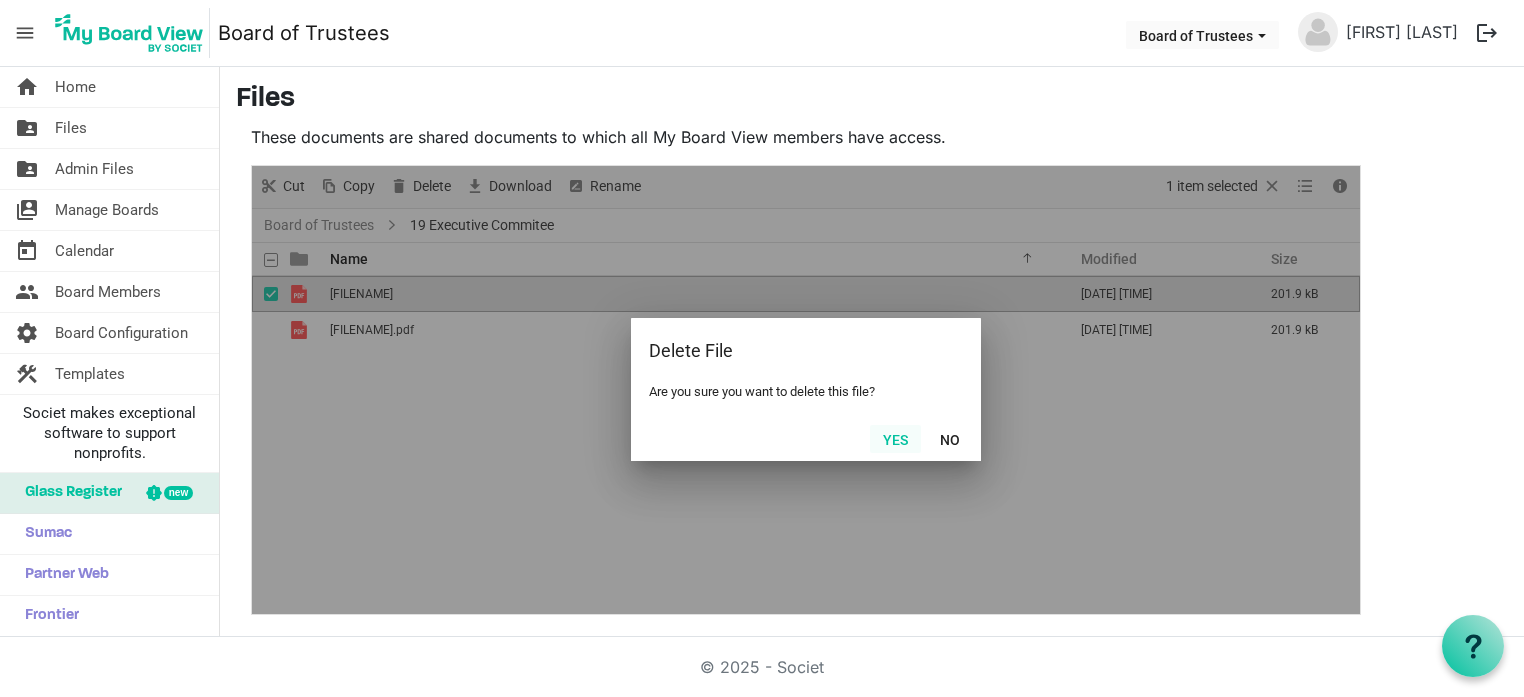 click on "Yes" at bounding box center [895, 439] 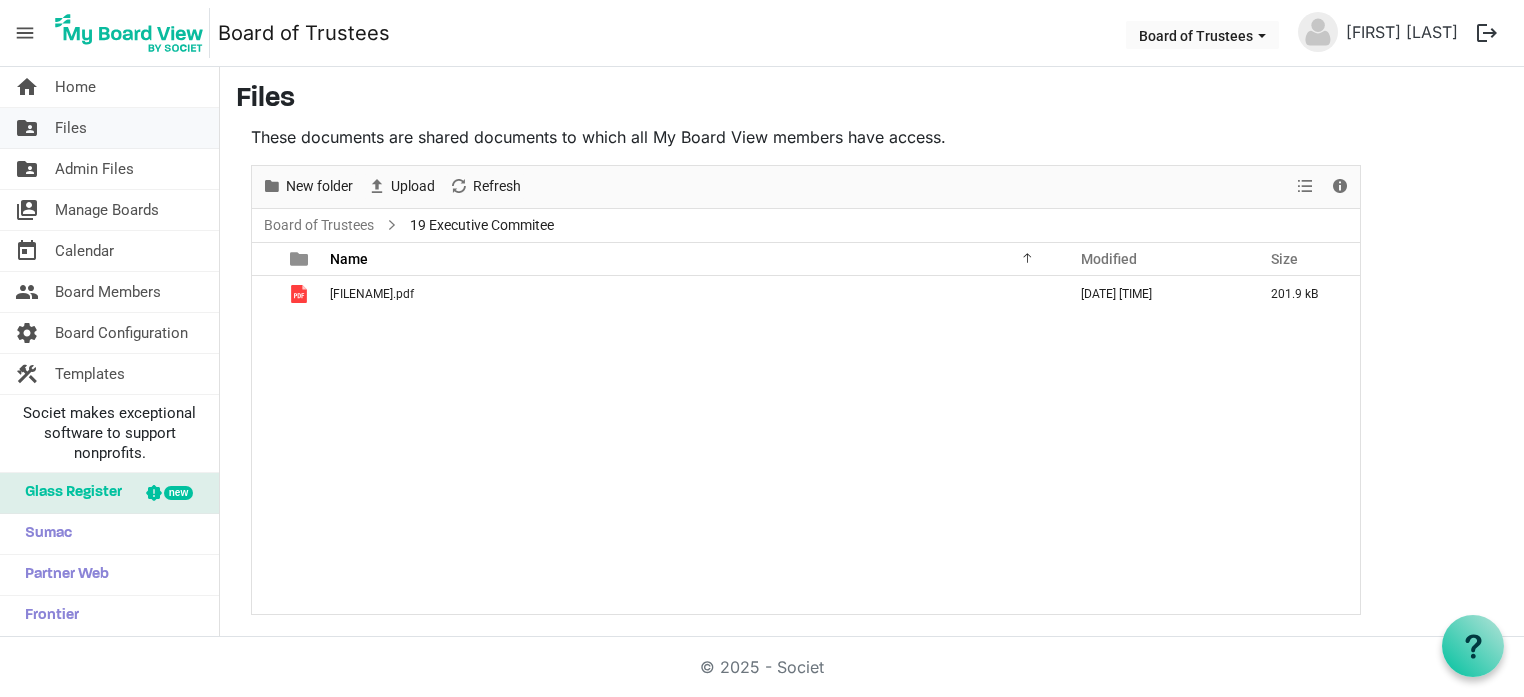 click on "Files" at bounding box center (71, 128) 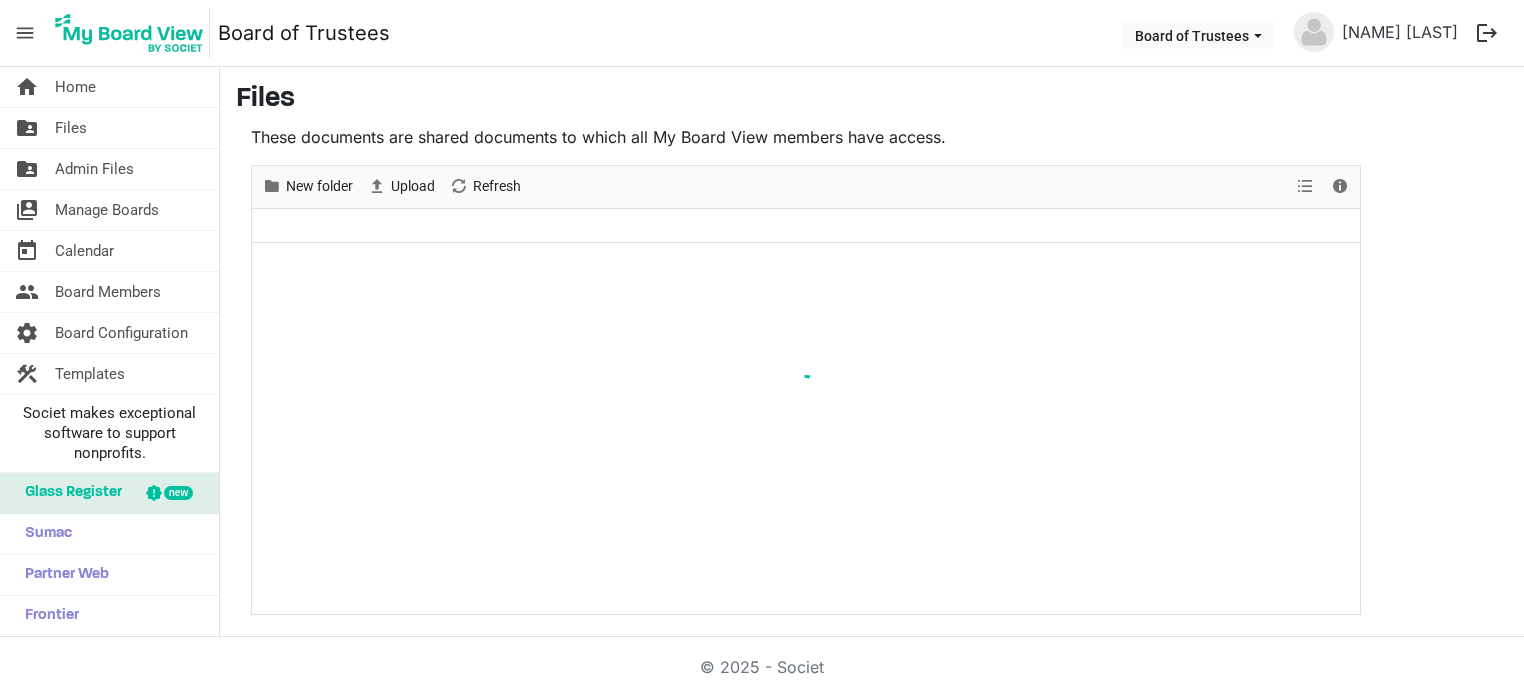 scroll, scrollTop: 0, scrollLeft: 0, axis: both 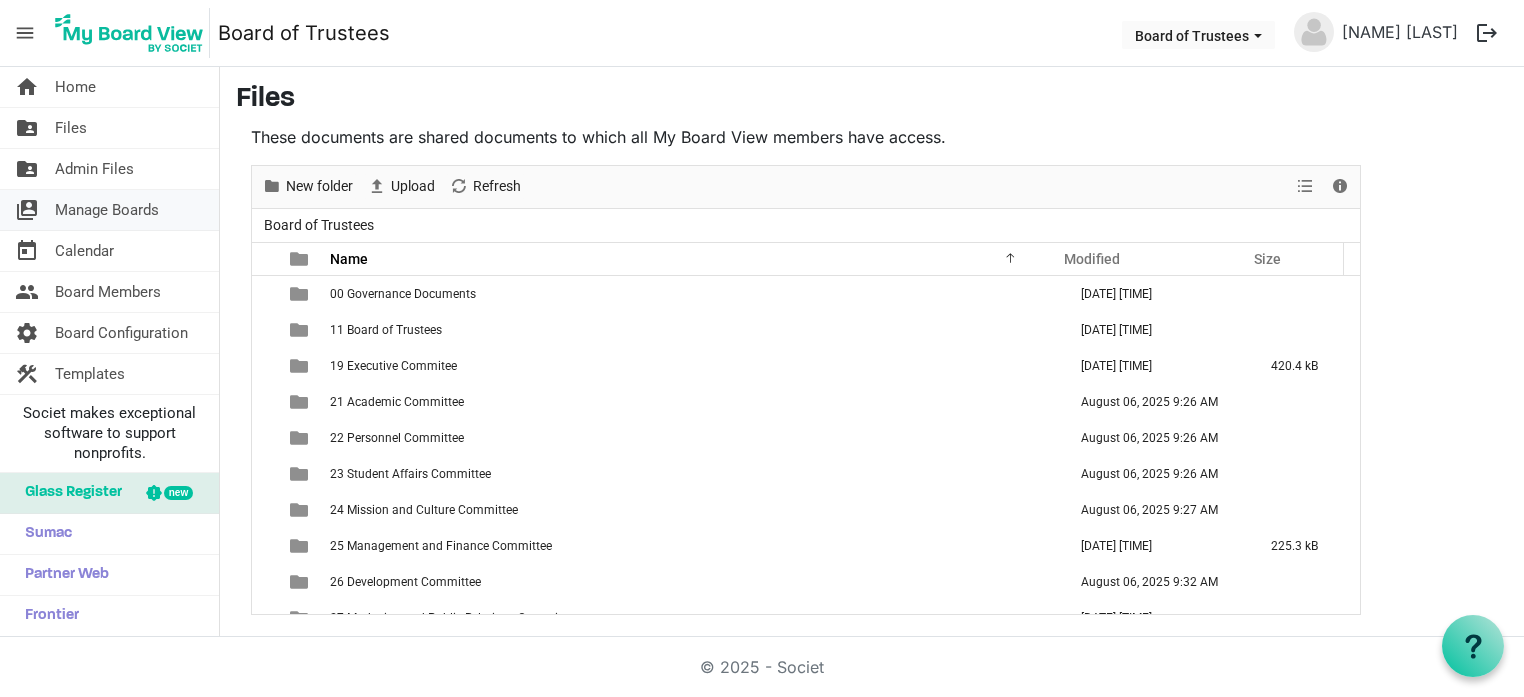 click on "Manage Boards" at bounding box center (107, 210) 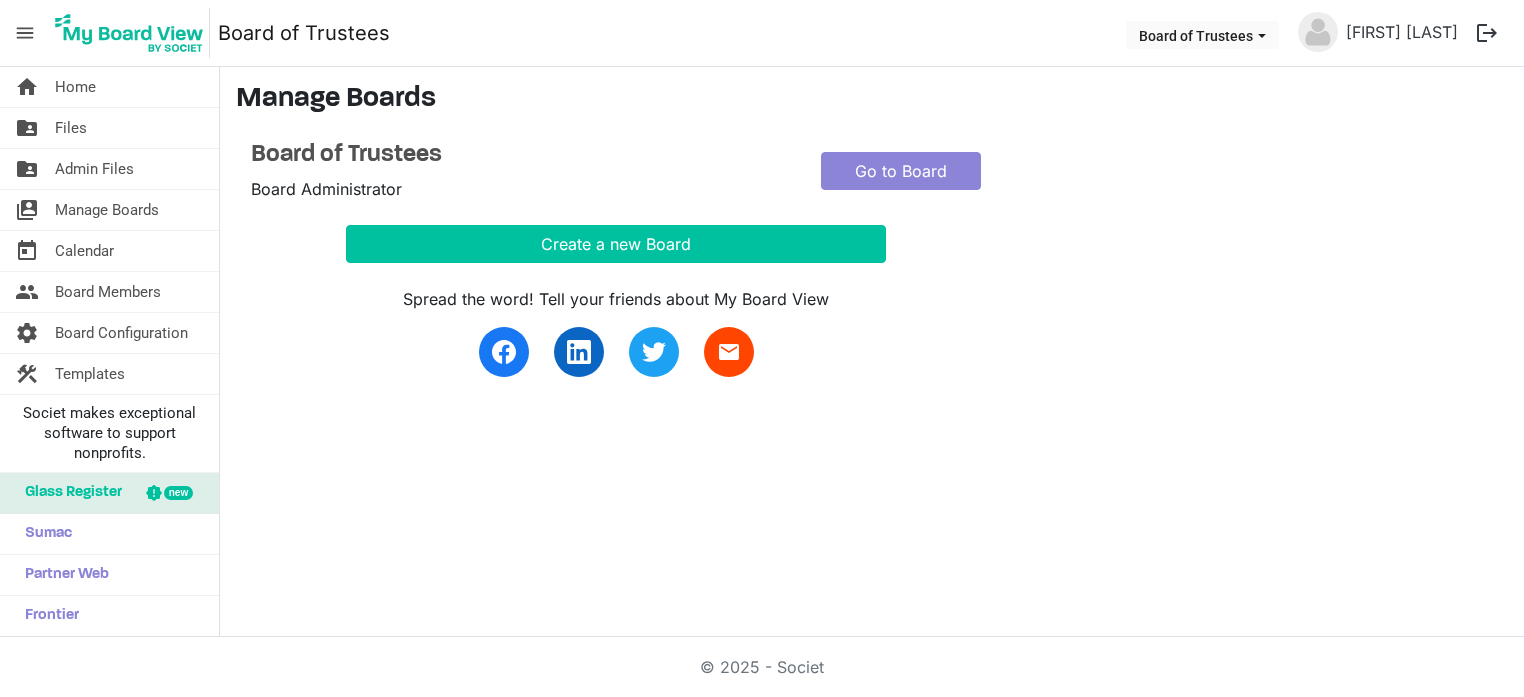 scroll, scrollTop: 0, scrollLeft: 0, axis: both 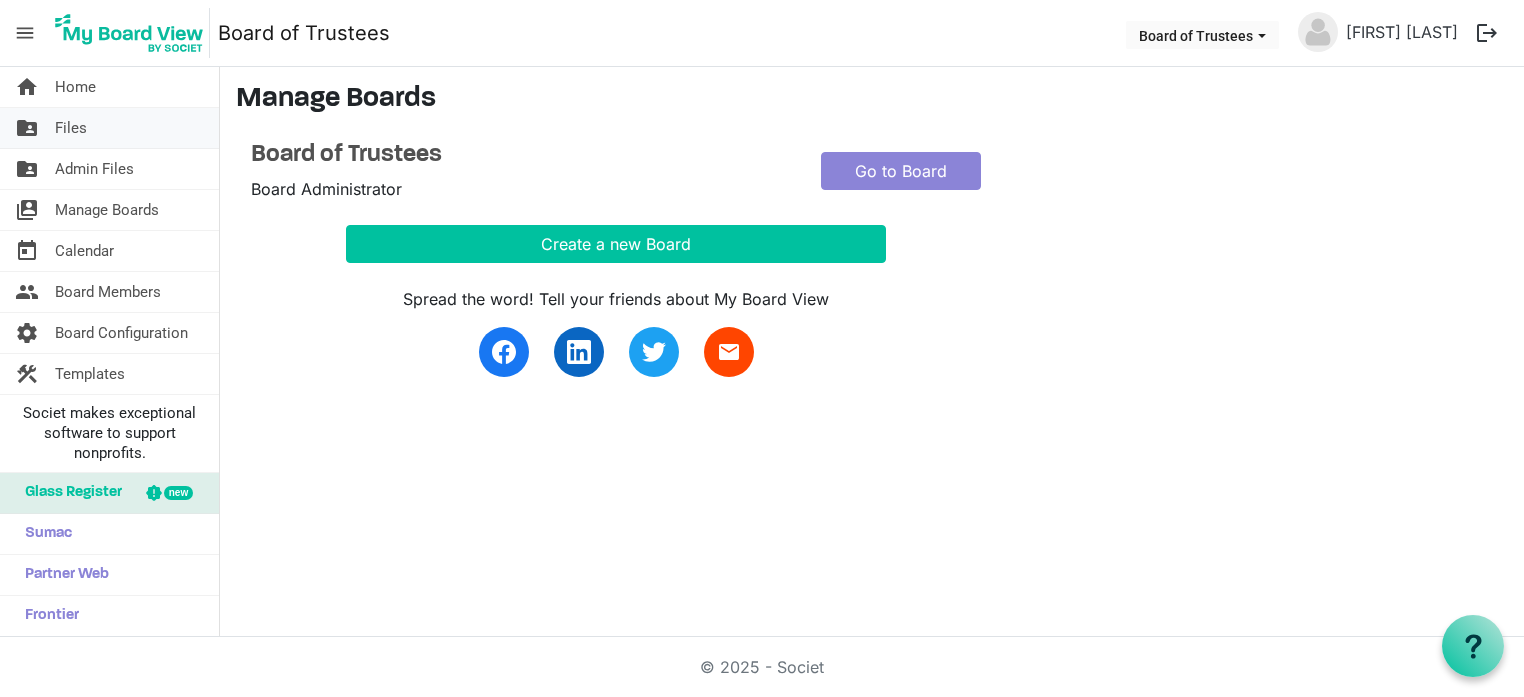 click on "Files" at bounding box center (71, 128) 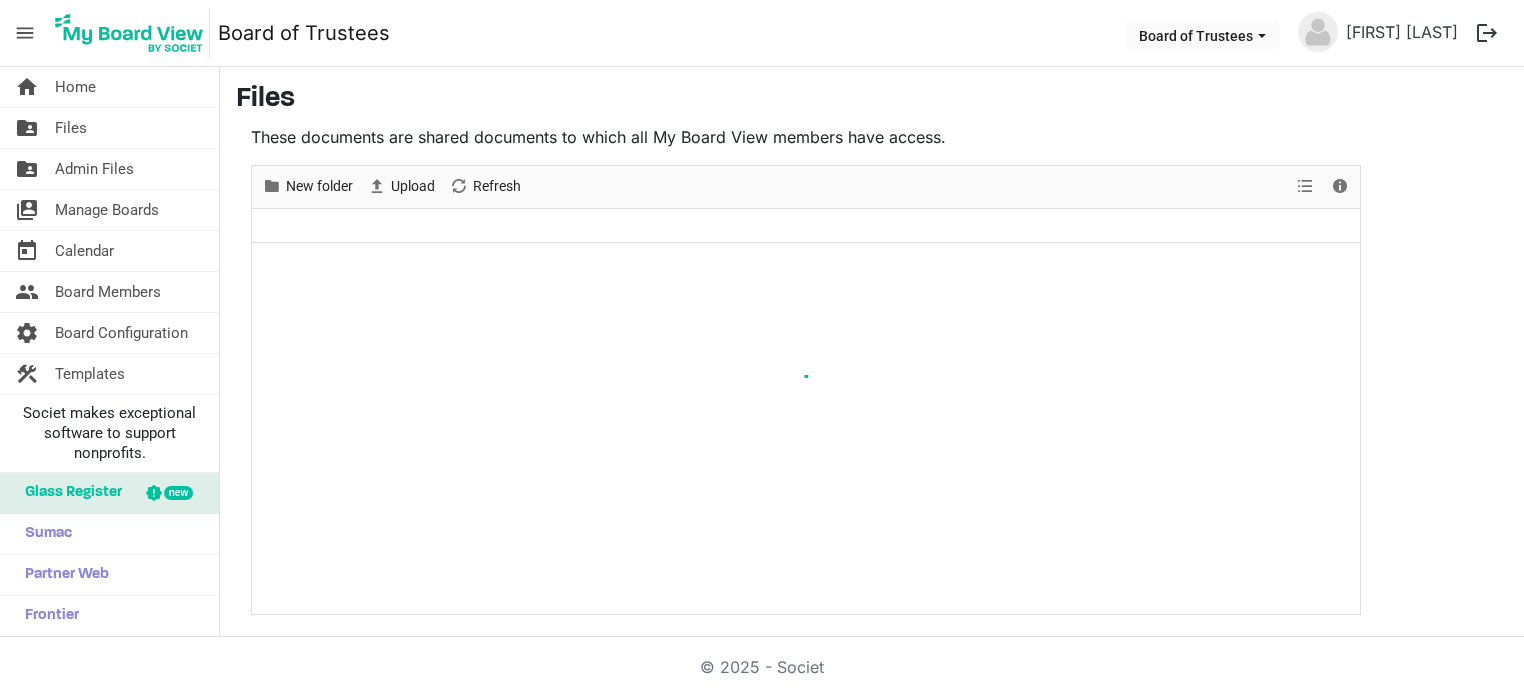 scroll, scrollTop: 0, scrollLeft: 0, axis: both 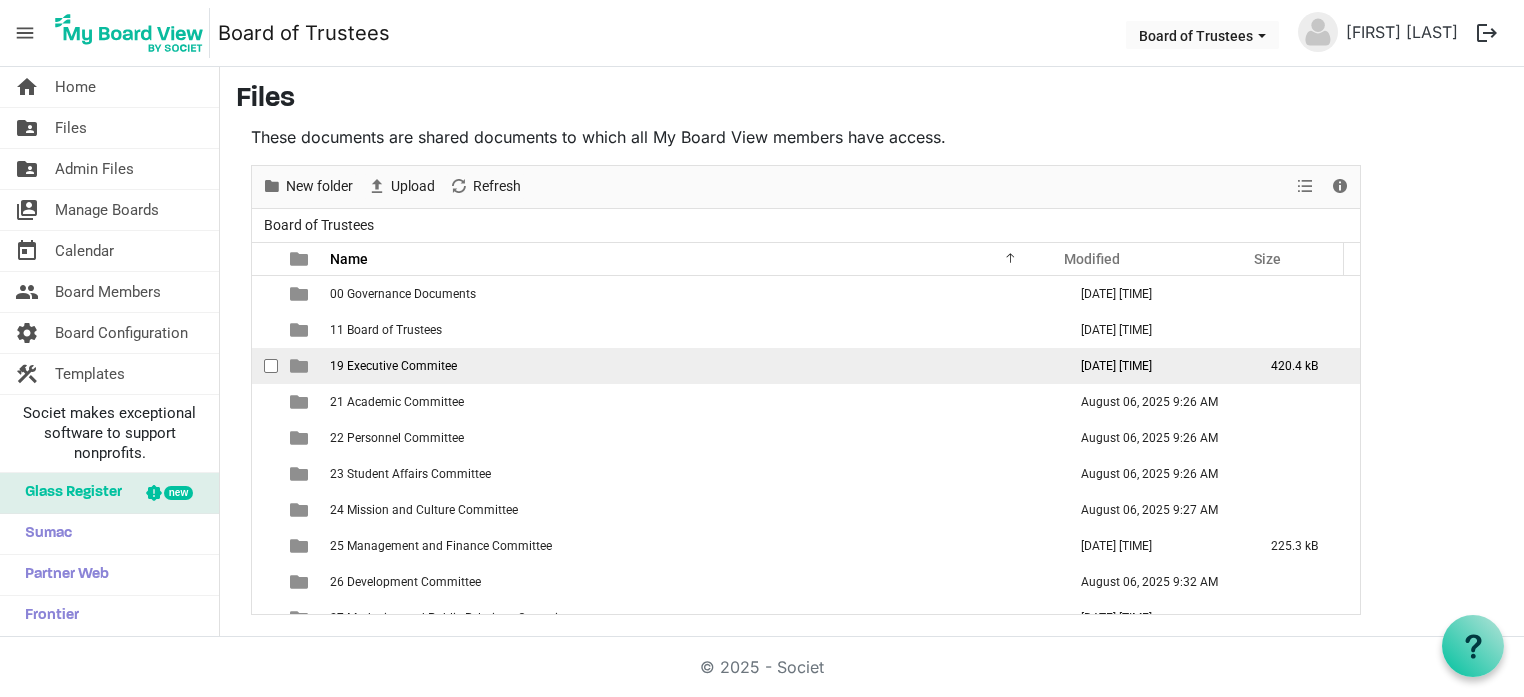 click on "19 Executive Commitee" at bounding box center (393, 366) 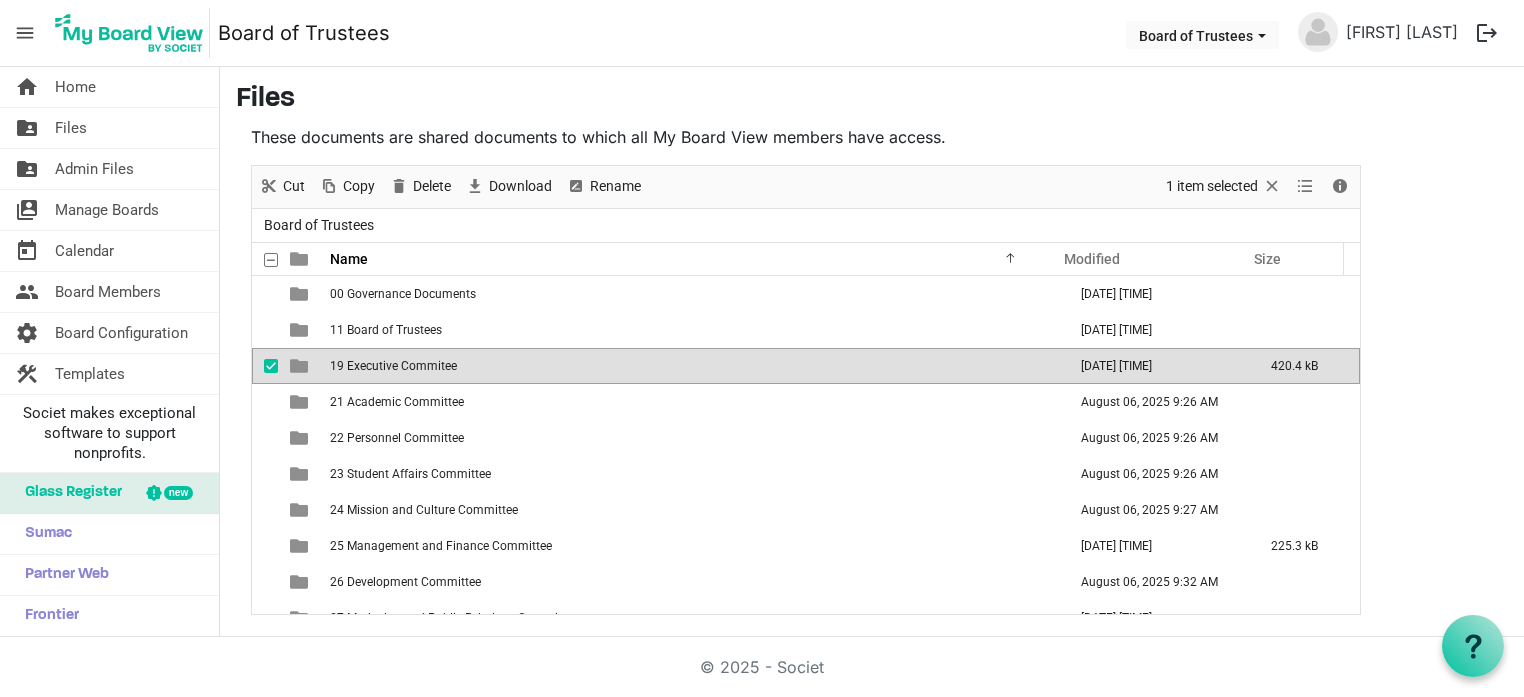 click on "19 Executive Commitee" at bounding box center (393, 366) 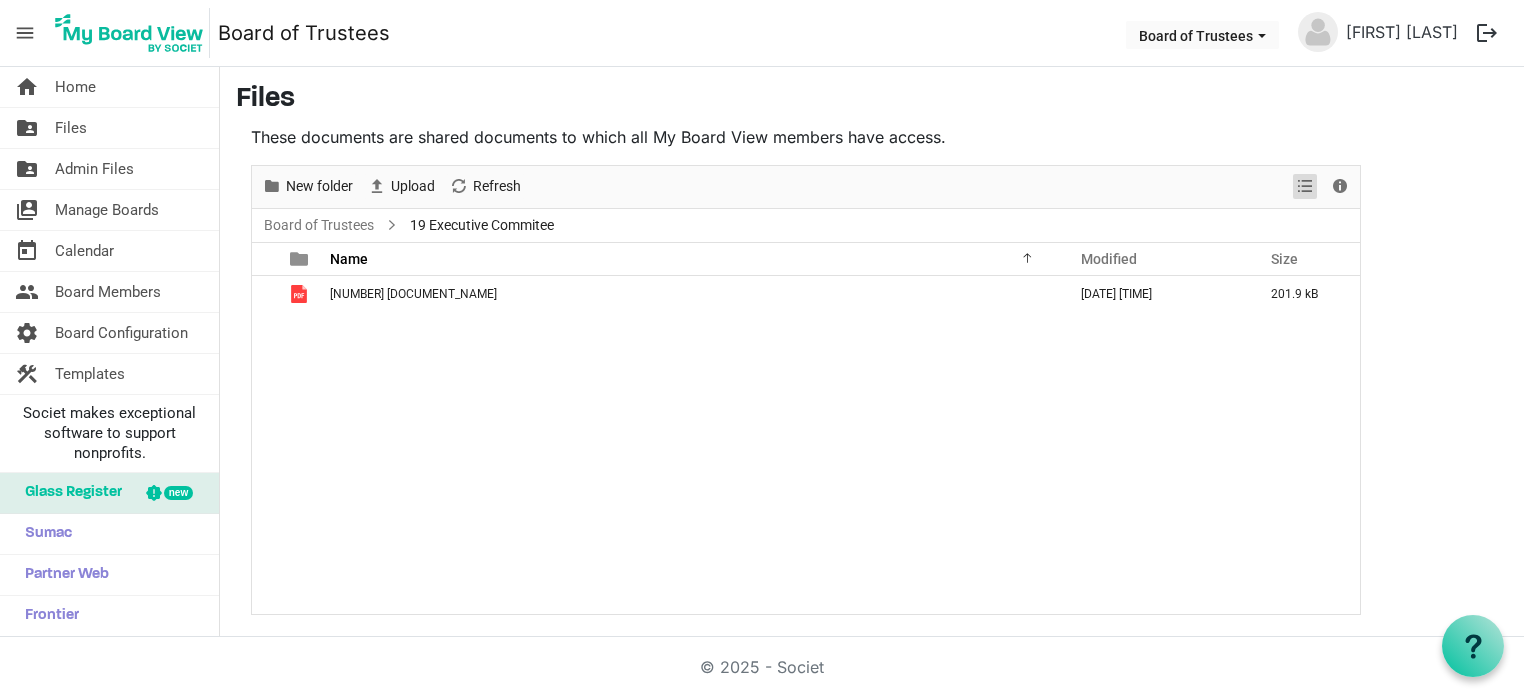 click at bounding box center (1305, 186) 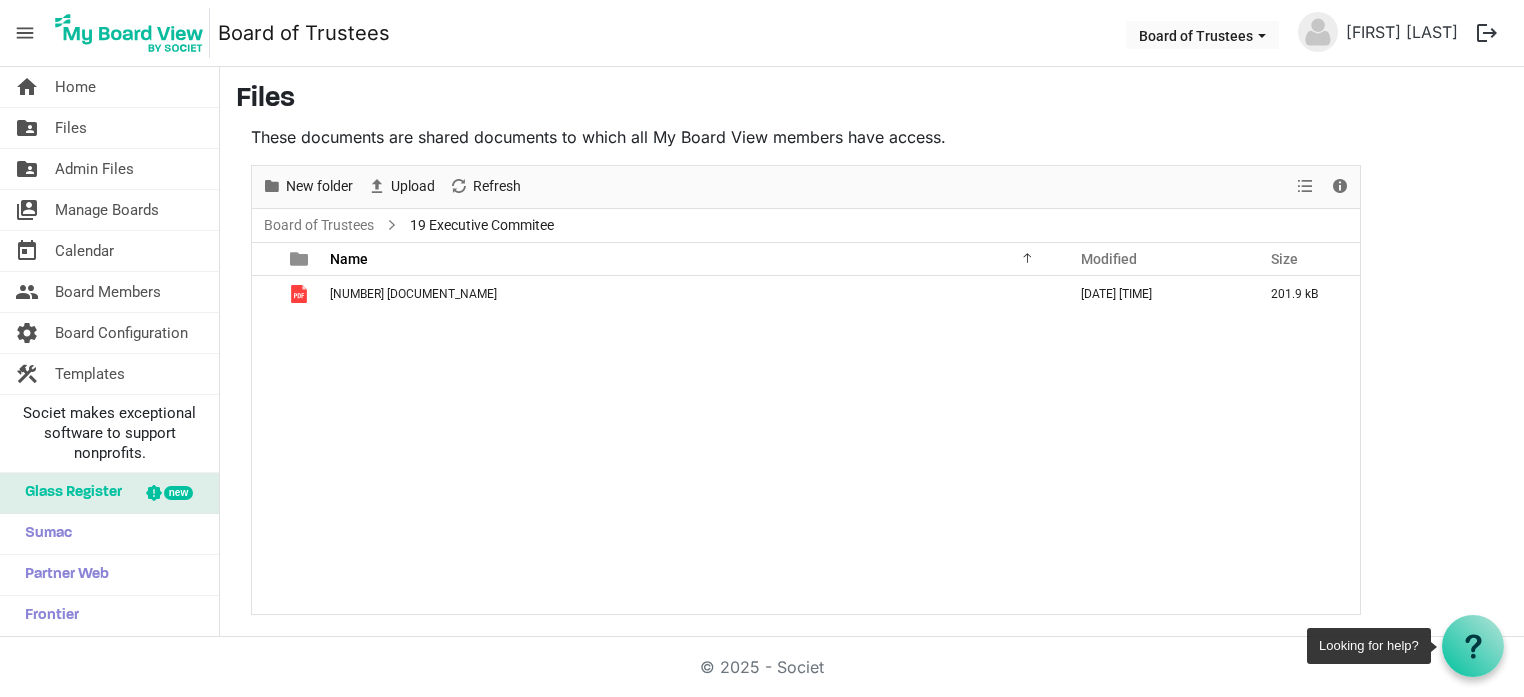 click 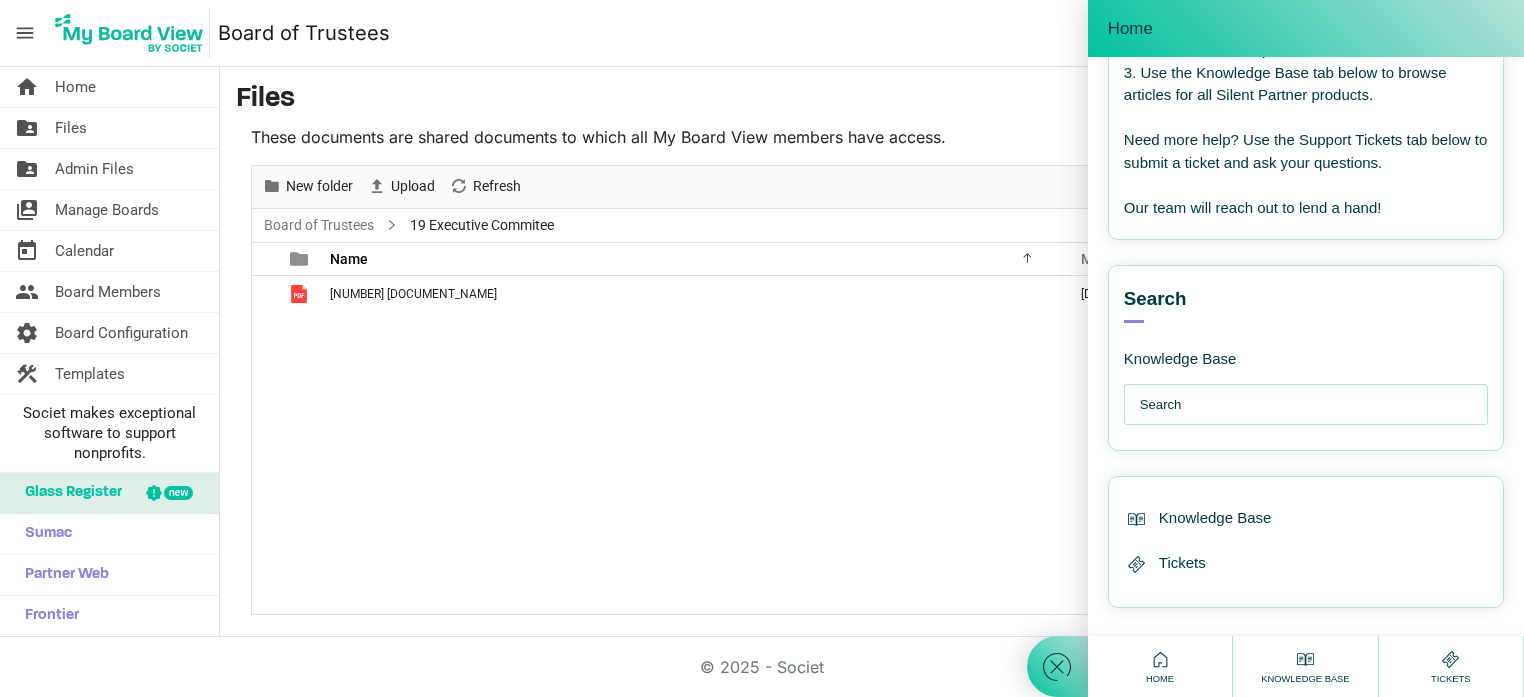 scroll, scrollTop: 265, scrollLeft: 0, axis: vertical 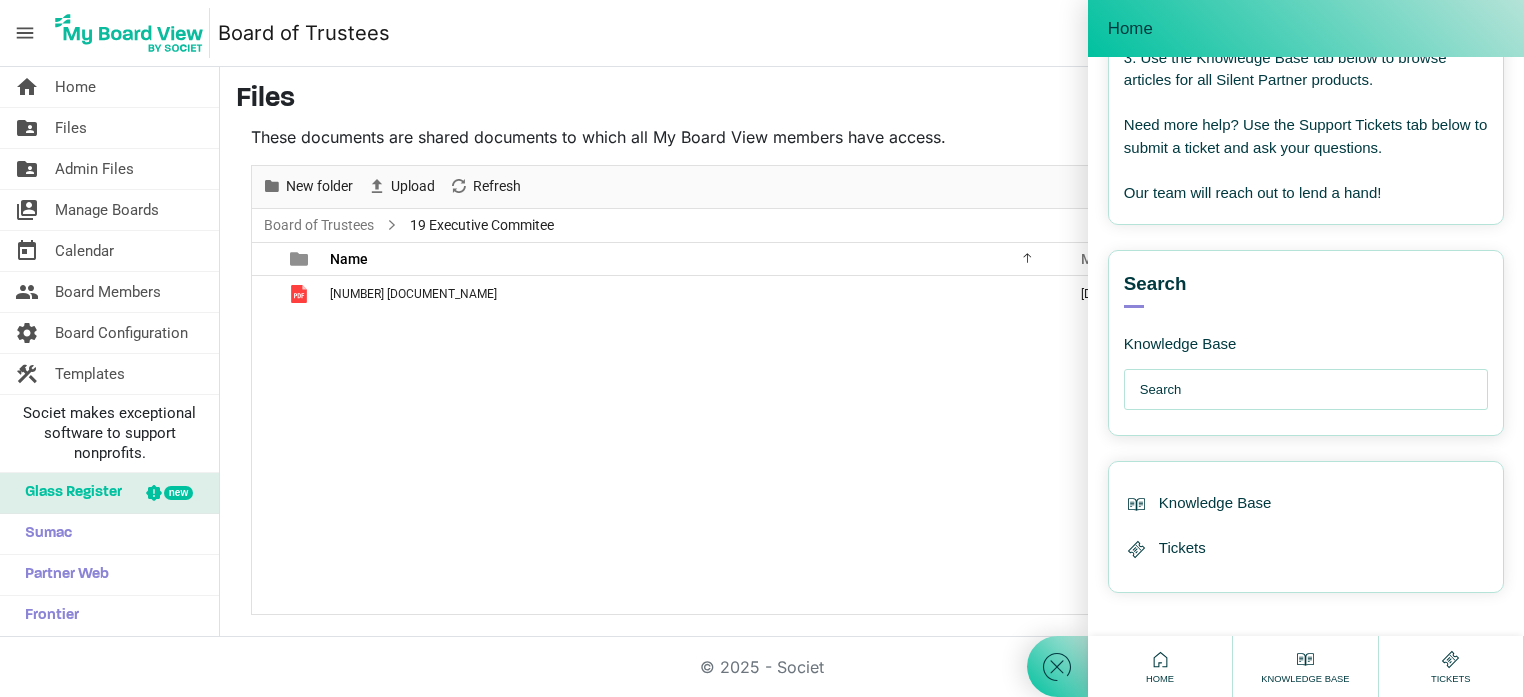 click at bounding box center (1311, 390) 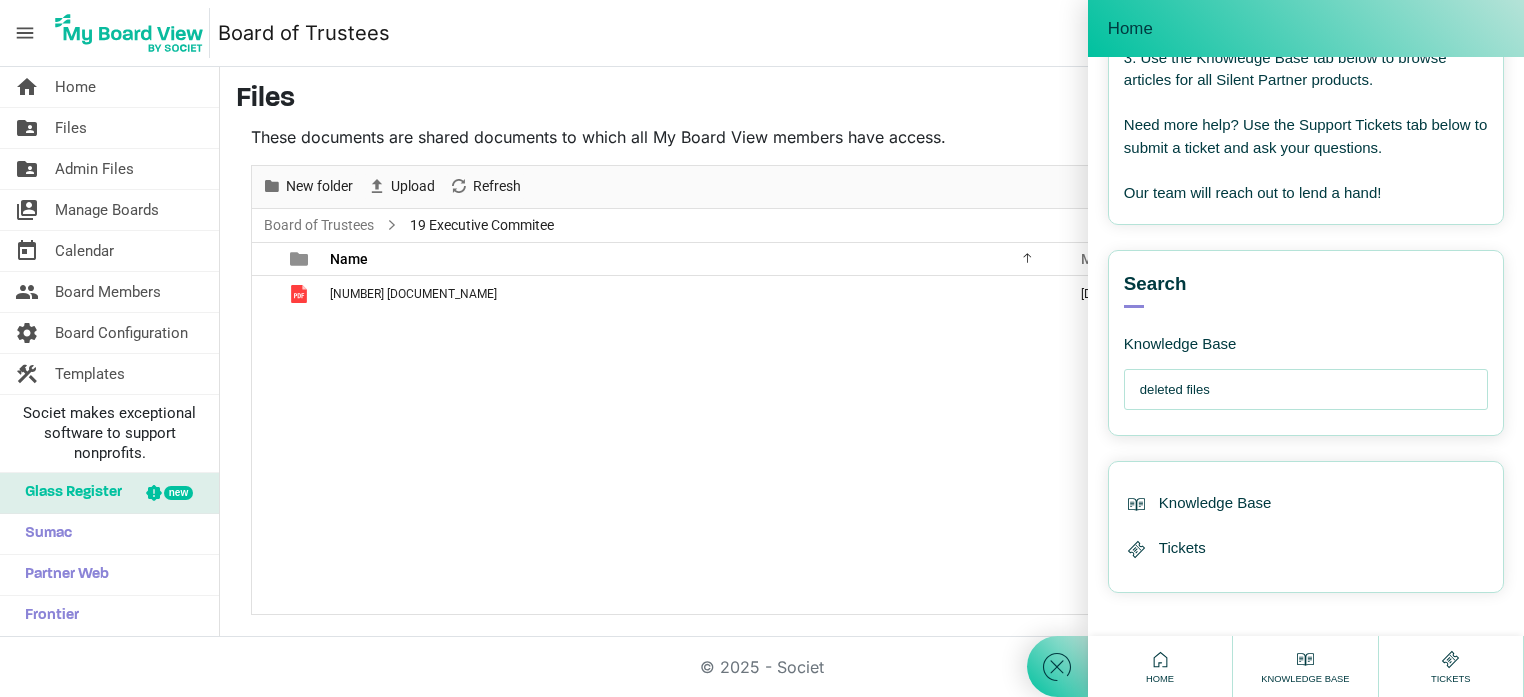 type on "deleted files" 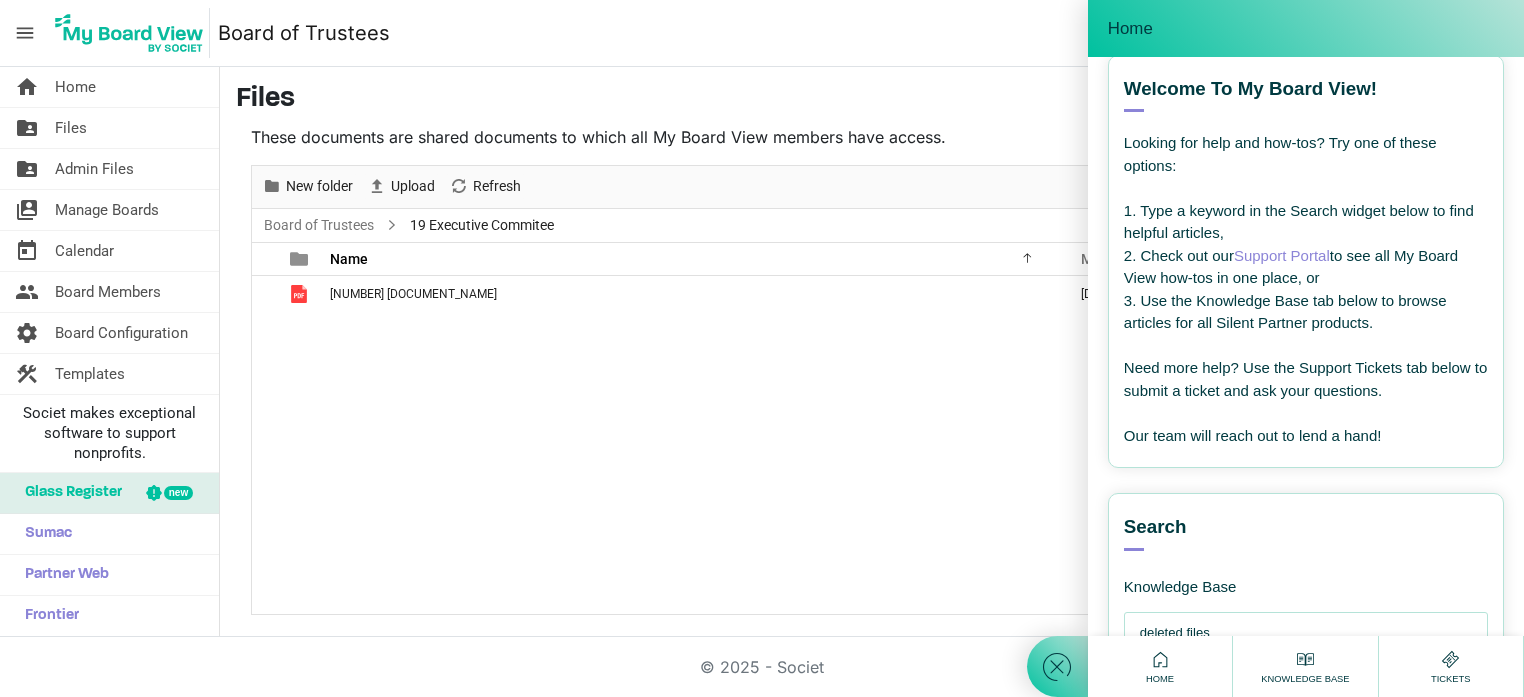 scroll, scrollTop: 0, scrollLeft: 0, axis: both 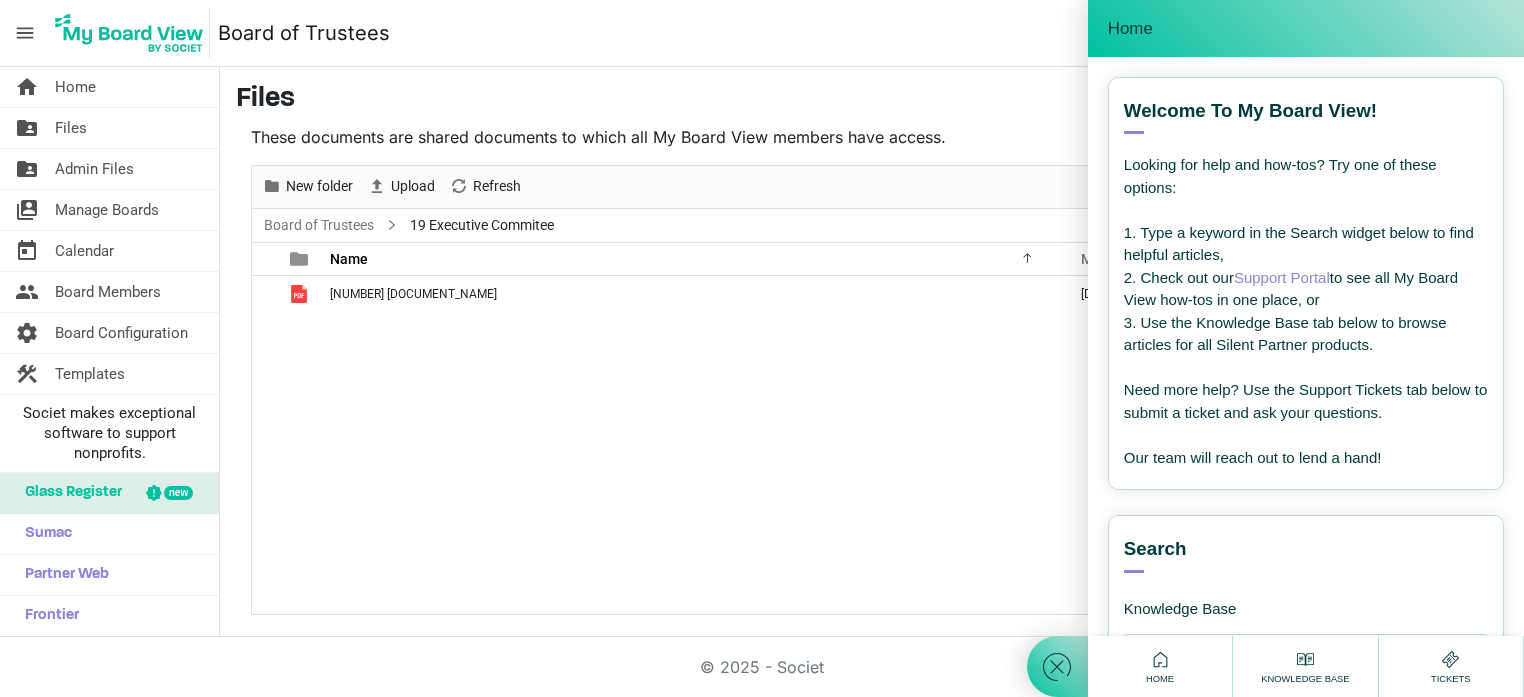 click on "250804 Executive Committee Agenda.pdf August 06, 2025 9:43 AM 201.9 kB" at bounding box center (806, 445) 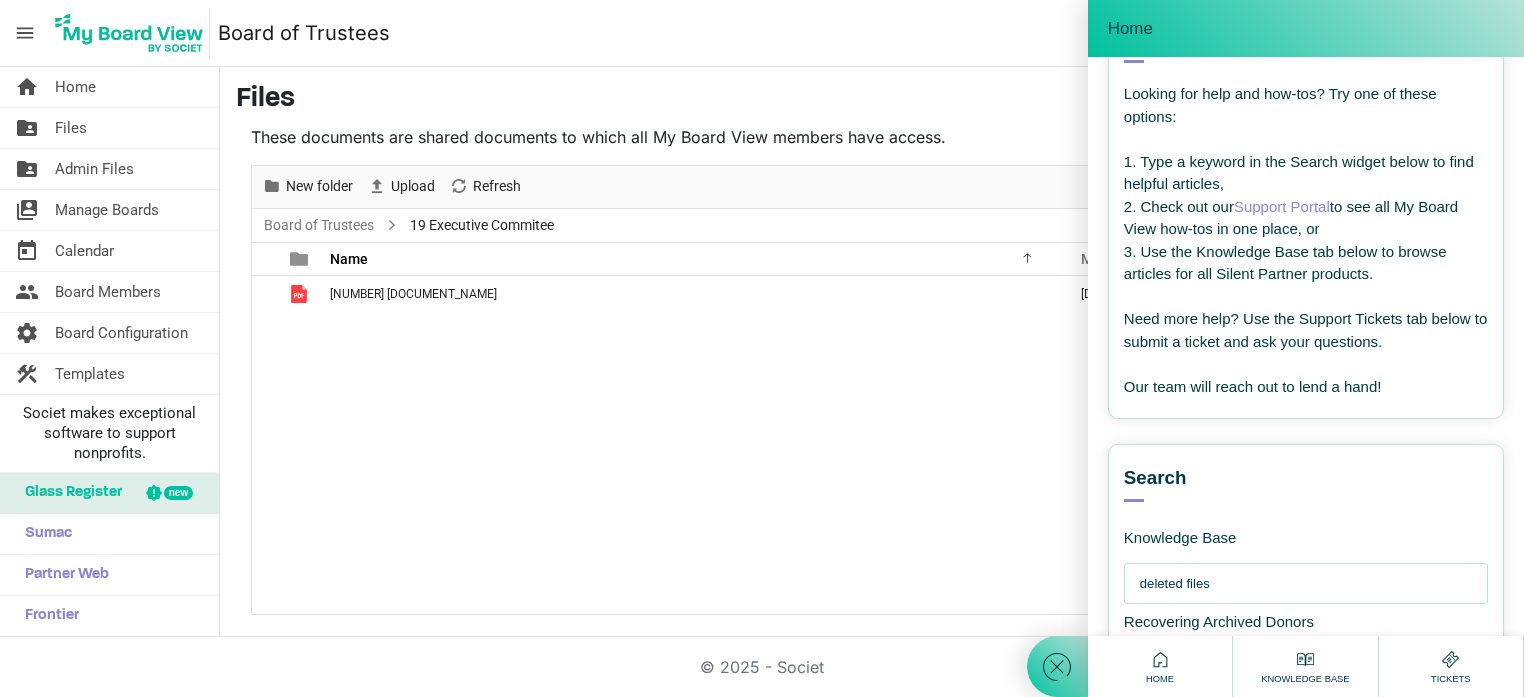 scroll, scrollTop: 0, scrollLeft: 0, axis: both 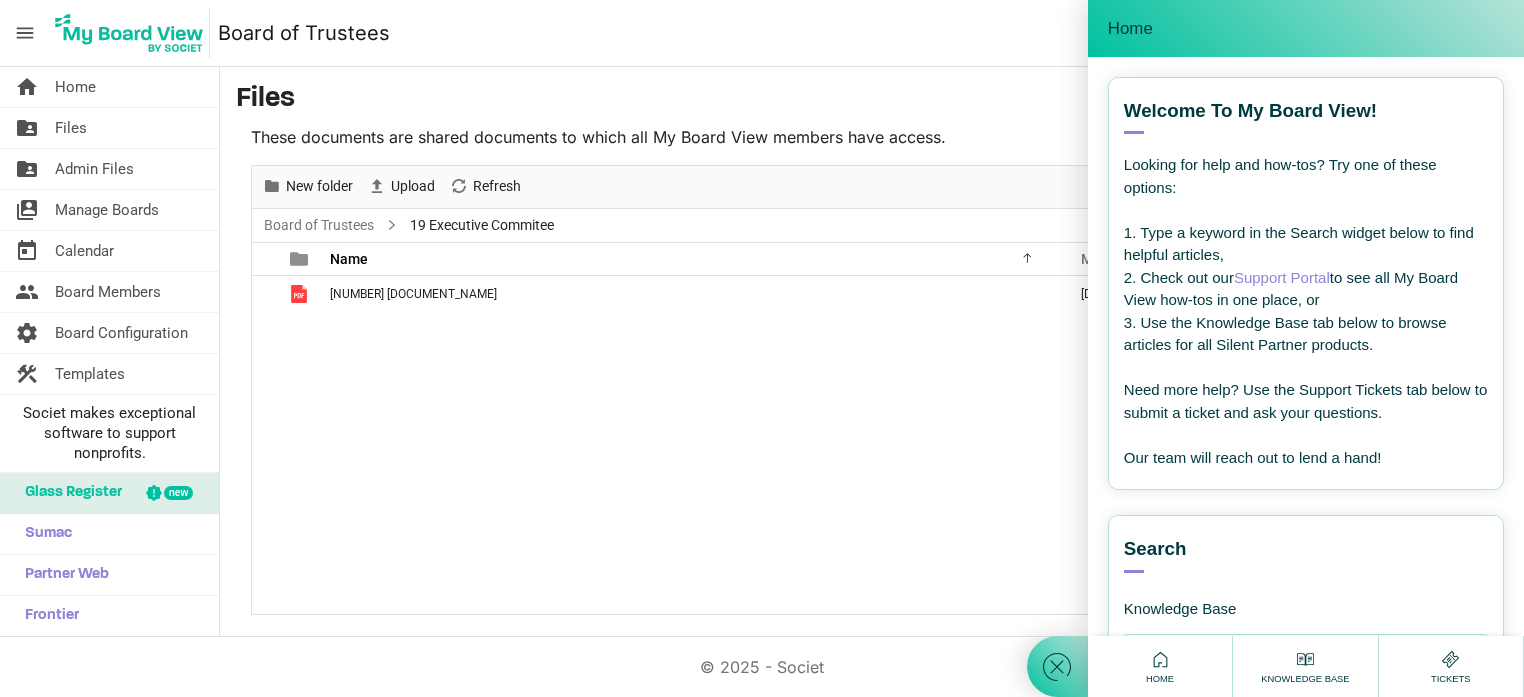 click on "Home" at bounding box center (1306, 28) 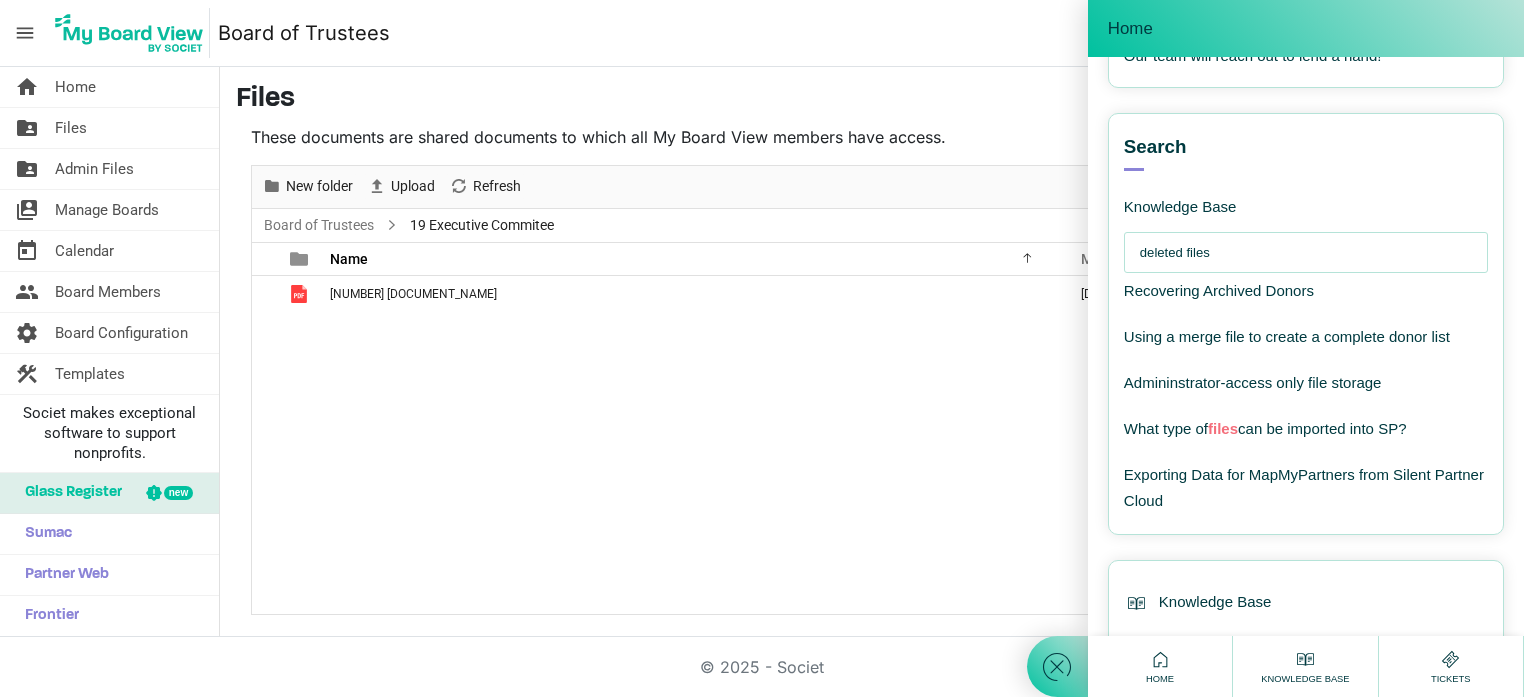 scroll, scrollTop: 501, scrollLeft: 0, axis: vertical 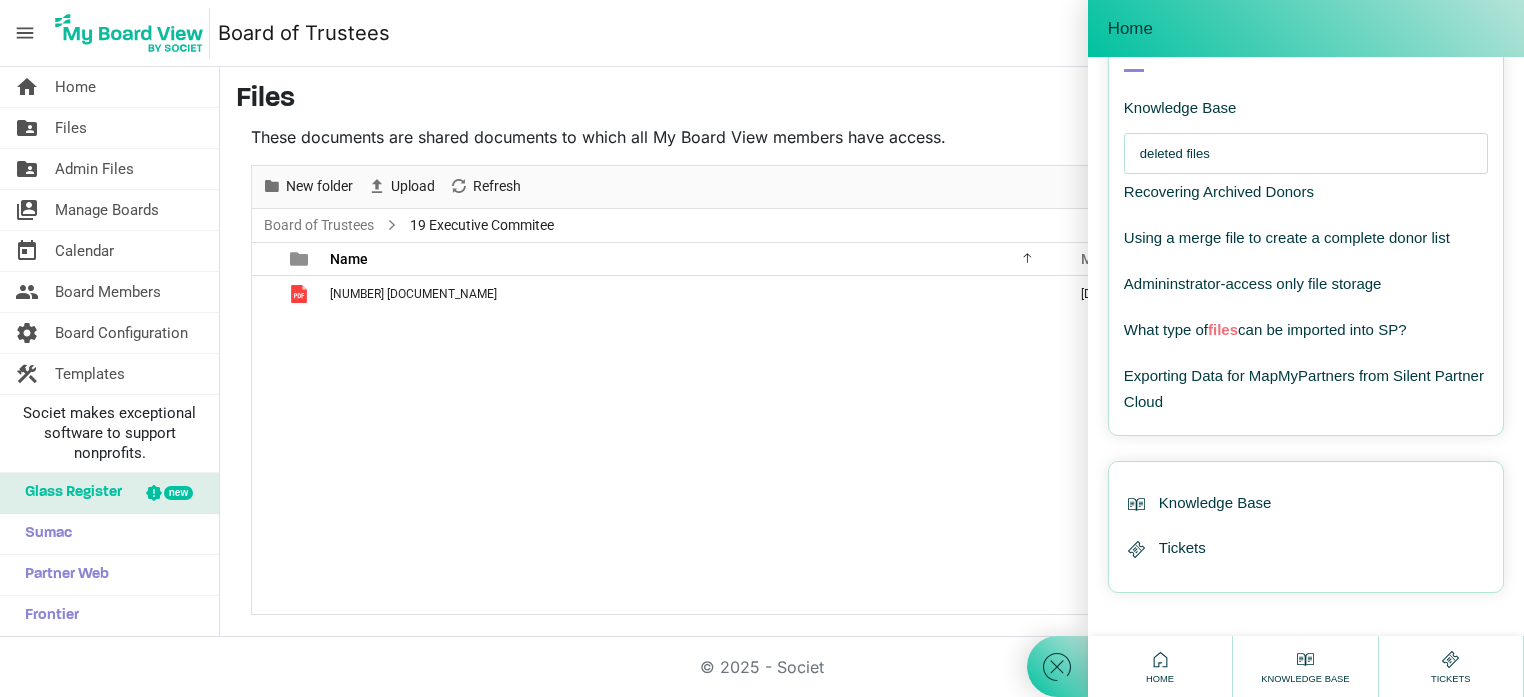 click 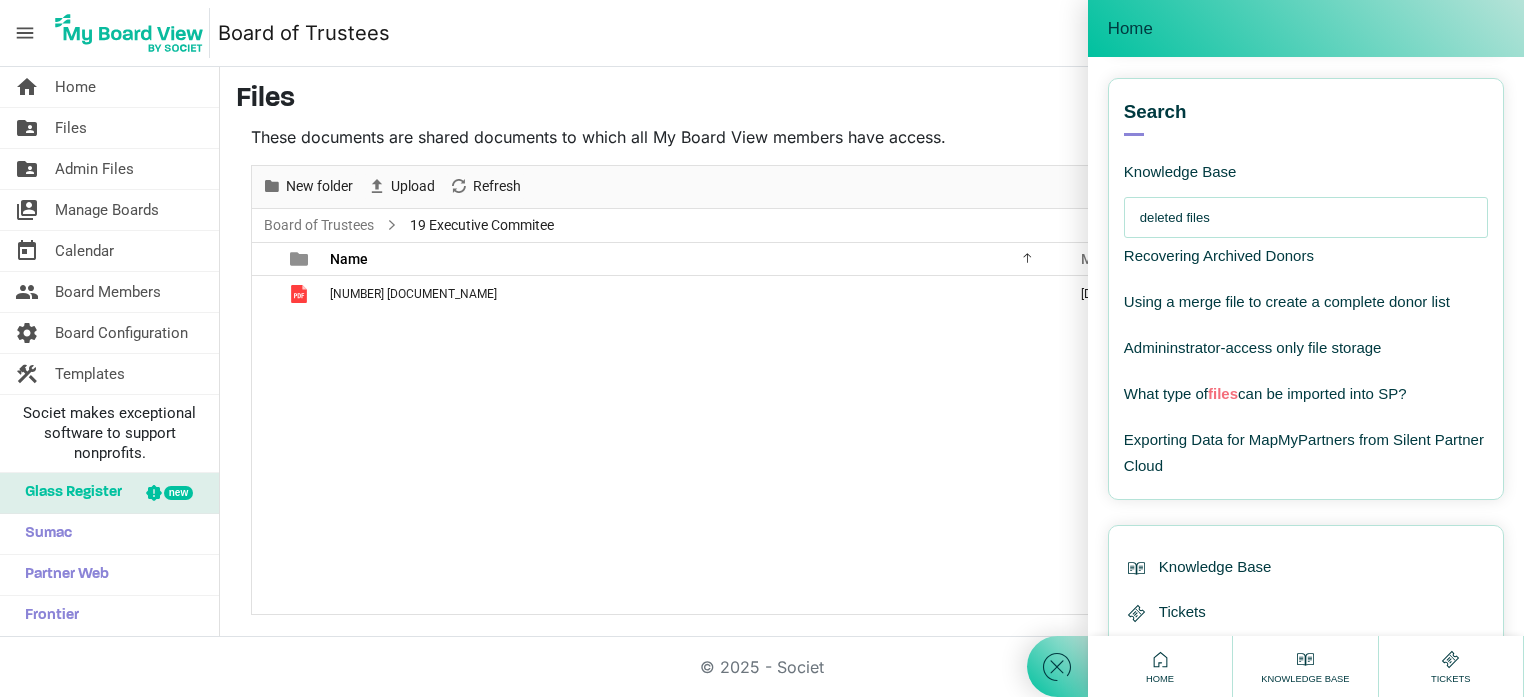 scroll, scrollTop: 501, scrollLeft: 0, axis: vertical 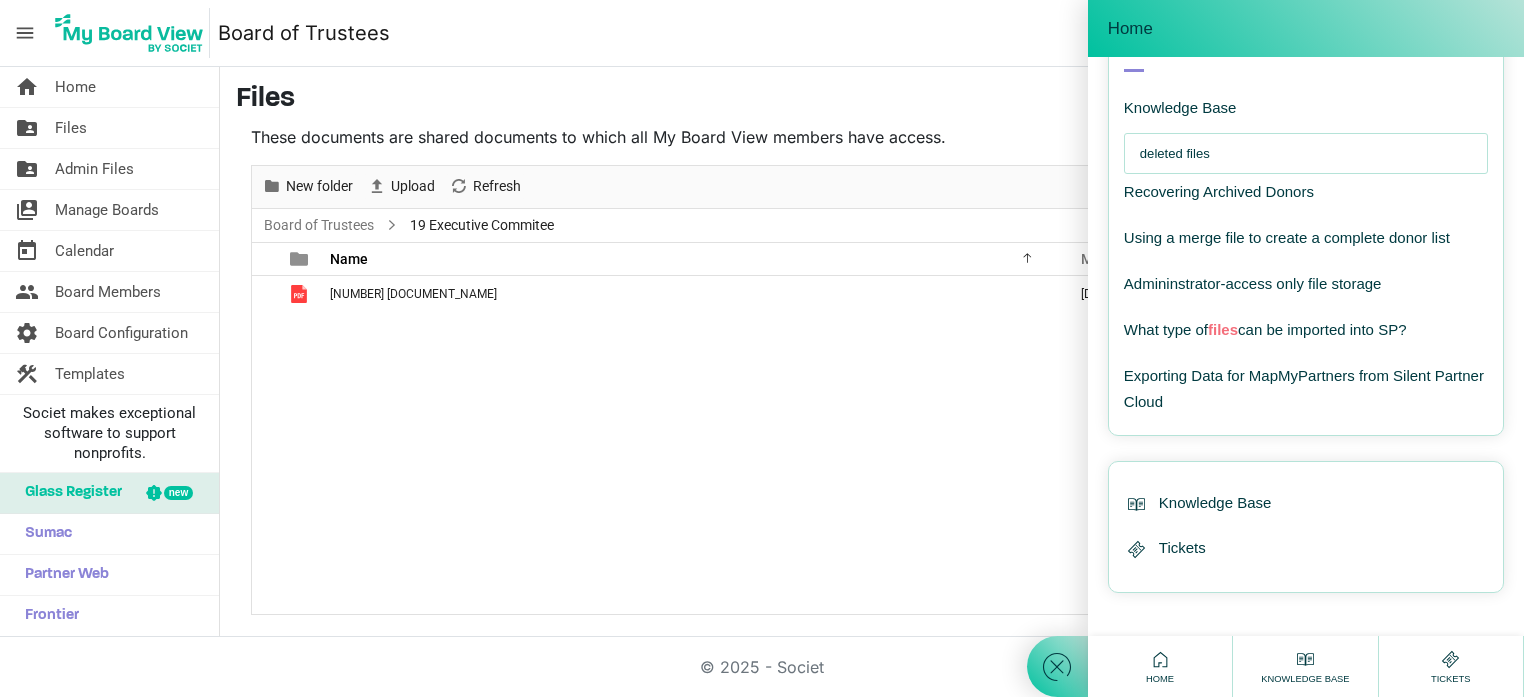 click on "Tickets" at bounding box center [1451, 666] 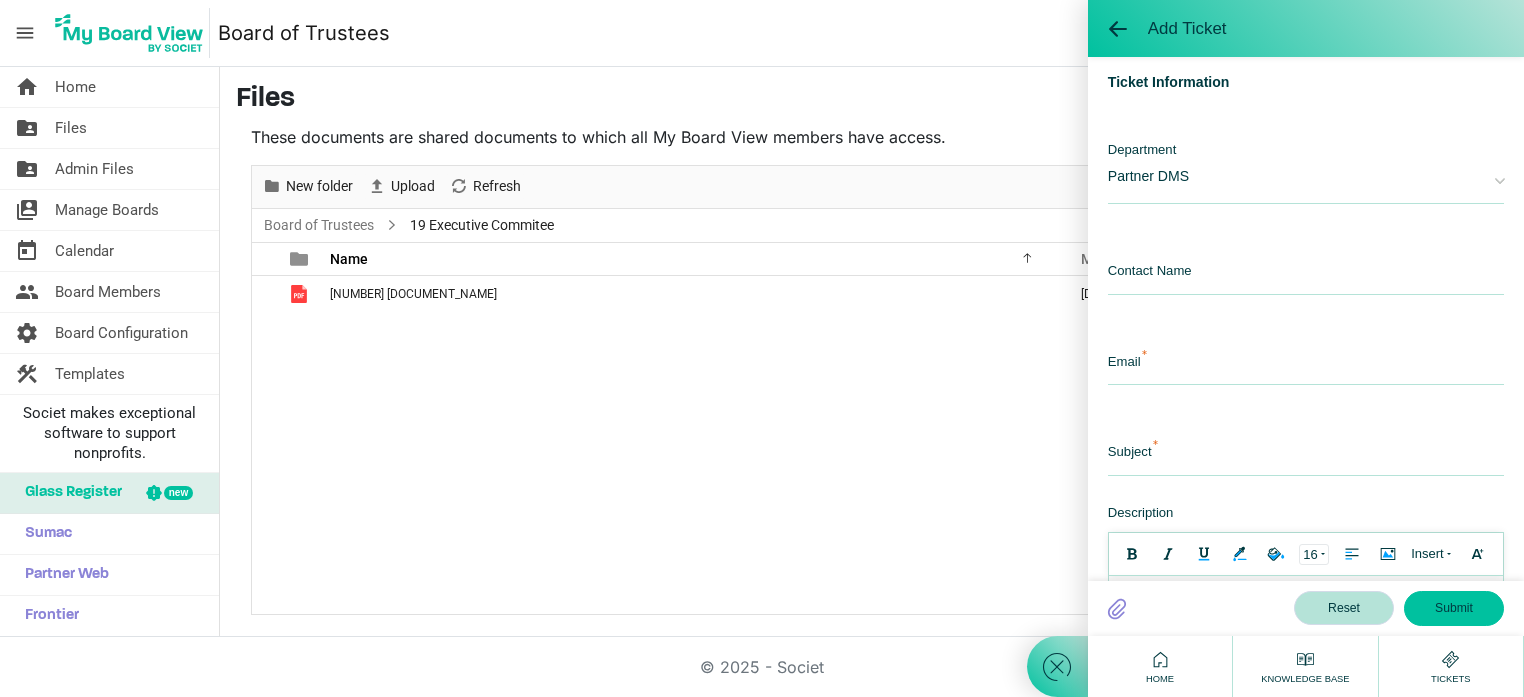 scroll, scrollTop: 0, scrollLeft: 0, axis: both 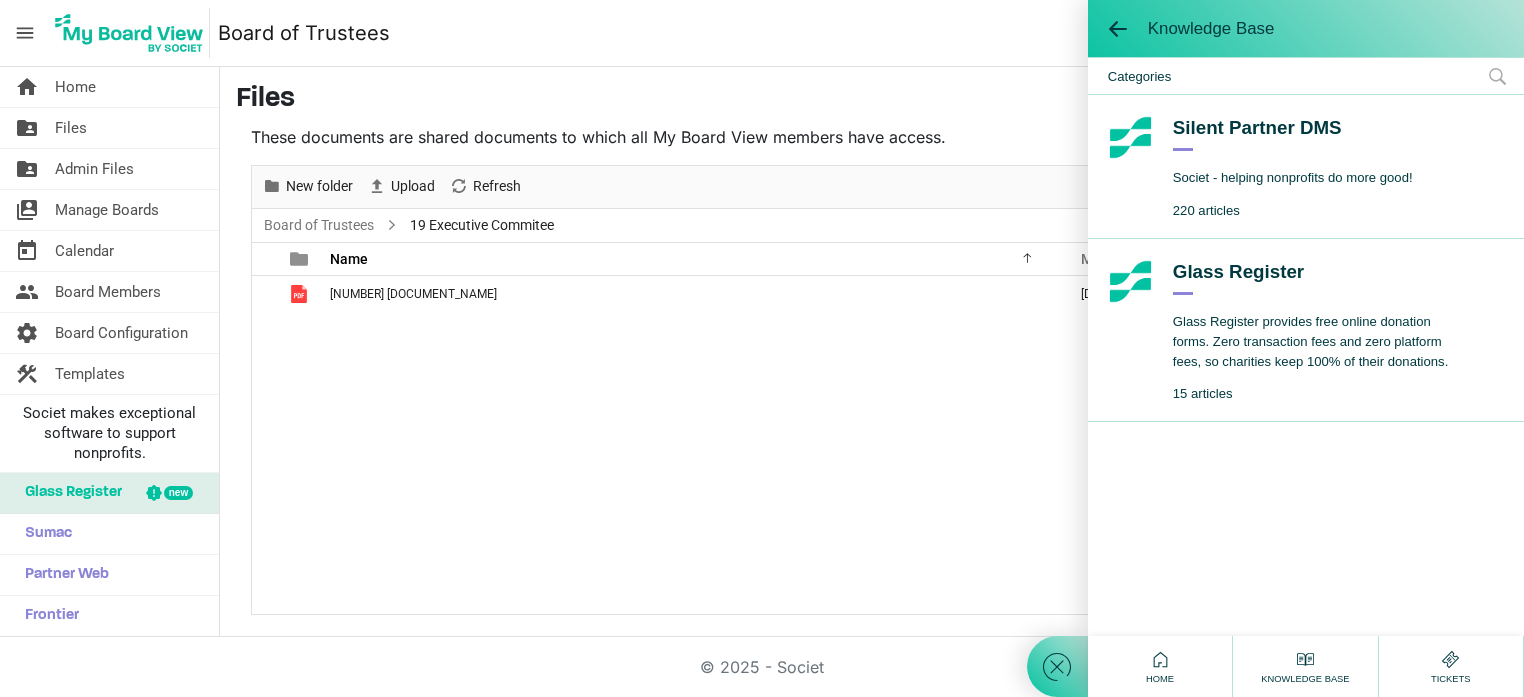 click 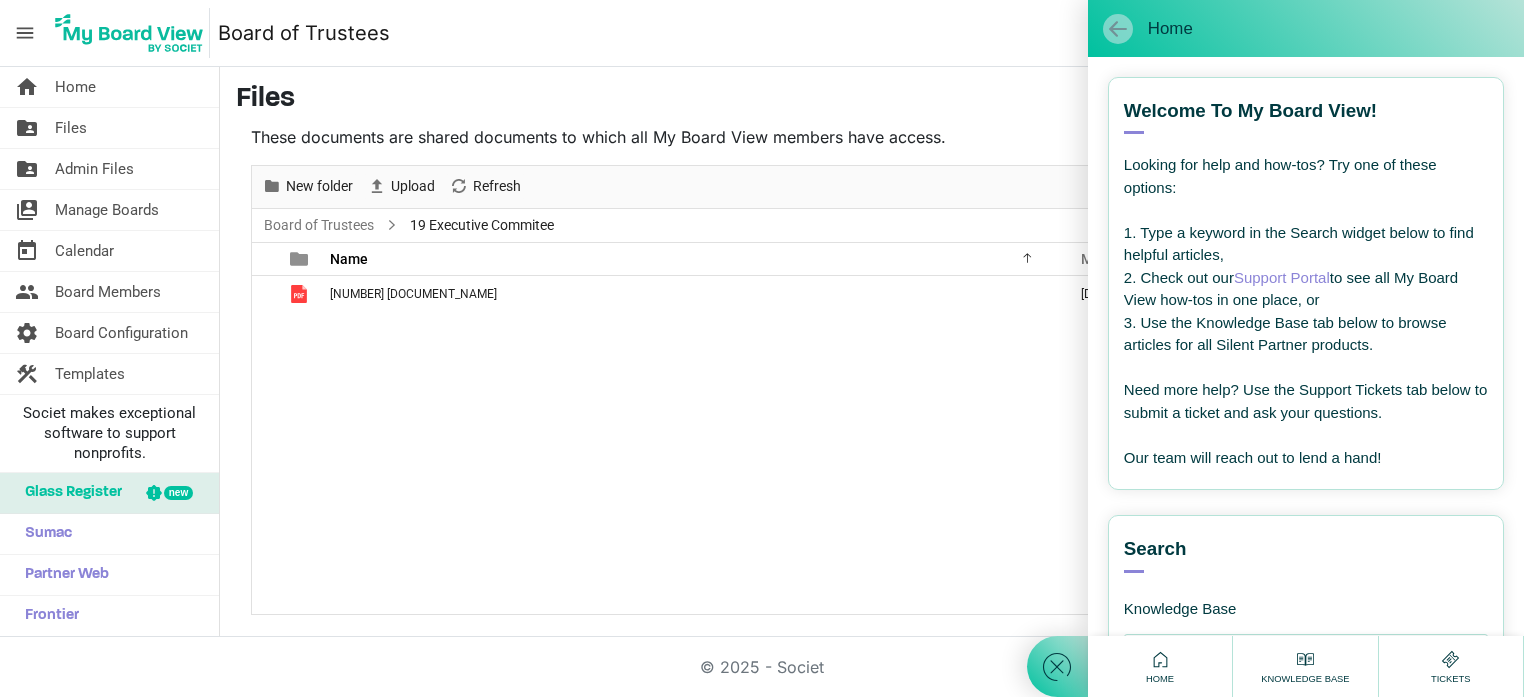 click at bounding box center (1118, 29) 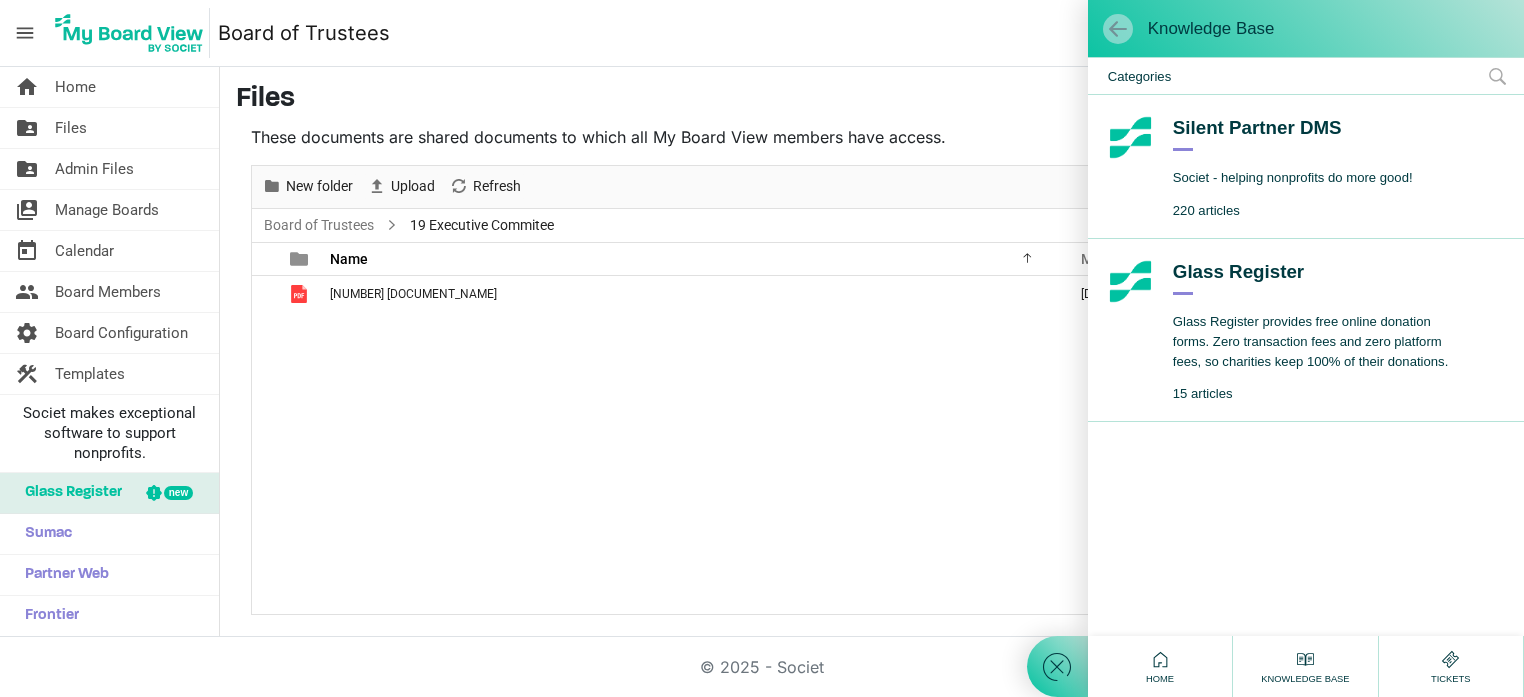click at bounding box center [1118, 29] 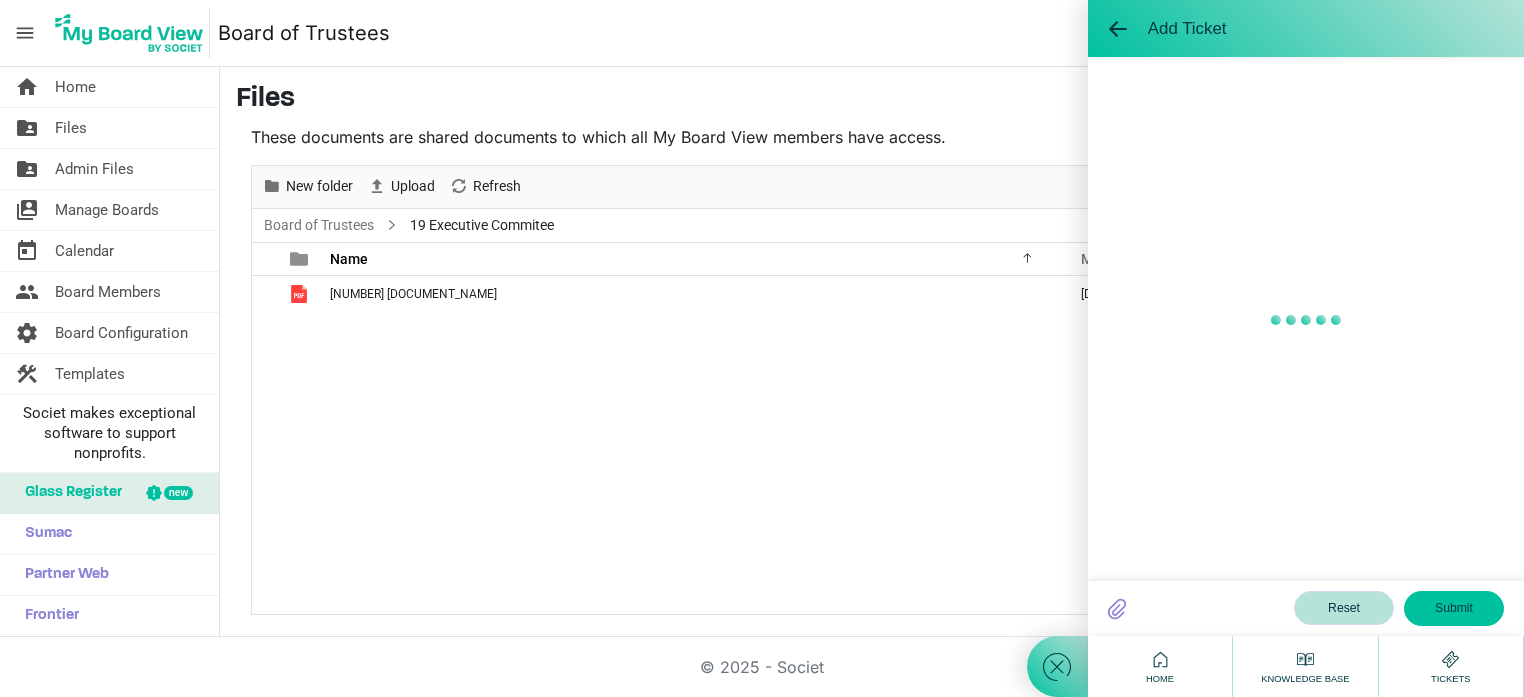 scroll, scrollTop: 0, scrollLeft: 0, axis: both 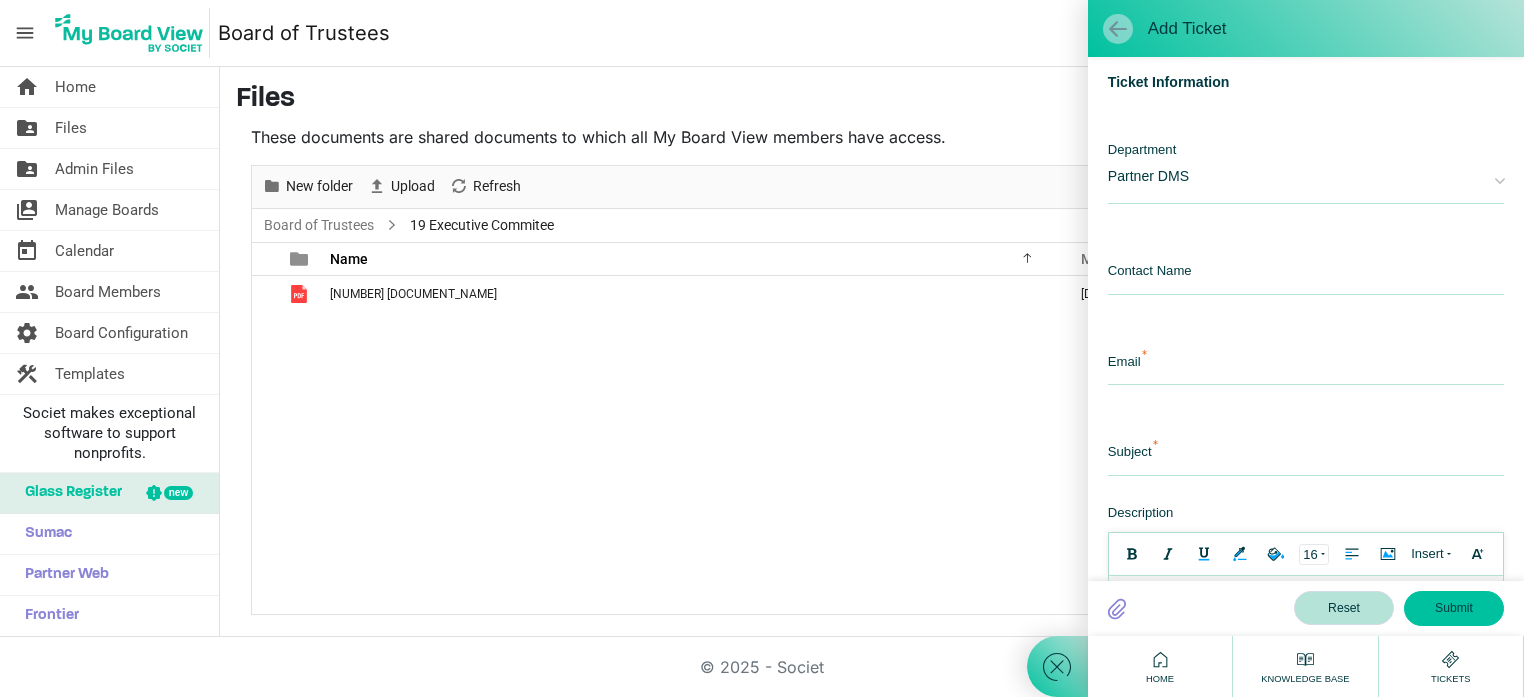 click at bounding box center [1118, 29] 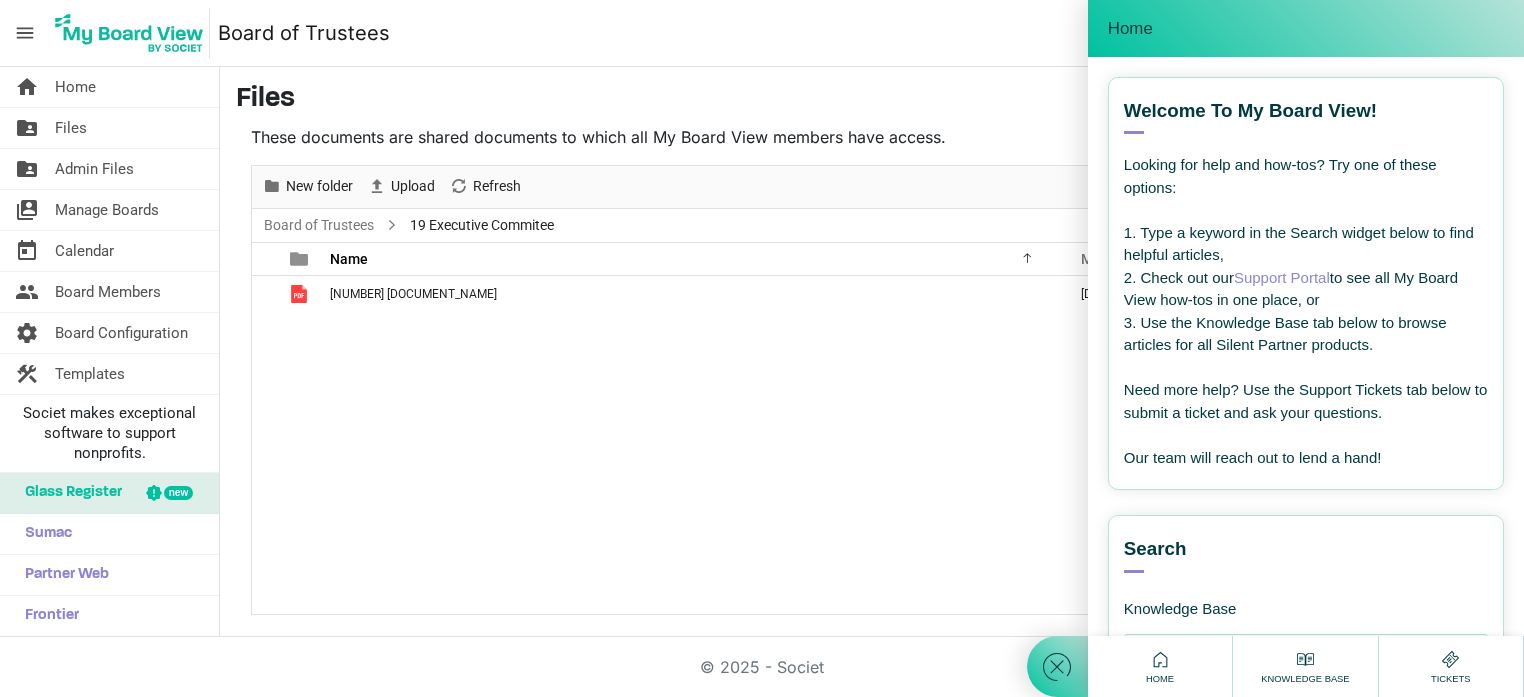 click on "Home" at bounding box center (1130, 29) 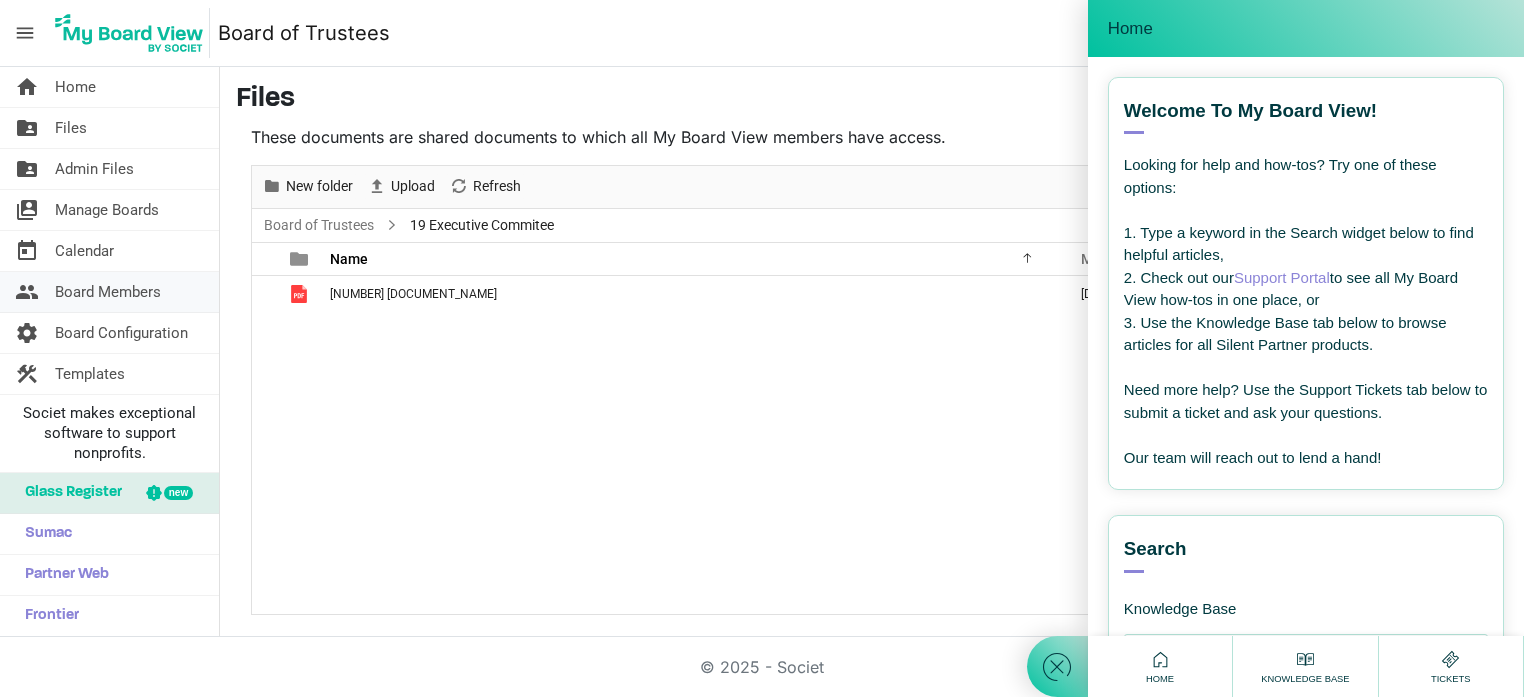click on "Board Members" at bounding box center (108, 292) 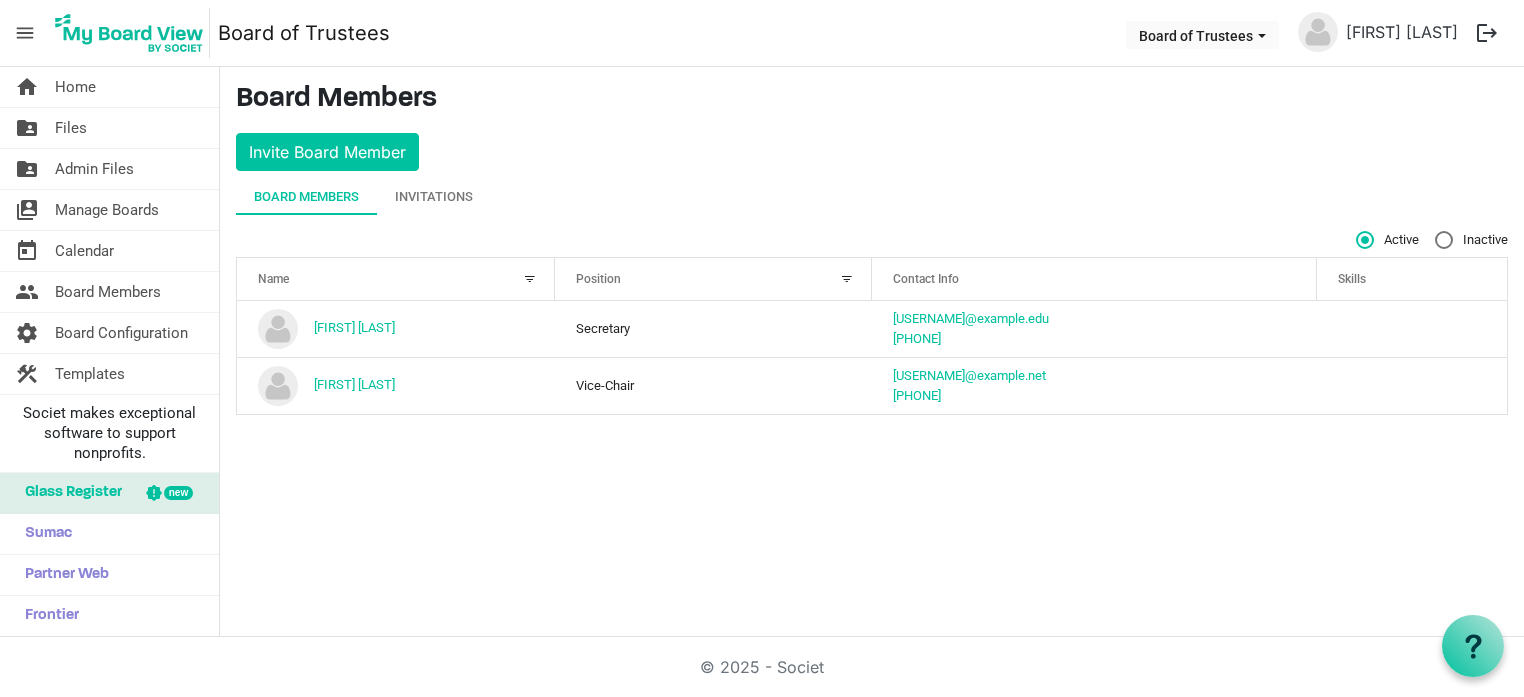 scroll, scrollTop: 0, scrollLeft: 0, axis: both 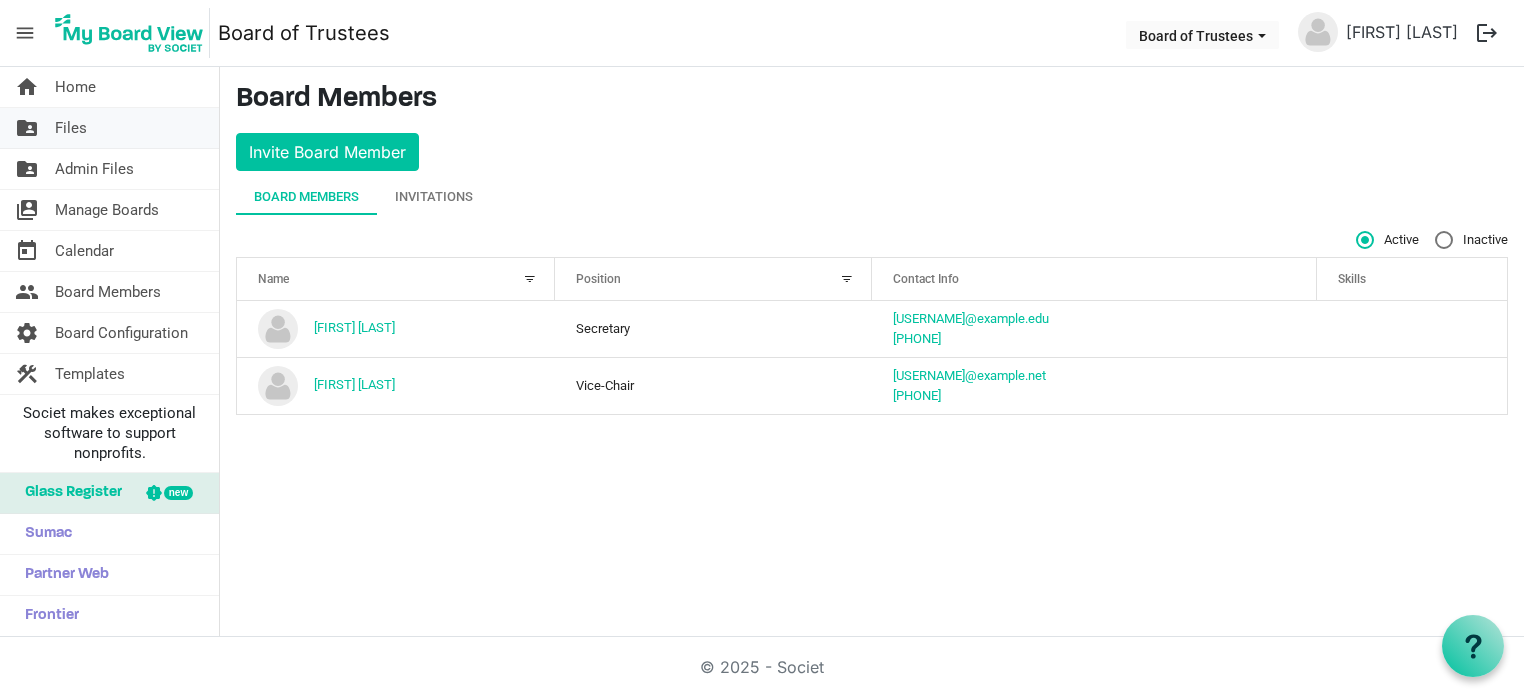 click on "Files" at bounding box center [71, 128] 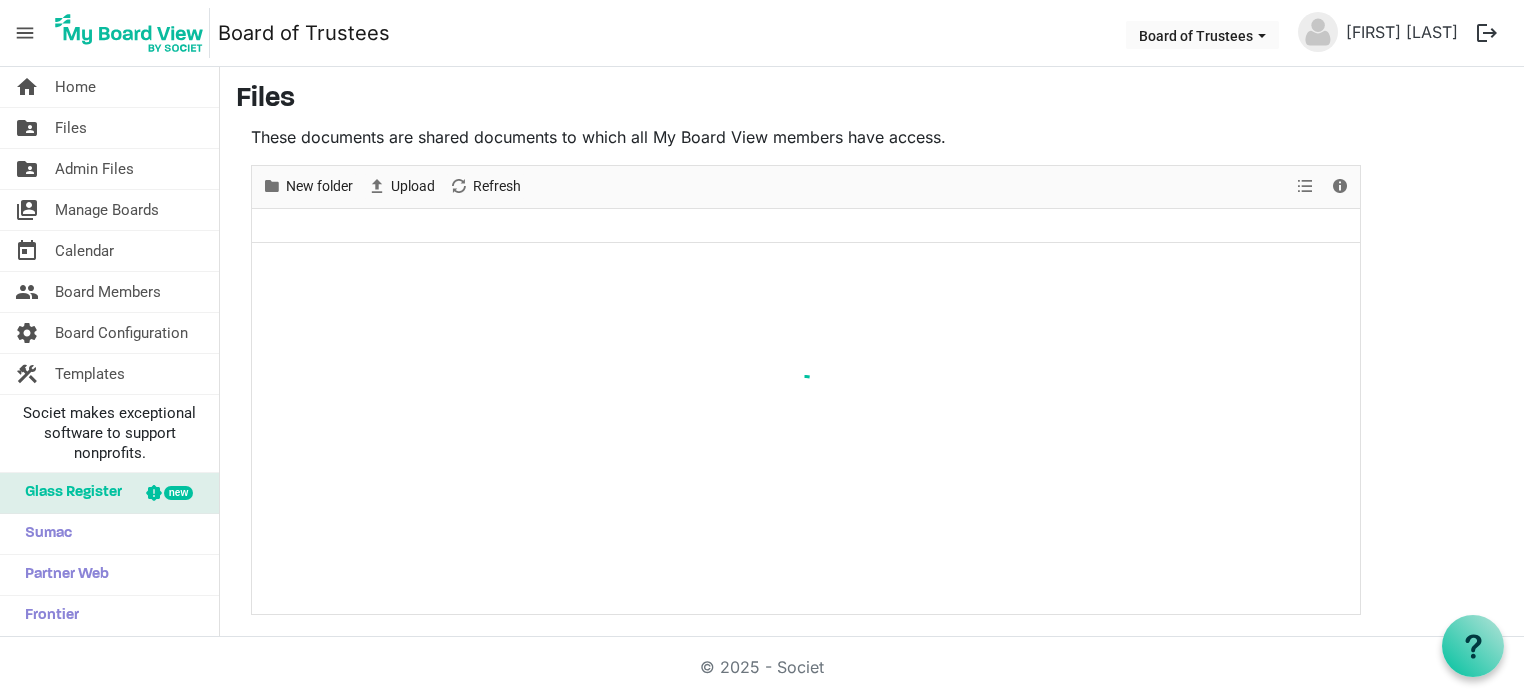 scroll, scrollTop: 0, scrollLeft: 0, axis: both 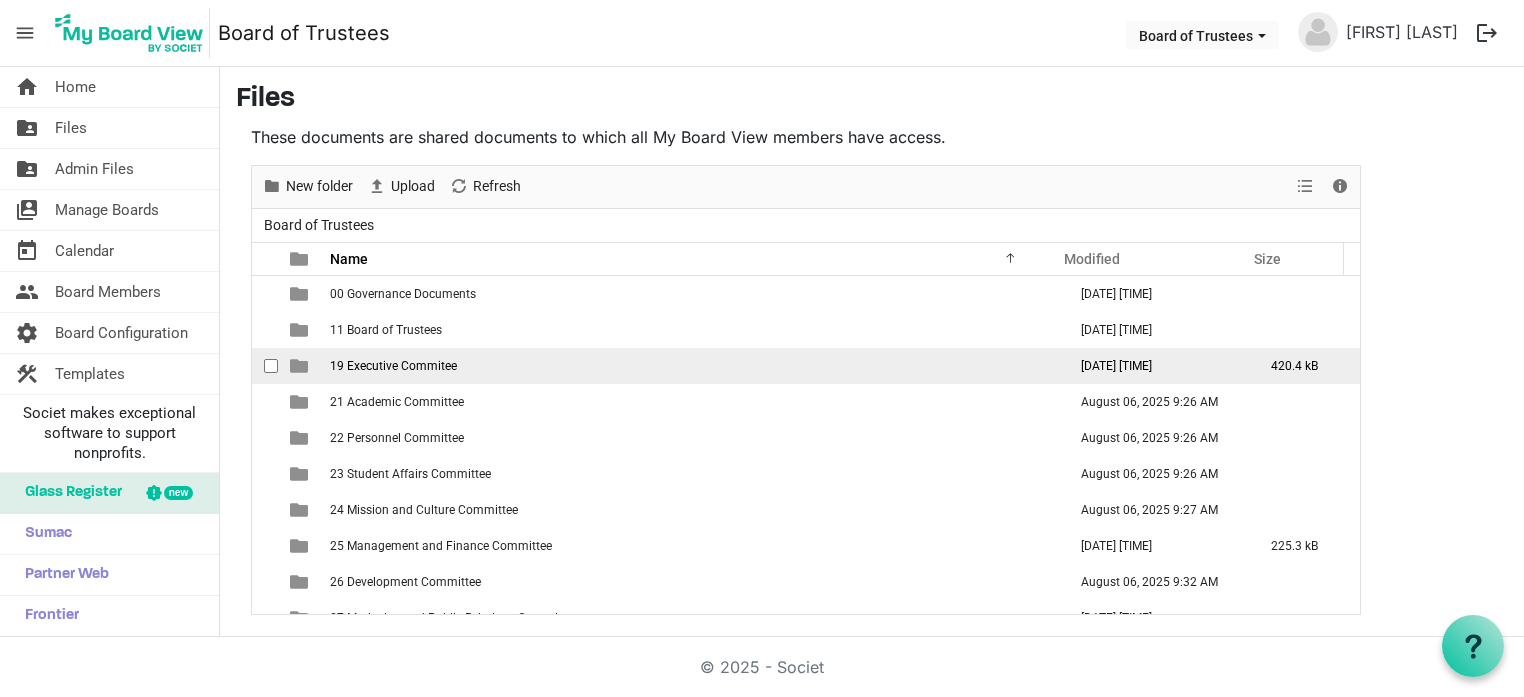 click on "19 Executive Commitee" at bounding box center (393, 366) 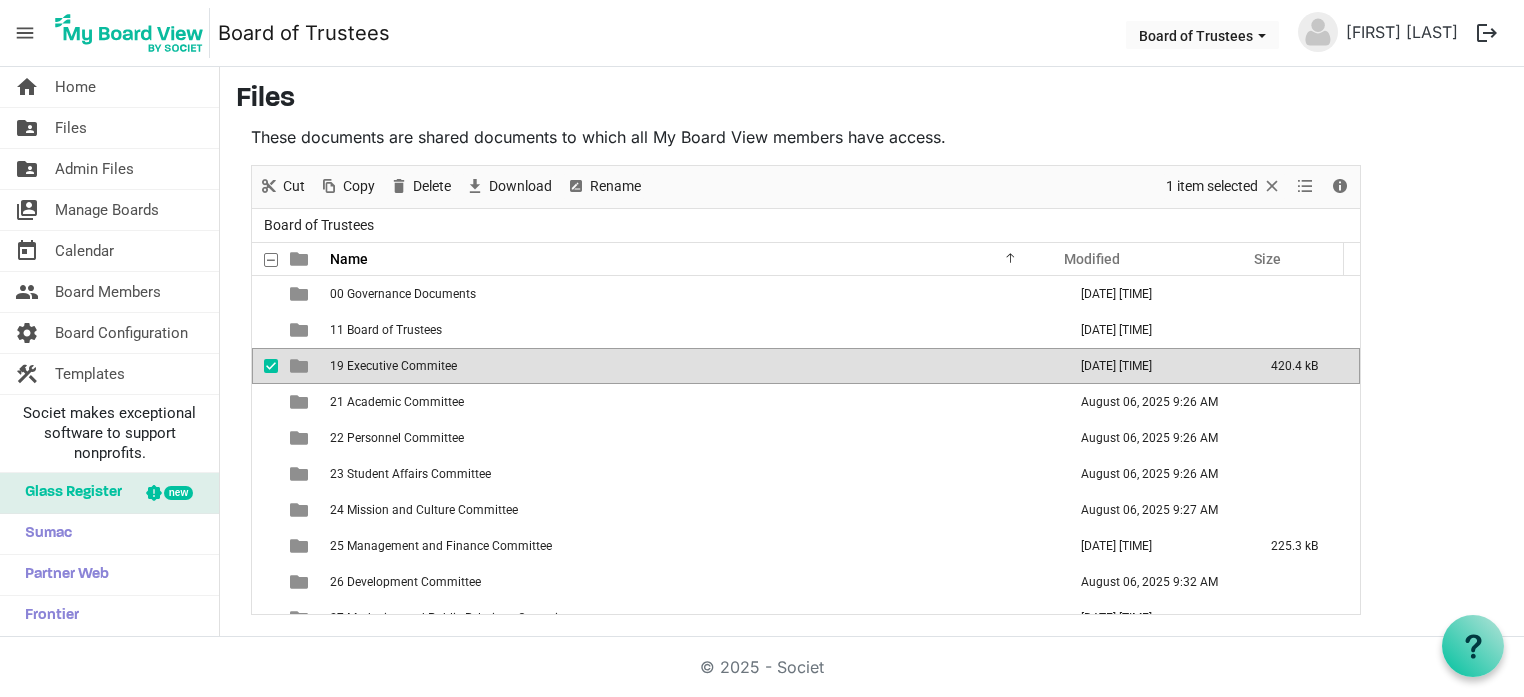 click on "19 Executive Commitee" at bounding box center [393, 366] 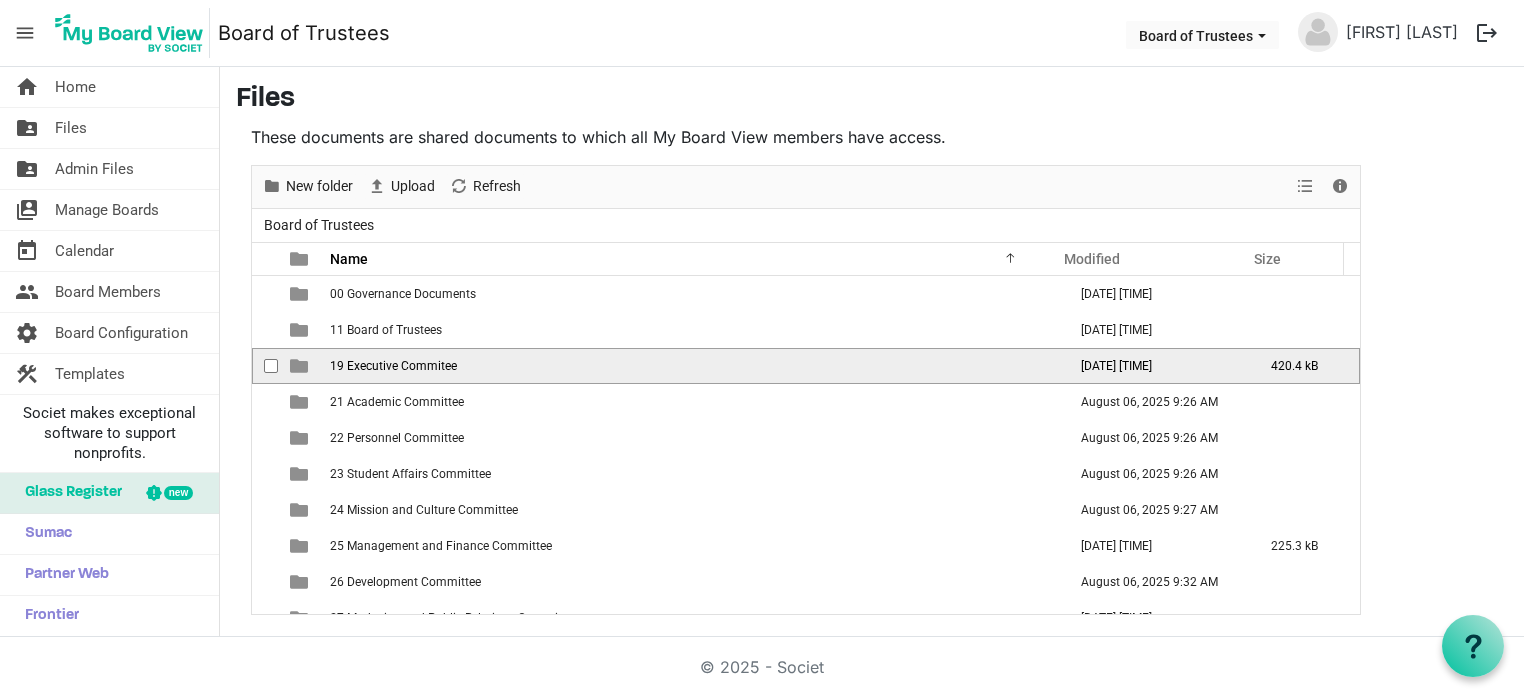 click on "19 Executive Commitee" at bounding box center [393, 366] 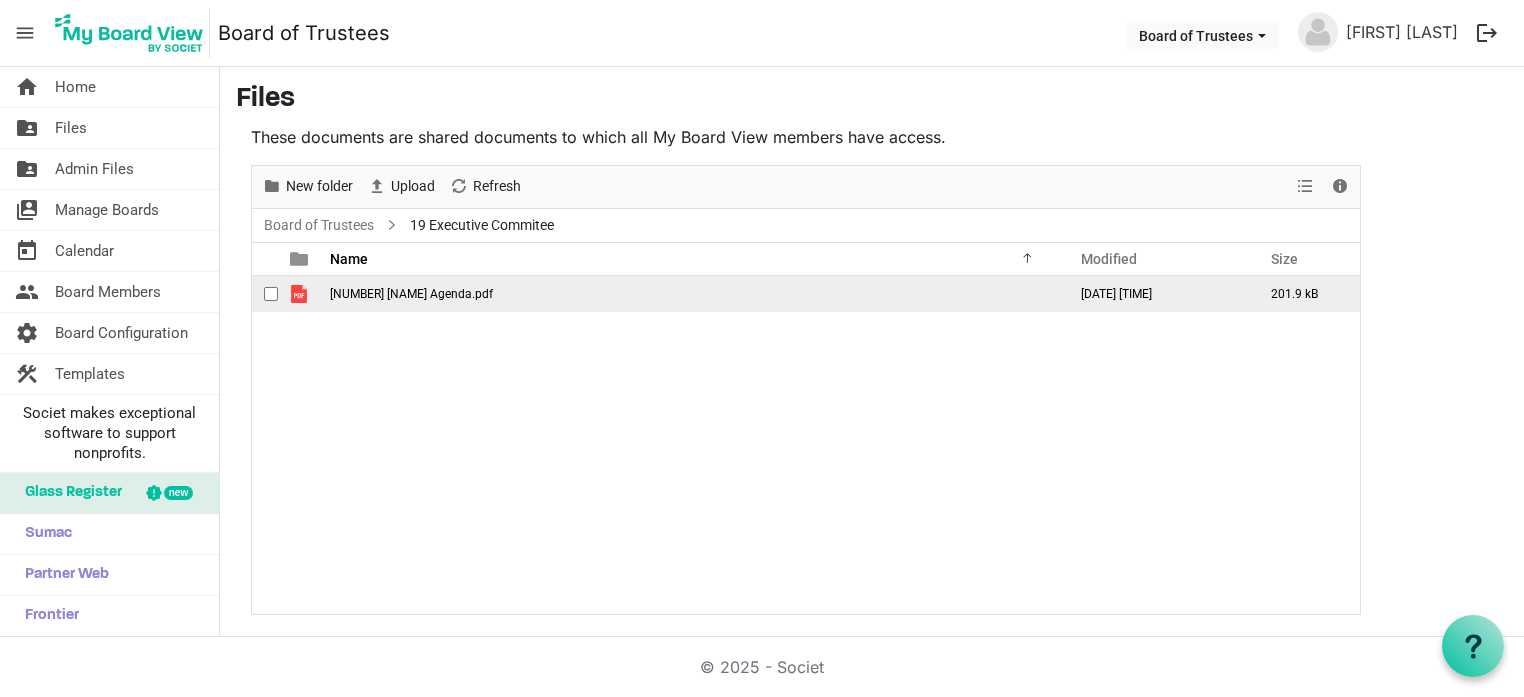 click on "[NUMBER] [NAME] Agenda.pdf" at bounding box center [411, 294] 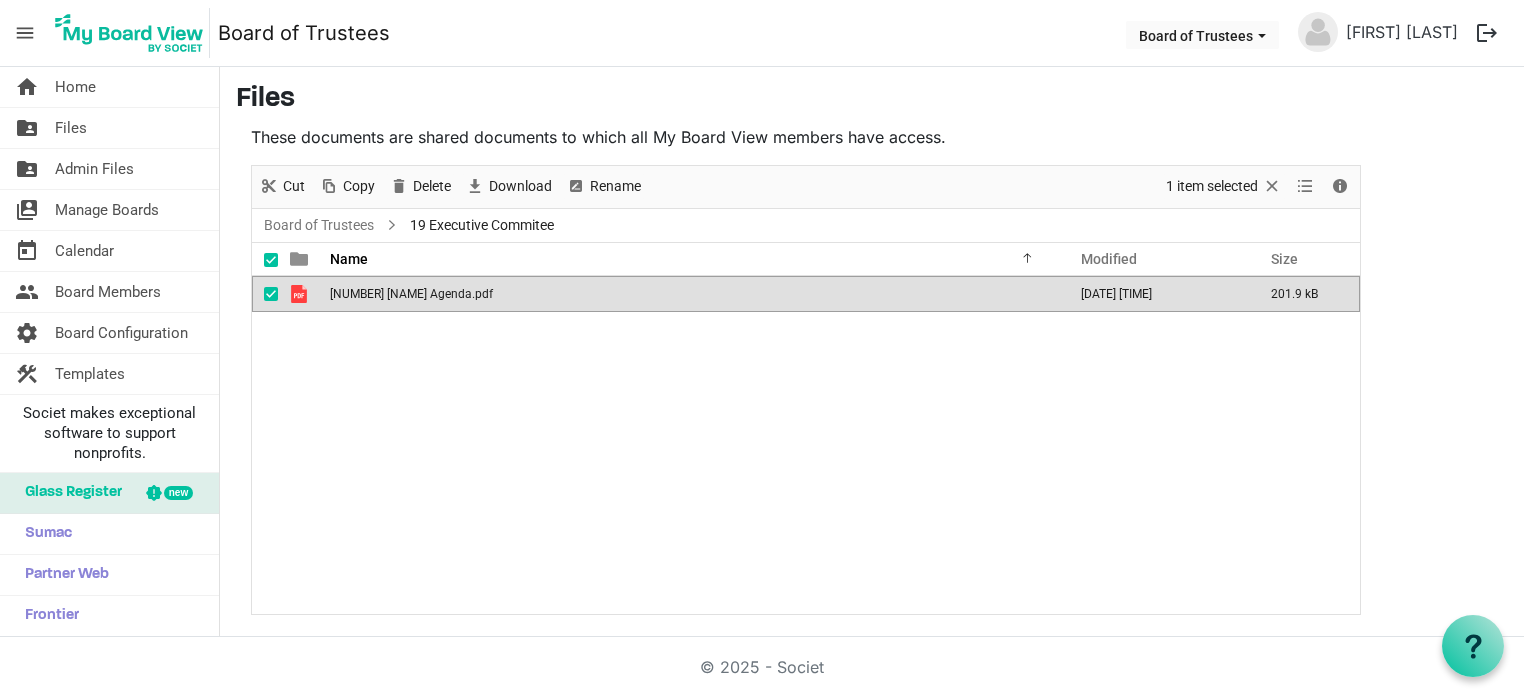 click on "[NUMBER] [NAME] Agenda.pdf" at bounding box center (411, 294) 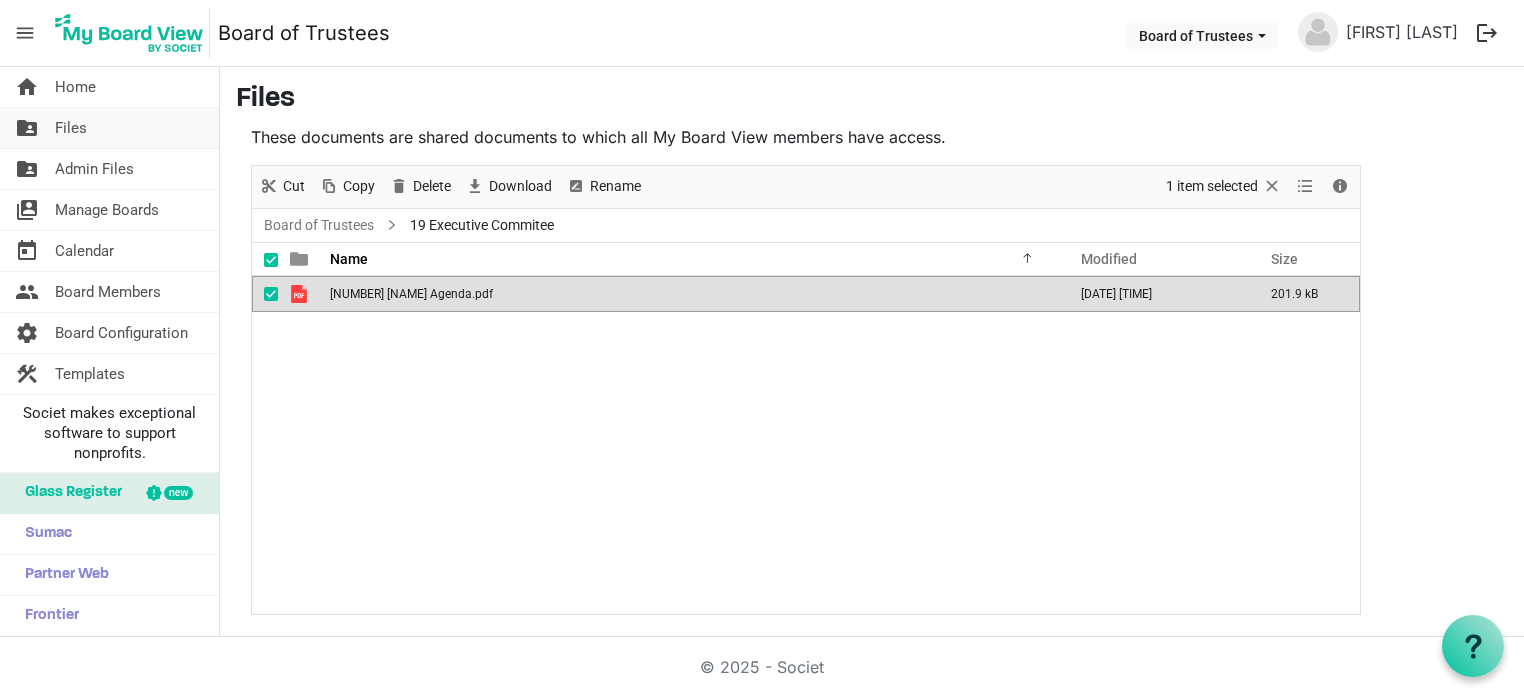 click on "Files" at bounding box center (71, 128) 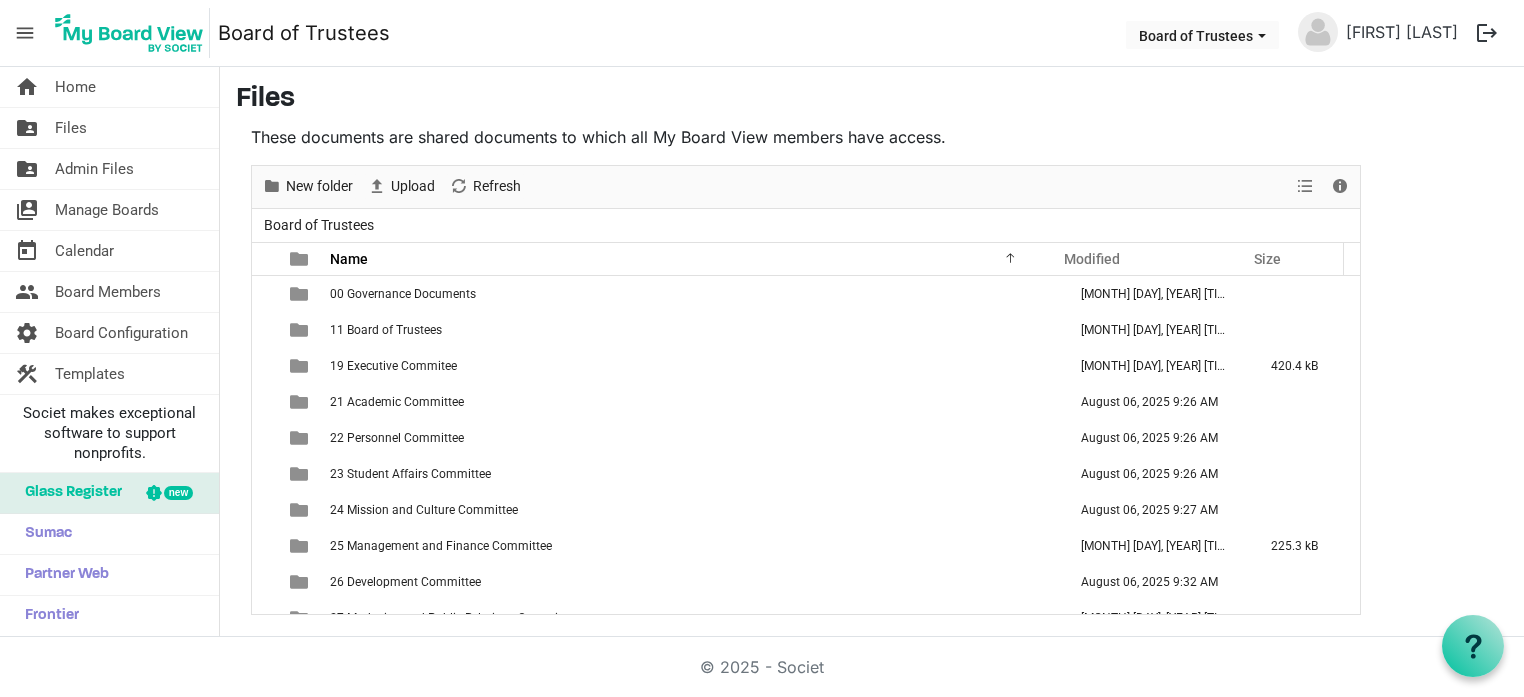 scroll, scrollTop: 0, scrollLeft: 0, axis: both 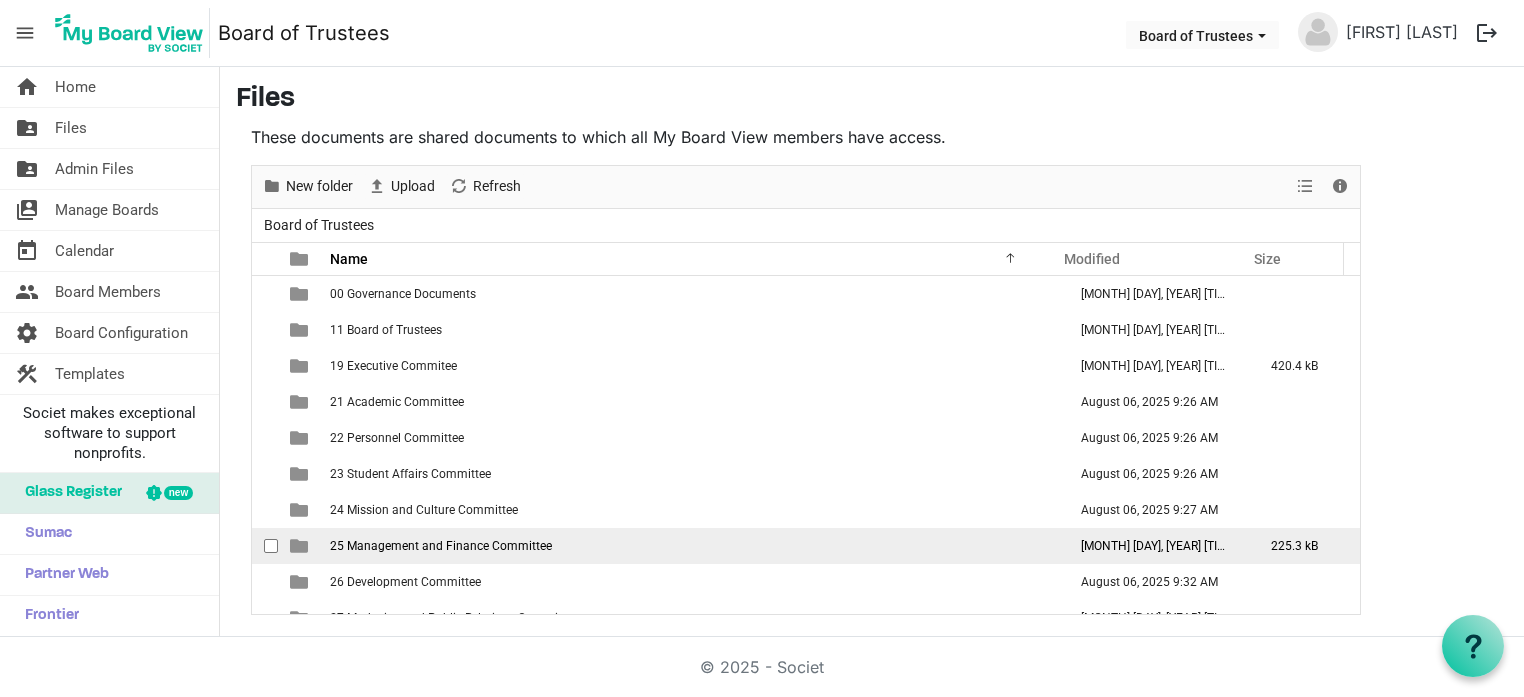 click on "25 Management and Finance Committee" at bounding box center (441, 546) 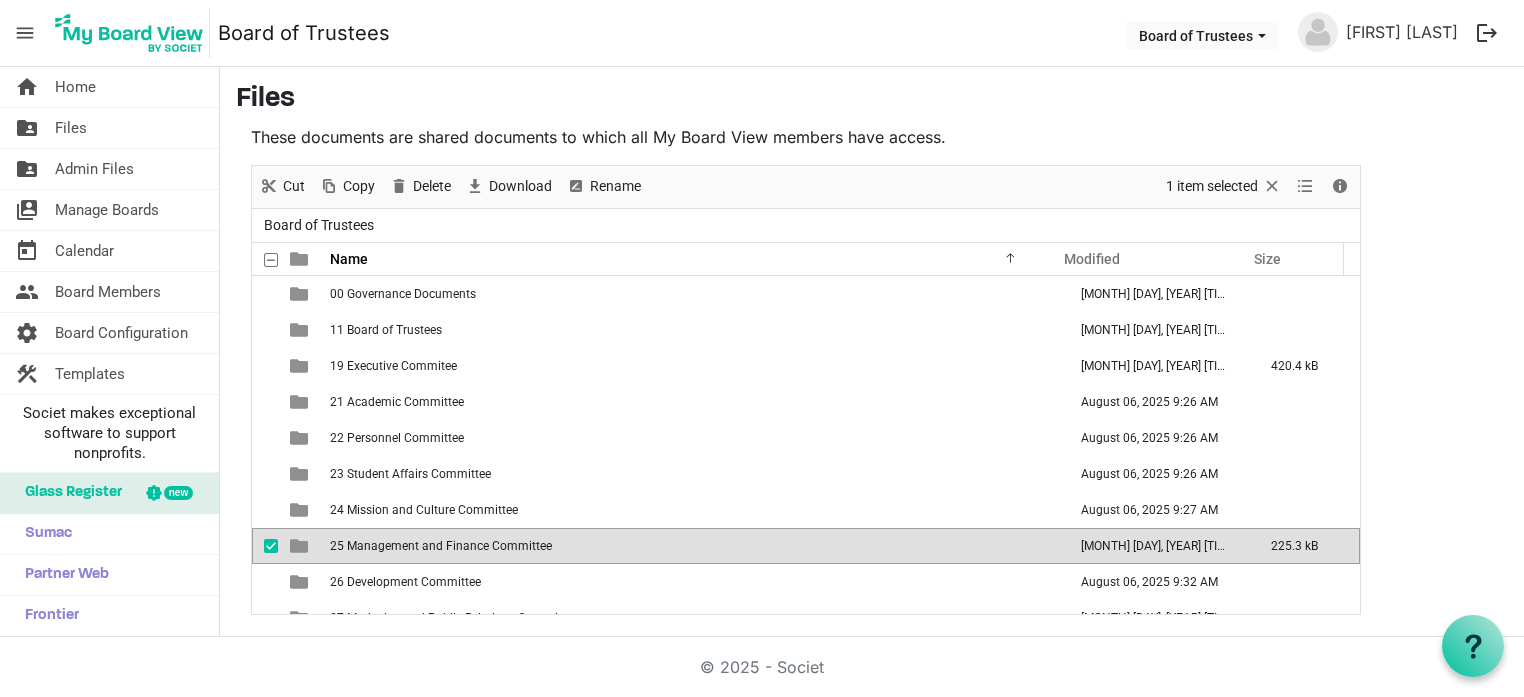 click on "25 Management and Finance Committee" at bounding box center [441, 546] 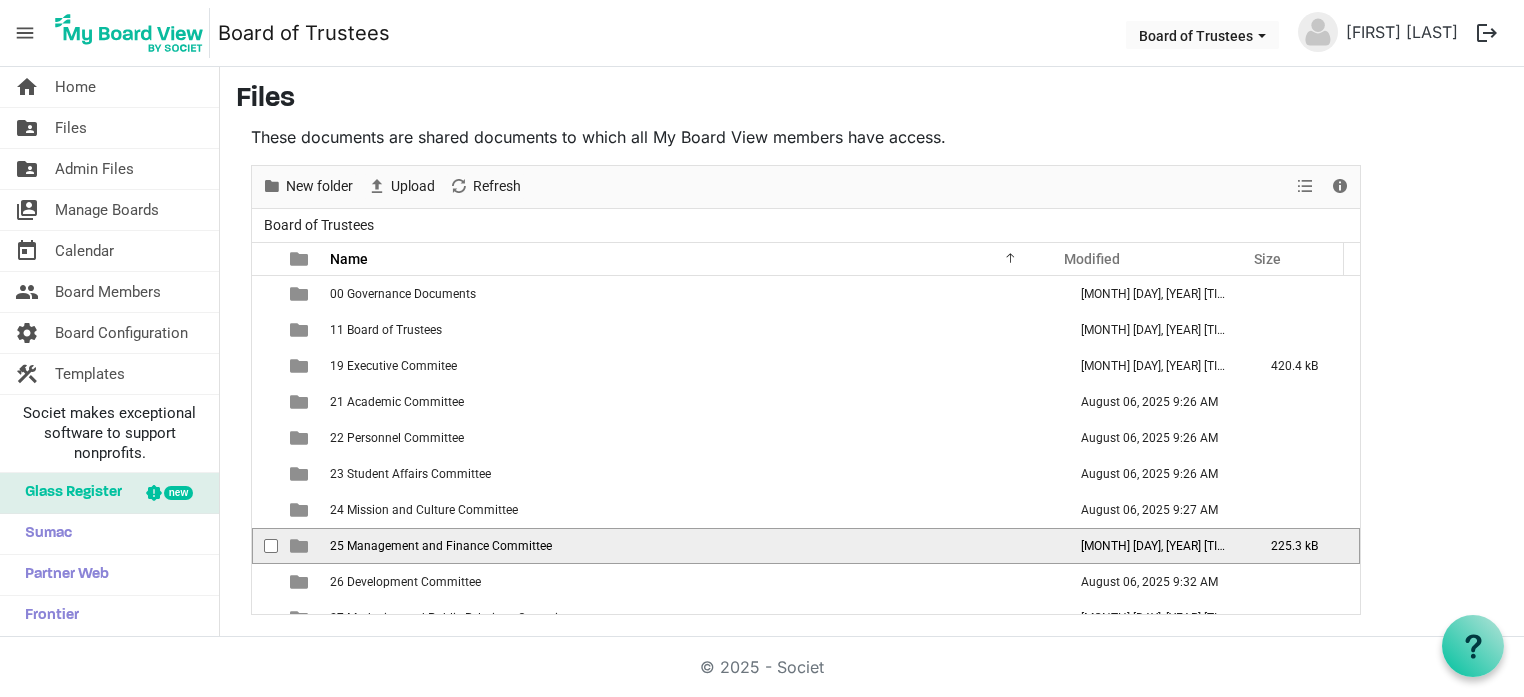 click on "25 Management and Finance Committee" at bounding box center [441, 546] 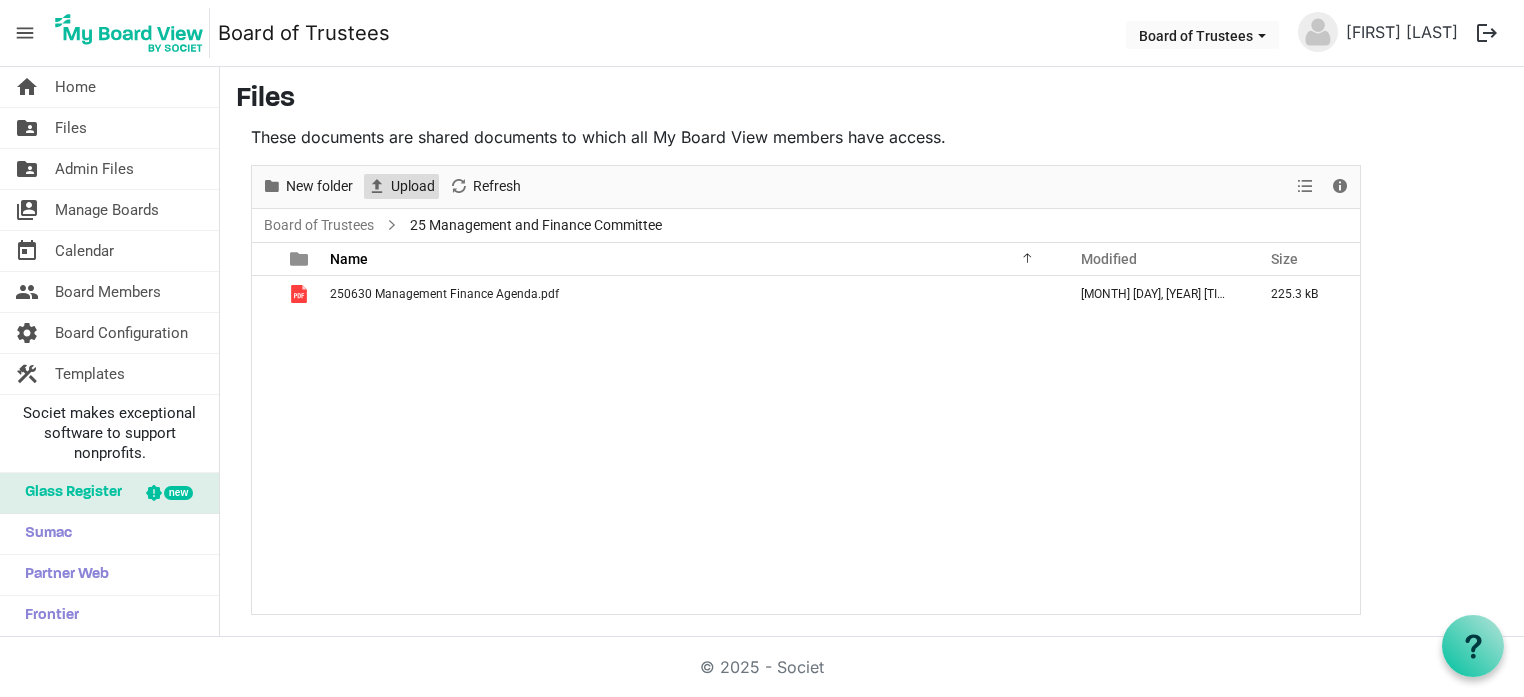click on "Upload" at bounding box center (413, 186) 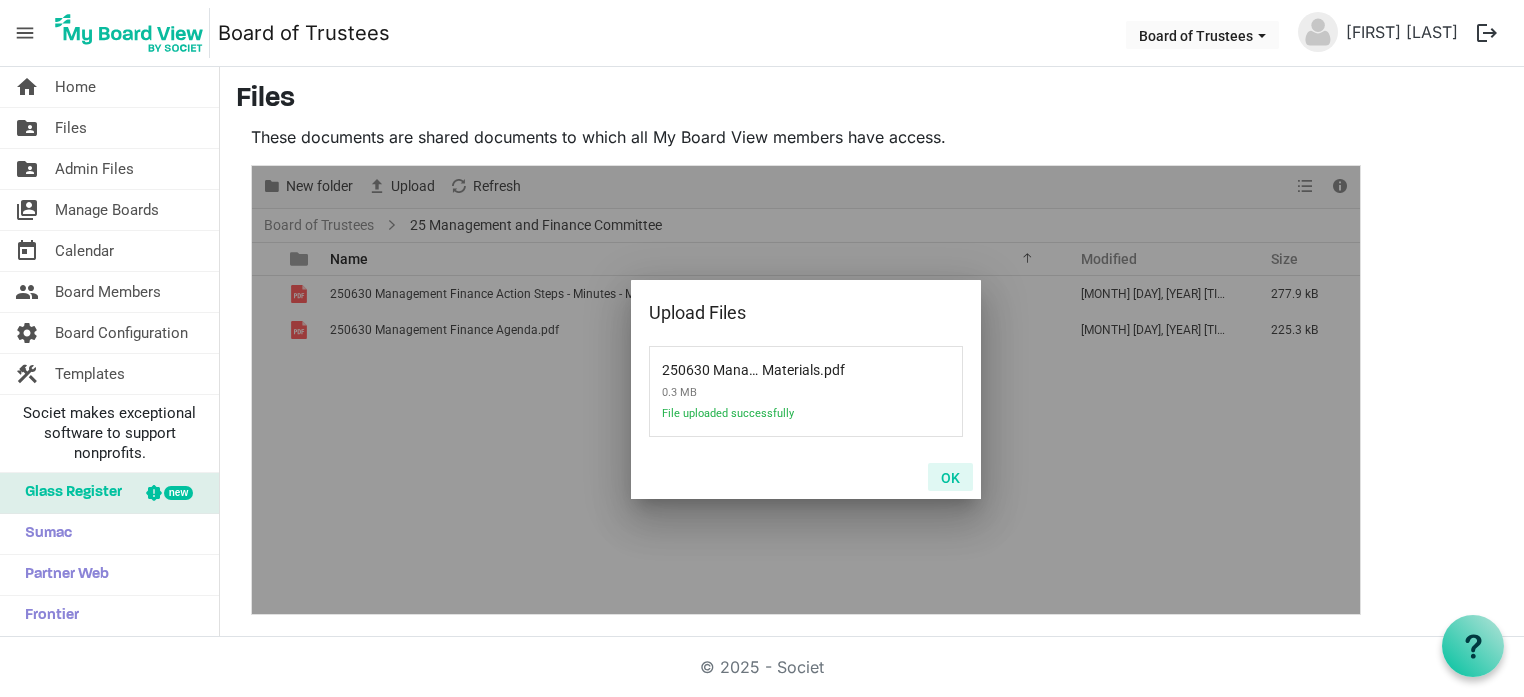 click on "OK" at bounding box center (950, 477) 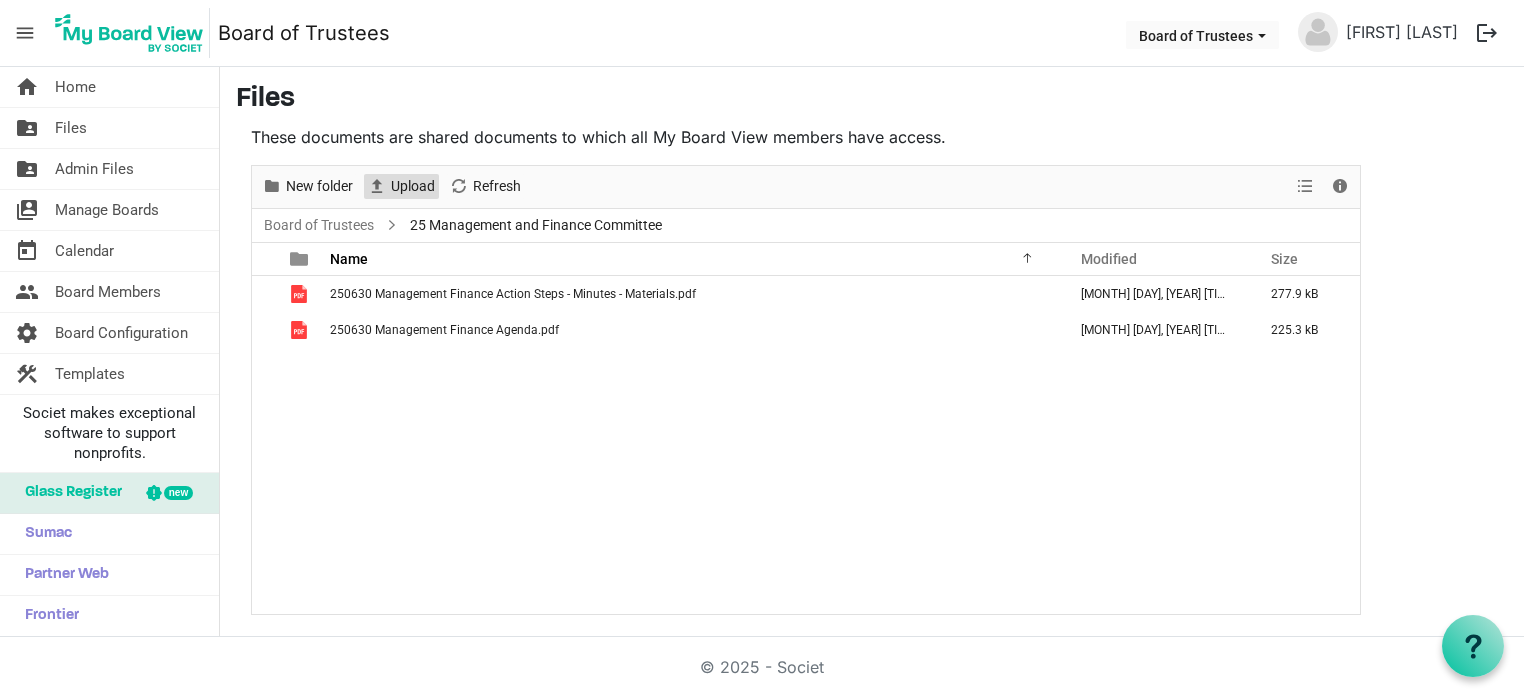 click on "Upload" at bounding box center [413, 186] 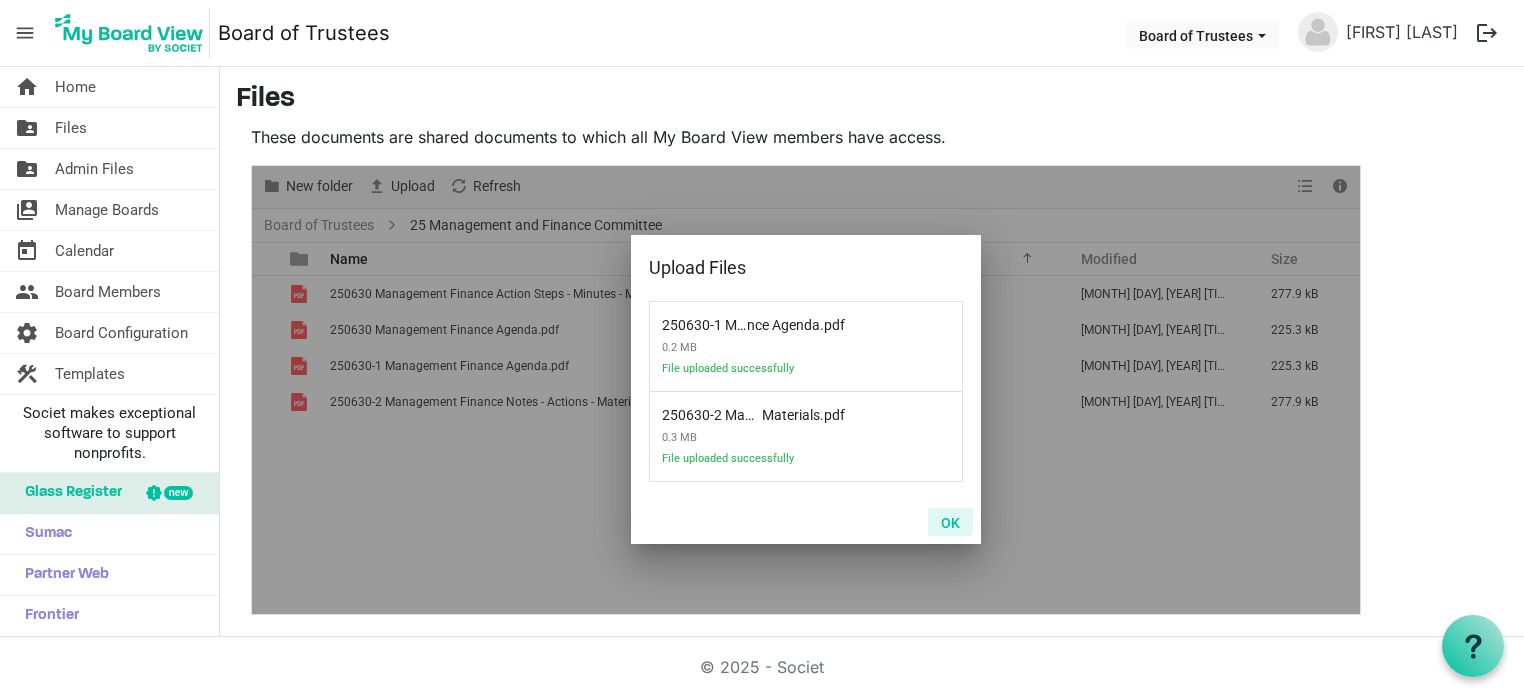 click on "OK" at bounding box center [950, 522] 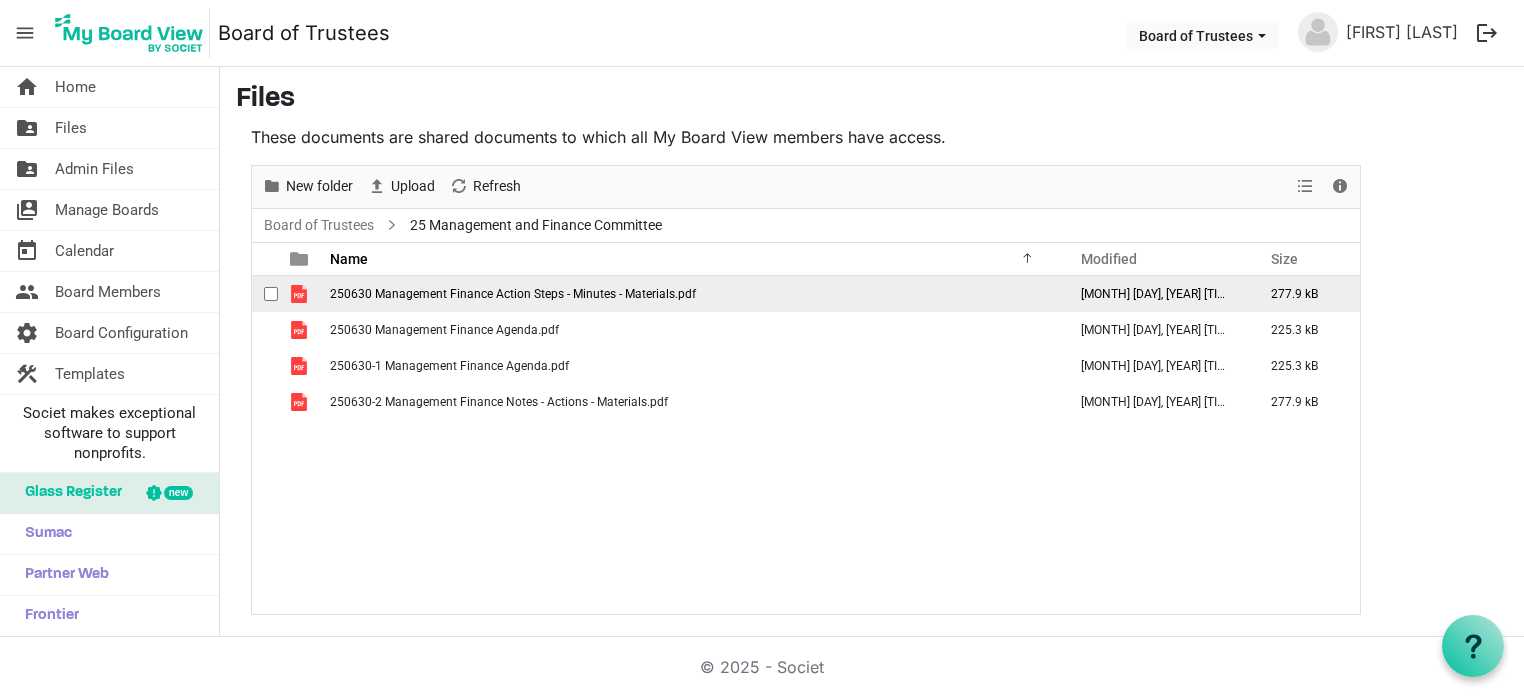 click on "250630 Management Finance Action Steps - Minutes - Materials.pdf" at bounding box center [513, 294] 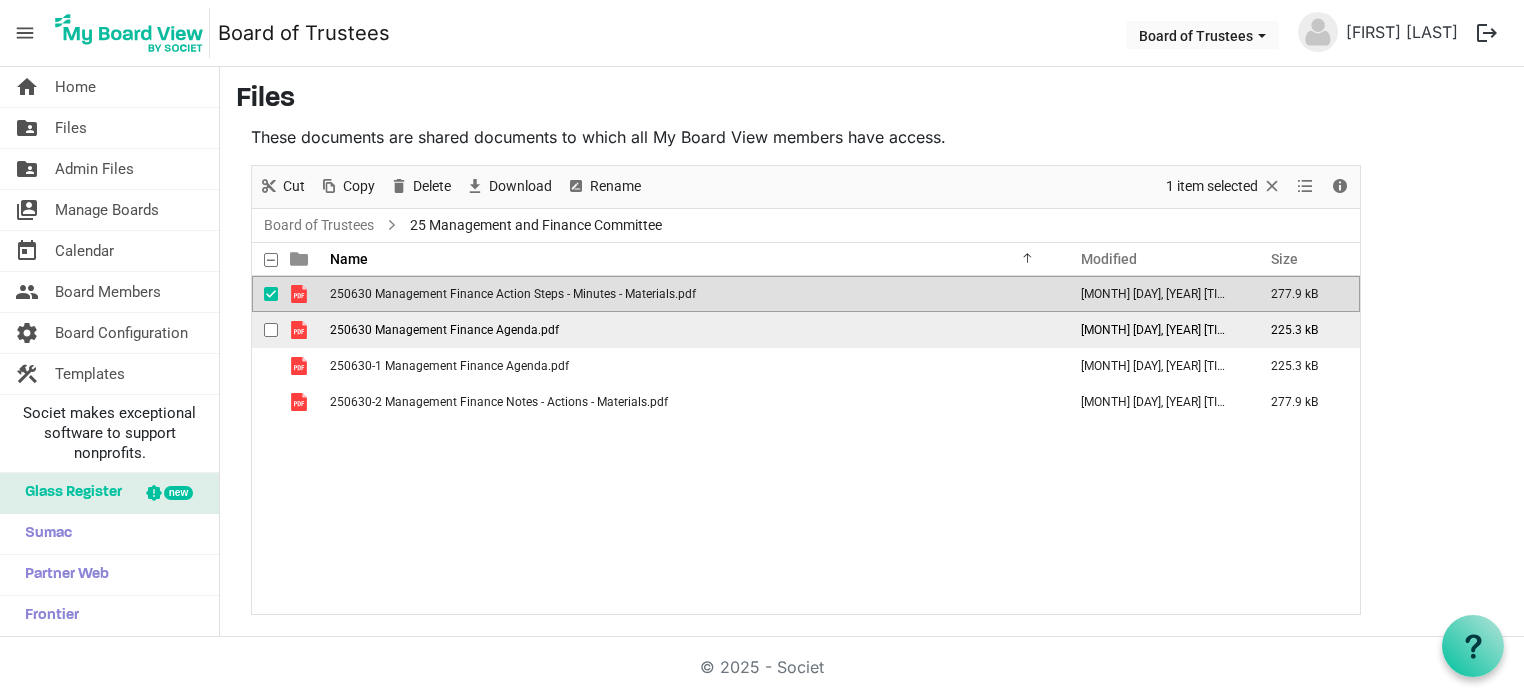 click on "250630 Management Finance Agenda.pdf" at bounding box center (444, 330) 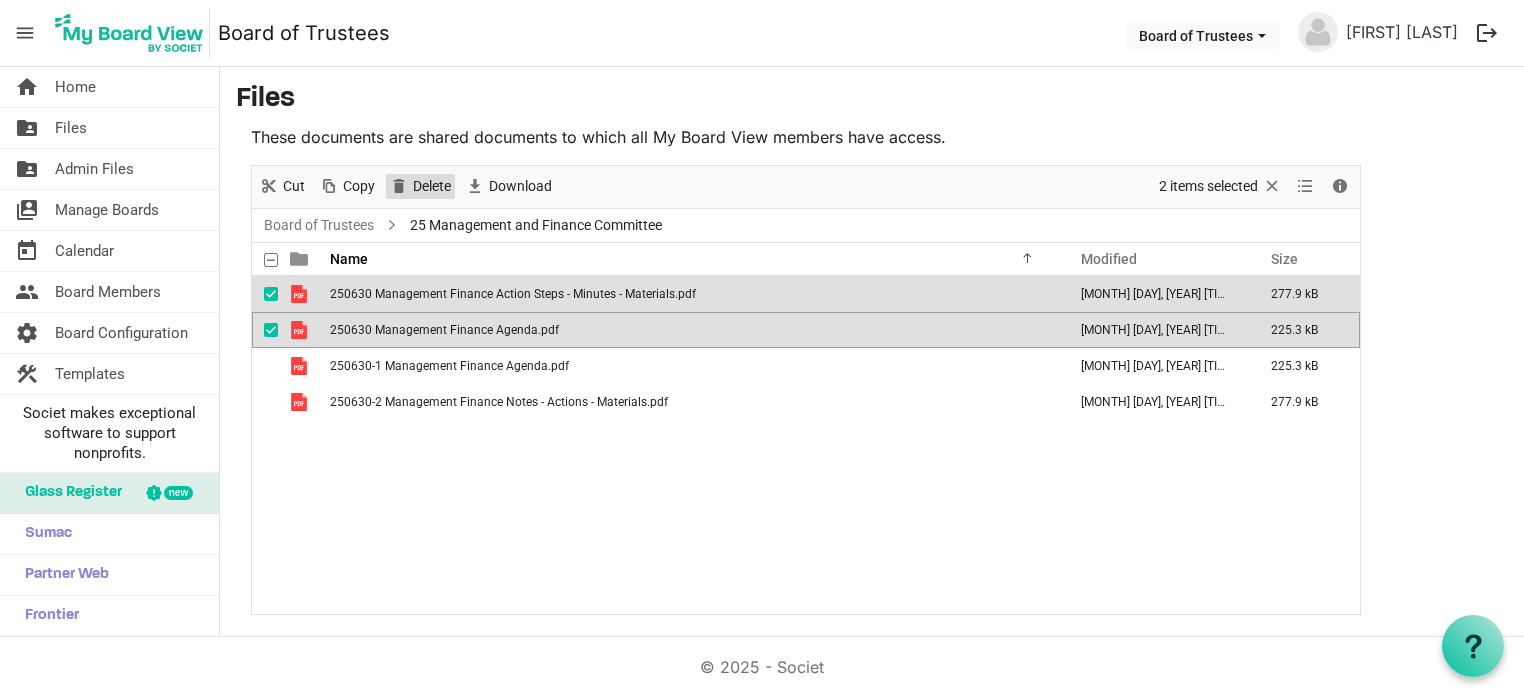 click on "Delete" at bounding box center [432, 186] 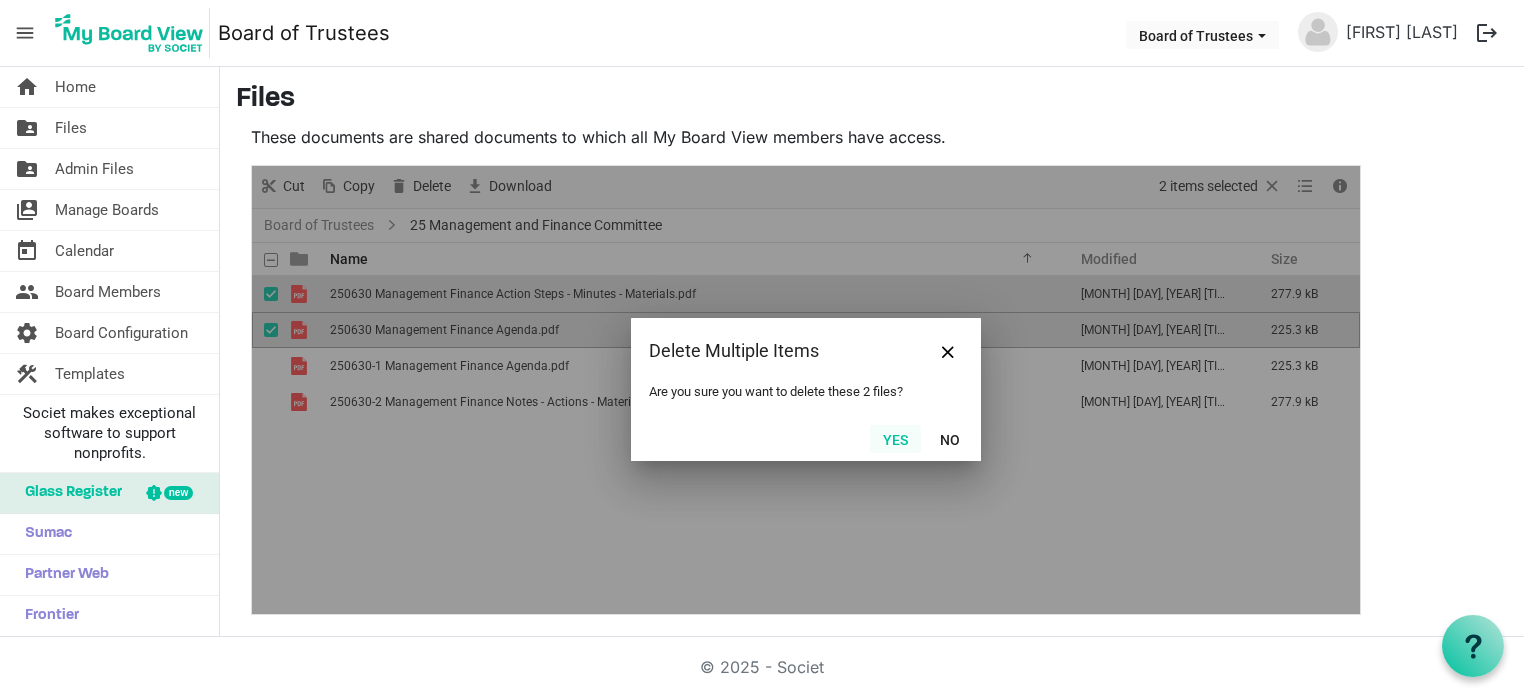 click on "Yes" at bounding box center (895, 439) 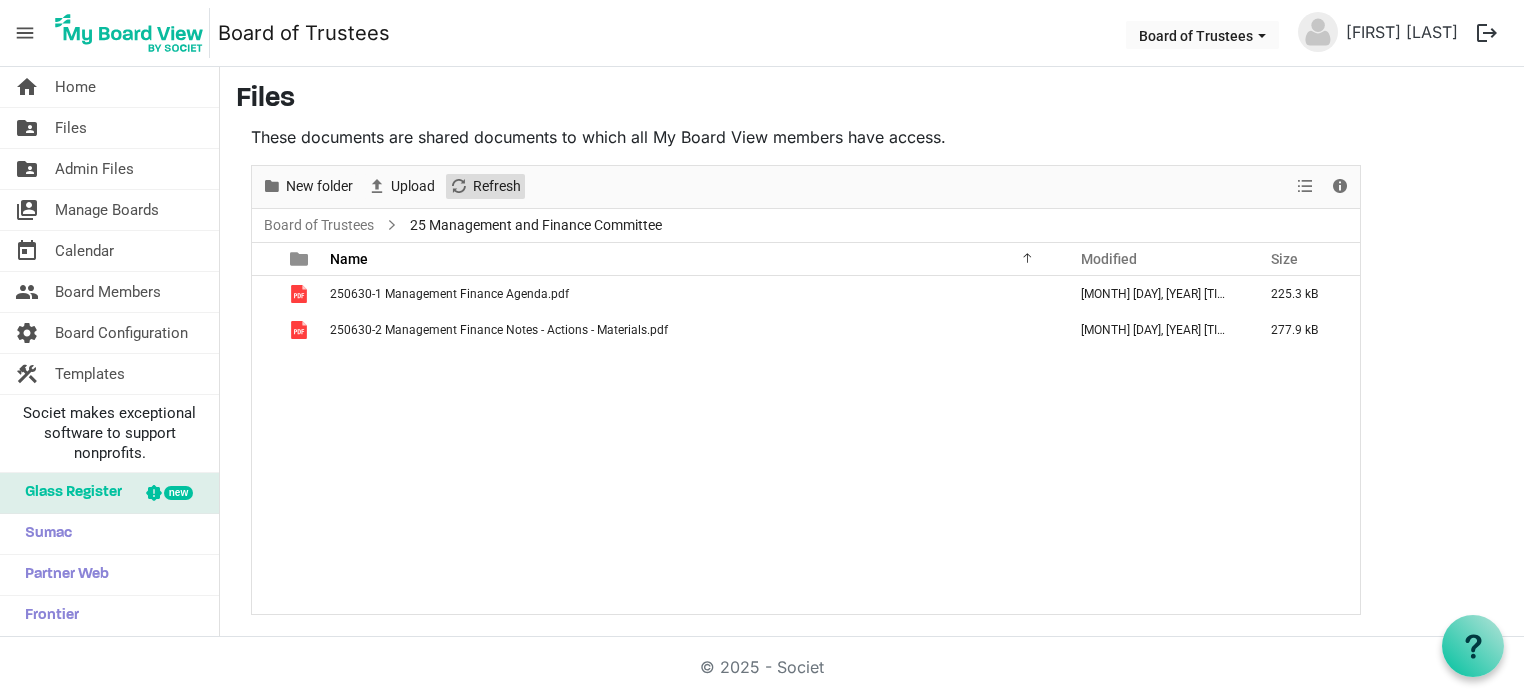 click on "Refresh" at bounding box center [497, 186] 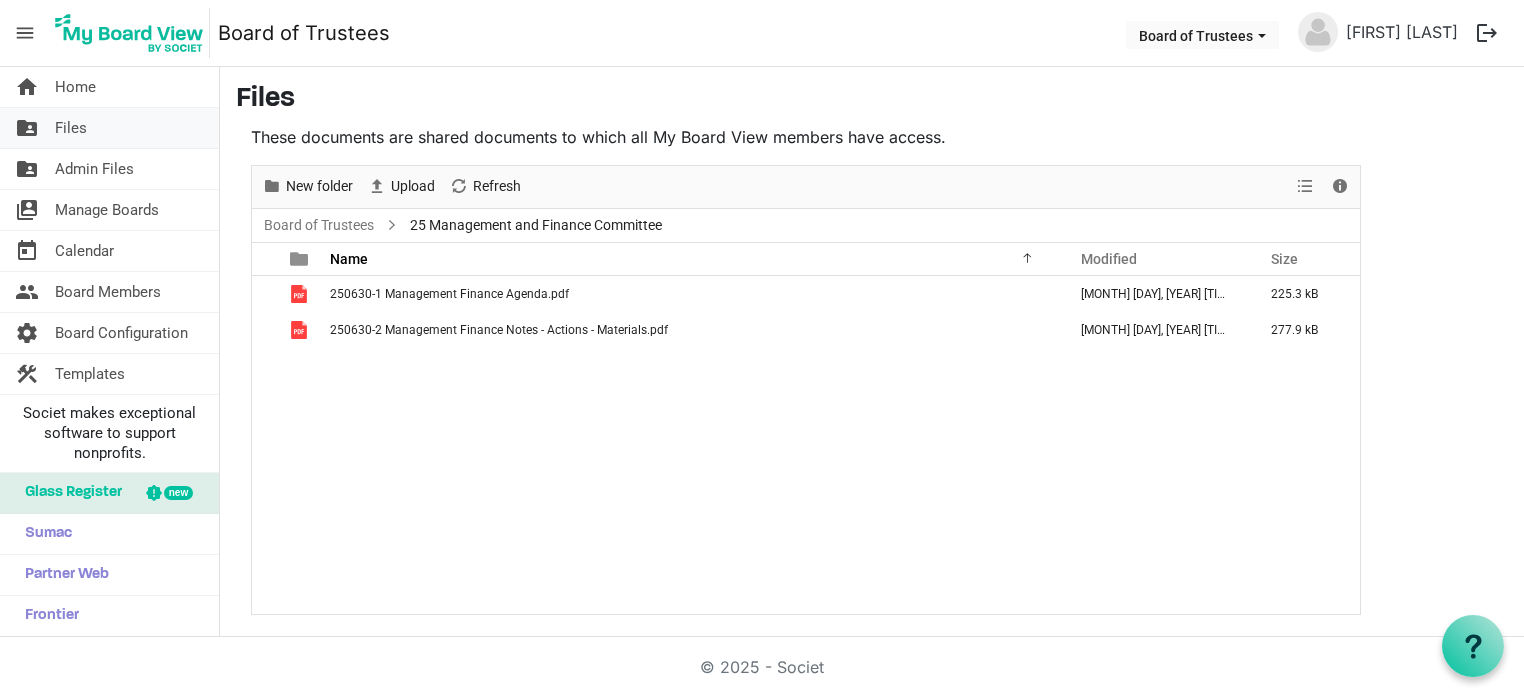 click on "Files" at bounding box center [71, 128] 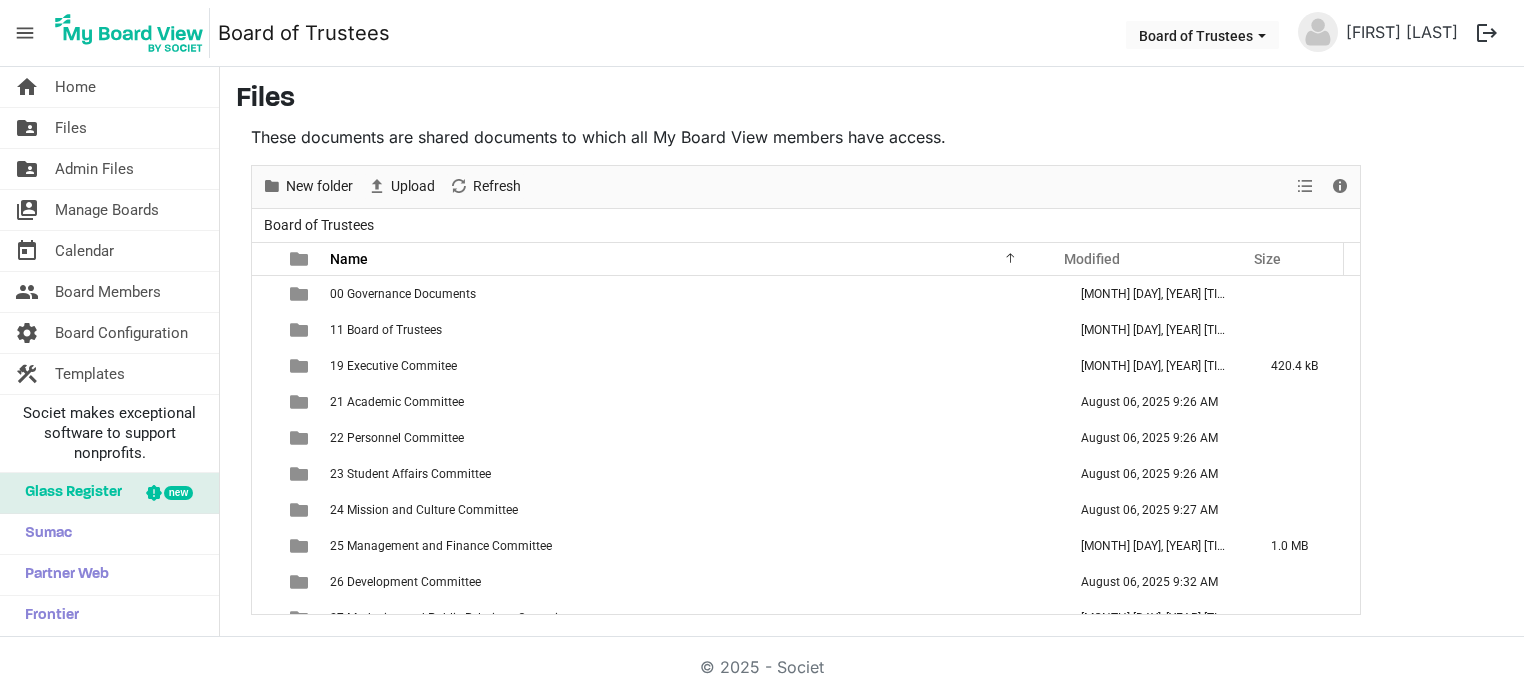 scroll, scrollTop: 0, scrollLeft: 0, axis: both 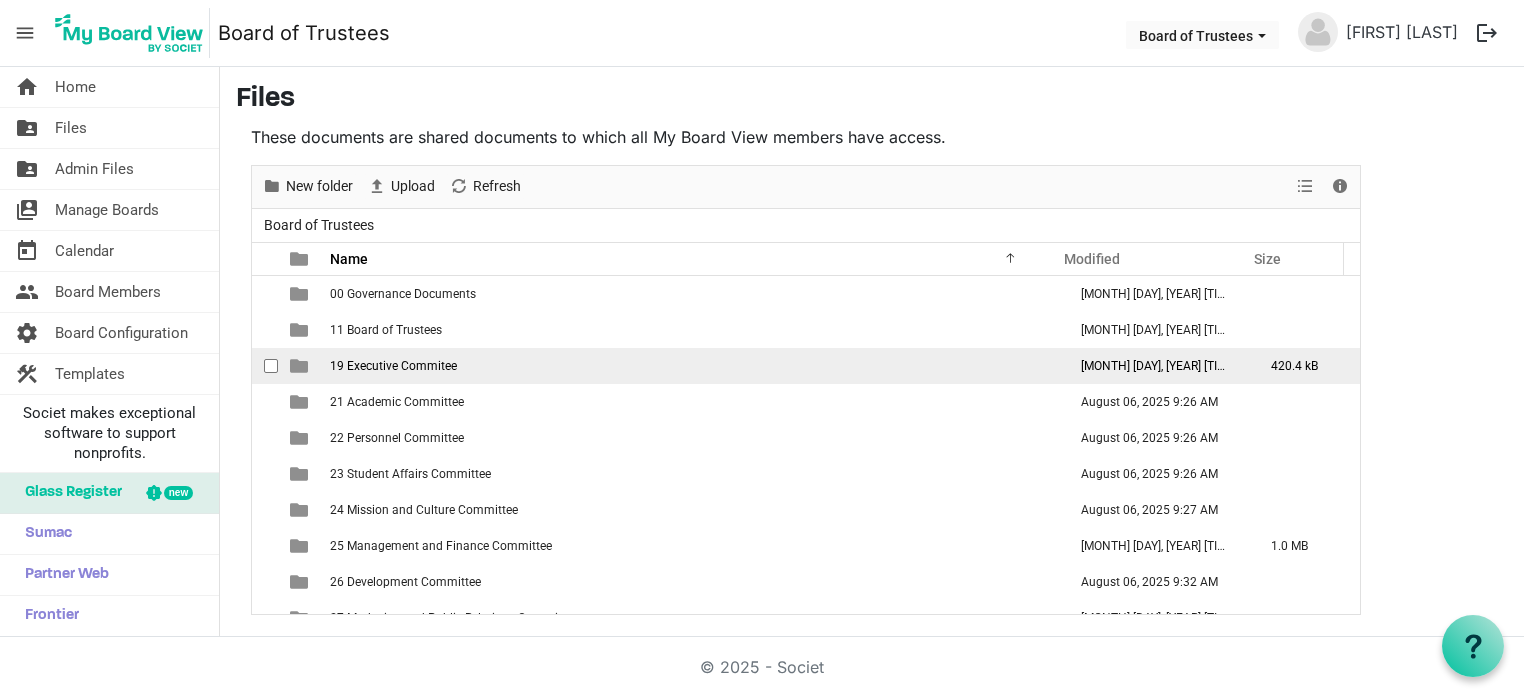 click on "19 Executive Commitee" at bounding box center (393, 366) 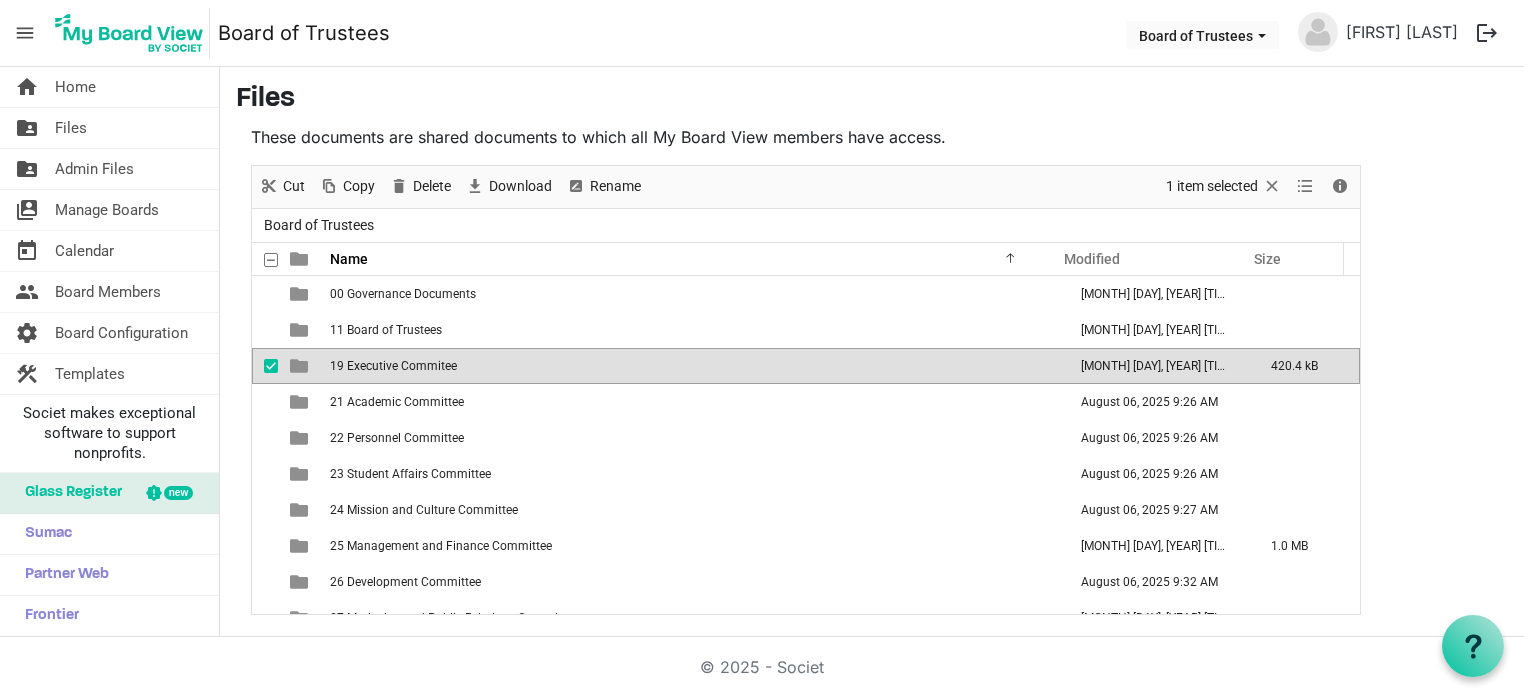 click on "19 Executive Commitee" at bounding box center (393, 366) 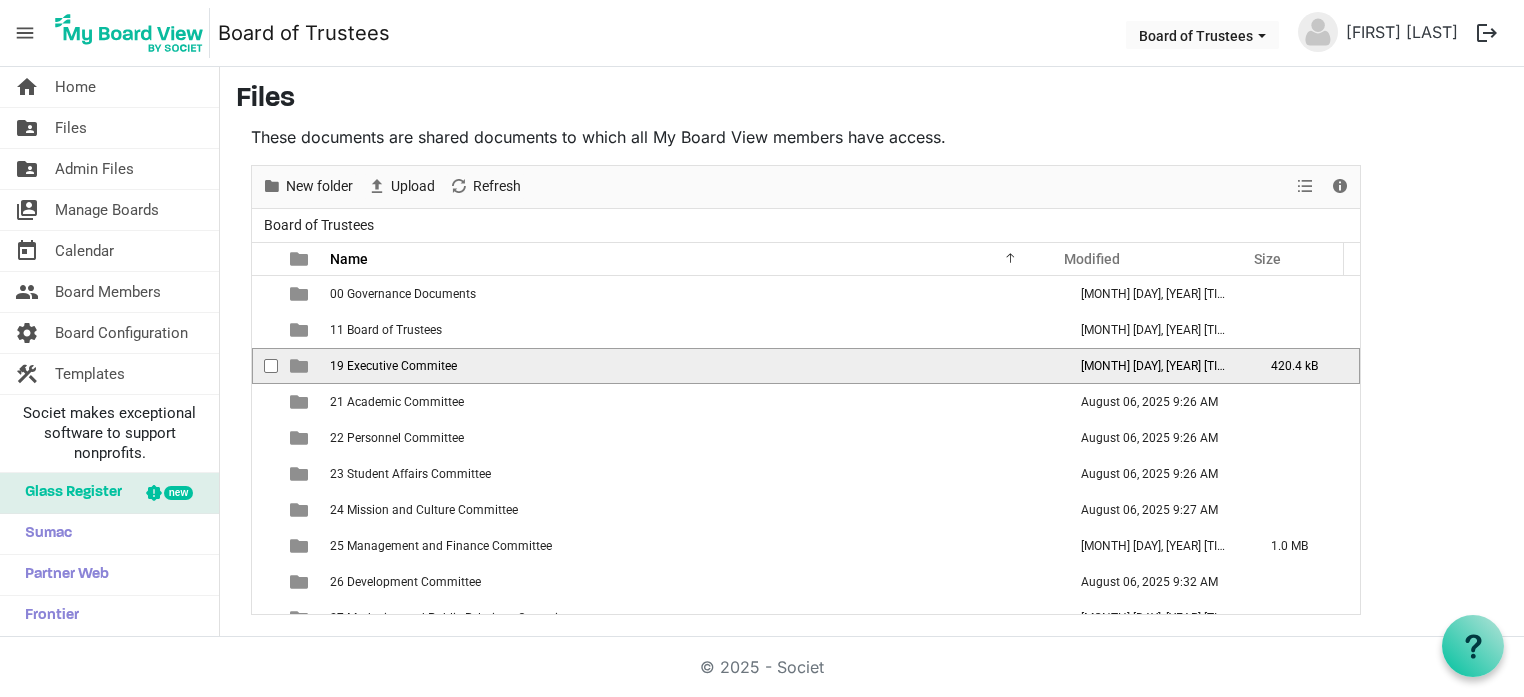 click on "19 Executive Commitee" at bounding box center (393, 366) 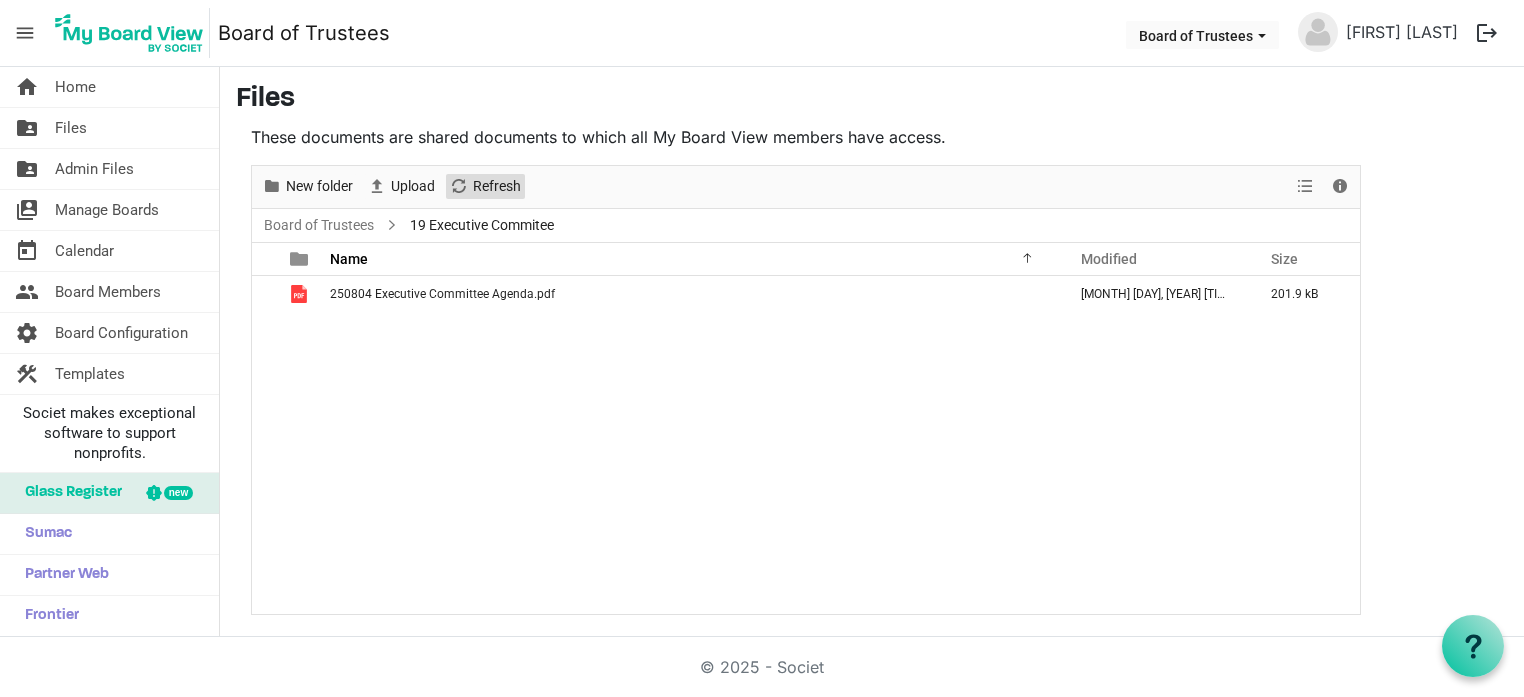 click at bounding box center [459, 186] 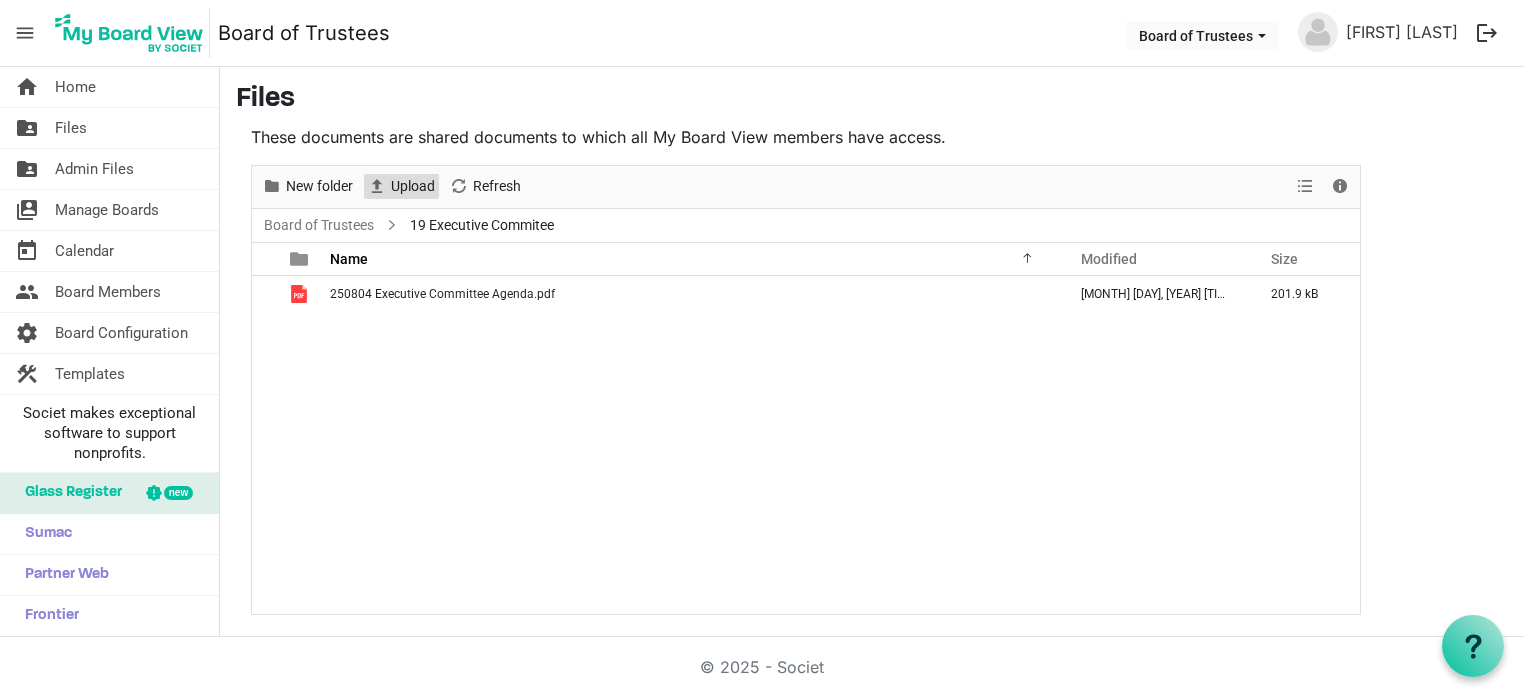click on "Upload" at bounding box center (413, 186) 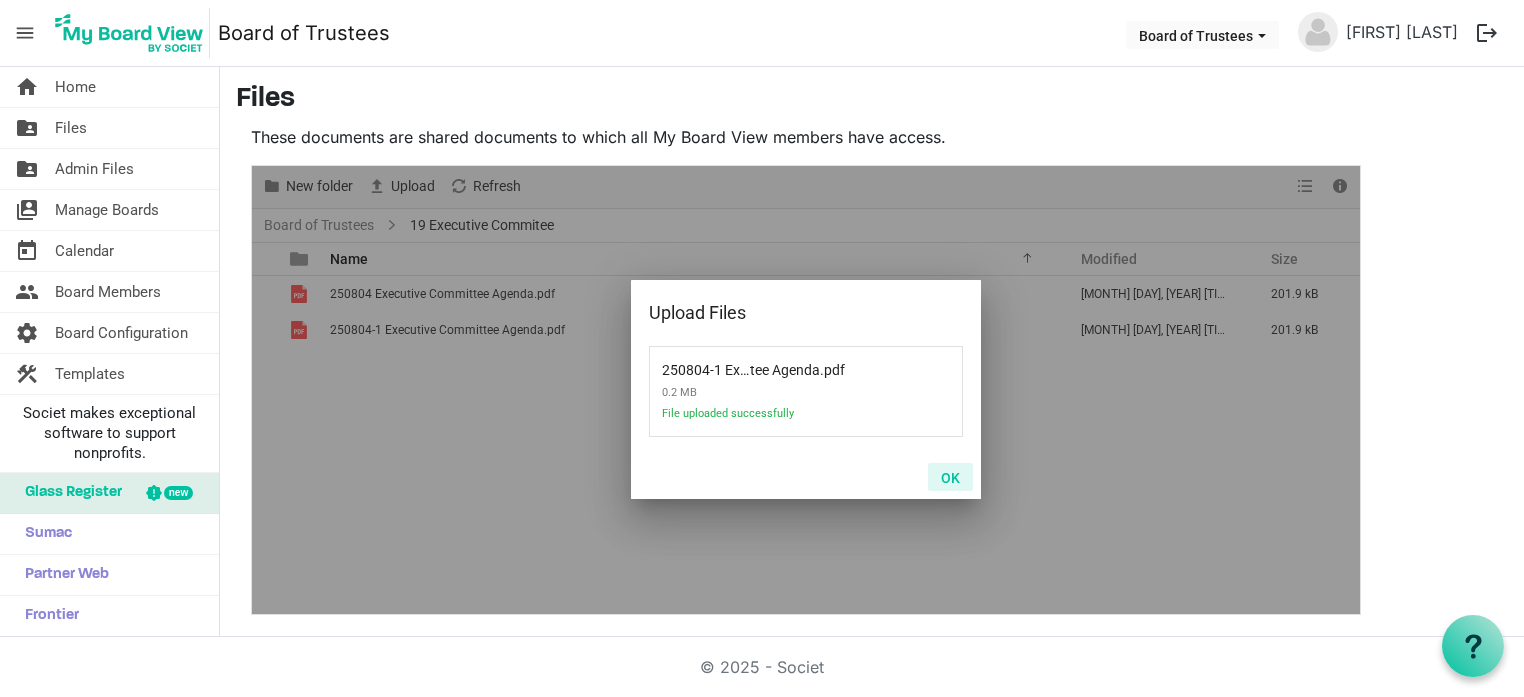 click on "OK" at bounding box center [950, 477] 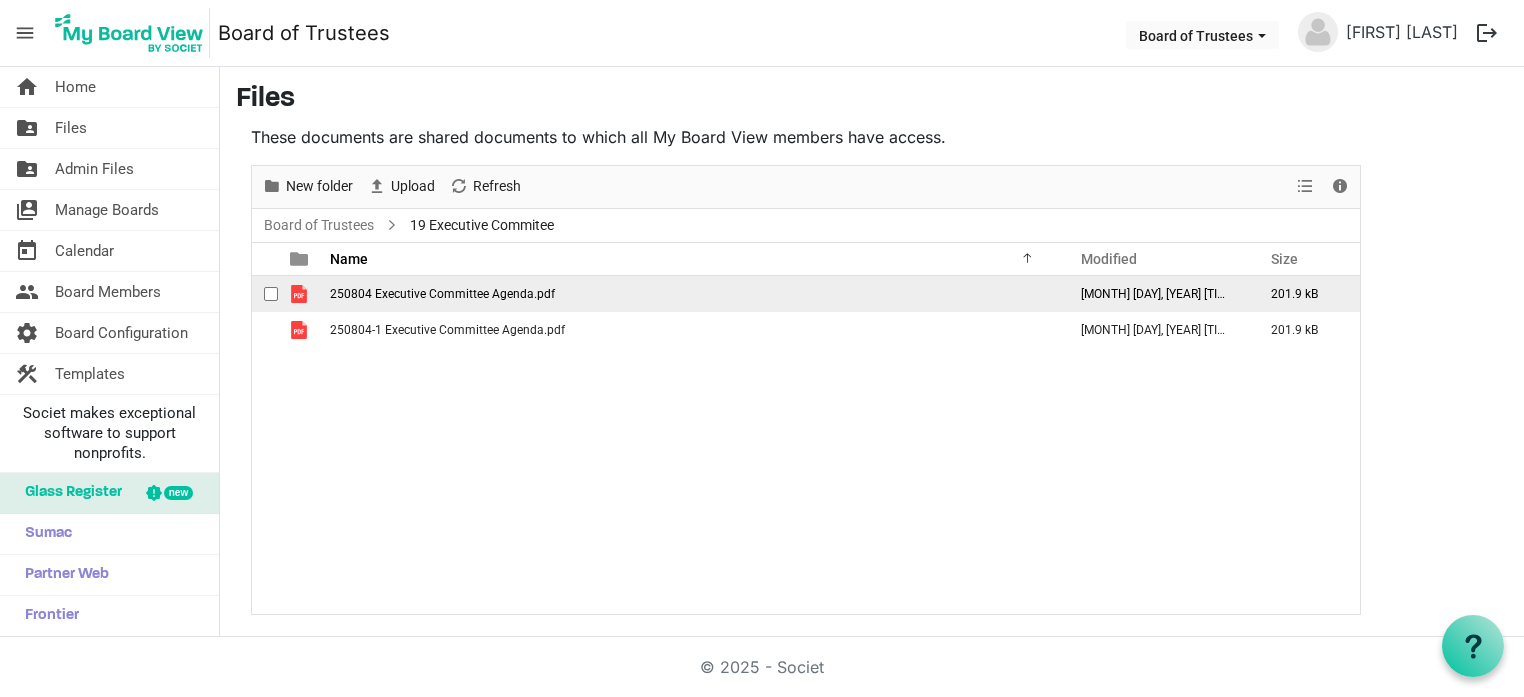 click on "250804 Executive Committee Agenda.pdf" at bounding box center [442, 294] 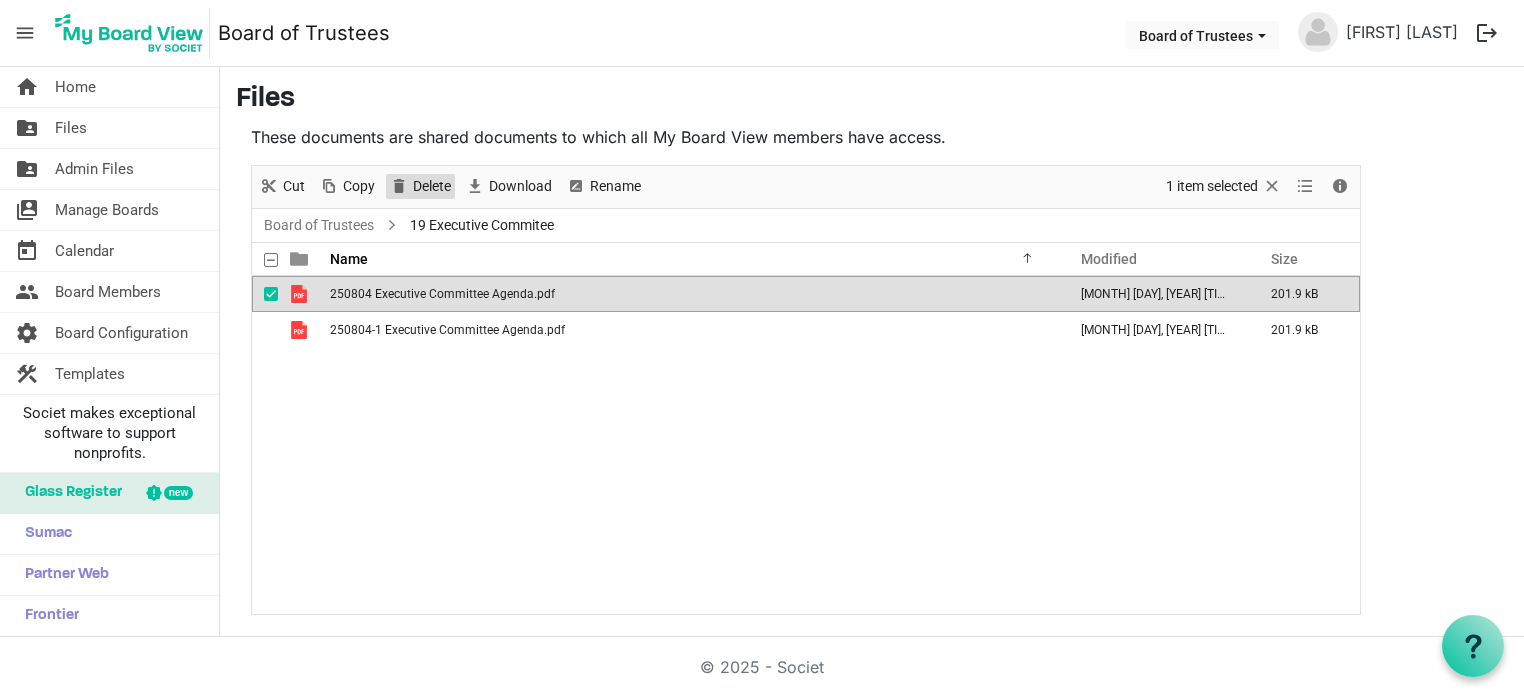 click on "Delete" at bounding box center [432, 186] 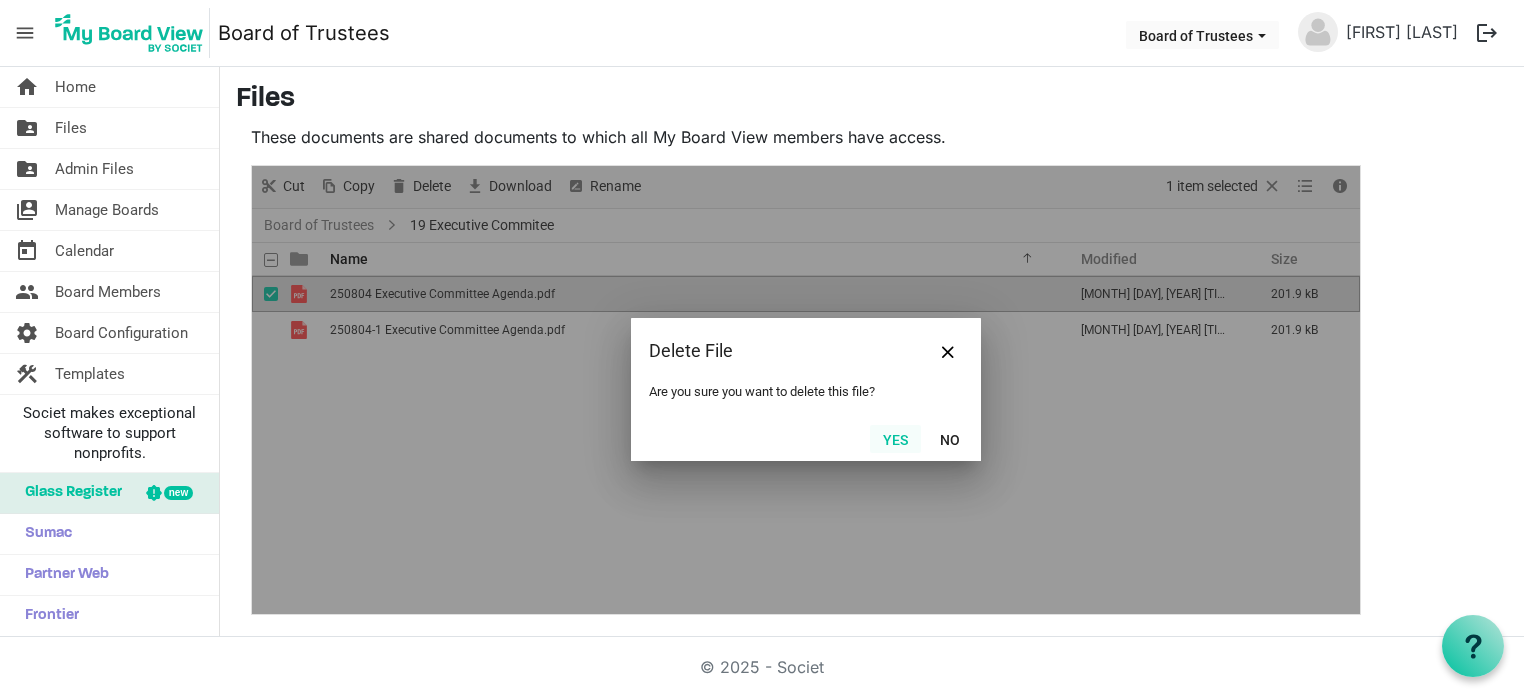 click on "Yes" at bounding box center [895, 439] 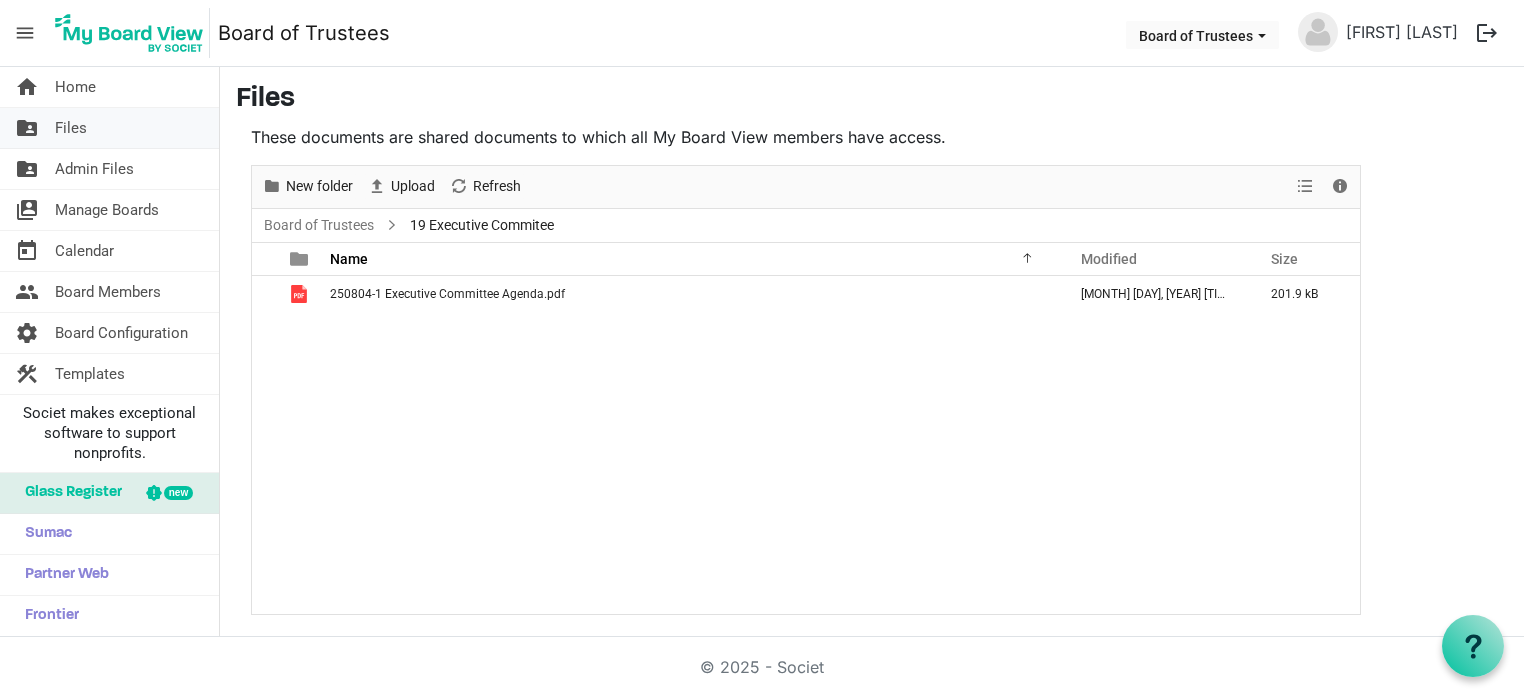click on "Files" at bounding box center [71, 128] 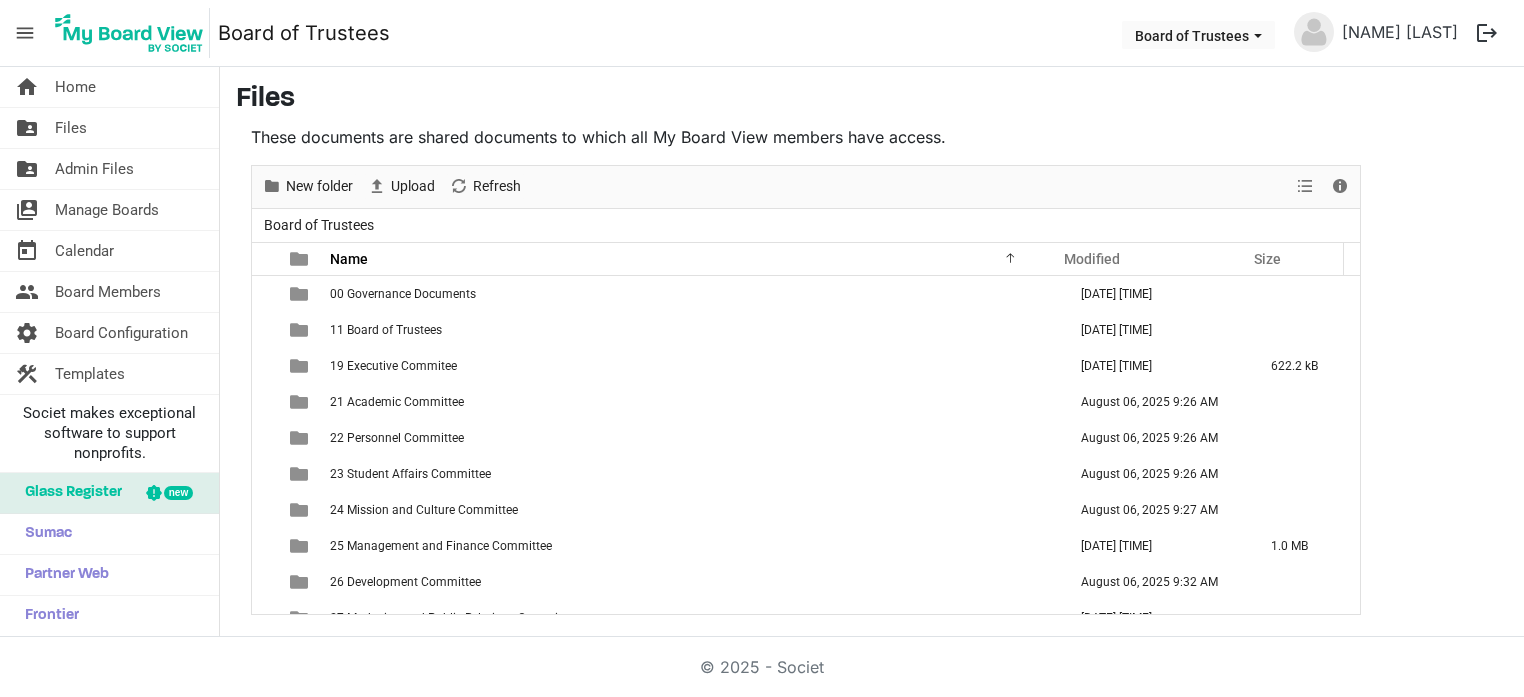 scroll, scrollTop: 0, scrollLeft: 0, axis: both 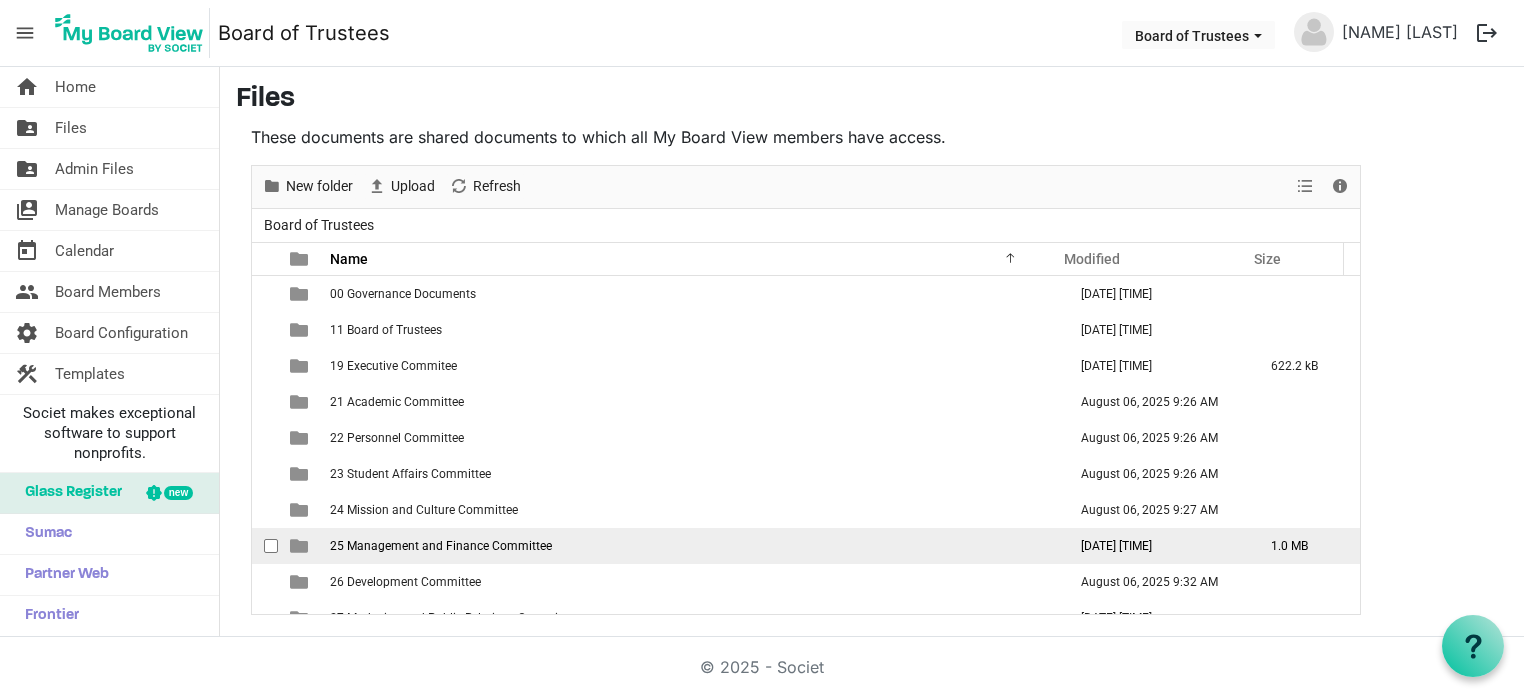 click on "25 Management and Finance Committee" at bounding box center (441, 546) 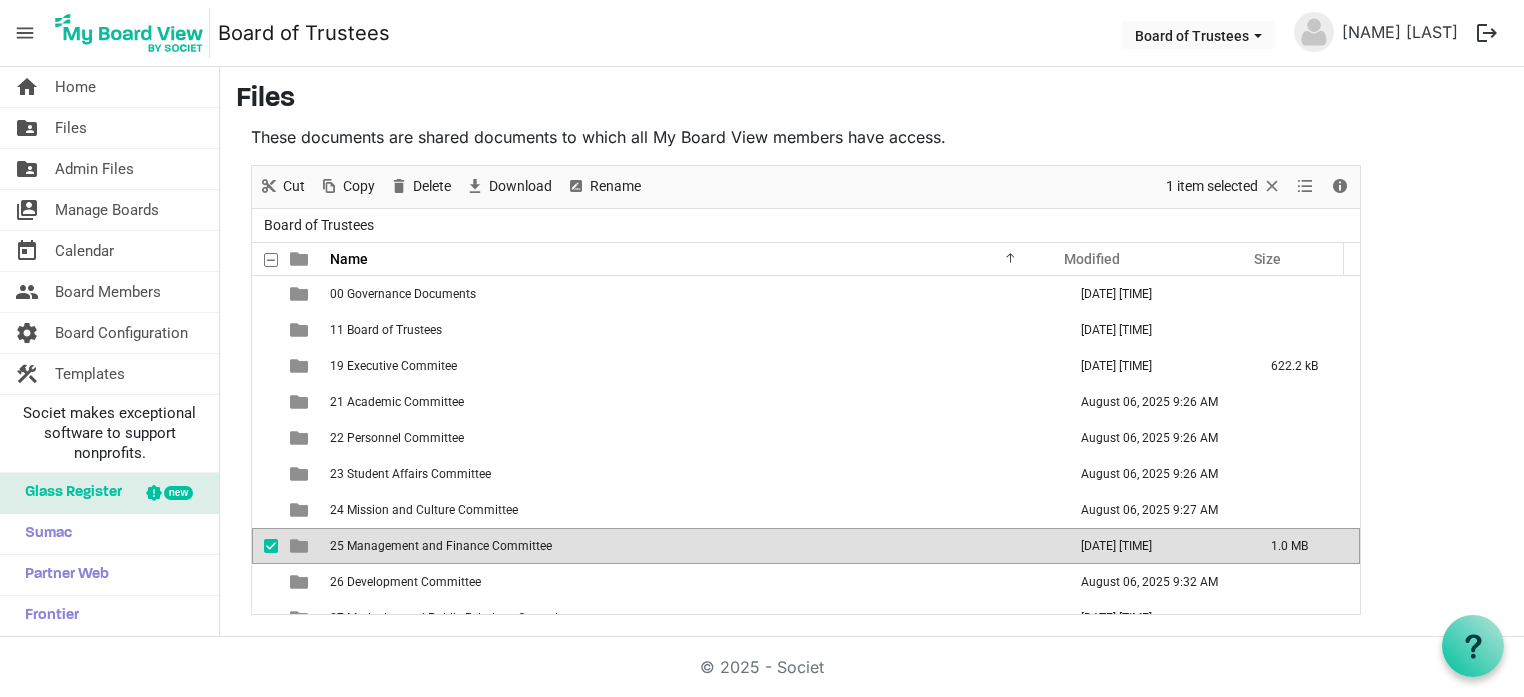 click on "25 Management and Finance Committee" at bounding box center (441, 546) 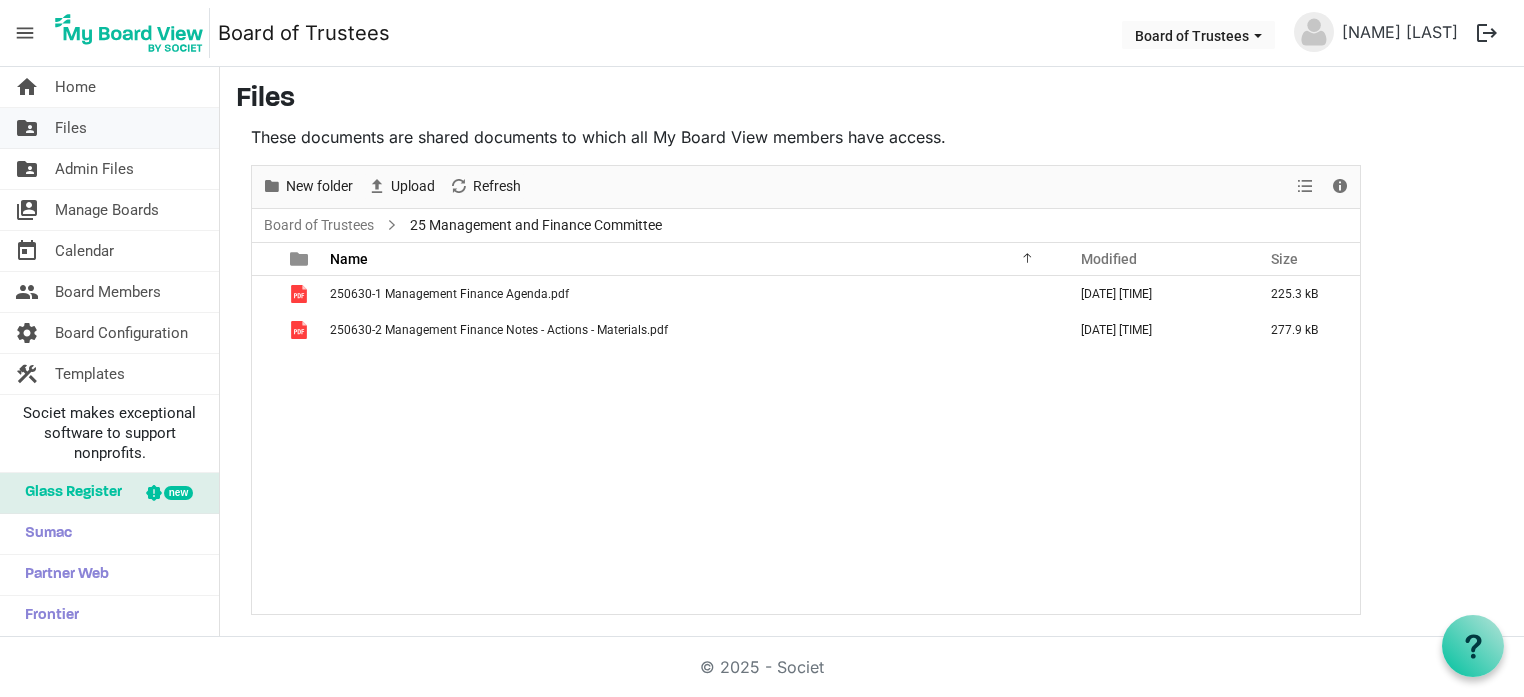 click on "Files" at bounding box center (71, 128) 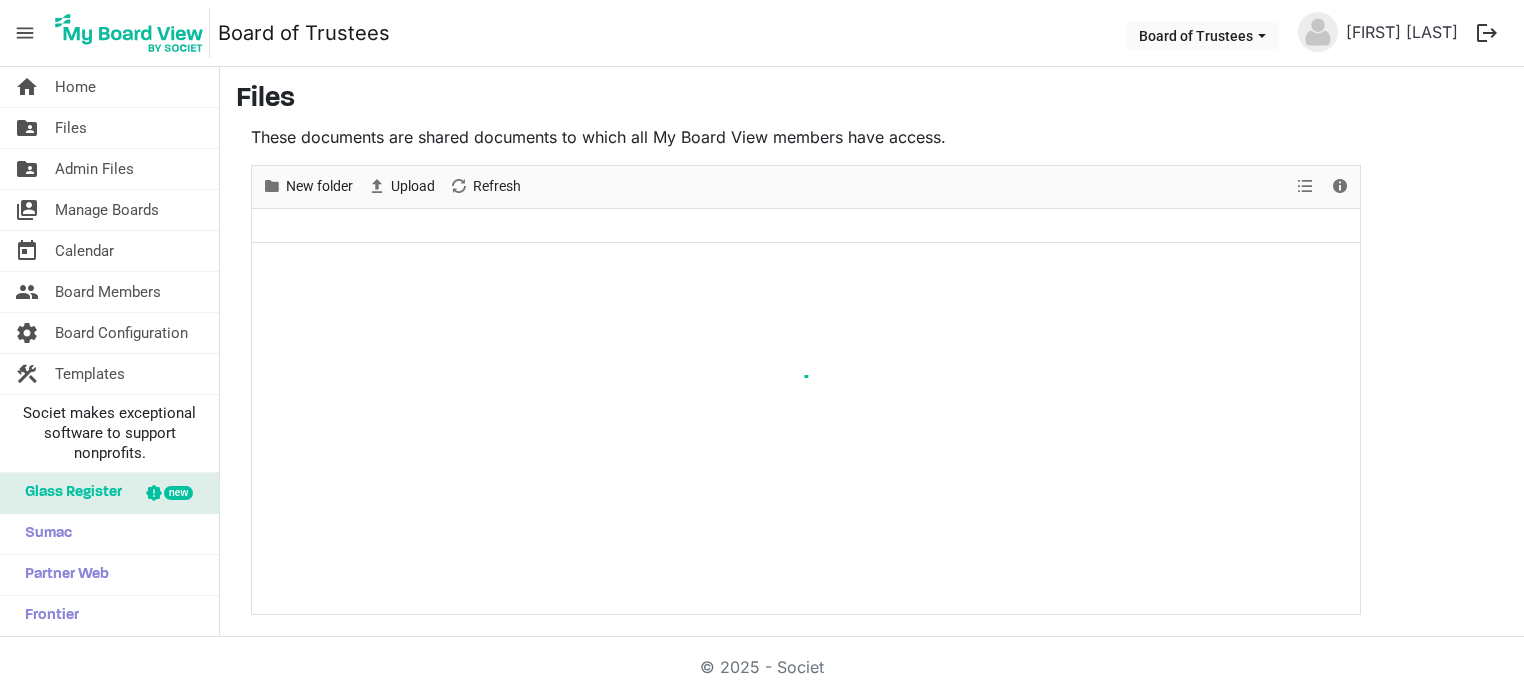 scroll, scrollTop: 0, scrollLeft: 0, axis: both 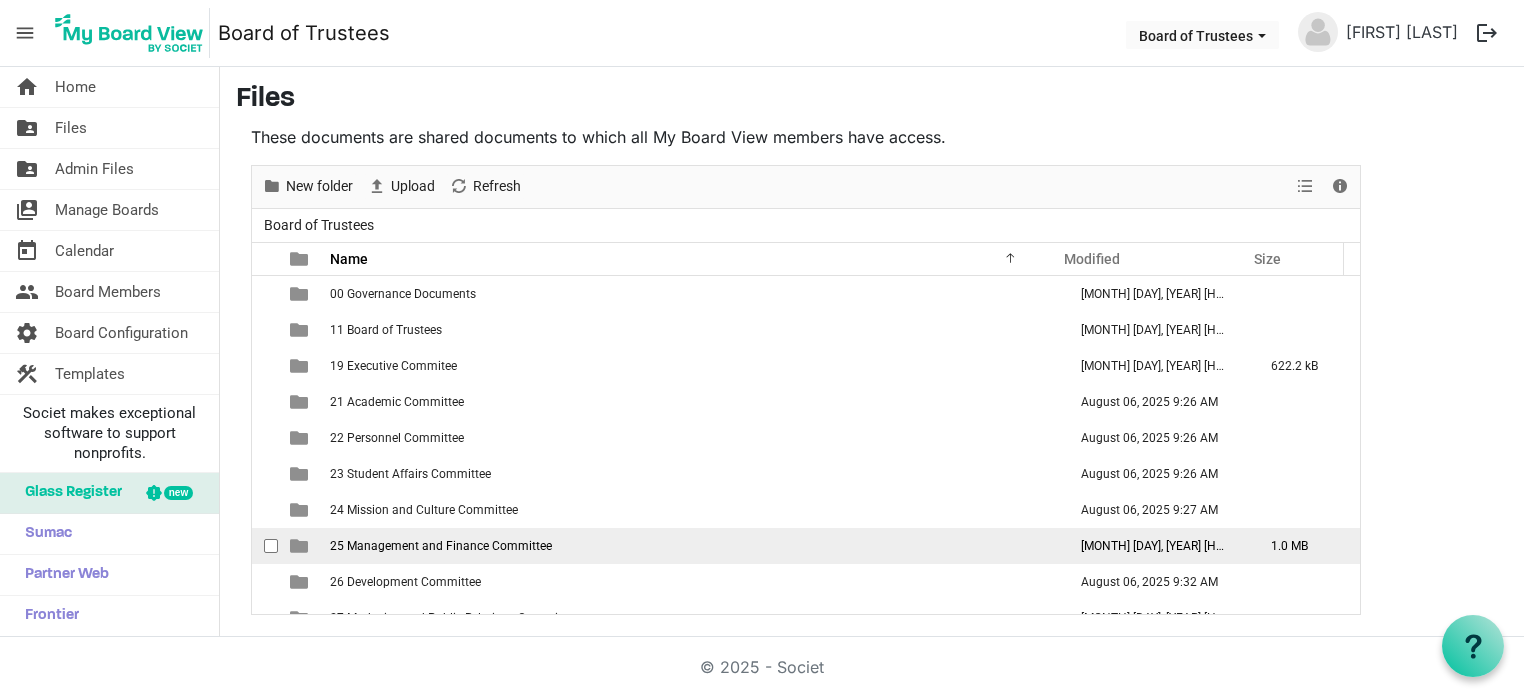 click on "25 Management and Finance Committee" at bounding box center [441, 546] 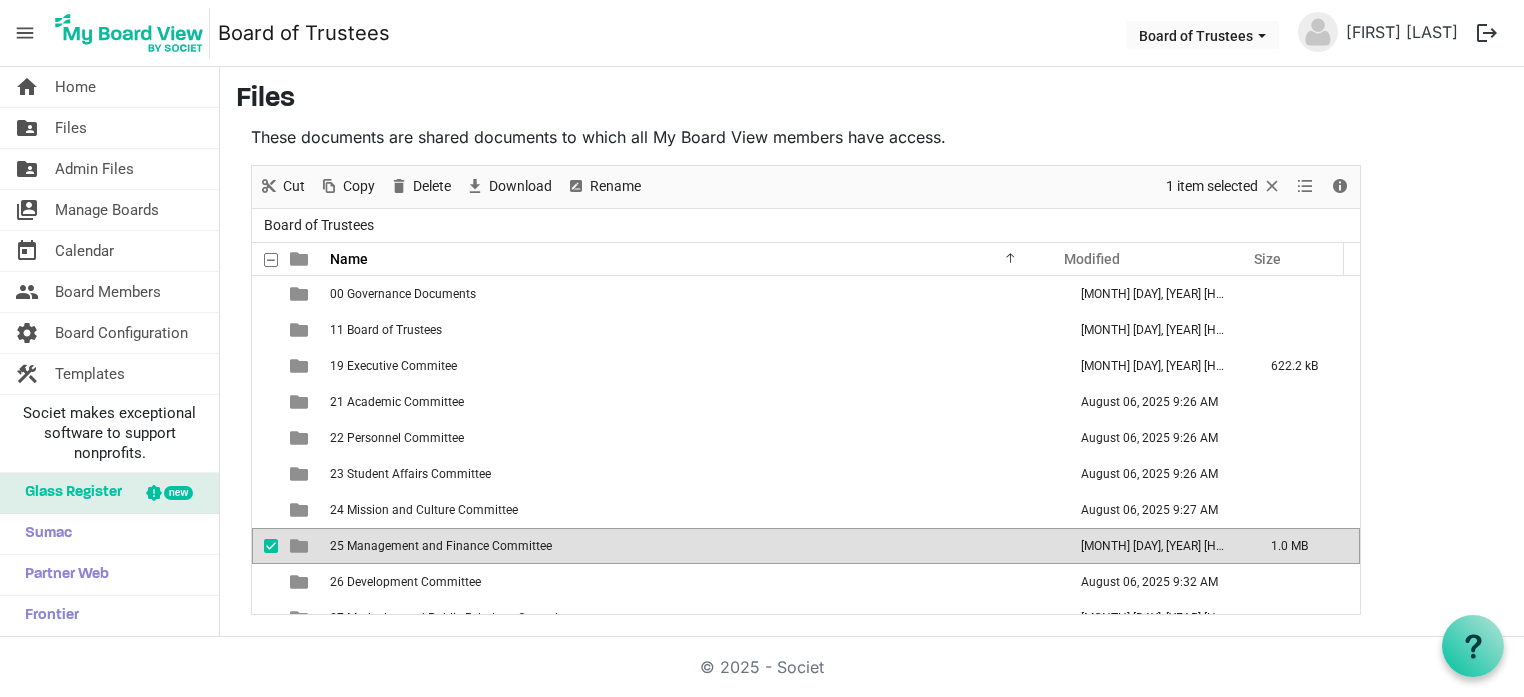 click on "25 Management and Finance Committee" at bounding box center [441, 546] 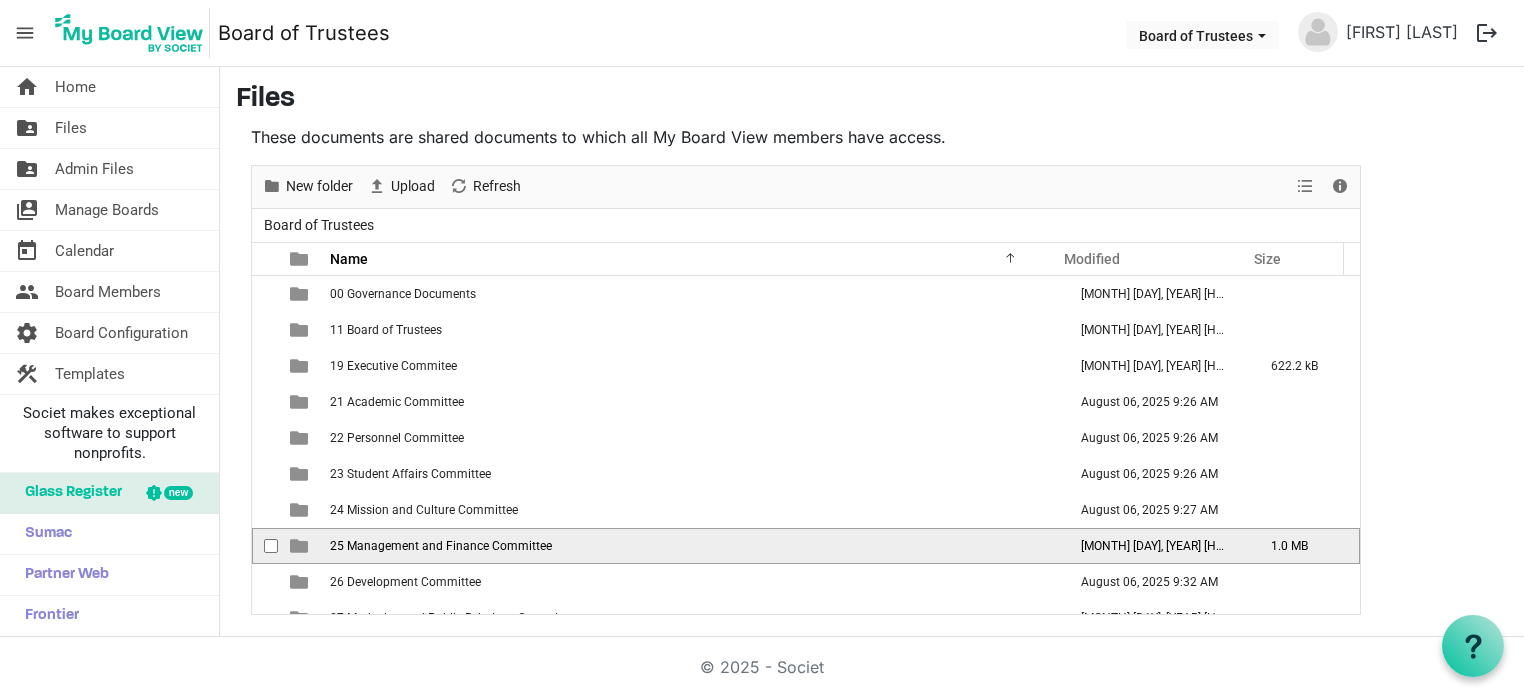 click on "25 Management and Finance Committee" at bounding box center (441, 546) 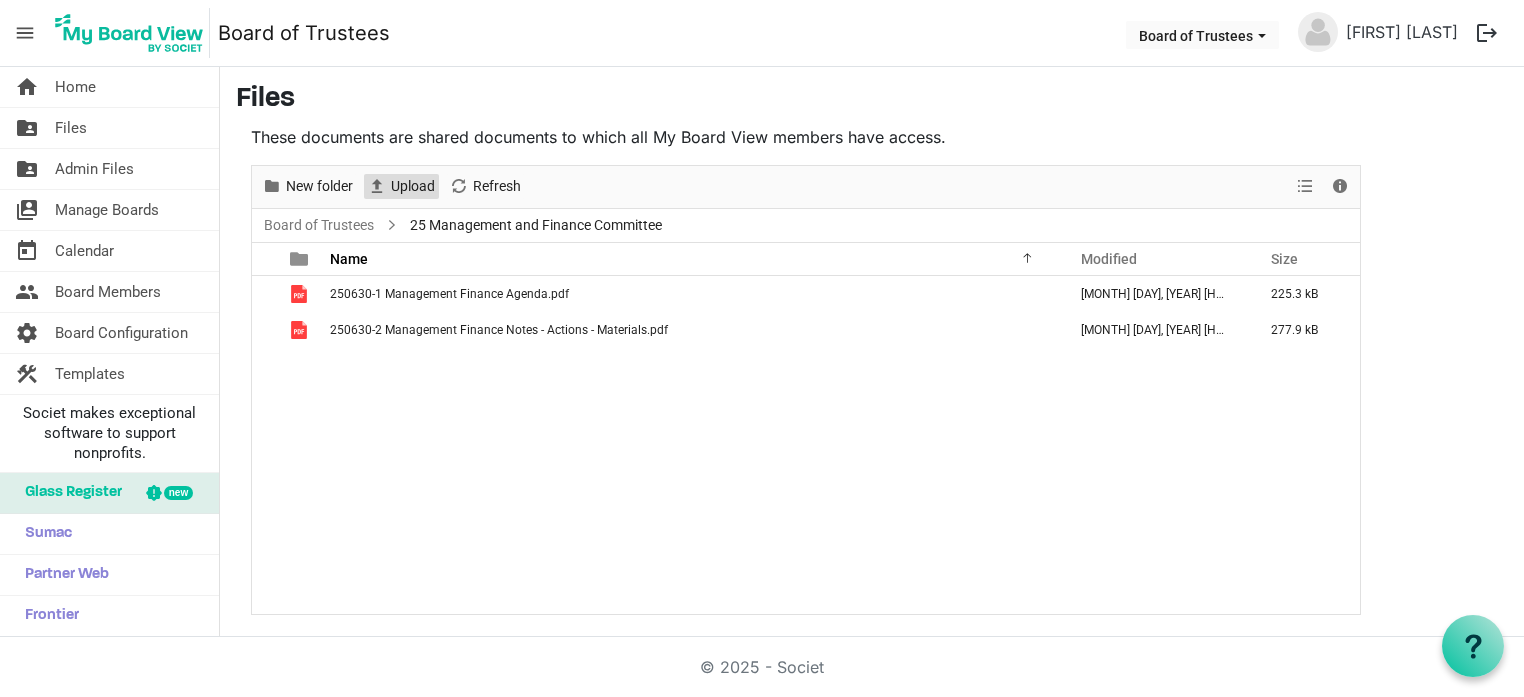 click on "Upload" at bounding box center [413, 186] 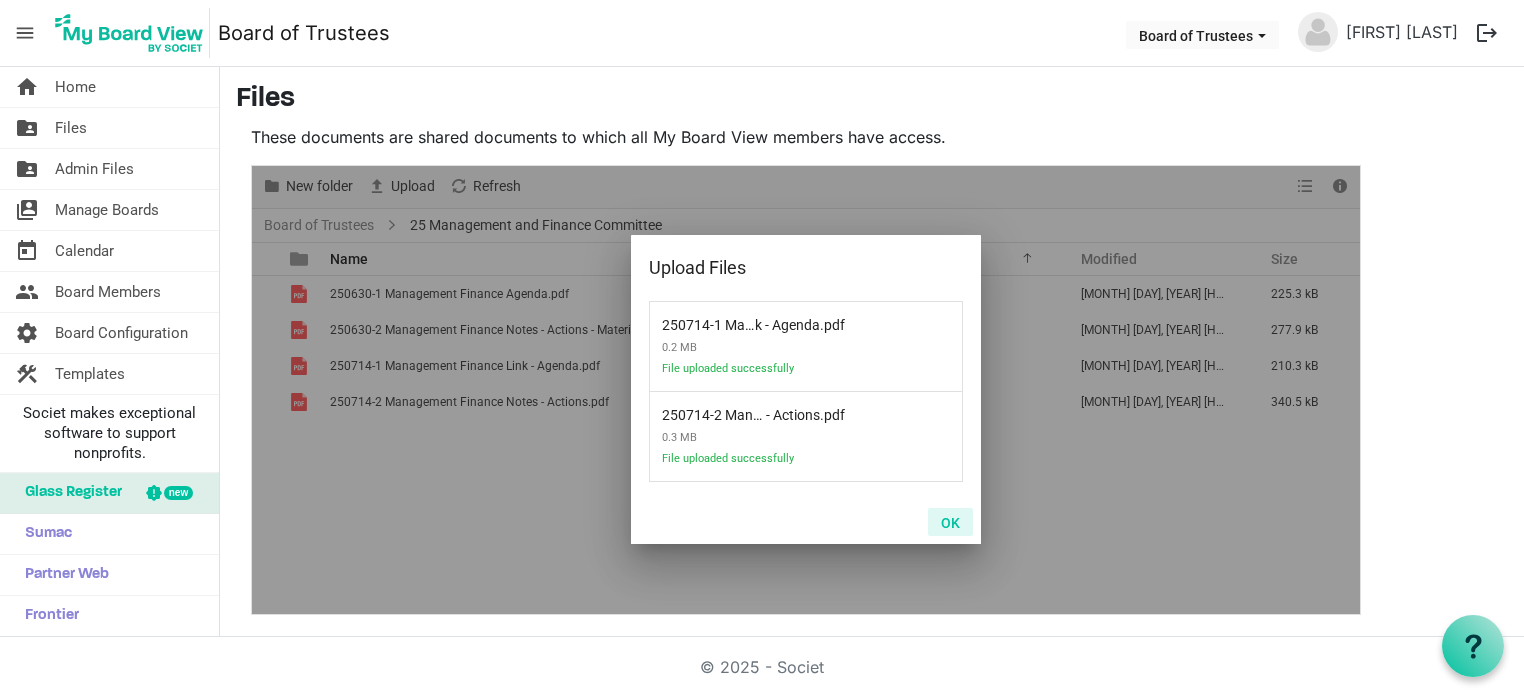 click on "OK" at bounding box center [950, 522] 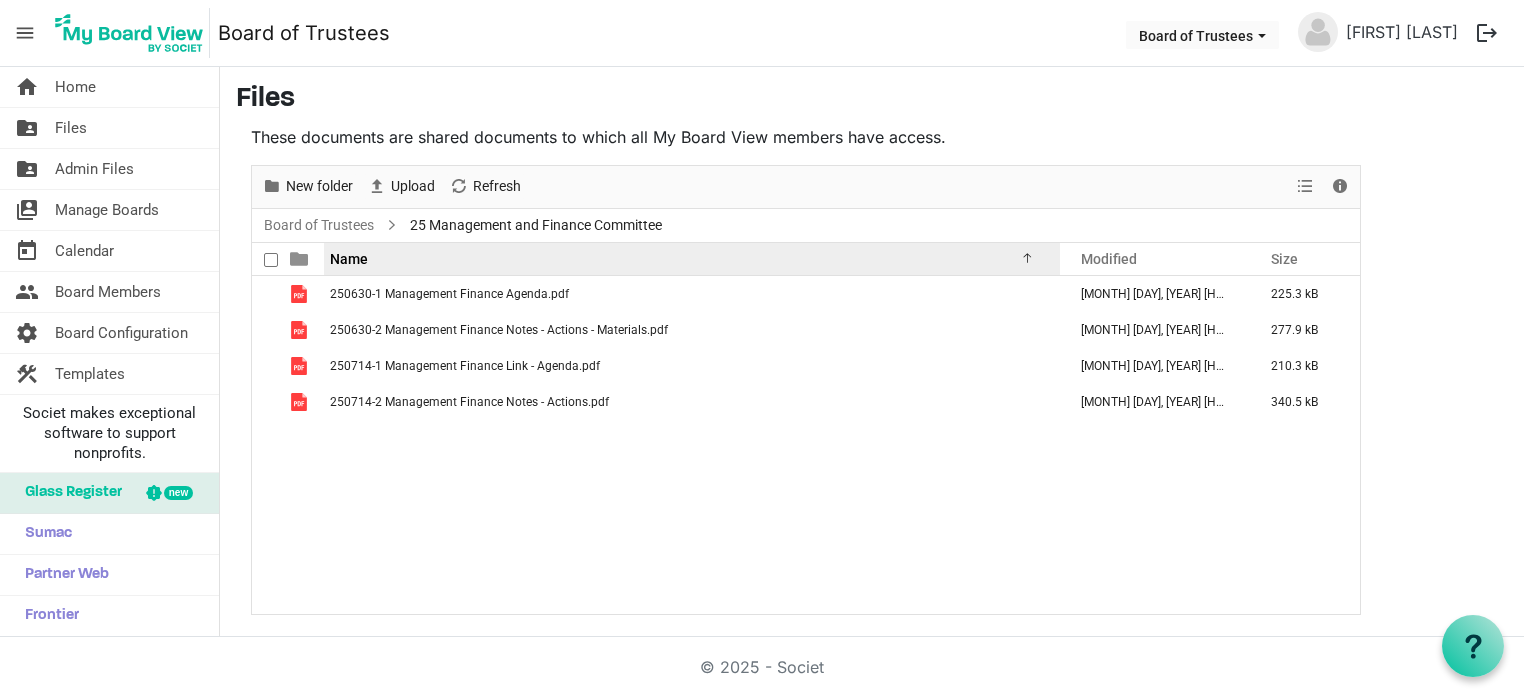 click on "Name" at bounding box center [684, 258] 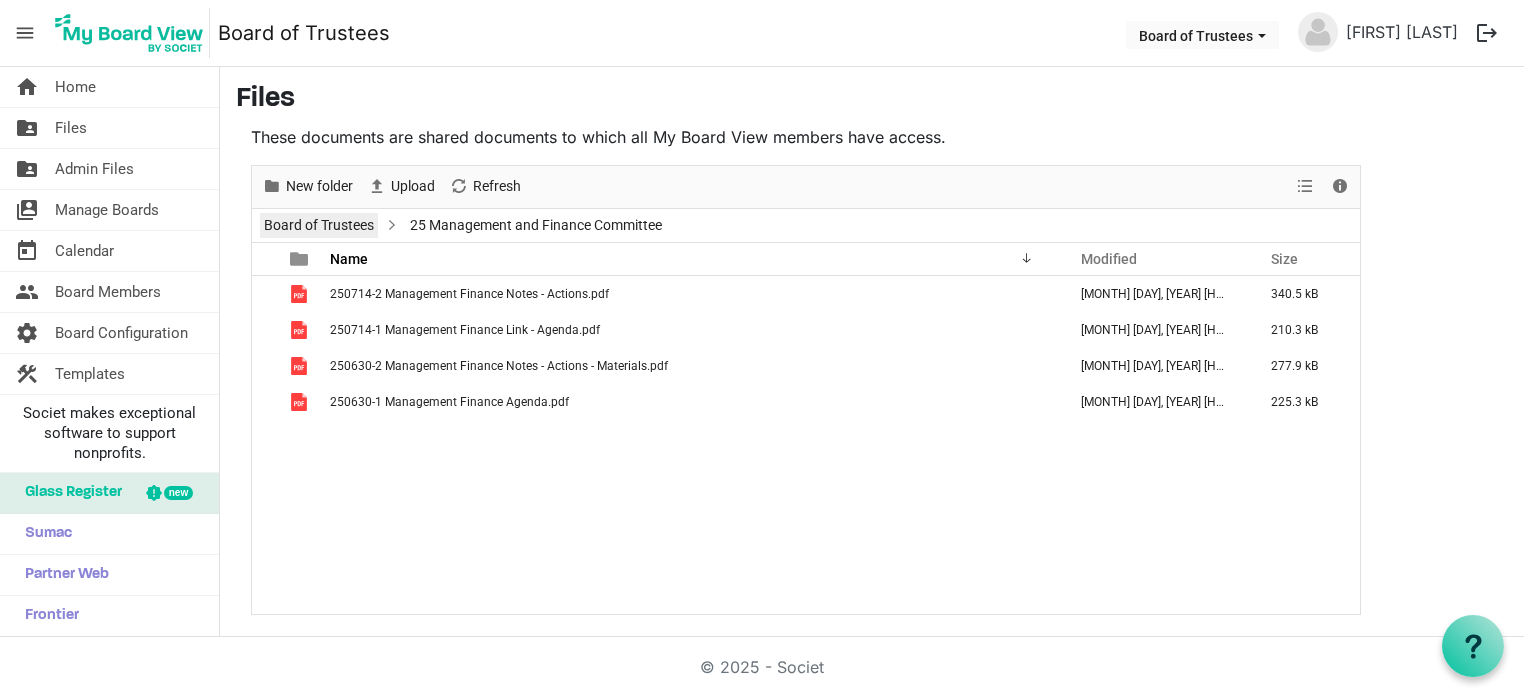 click on "Board of Trustees" at bounding box center [319, 225] 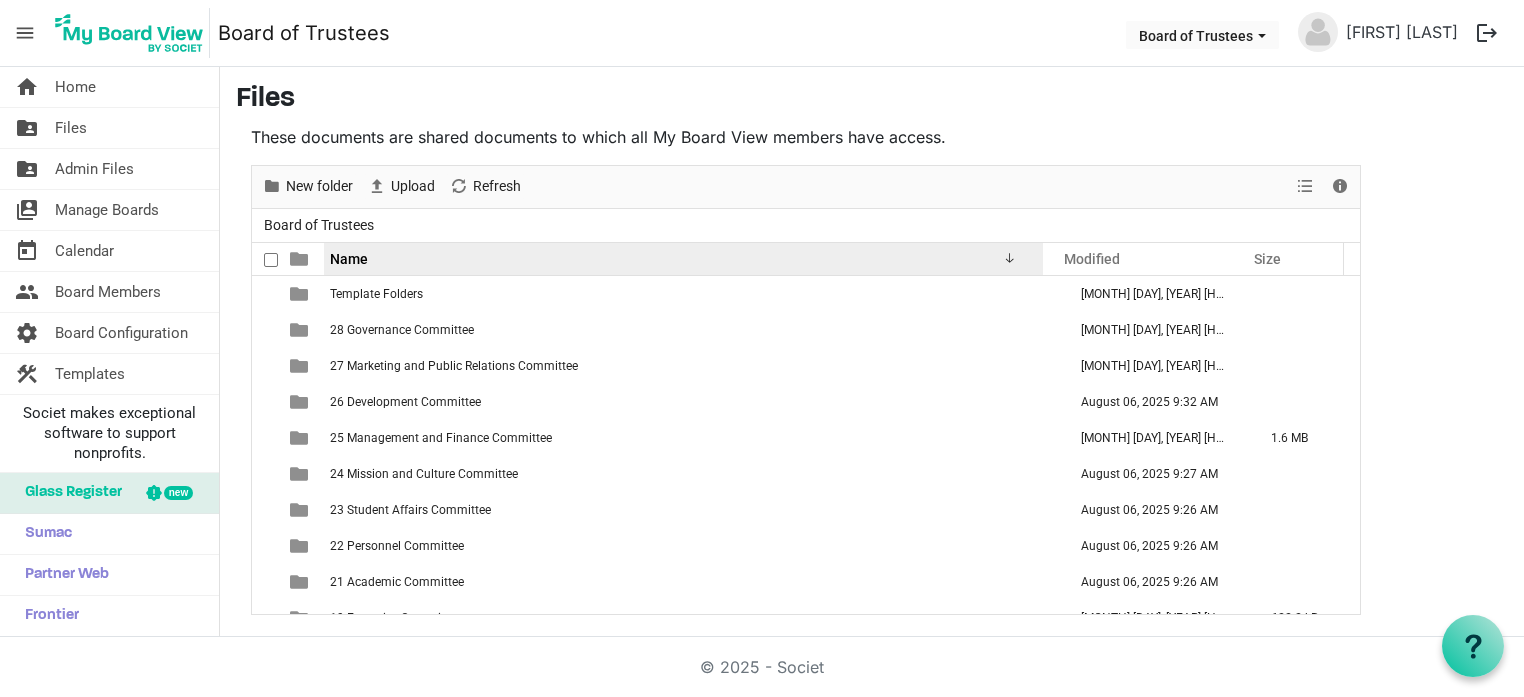 click on "Name" at bounding box center [676, 258] 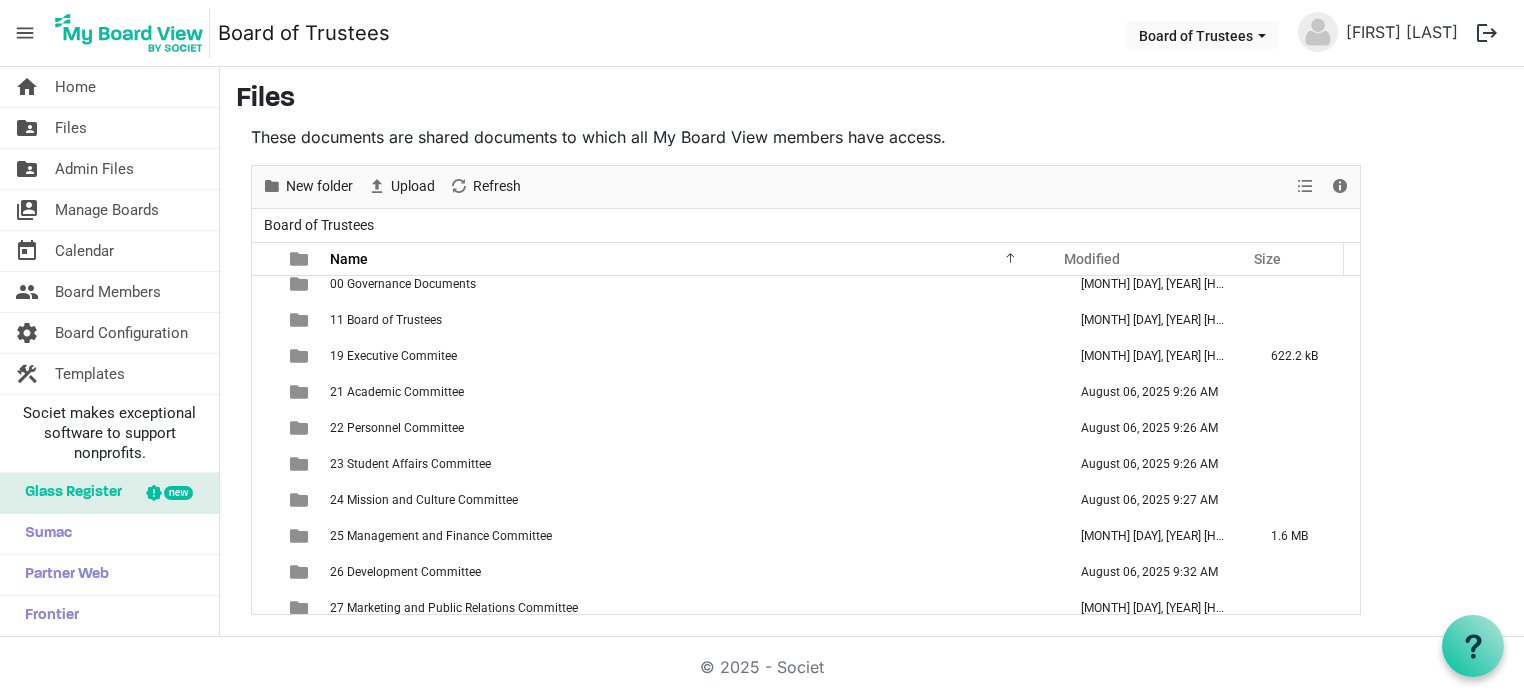 scroll, scrollTop: 2, scrollLeft: 0, axis: vertical 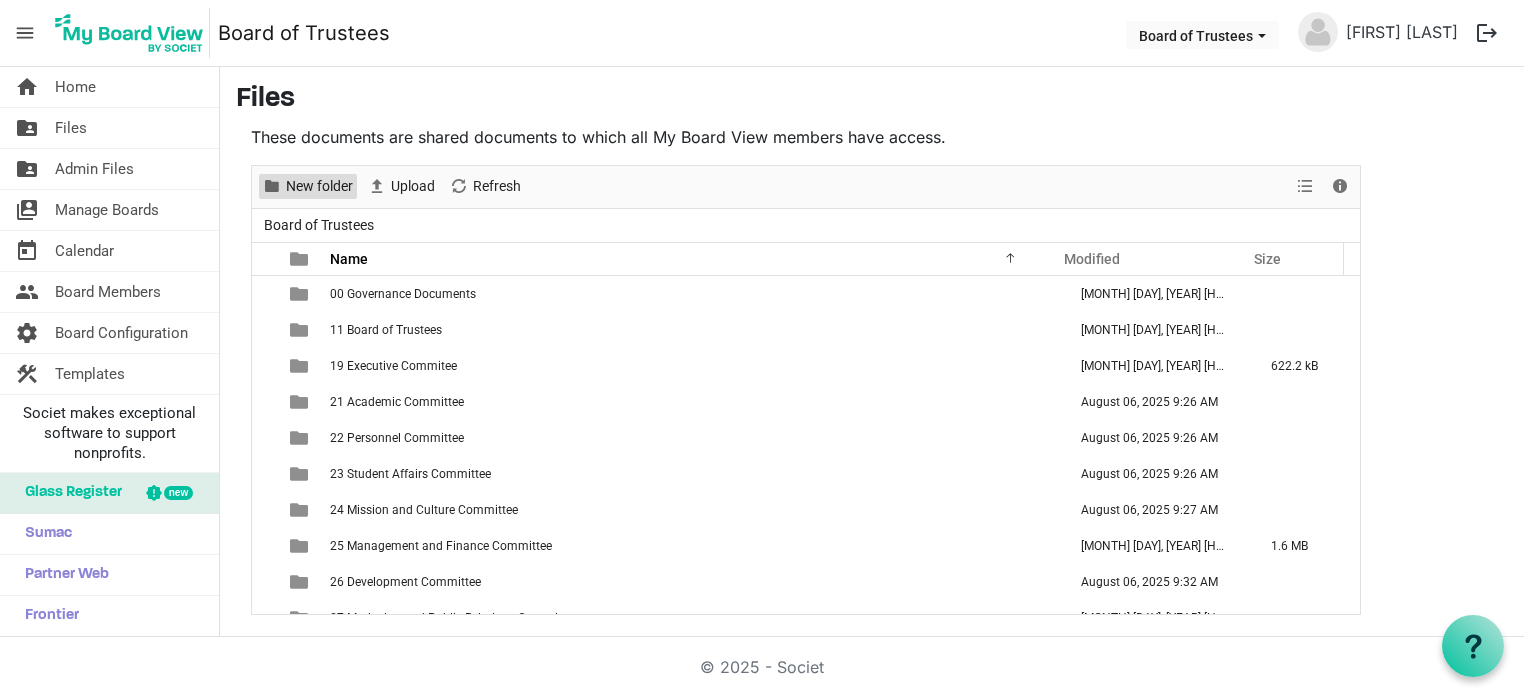 click on "New folder" at bounding box center (319, 186) 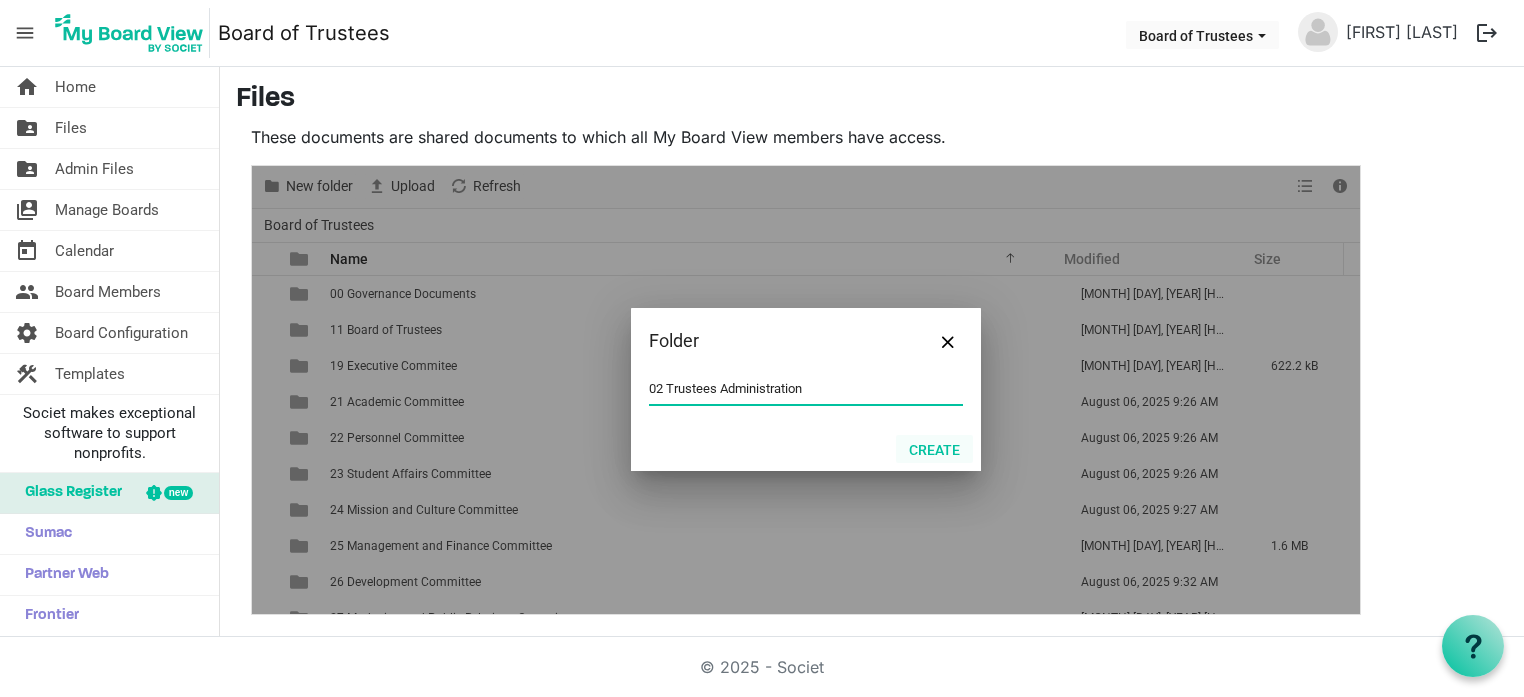 type on "02 Trustees Administration" 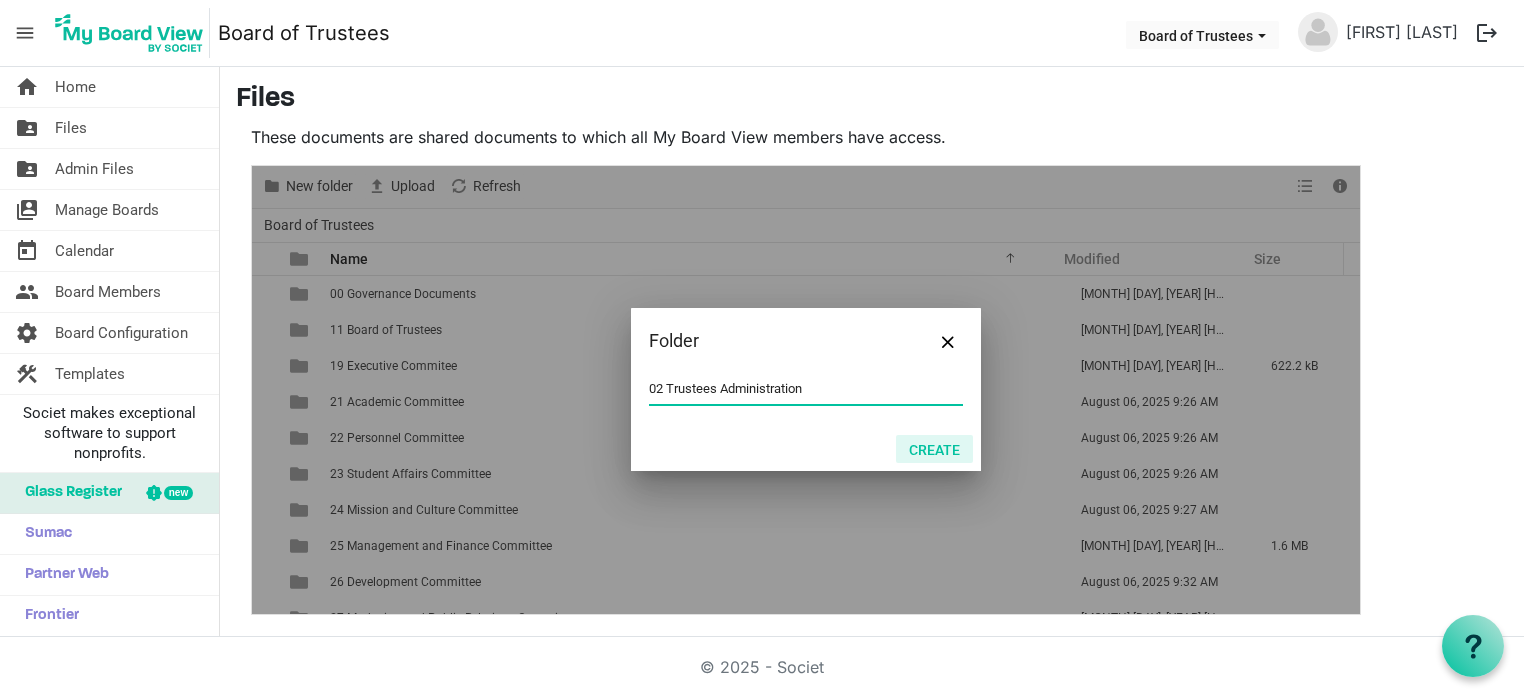click on "Create" at bounding box center [934, 449] 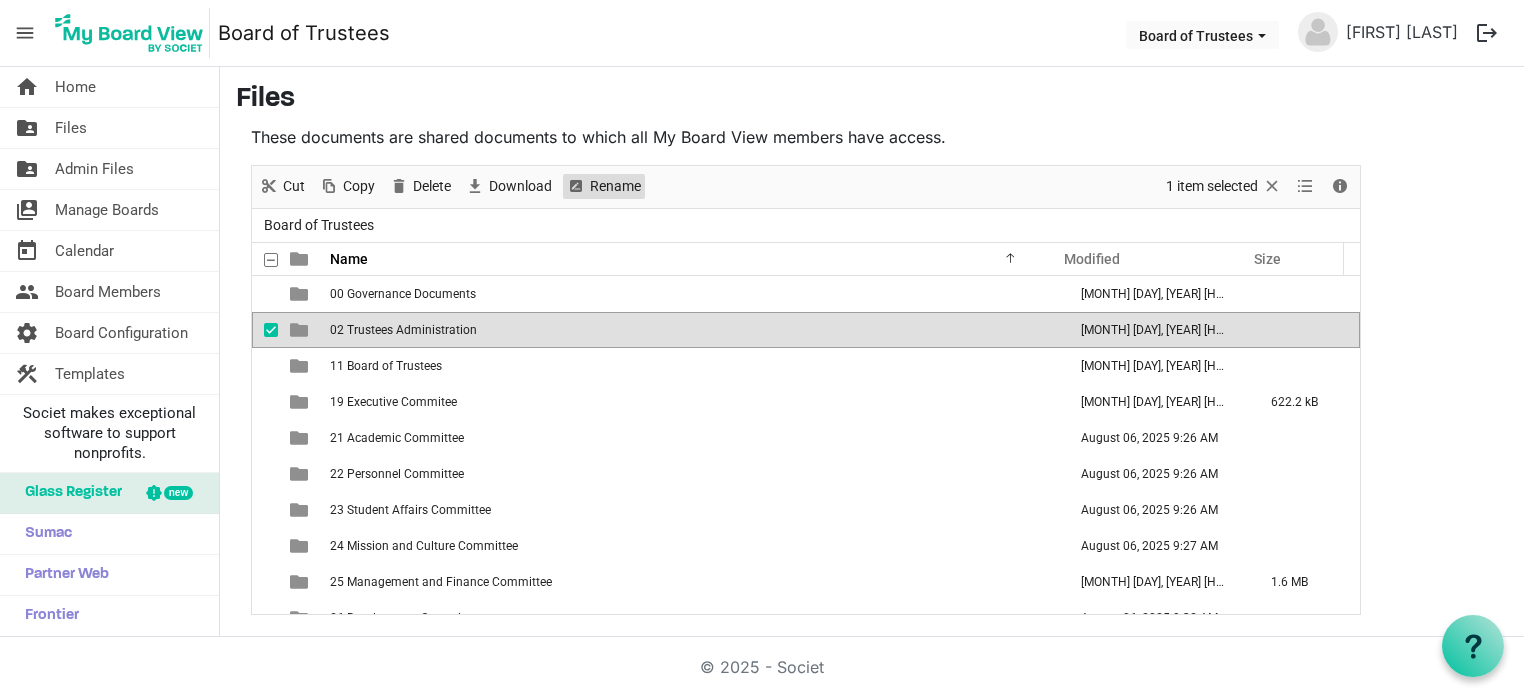 click on "Rename" at bounding box center (615, 186) 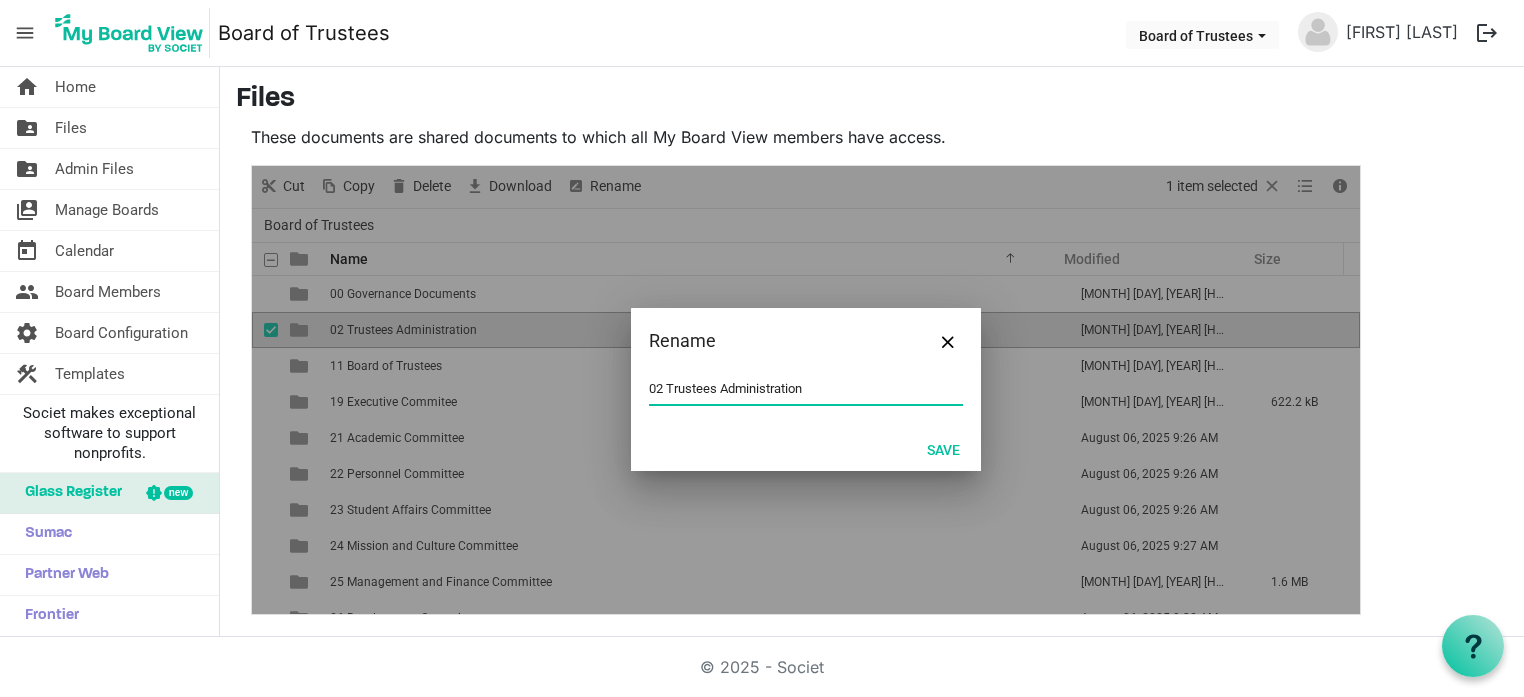 click on "02 Trustees Administration" at bounding box center [806, 389] 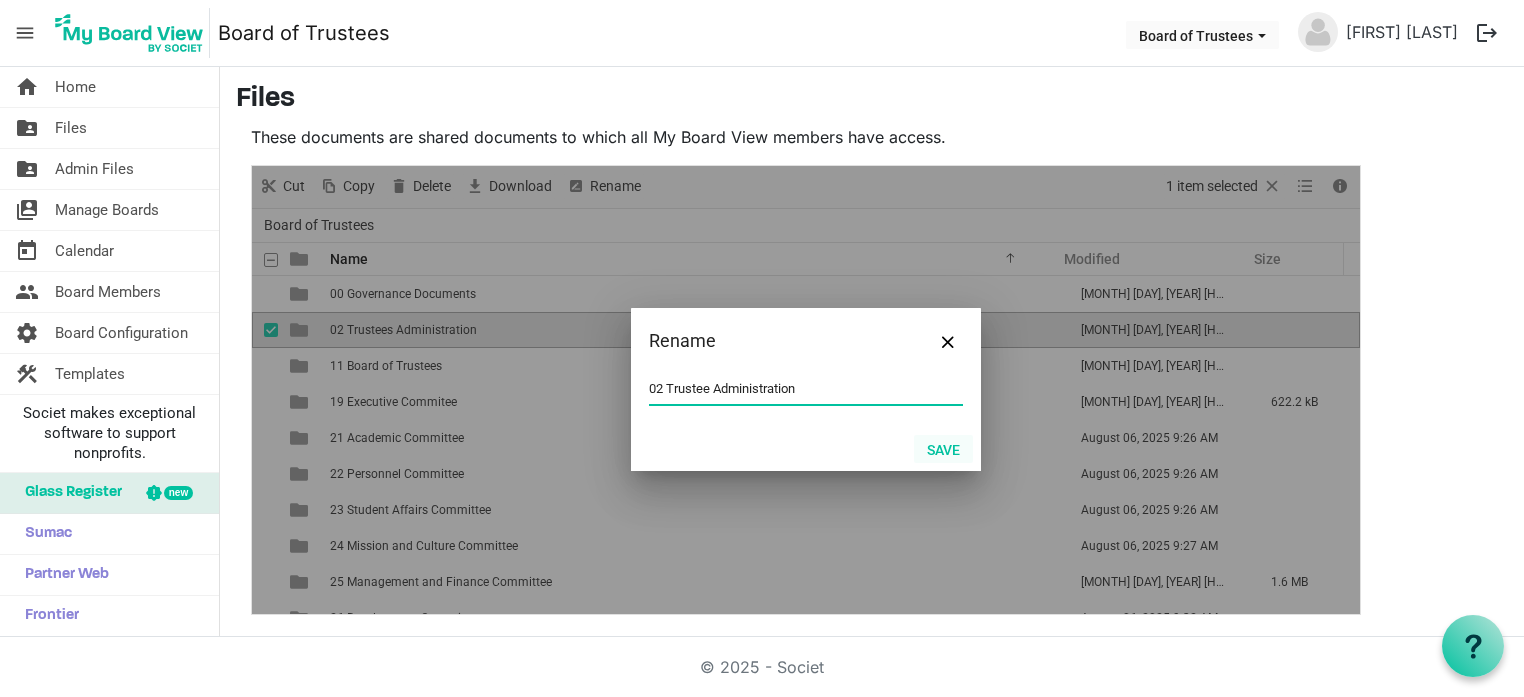 type on "02 Trustee Administration" 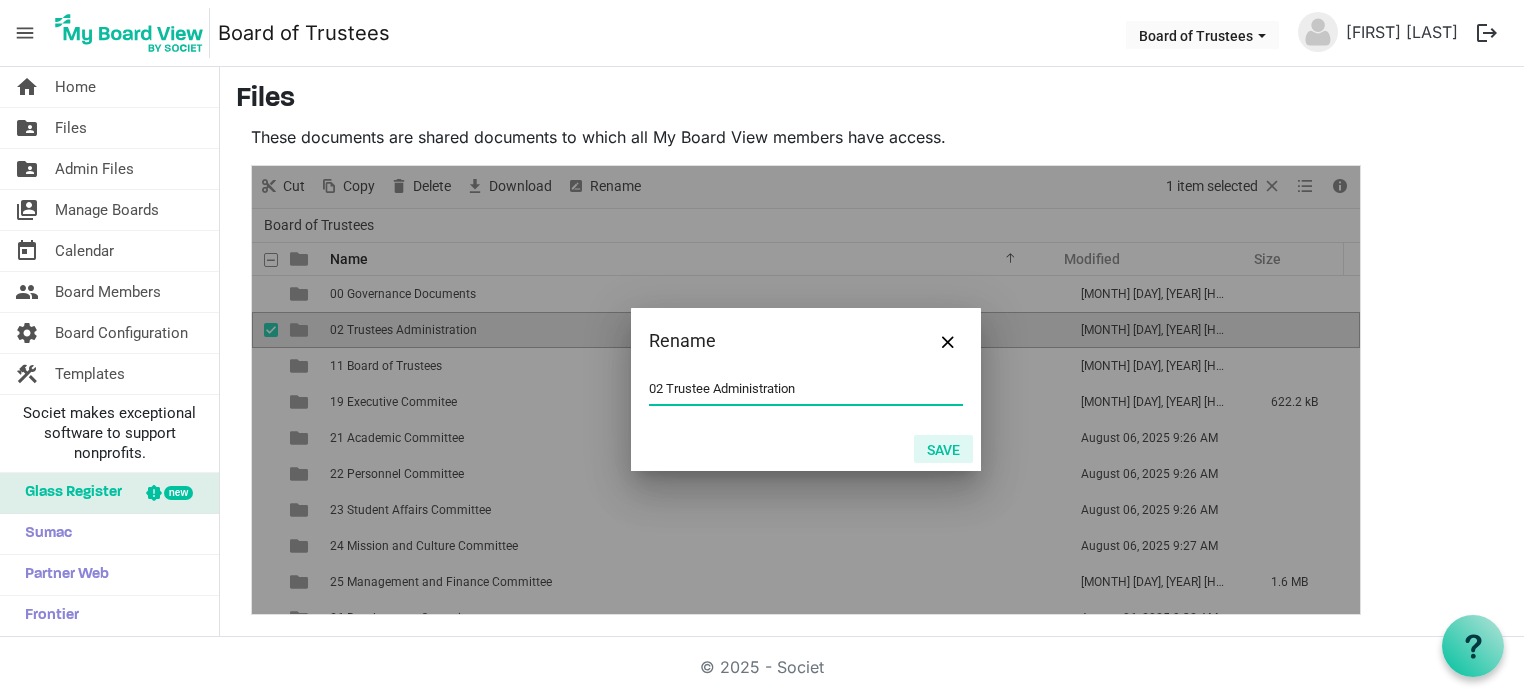 click on "Save" at bounding box center [943, 449] 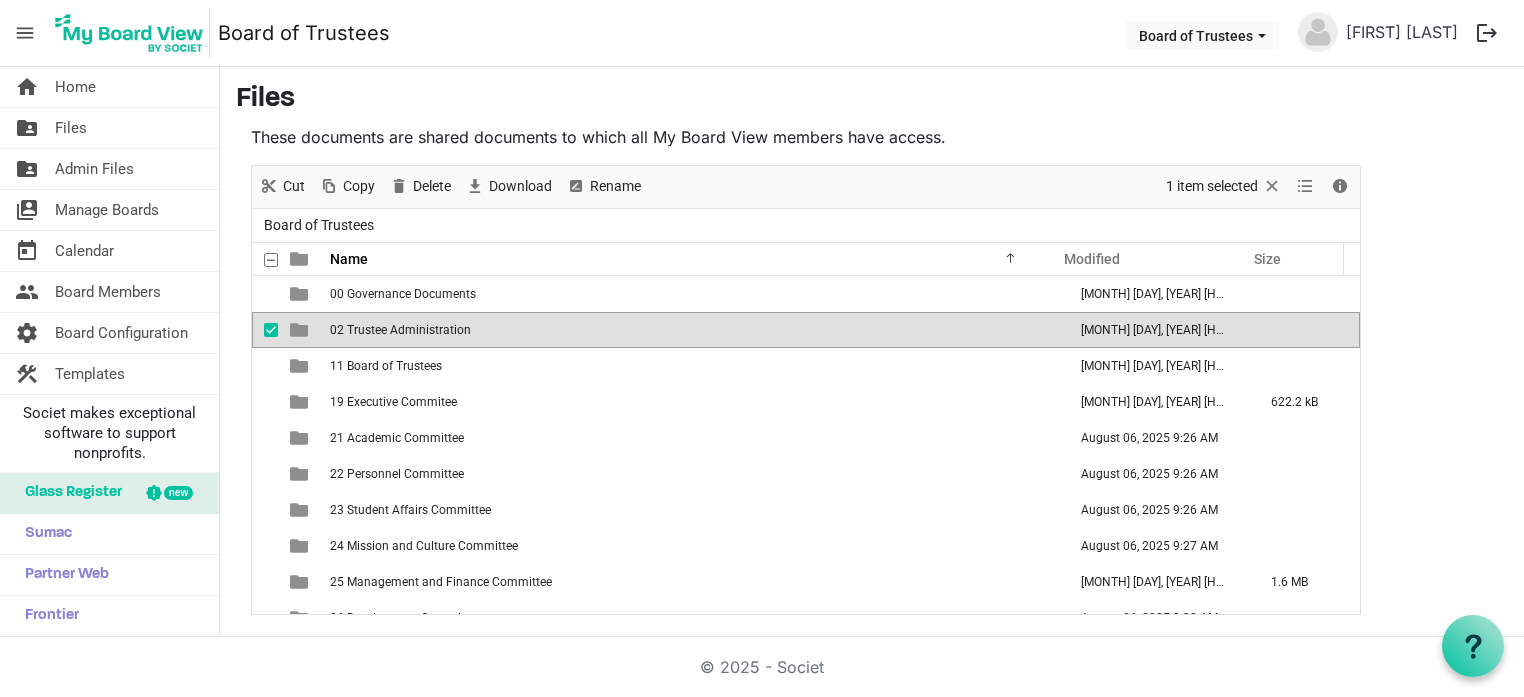 click at bounding box center (271, 330) 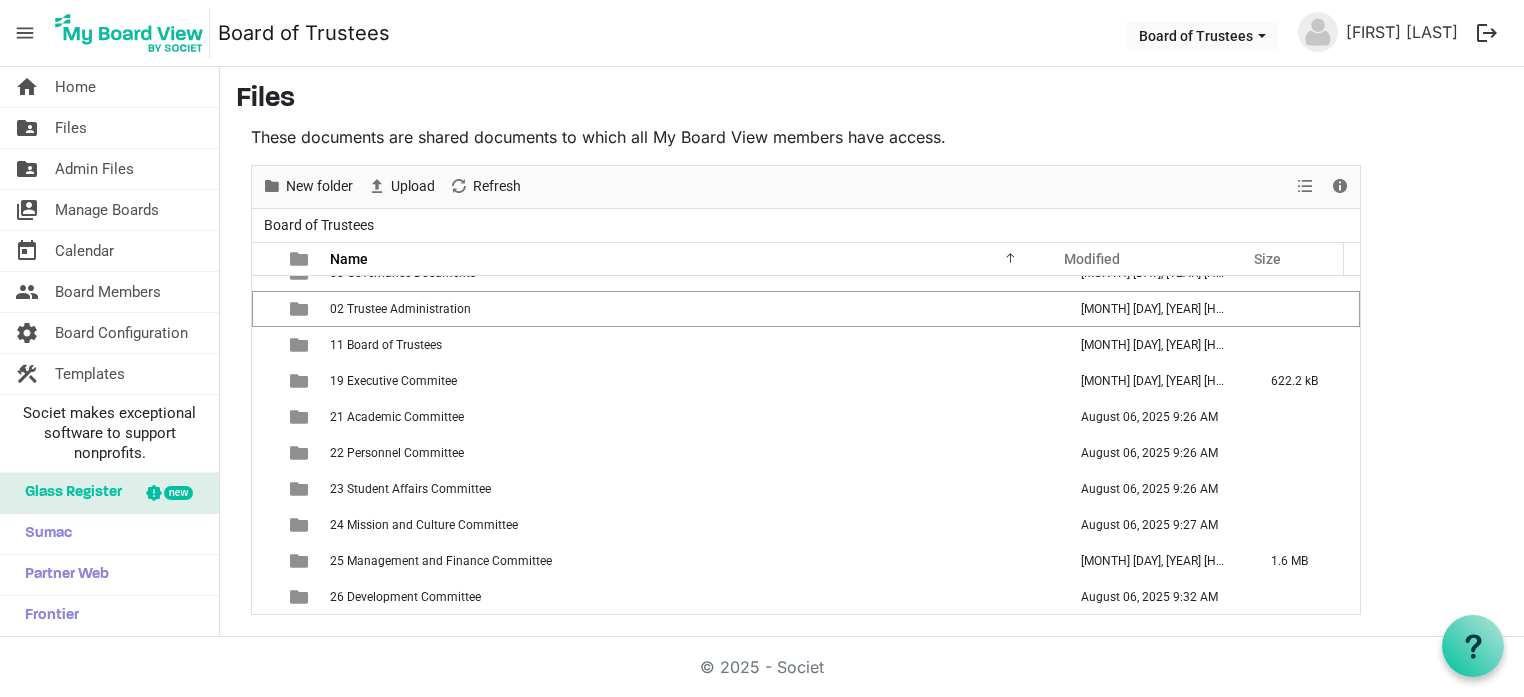 scroll, scrollTop: 0, scrollLeft: 0, axis: both 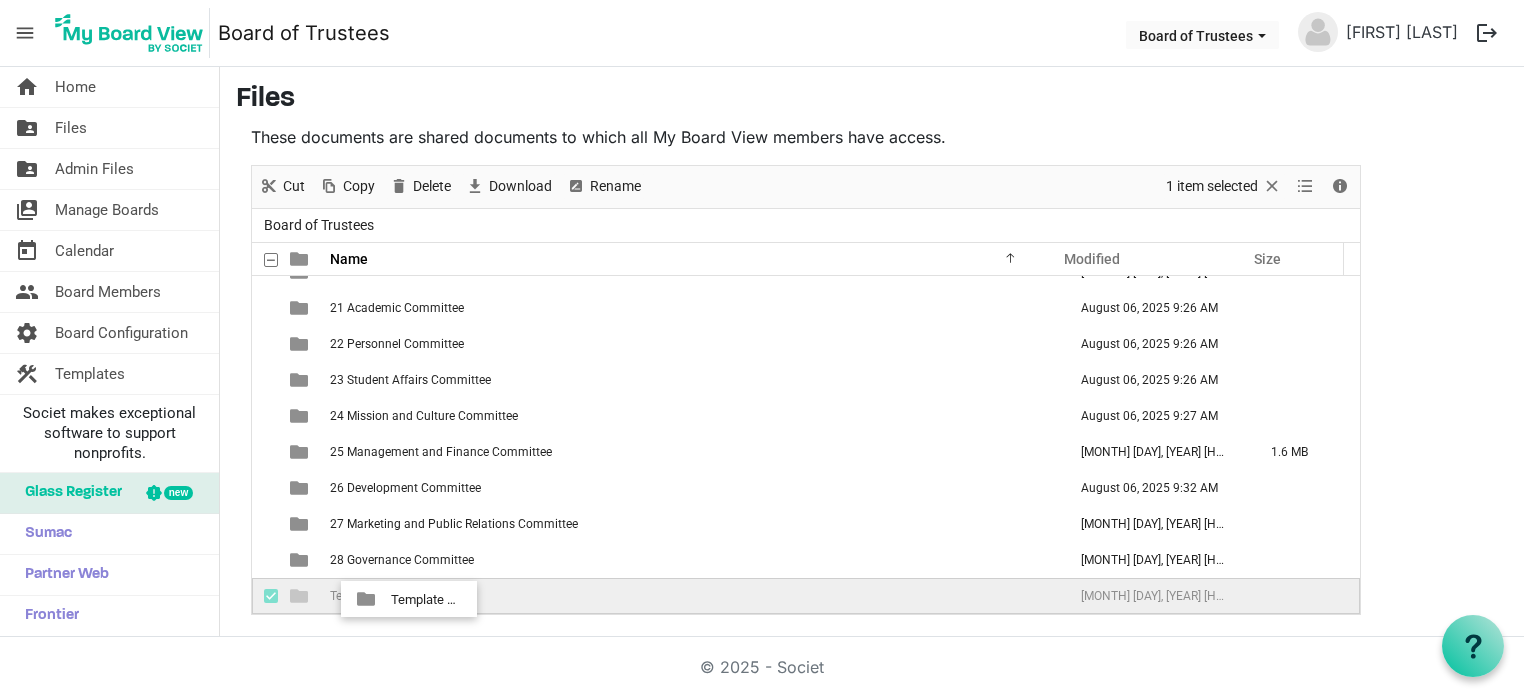 click on "Template Folders" at bounding box center (376, 596) 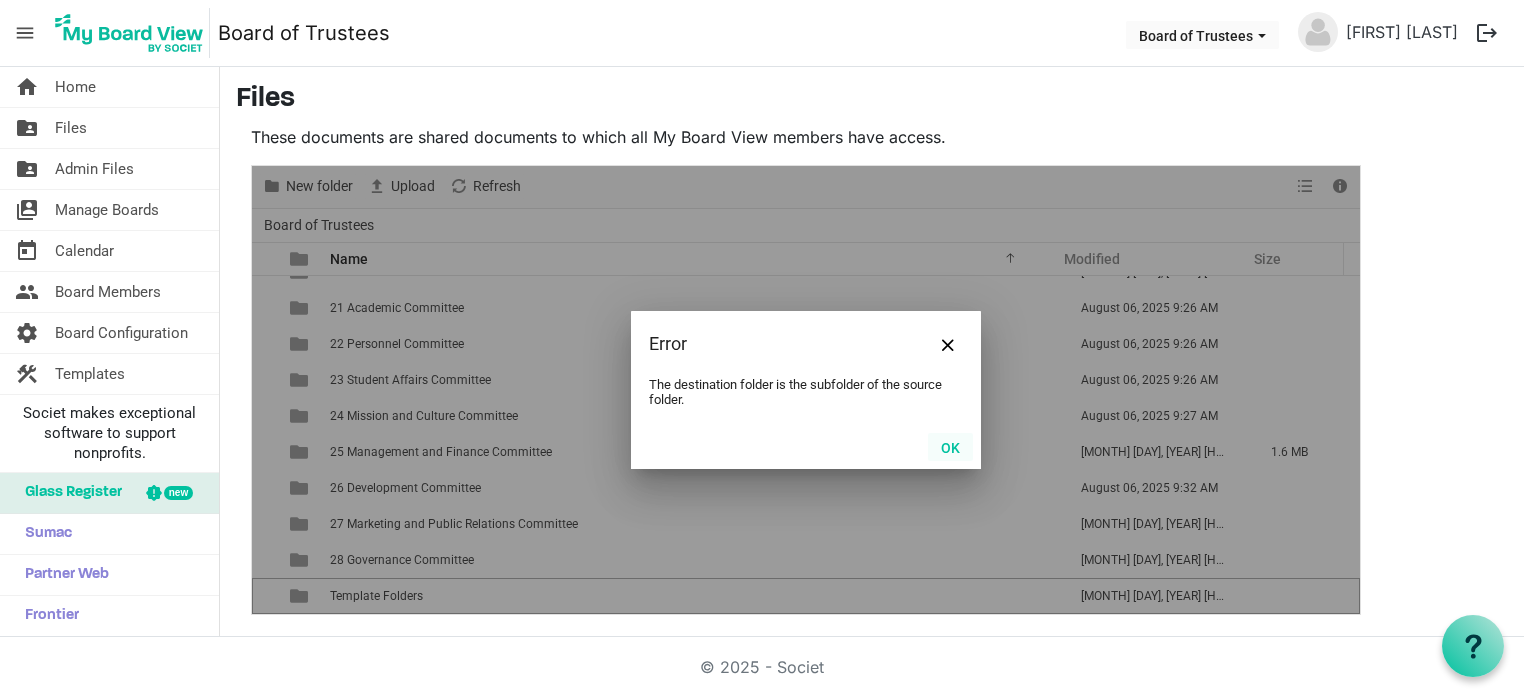 click on "OK" at bounding box center (950, 447) 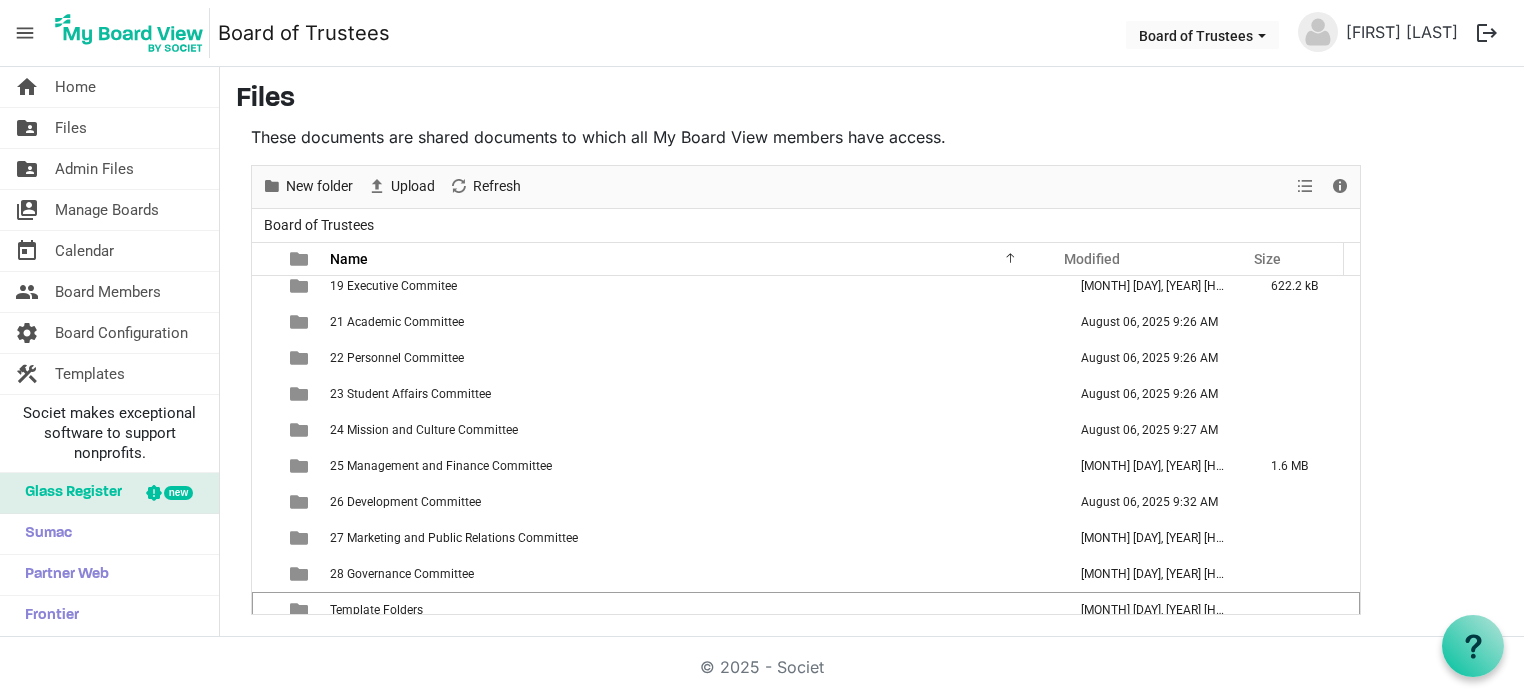 scroll, scrollTop: 130, scrollLeft: 0, axis: vertical 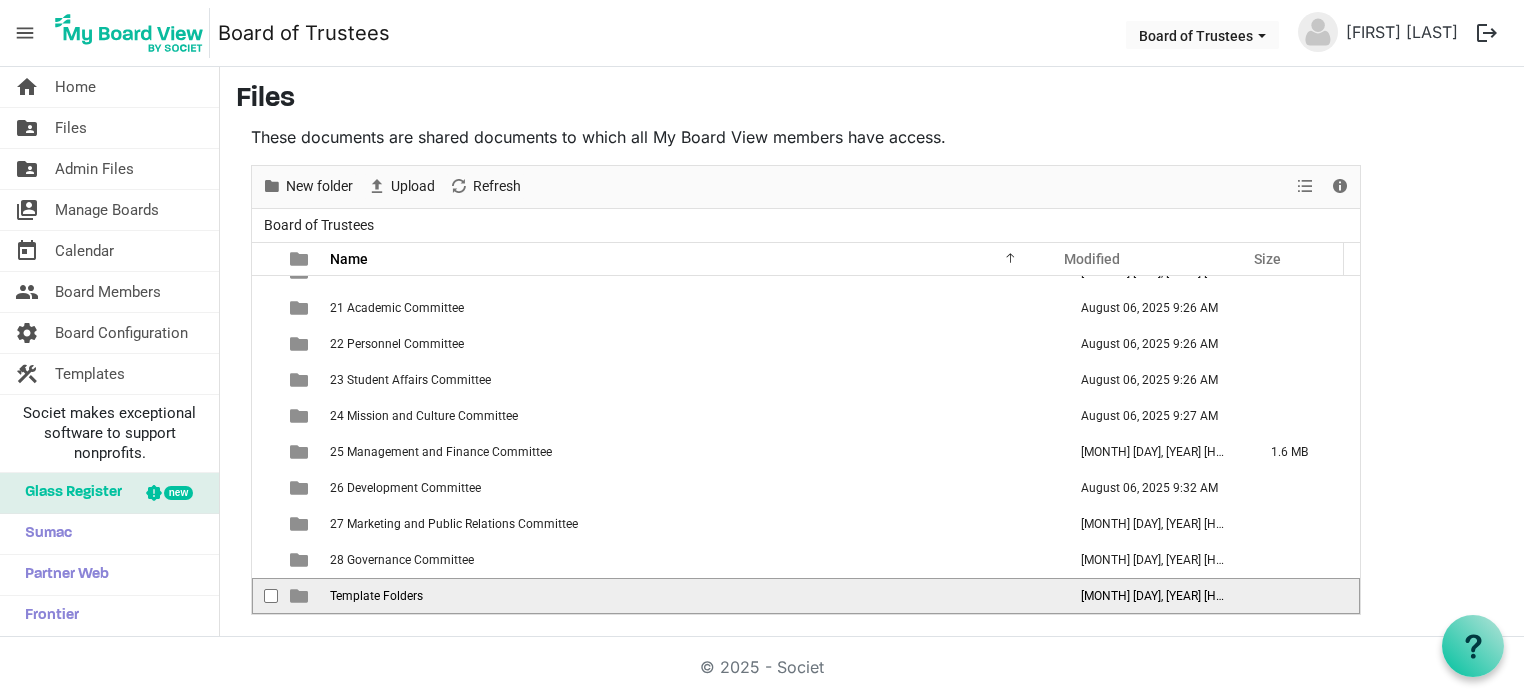 click at bounding box center [271, 596] 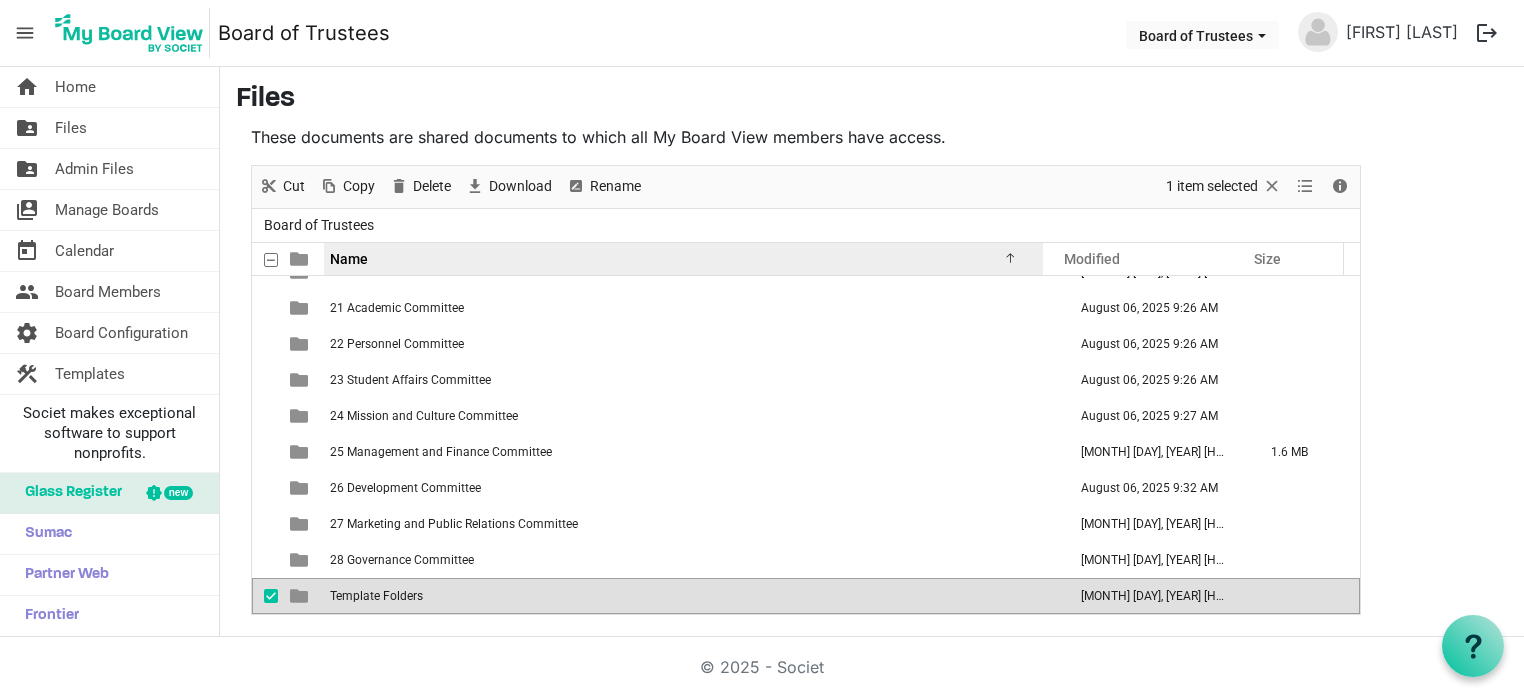 click at bounding box center (1007, 255) 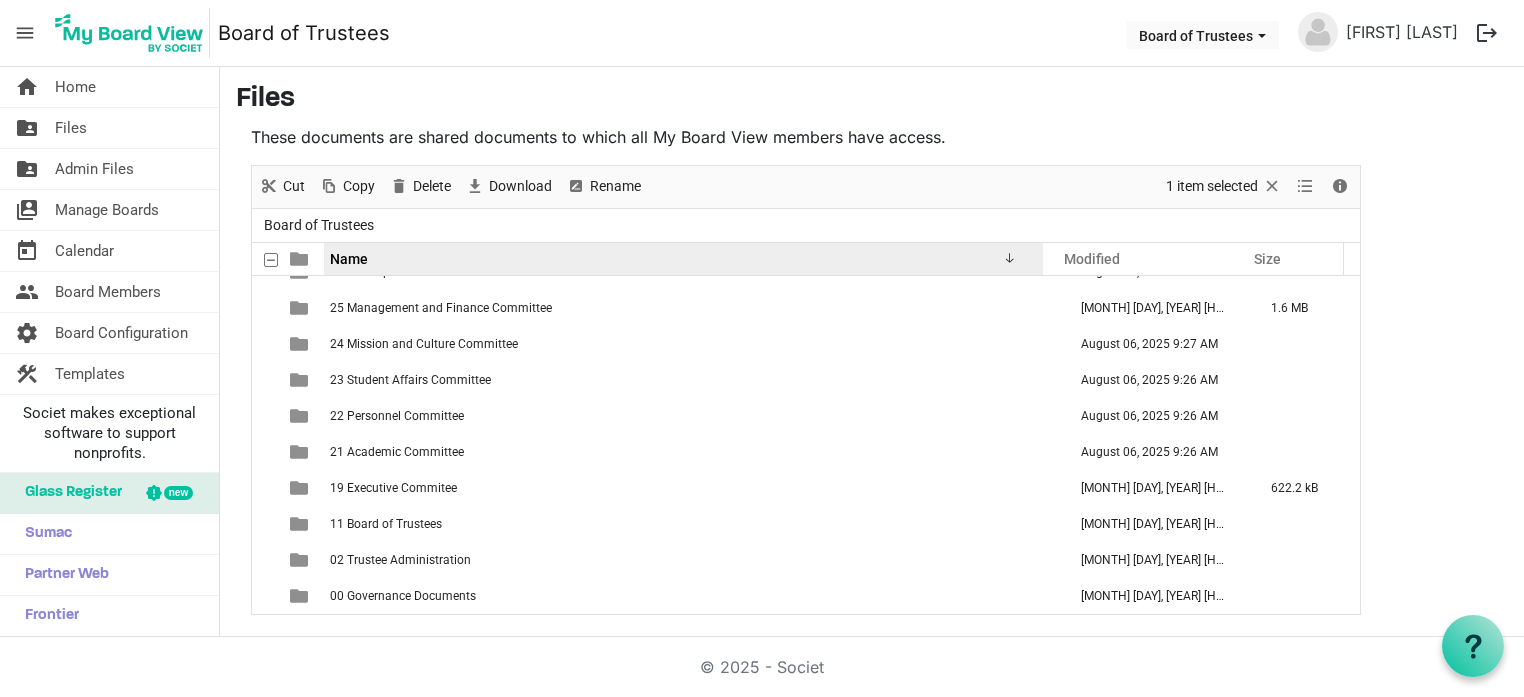 scroll, scrollTop: 0, scrollLeft: 0, axis: both 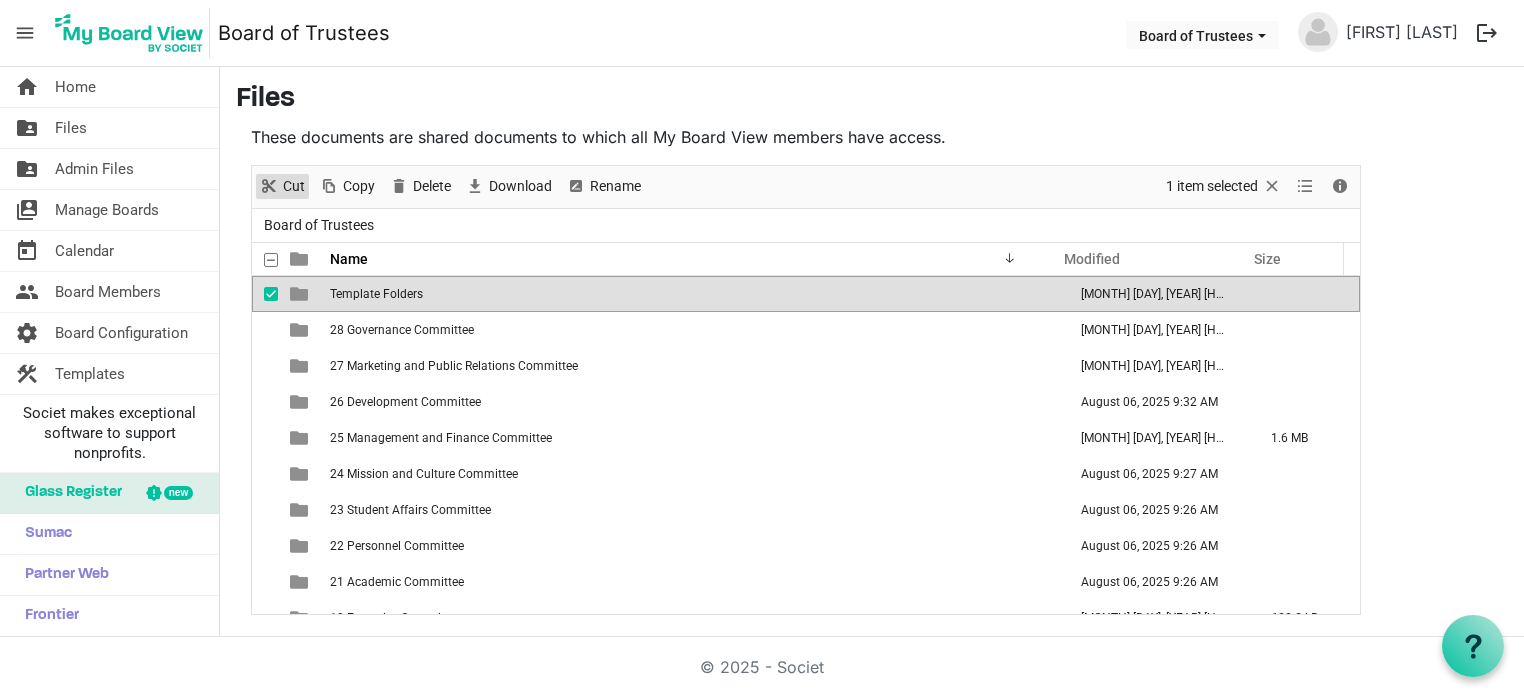 click on "Cut" at bounding box center (294, 186) 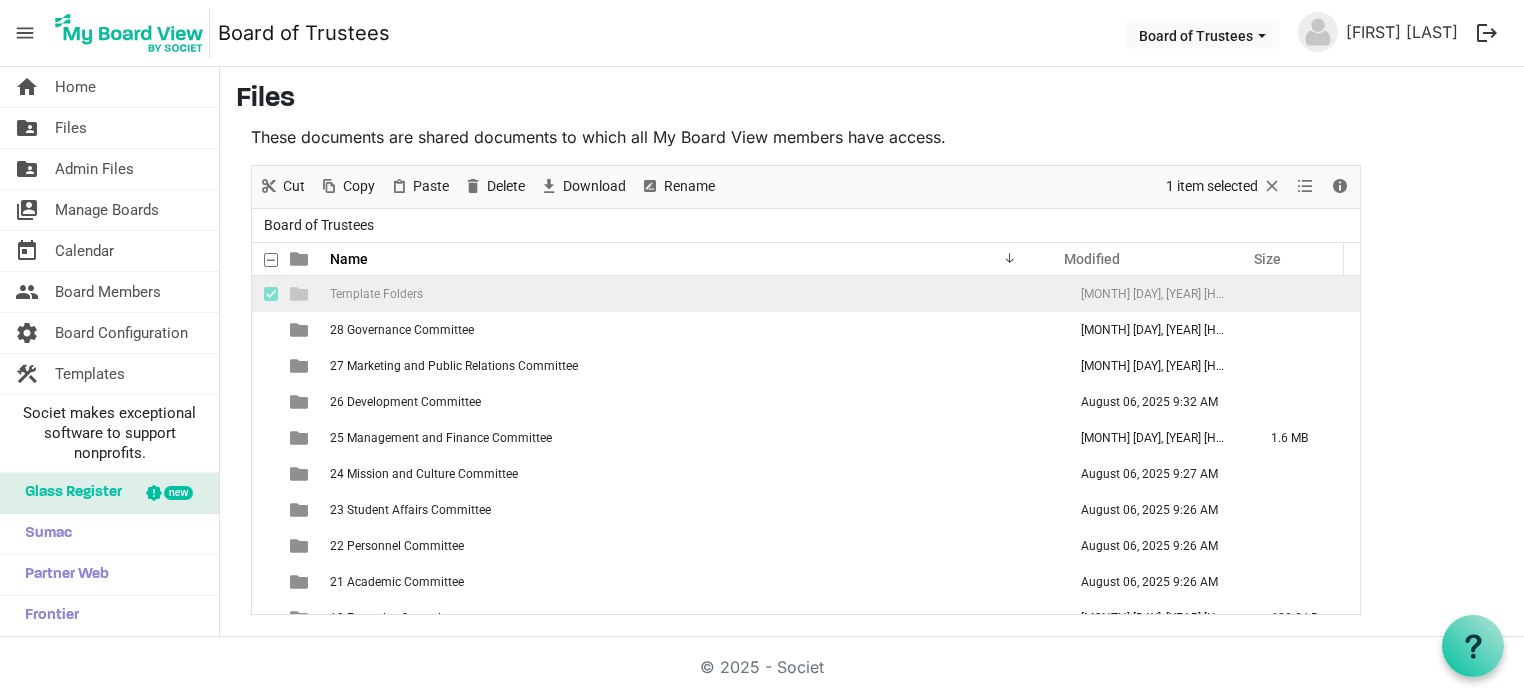scroll, scrollTop: 130, scrollLeft: 0, axis: vertical 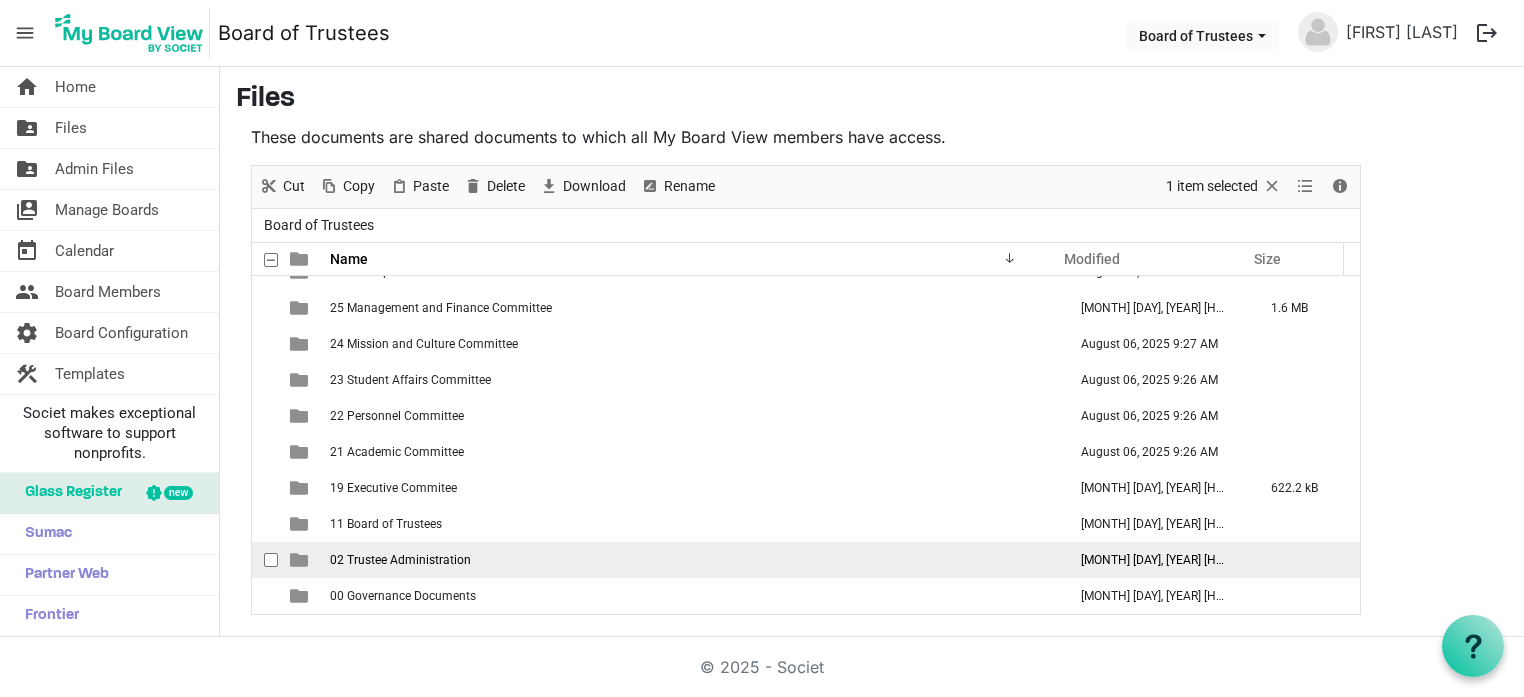 click on "02 Trustee Administration" at bounding box center (400, 560) 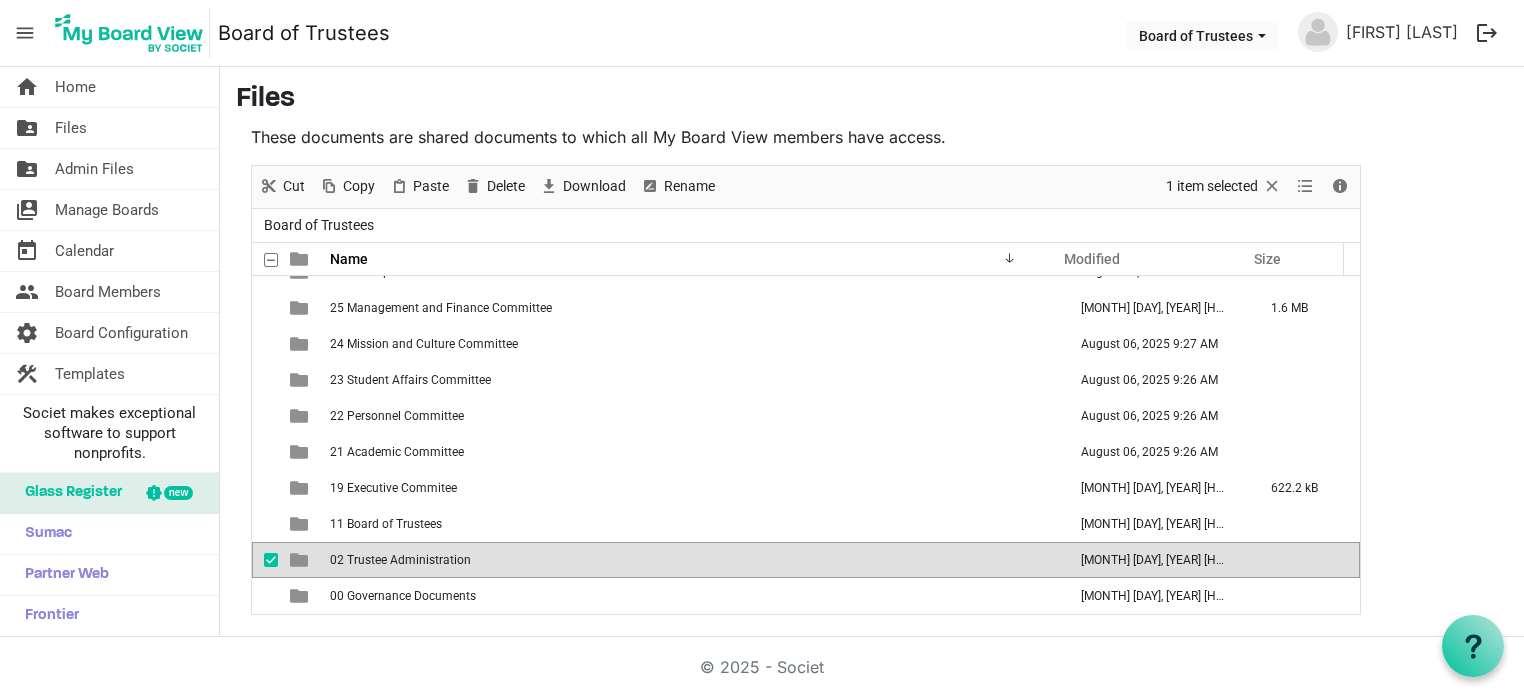 click on "02 Trustee Administration" at bounding box center (400, 560) 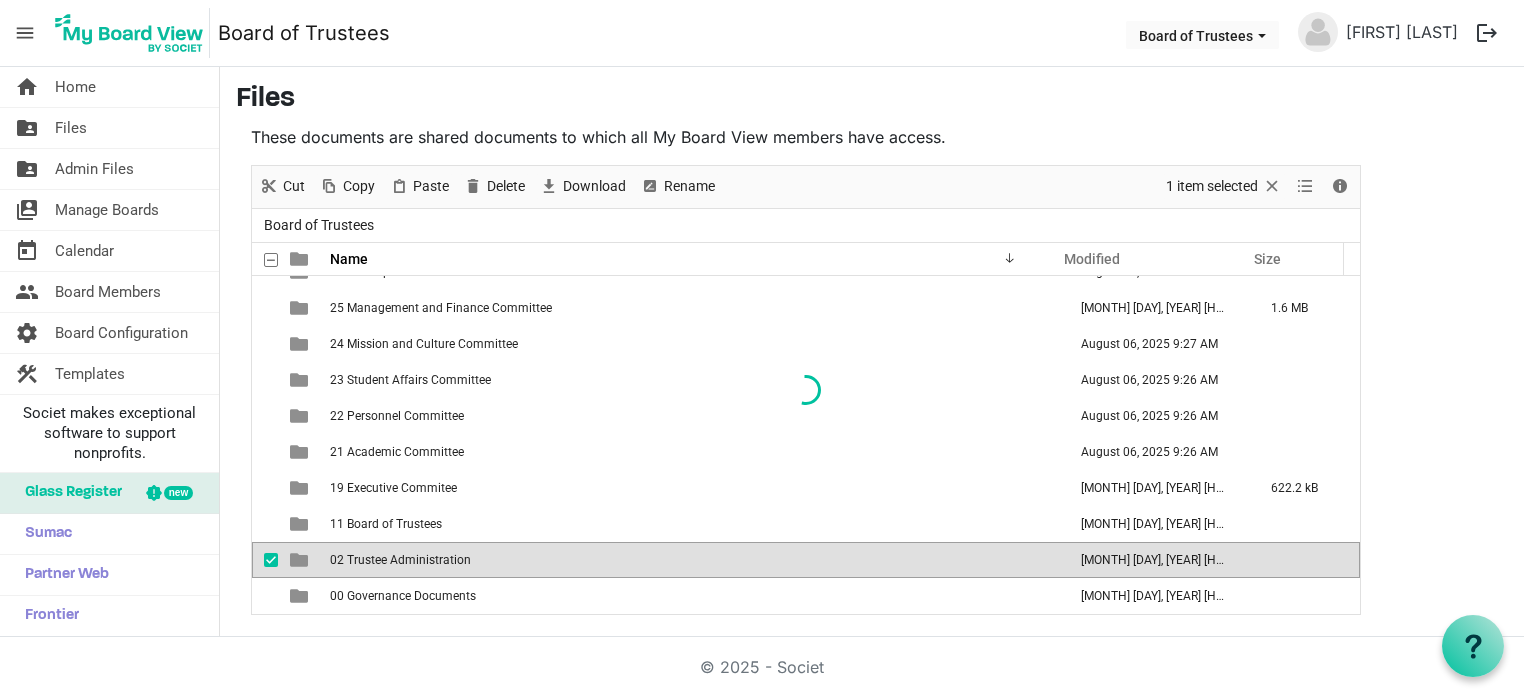 scroll, scrollTop: 0, scrollLeft: 0, axis: both 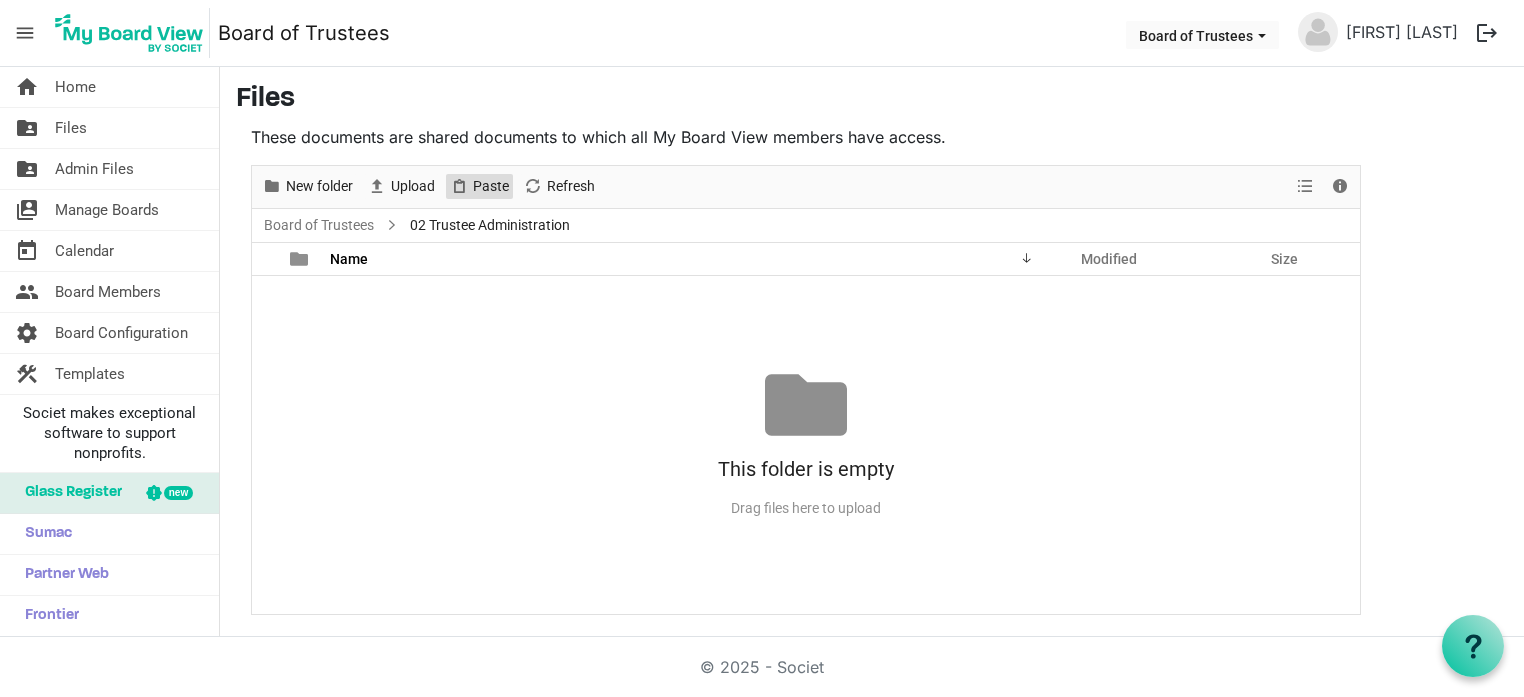 click on "Paste" at bounding box center (491, 186) 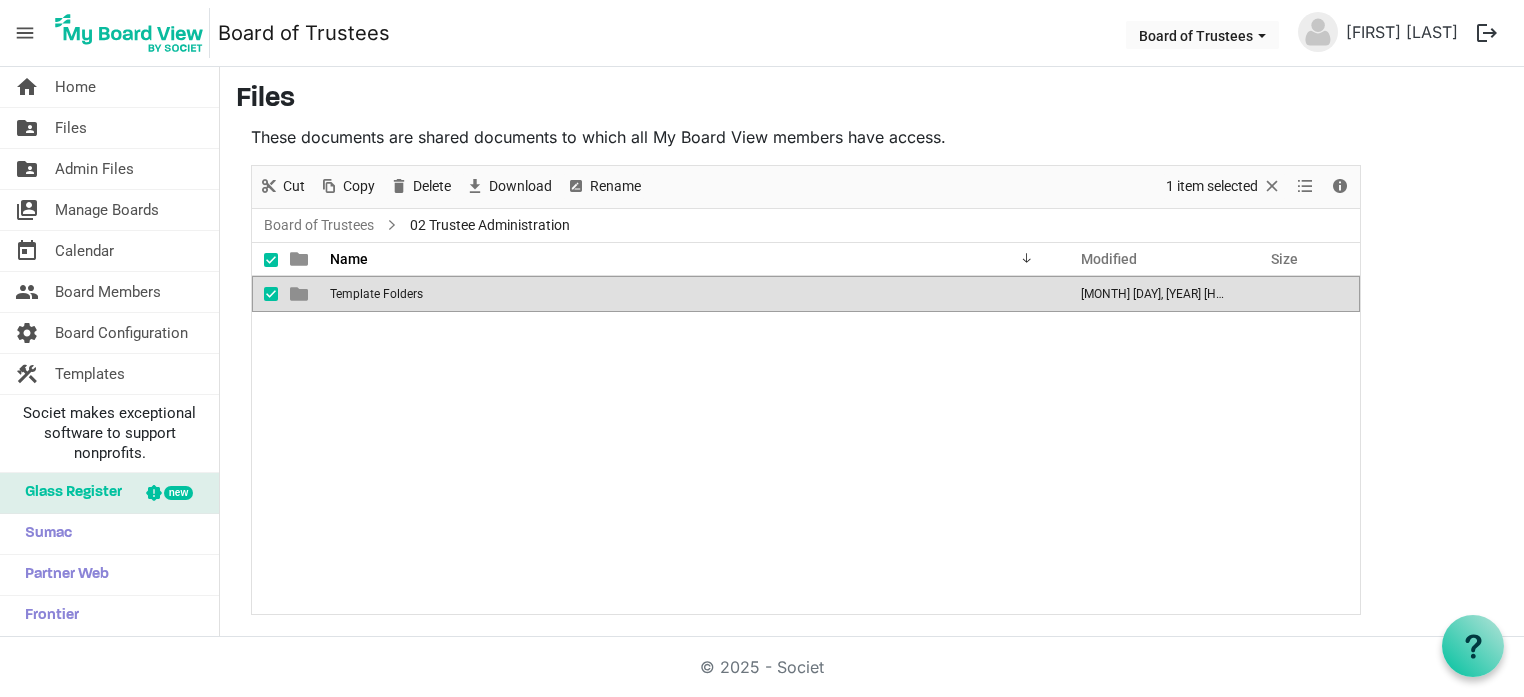 click at bounding box center [271, 294] 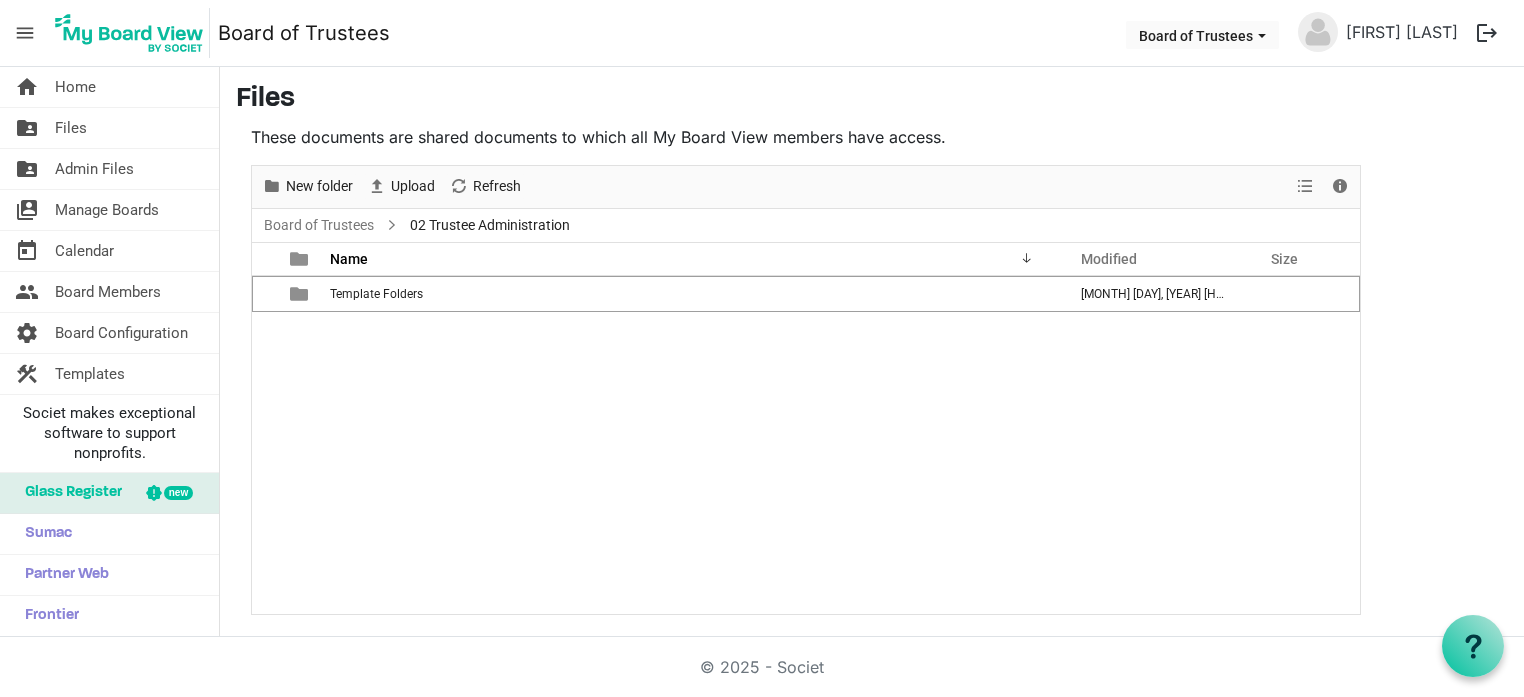 click on "Template Folders [MONTH] [DAY], [YEAR] [HOUR]:[MINUTE] [AMPM]" at bounding box center (806, 445) 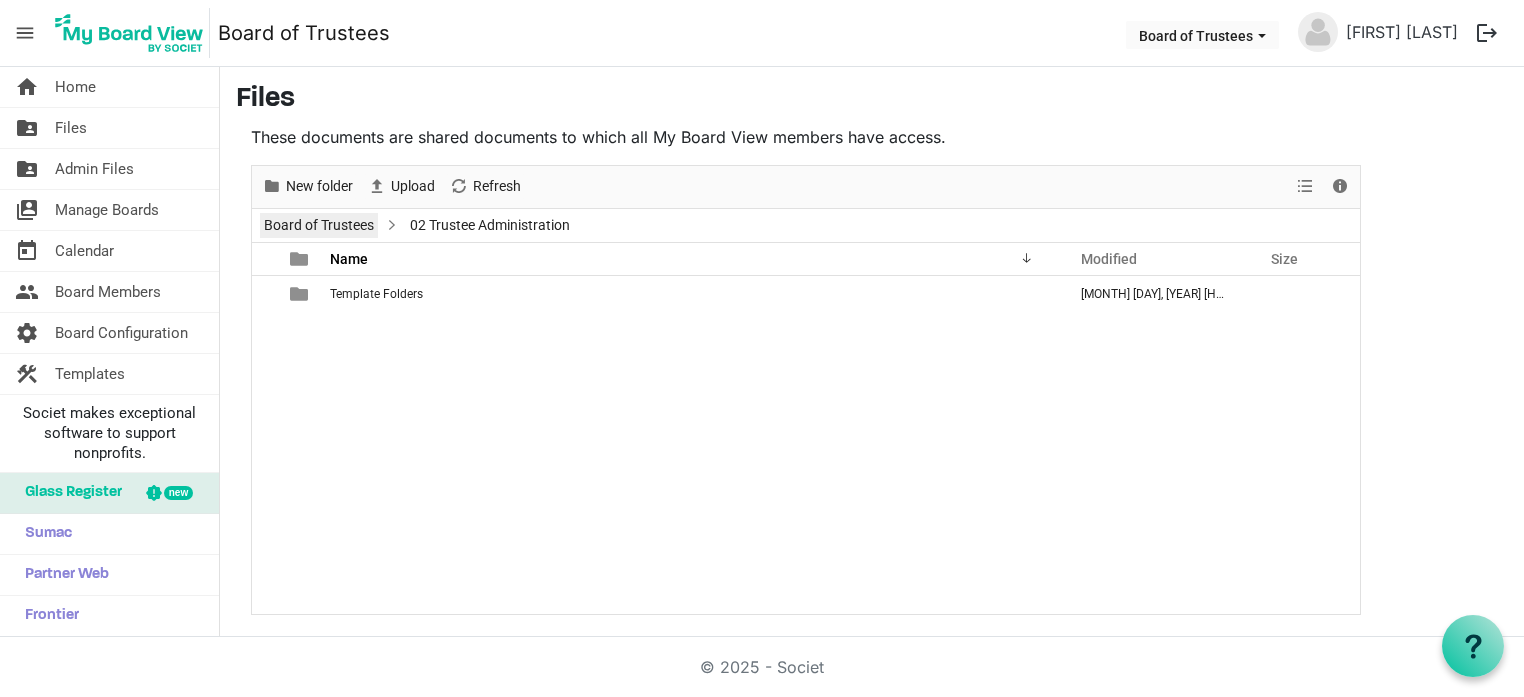click on "Board of Trustees" at bounding box center [319, 225] 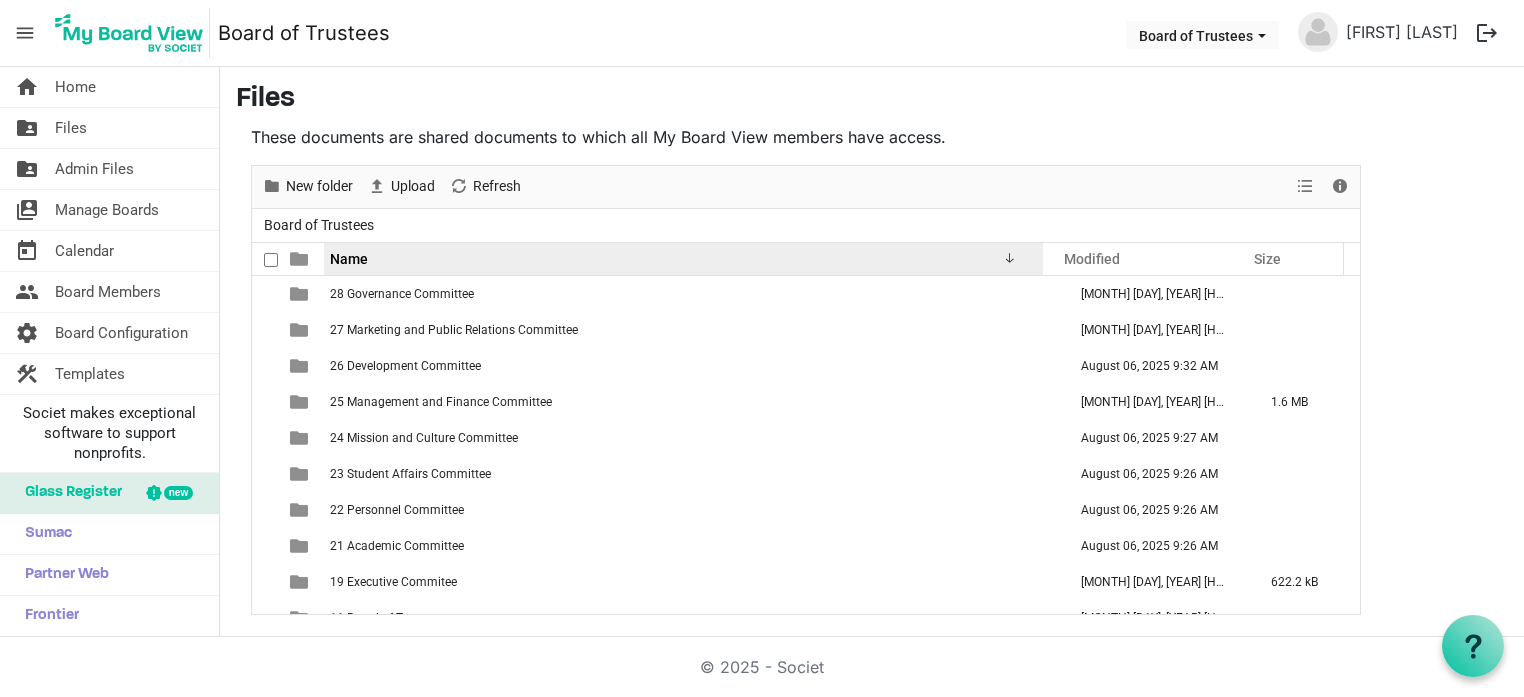 click on "Name" at bounding box center [676, 258] 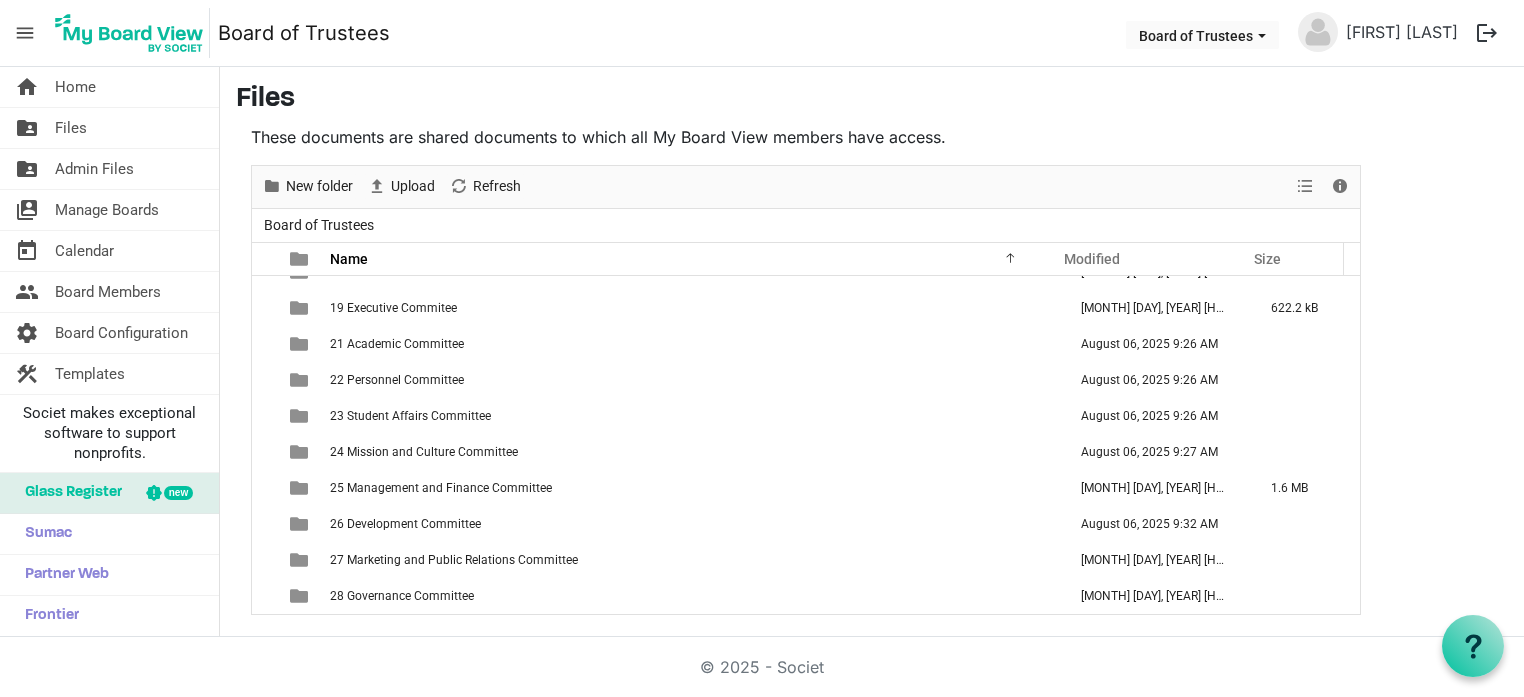 scroll, scrollTop: 0, scrollLeft: 0, axis: both 